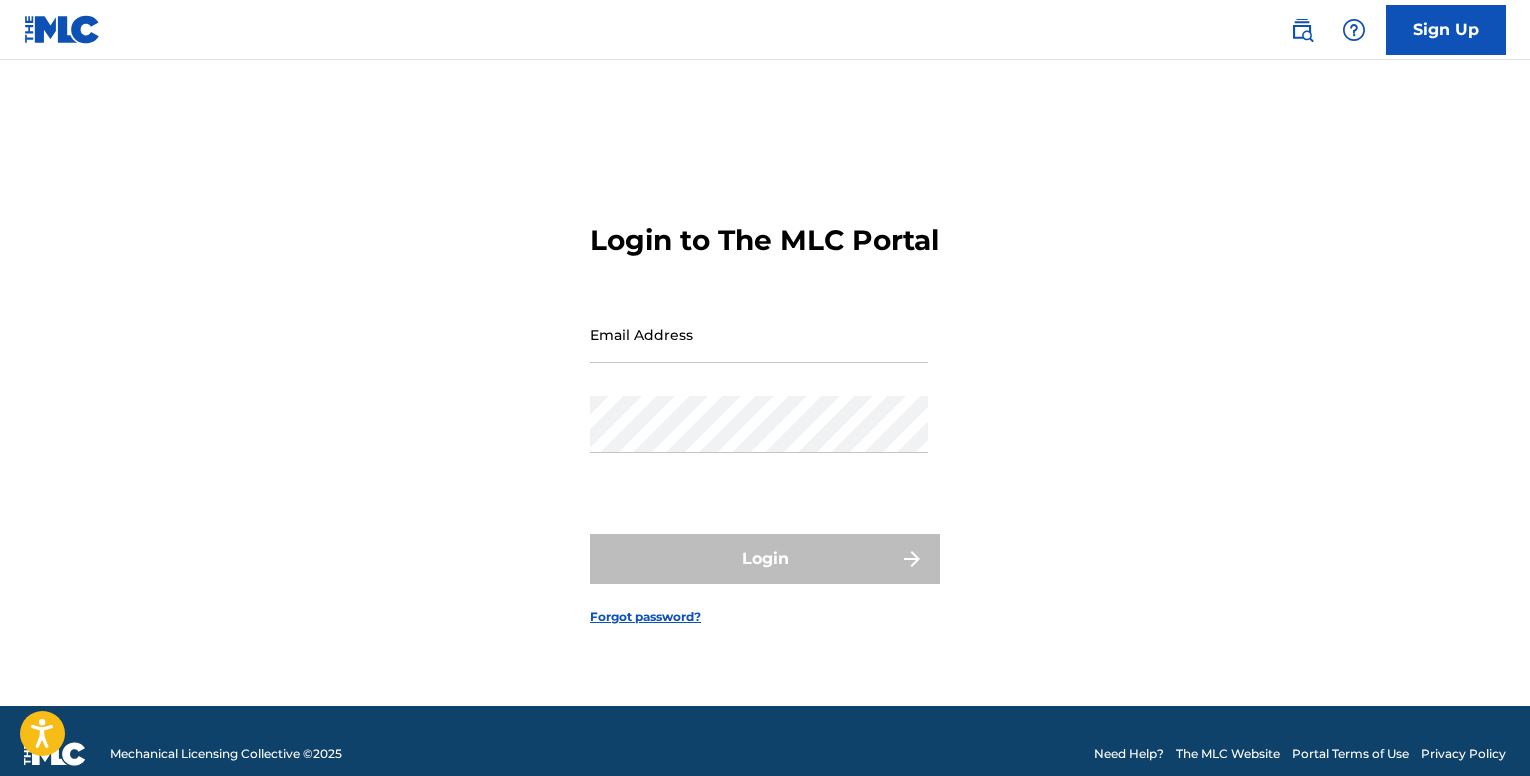 scroll, scrollTop: 0, scrollLeft: 0, axis: both 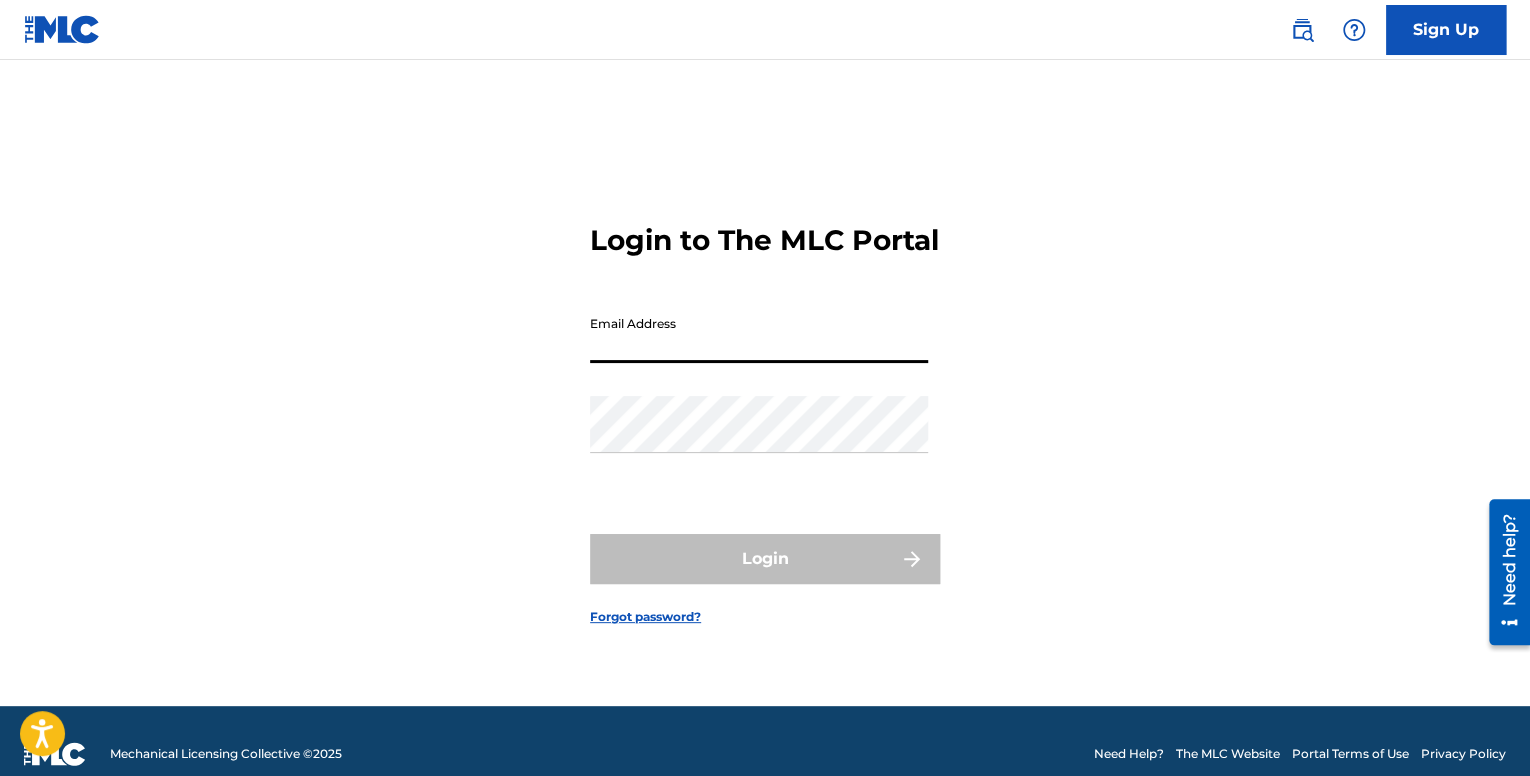 click on "Email Address" at bounding box center (759, 334) 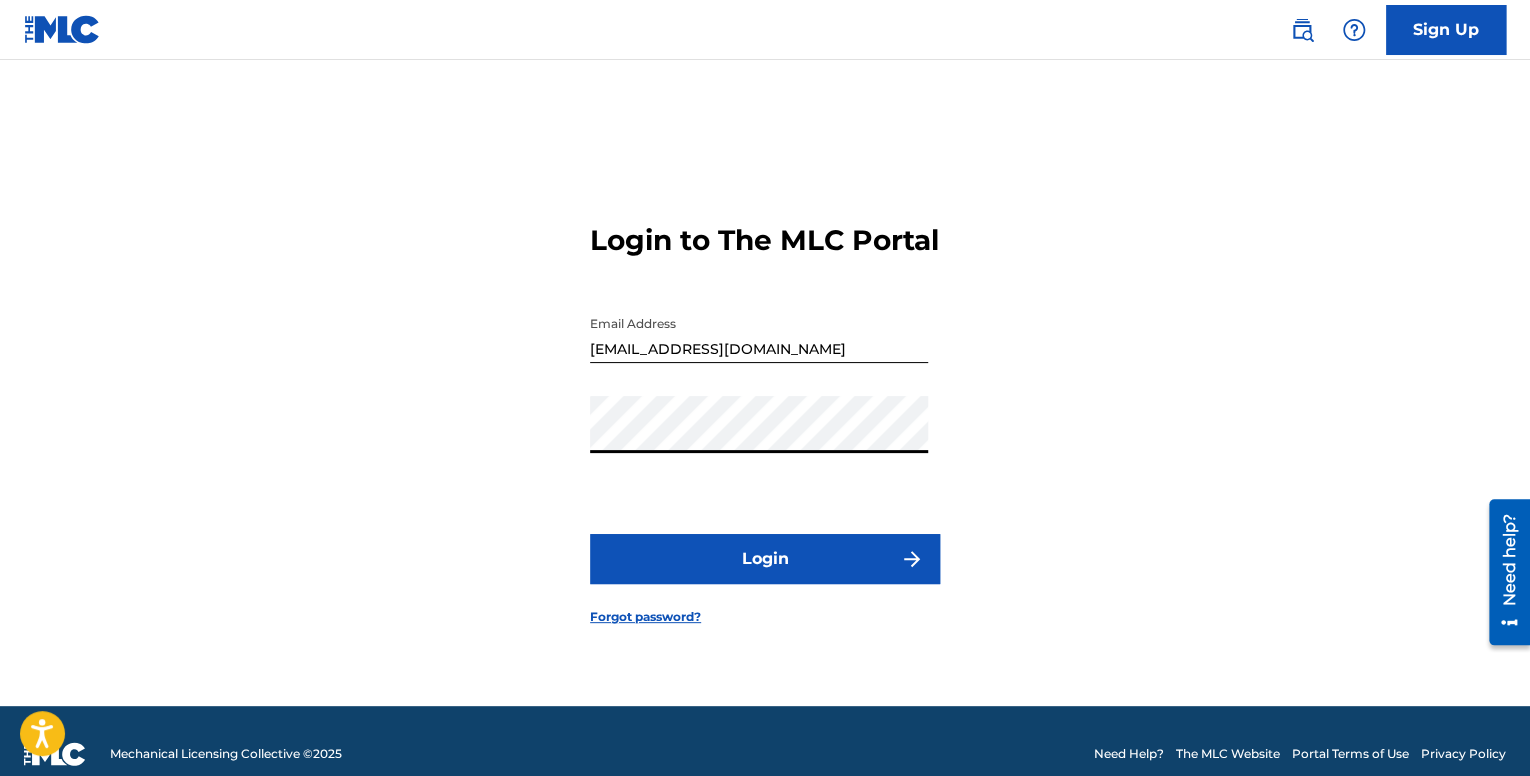 click on "Login" at bounding box center [765, 559] 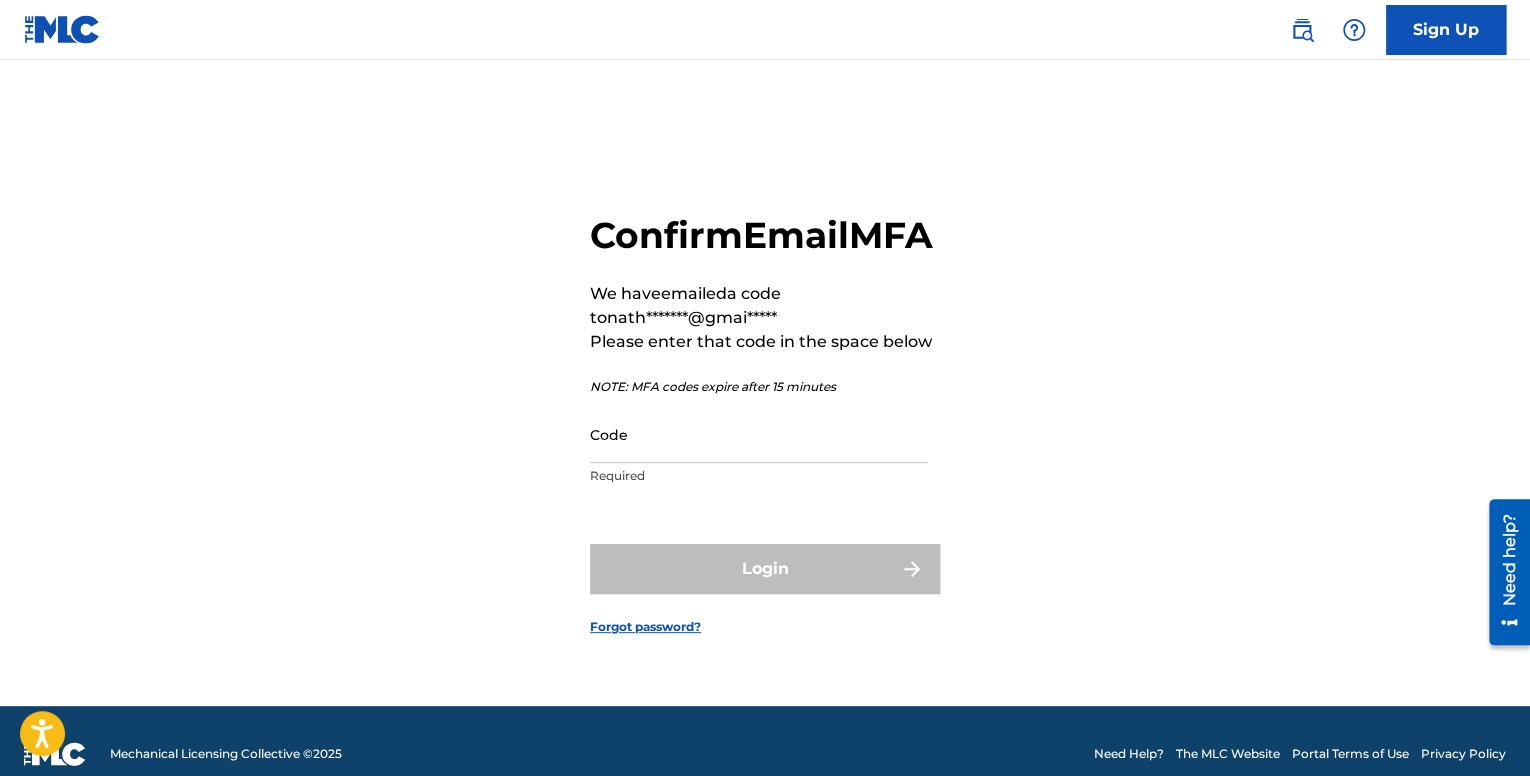 click on "Code" at bounding box center (759, 434) 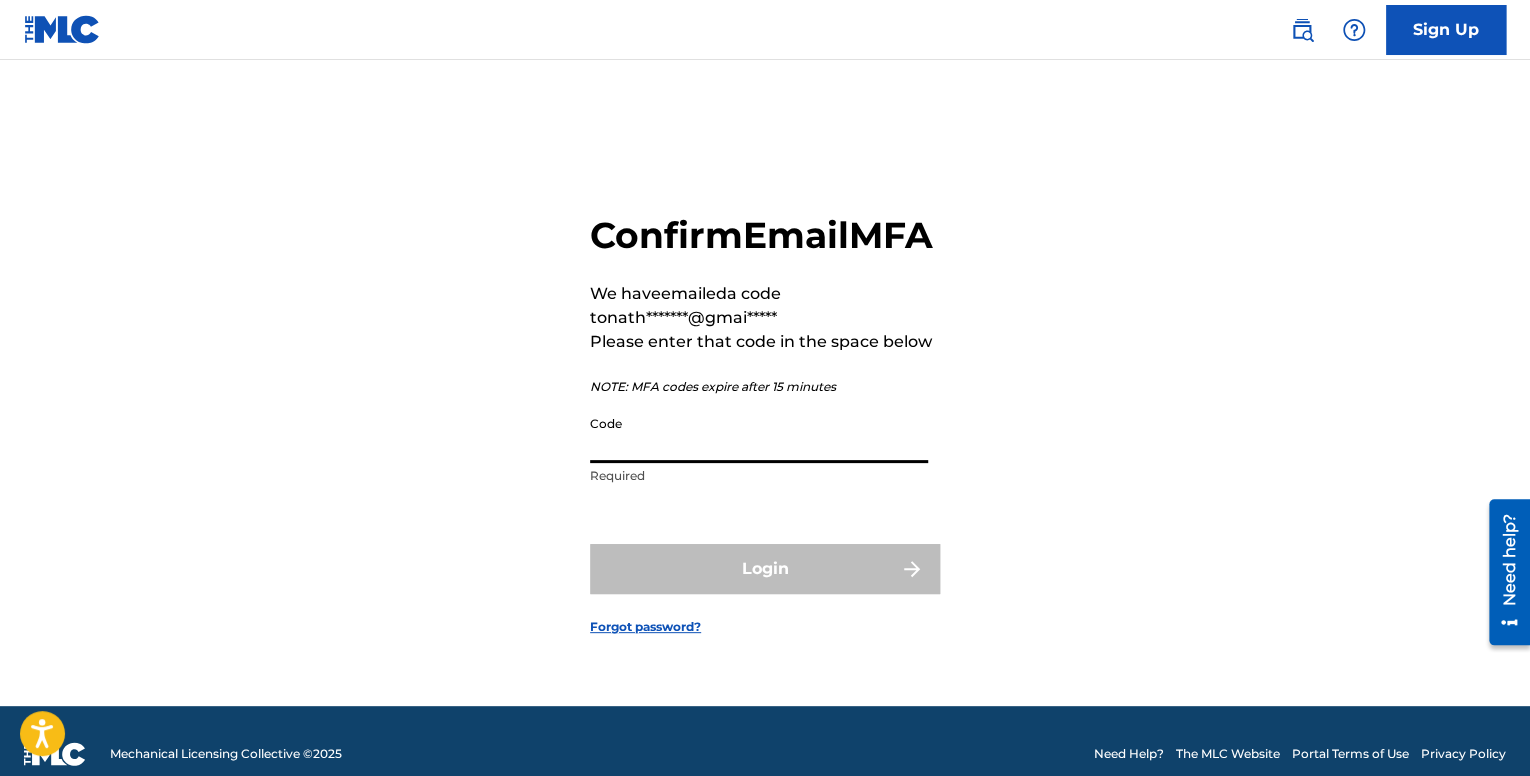 paste on "602957" 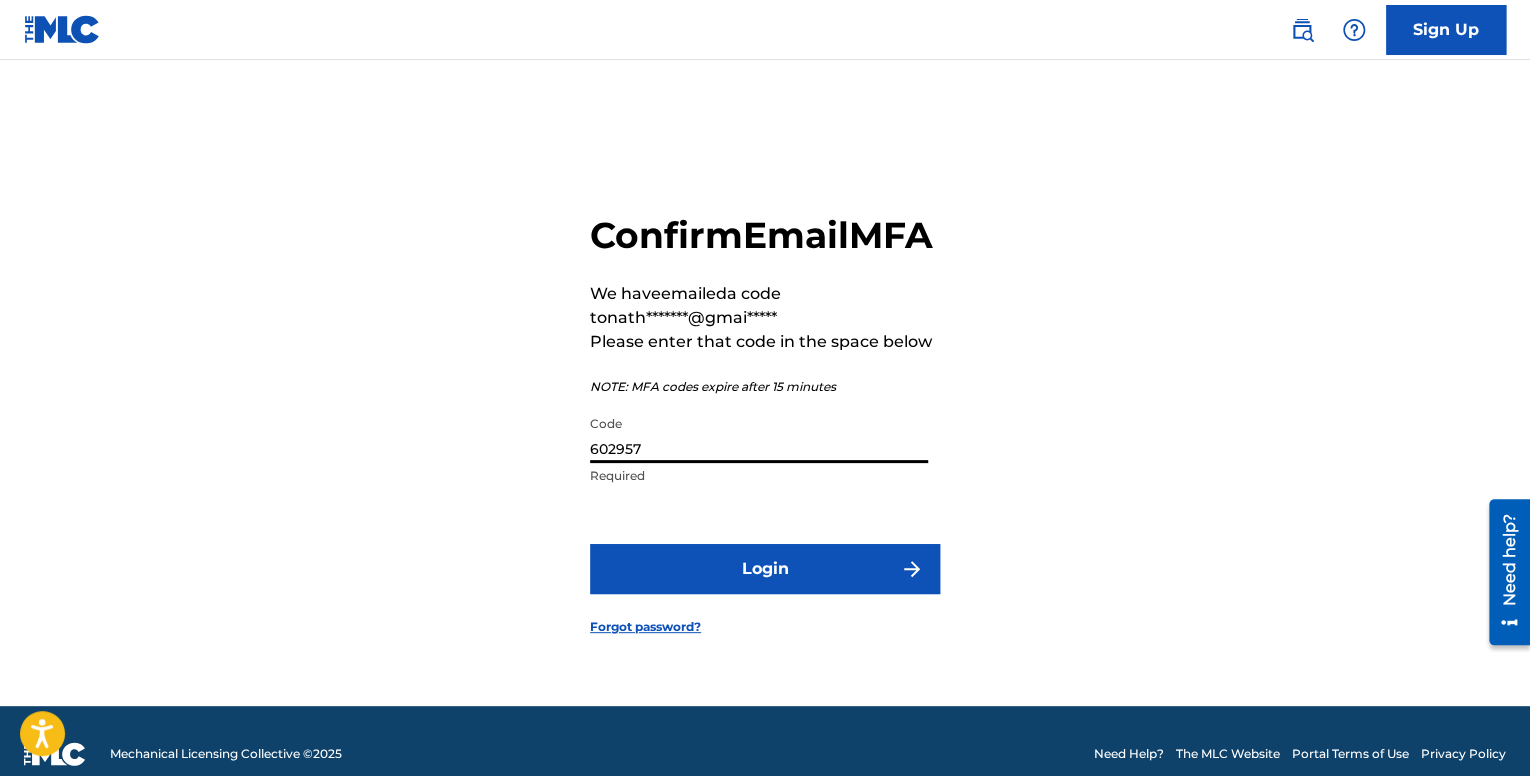 type on "602957" 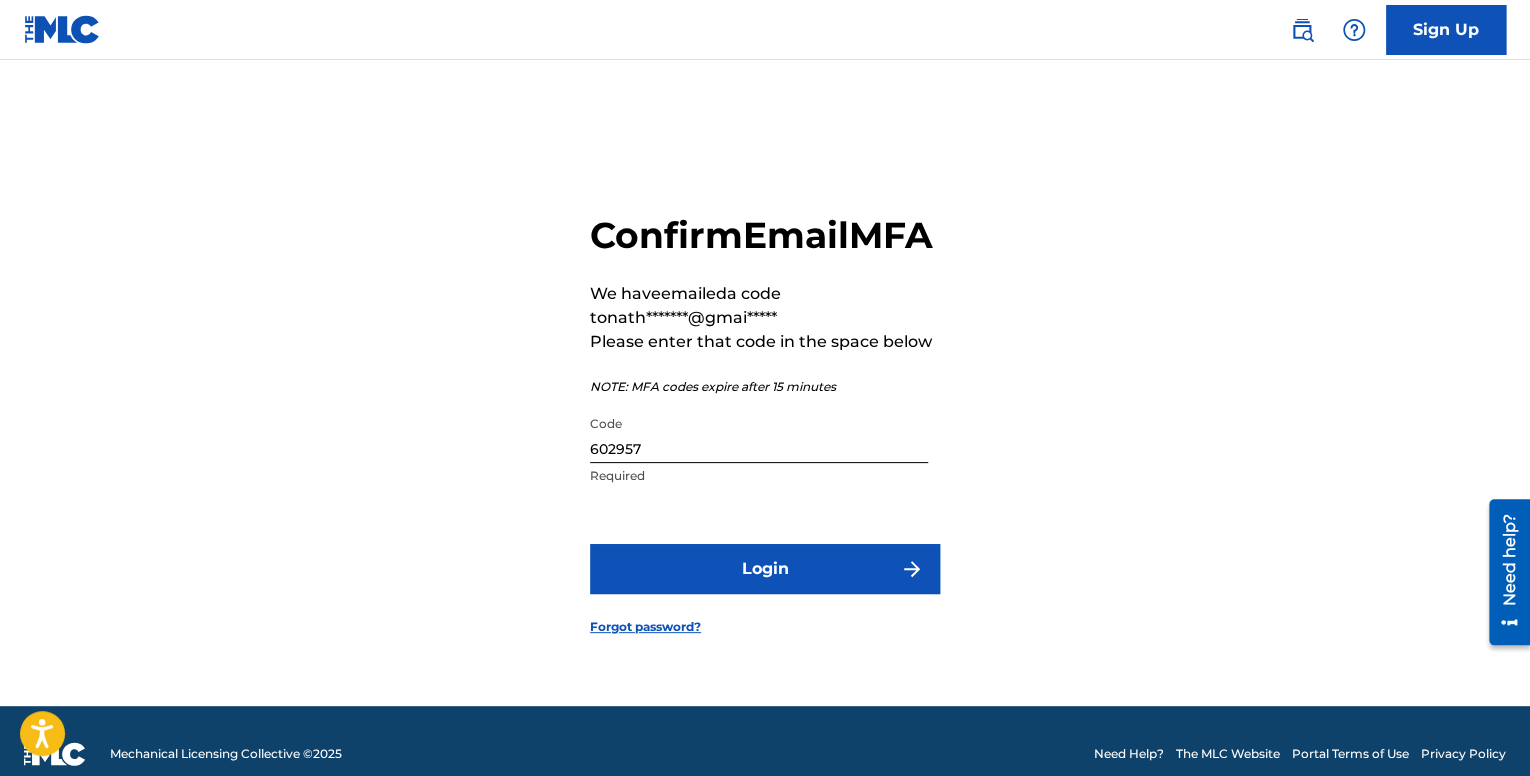 click on "Login" at bounding box center [765, 569] 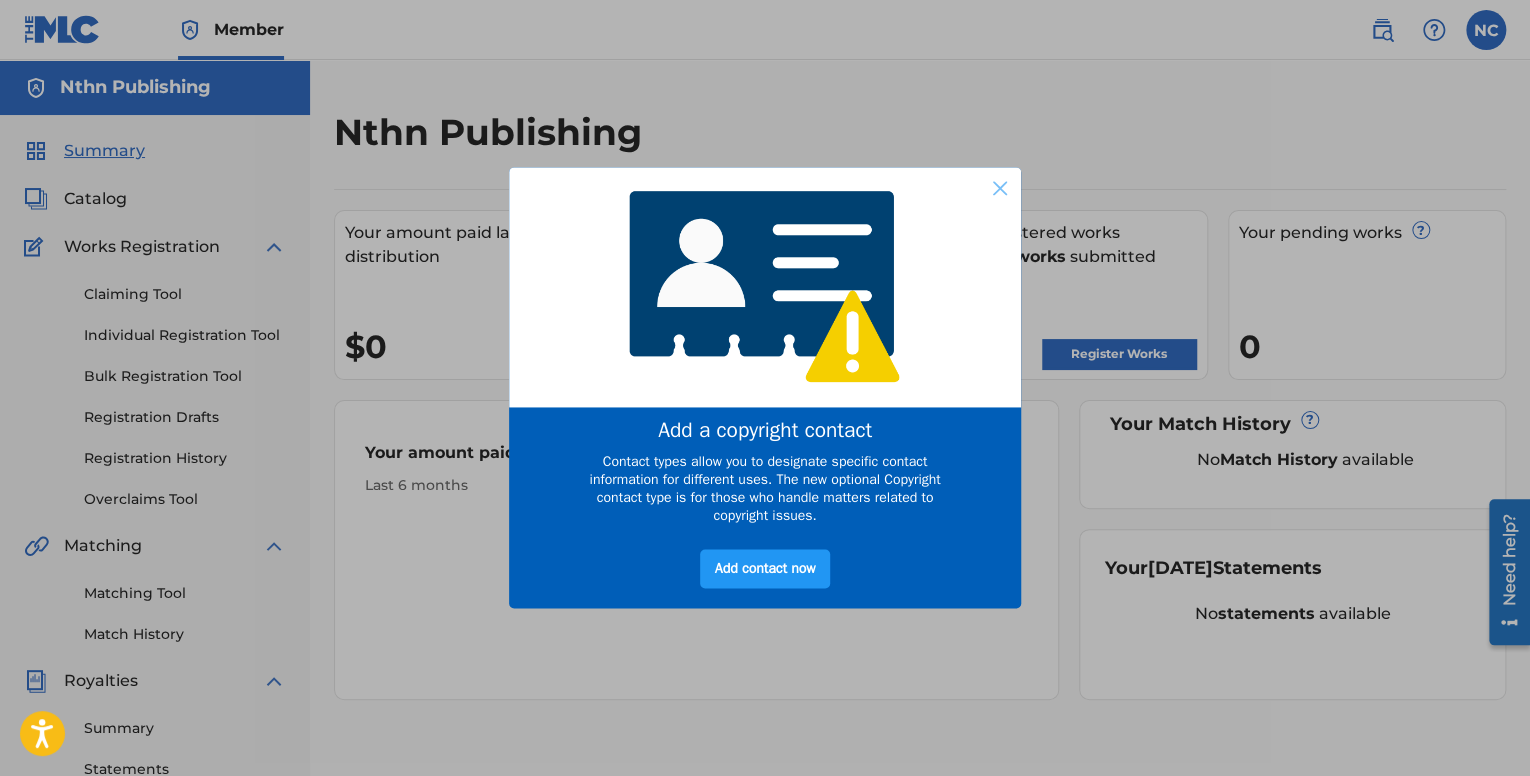 scroll, scrollTop: 0, scrollLeft: 0, axis: both 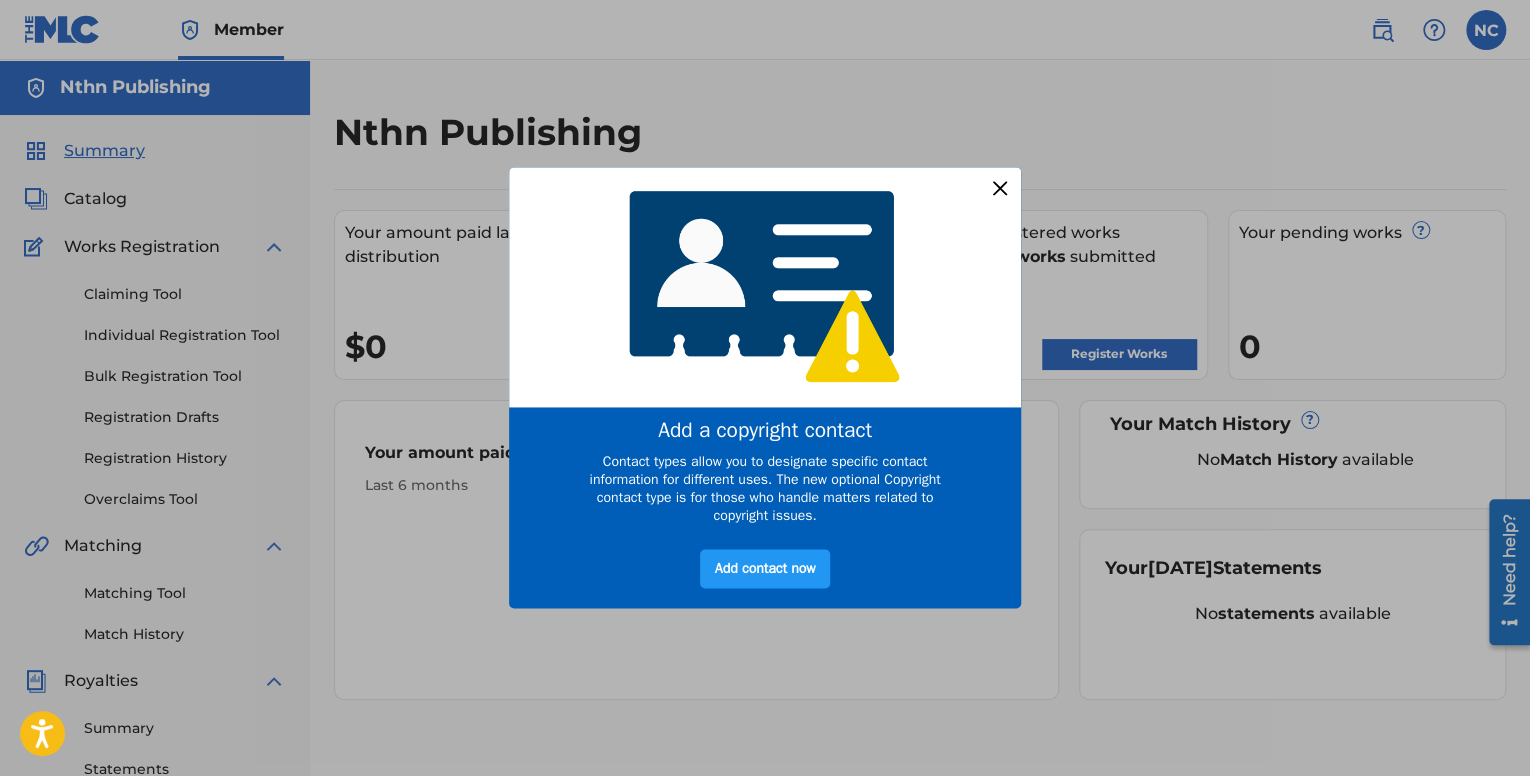 click at bounding box center (1000, 188) 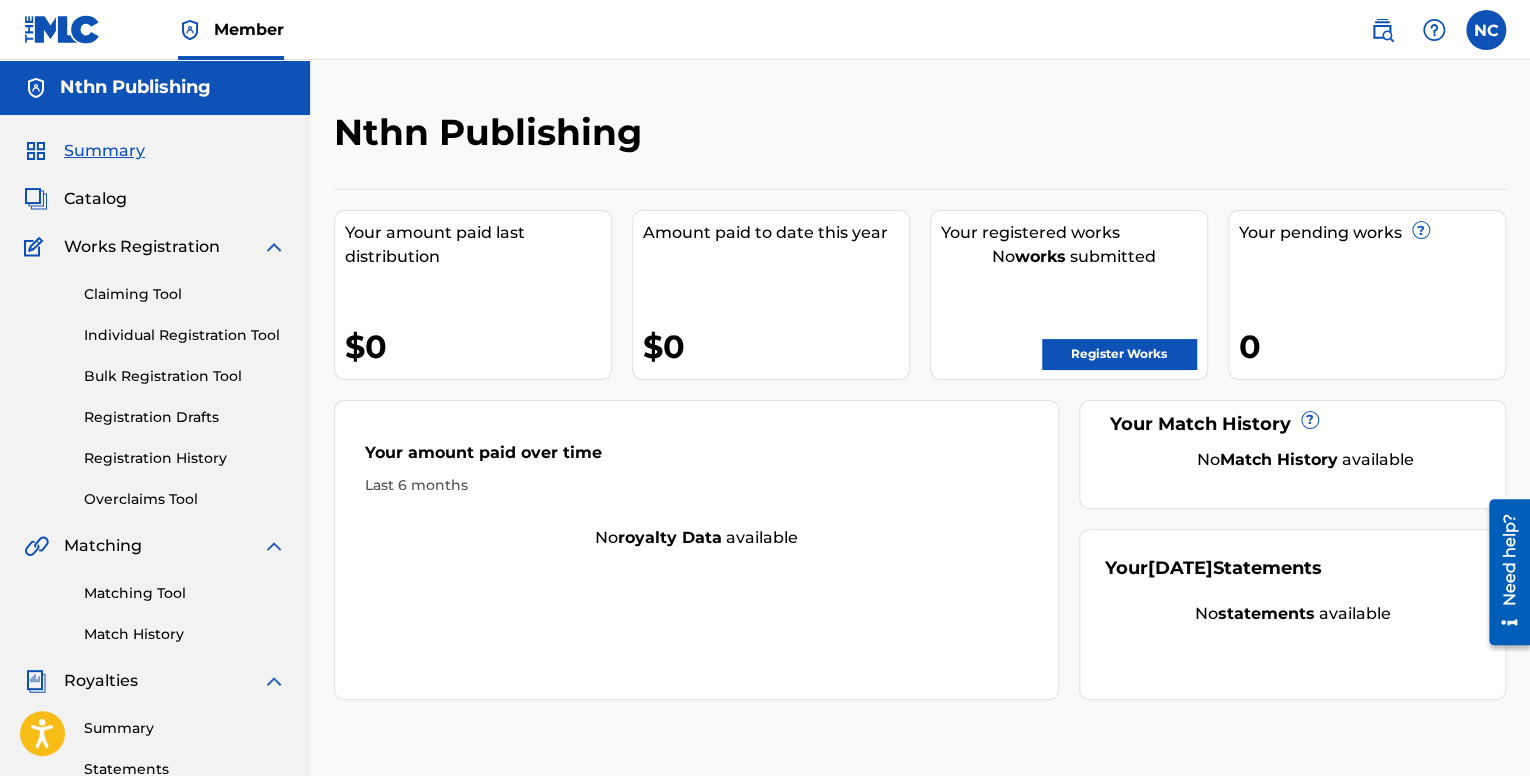 click on "Your amount paid over time Last 6 months No  royalty data   available" at bounding box center [696, 550] 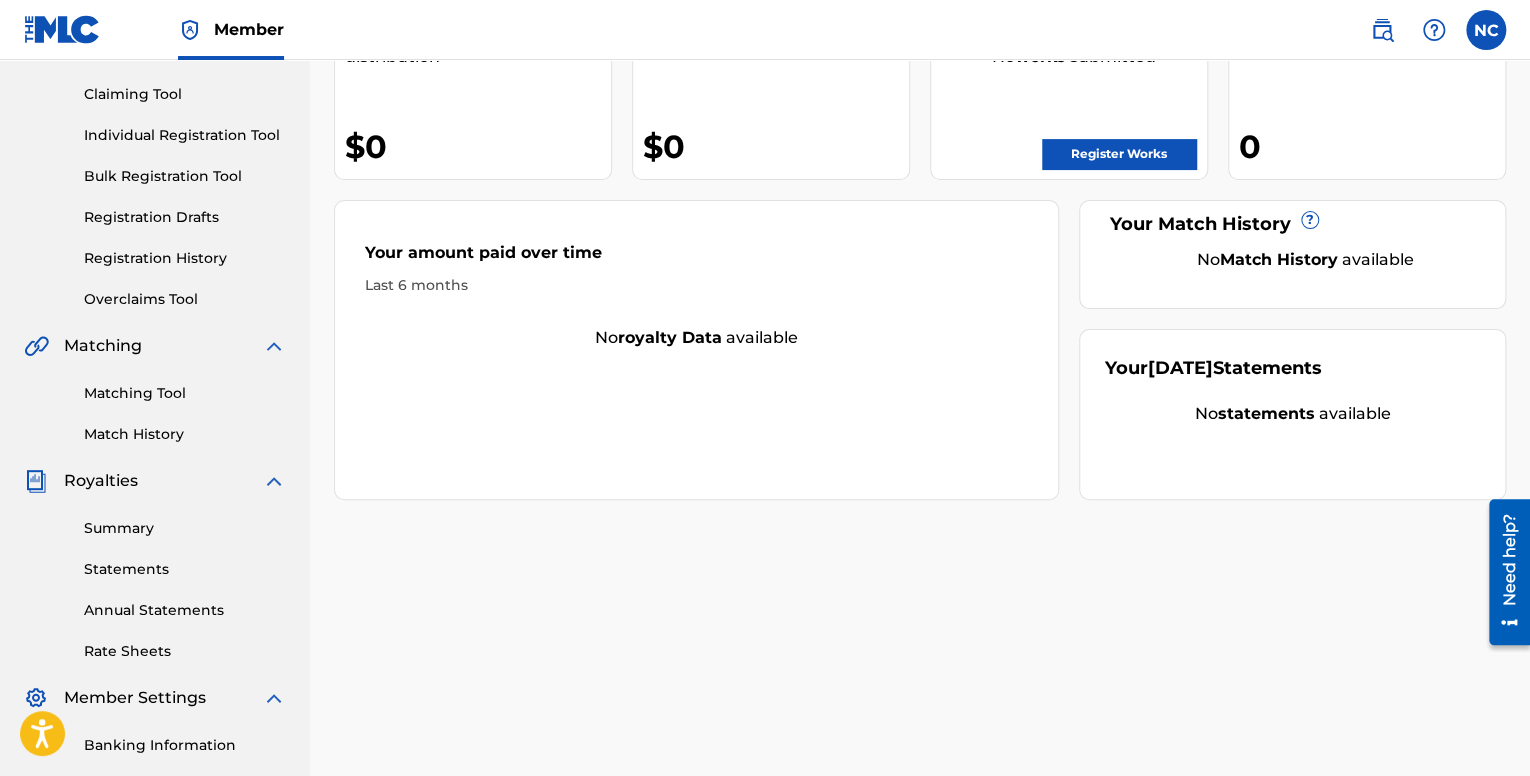 click on "Nthn Publishing Your amount paid last distribution   $0 Amount paid to date this year   $0 Your registered works   No  works   submitted Register Works Your pending works   ? 0 Your Match History ? No  Match History   available Your amount paid over time Last 6 months No  royalty data   available Your  July 2025  Statements No  statements   available" at bounding box center (920, 427) 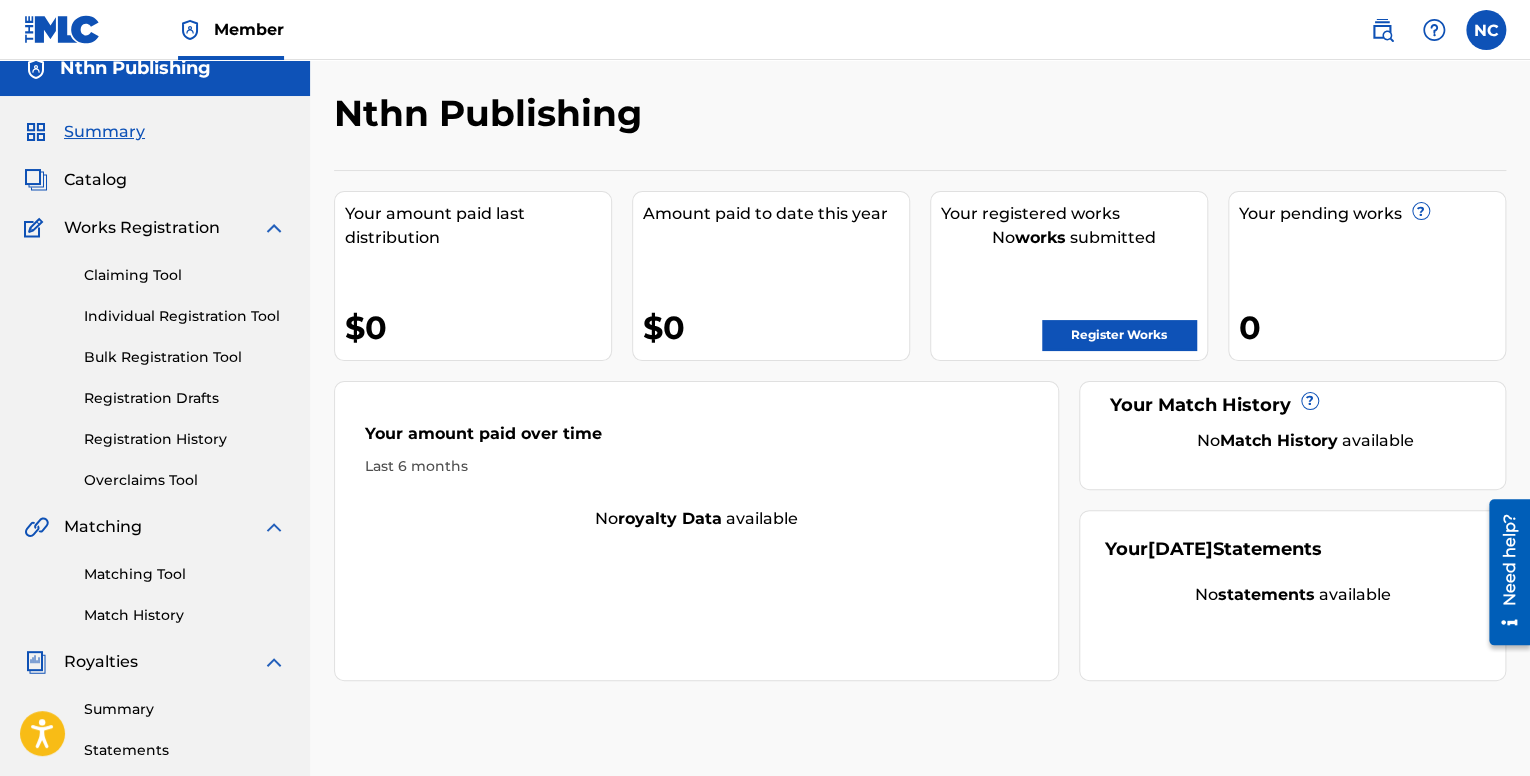 scroll, scrollTop: 0, scrollLeft: 0, axis: both 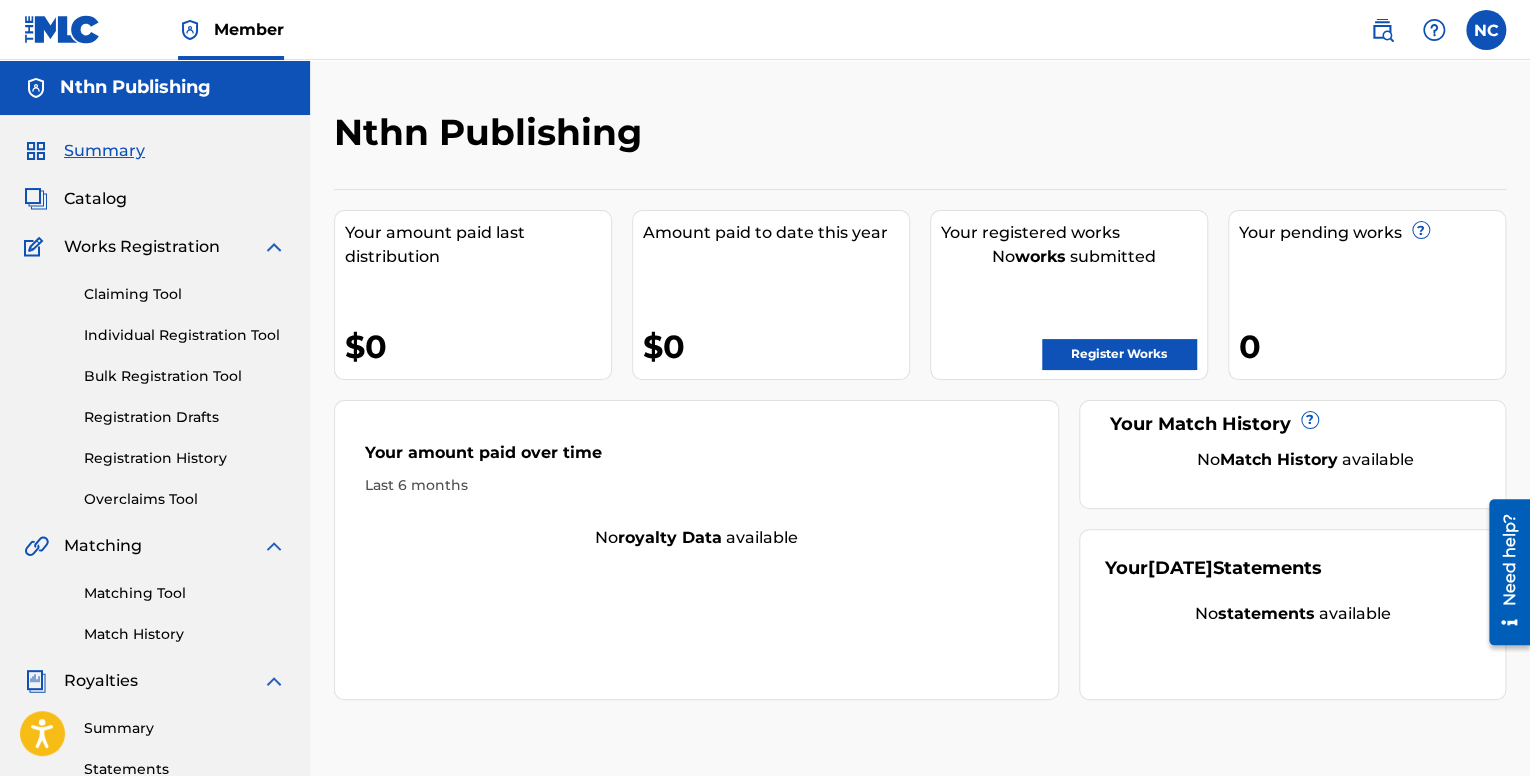 click on "Nthn Publishing" at bounding box center (135, 87) 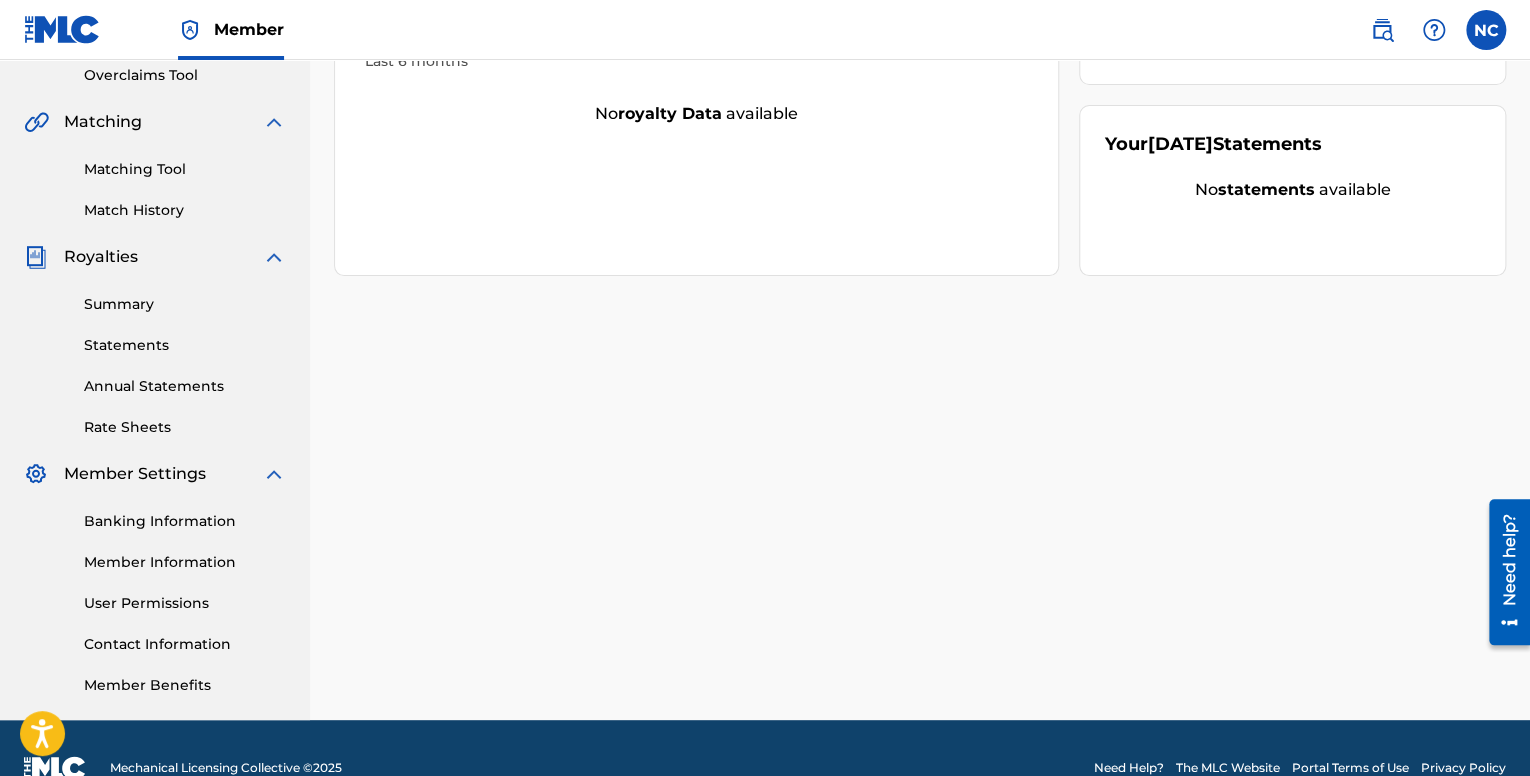 scroll, scrollTop: 464, scrollLeft: 0, axis: vertical 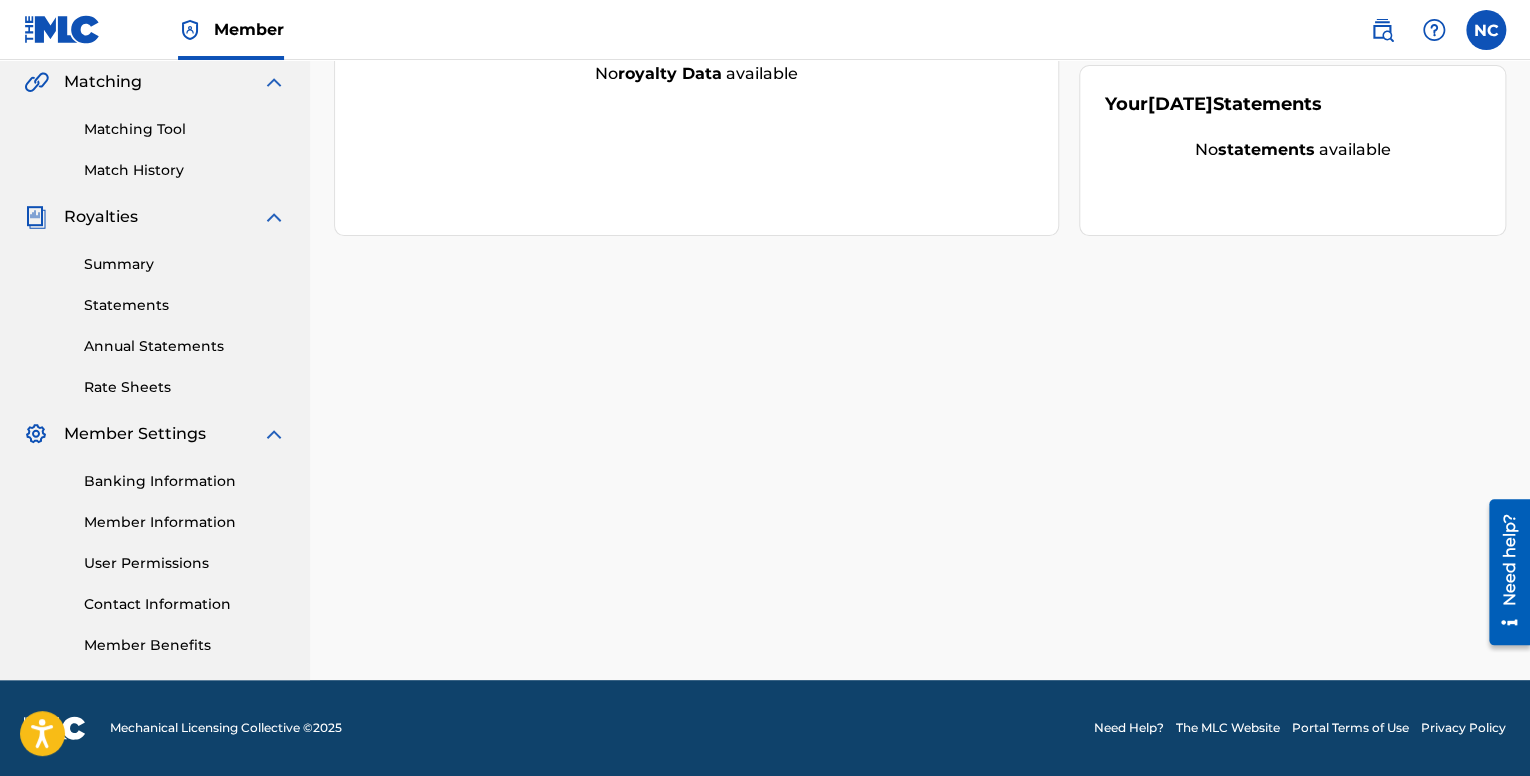 click on "Member Information" at bounding box center (185, 522) 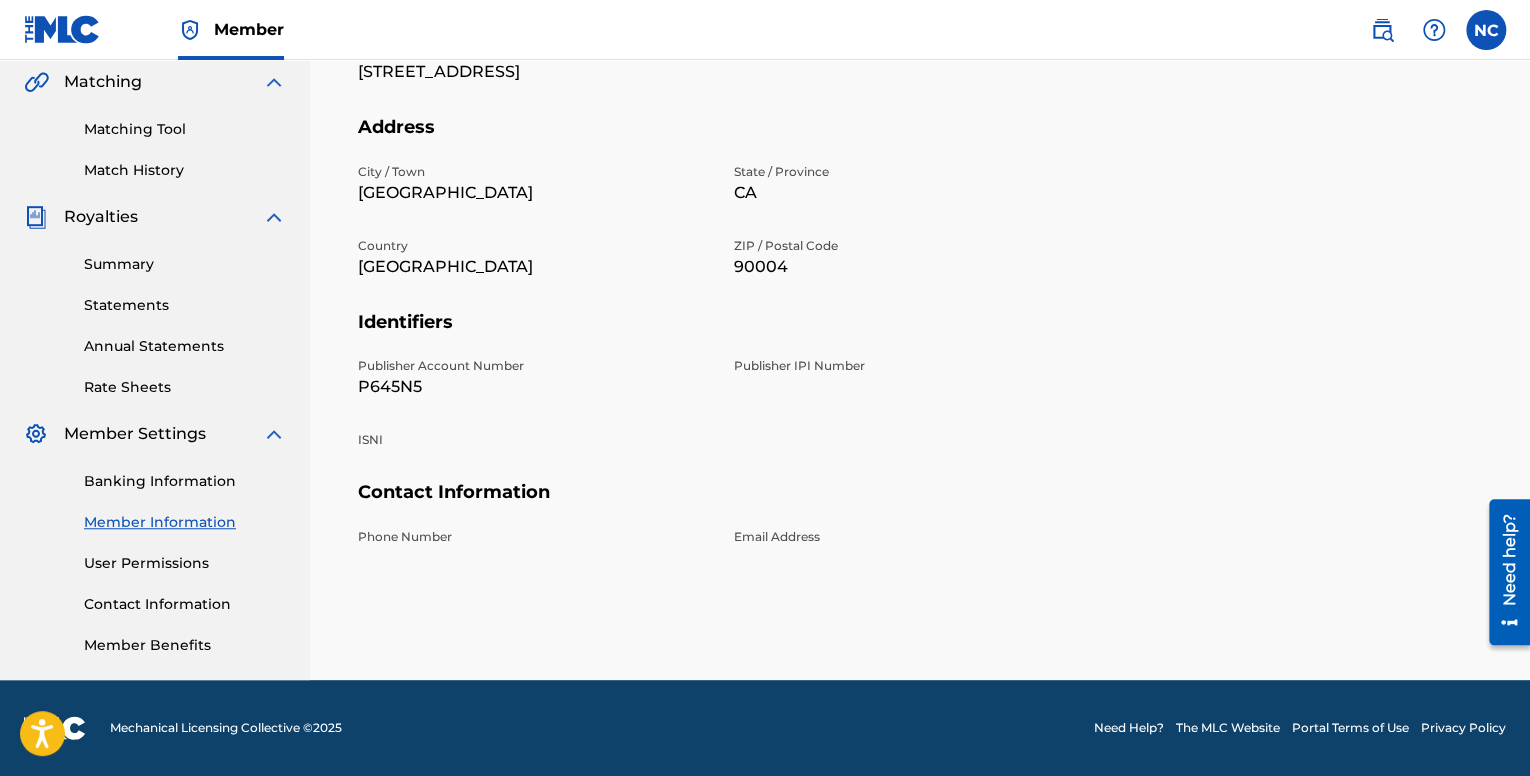 scroll, scrollTop: 0, scrollLeft: 0, axis: both 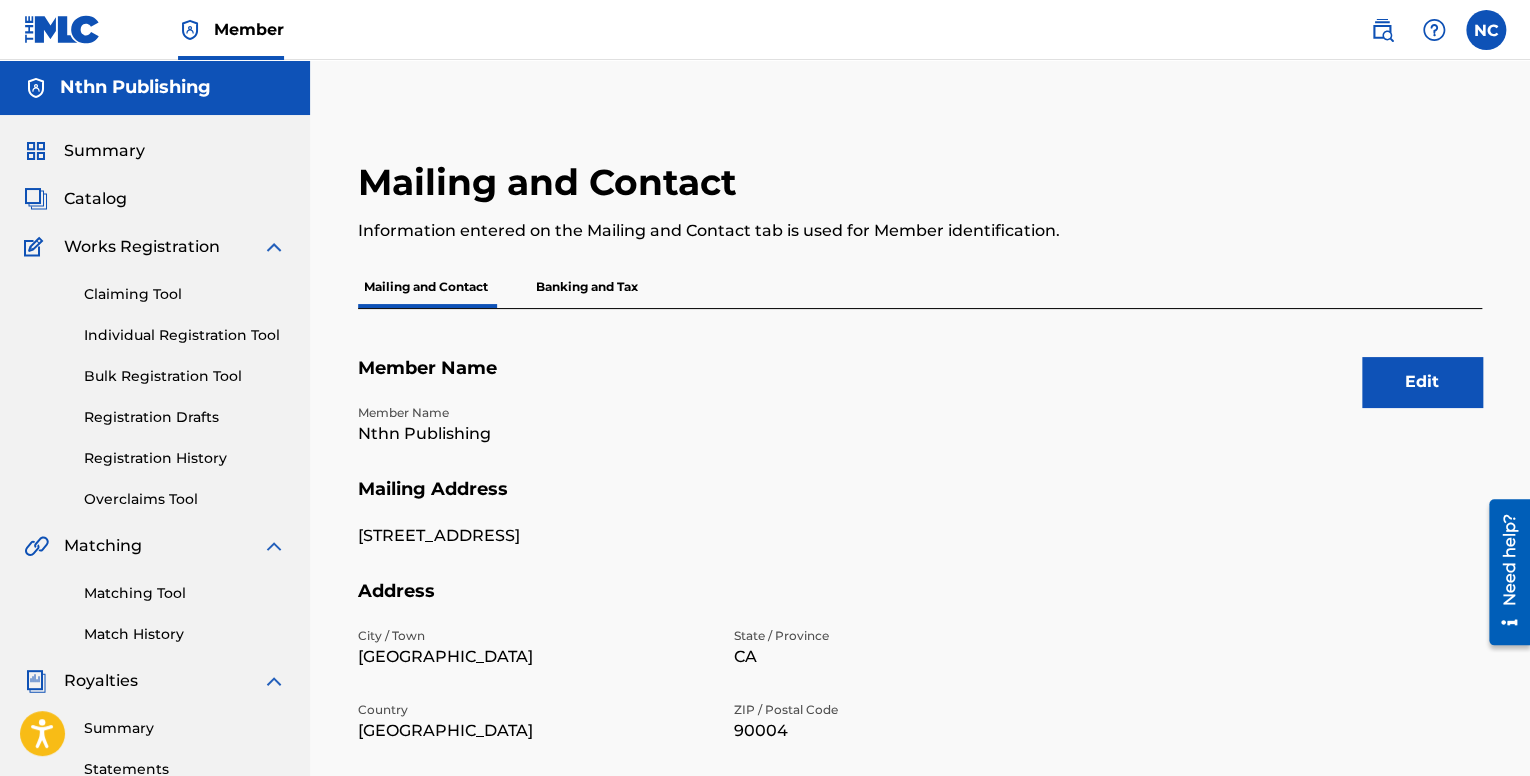 click on "Edit" at bounding box center [1422, 382] 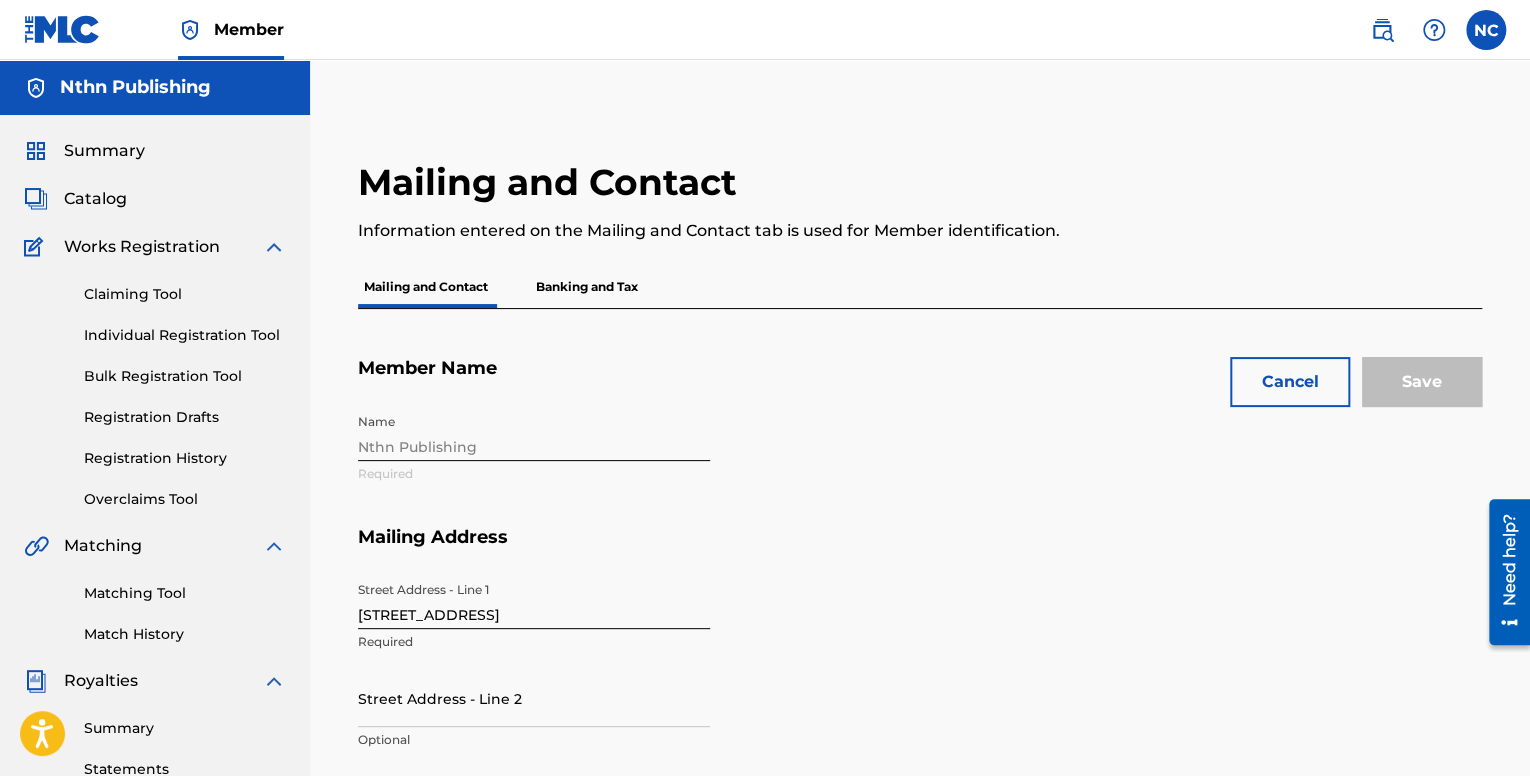 click on "Name Nthn Publishing Required" at bounding box center (722, 465) 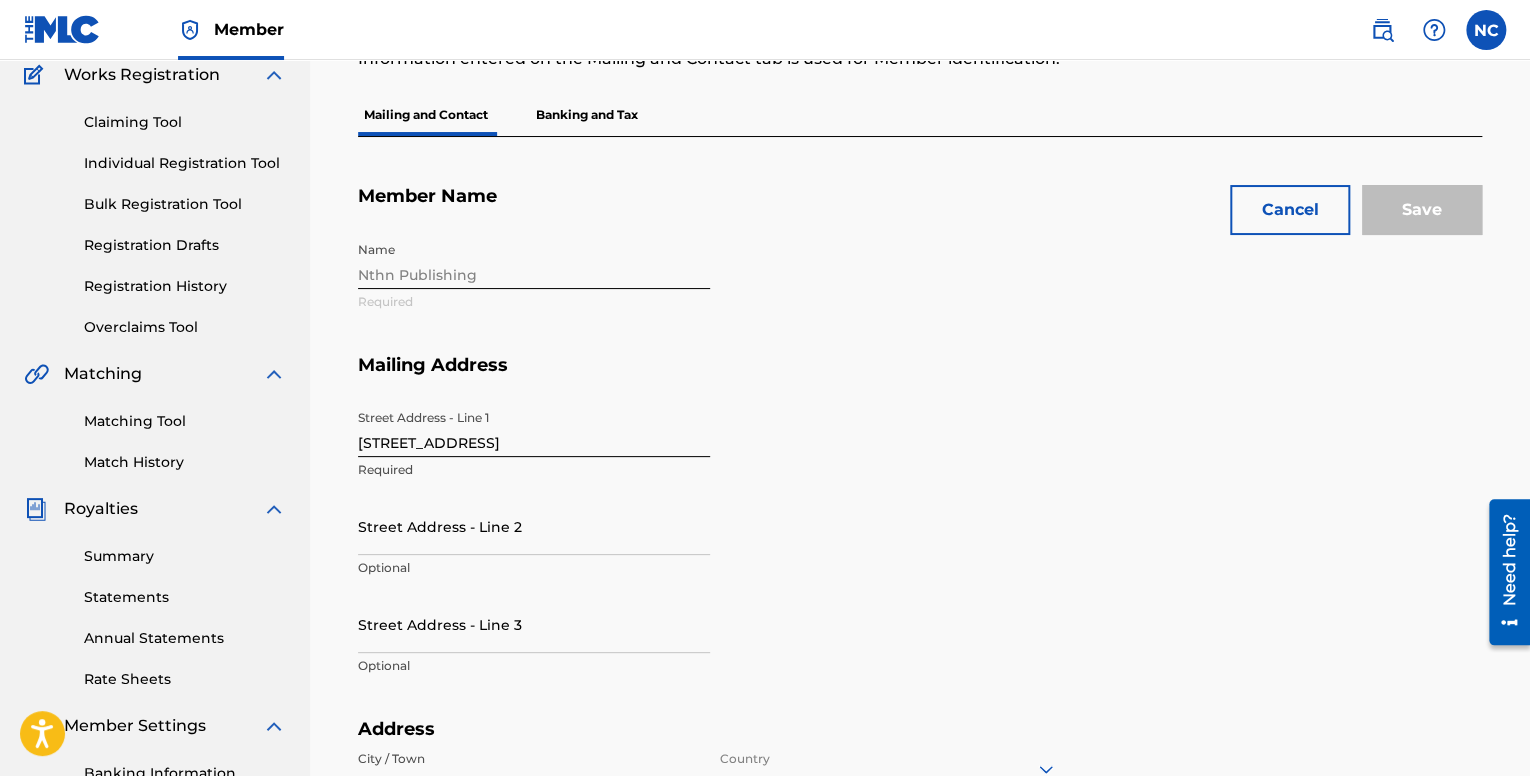 scroll, scrollTop: 161, scrollLeft: 0, axis: vertical 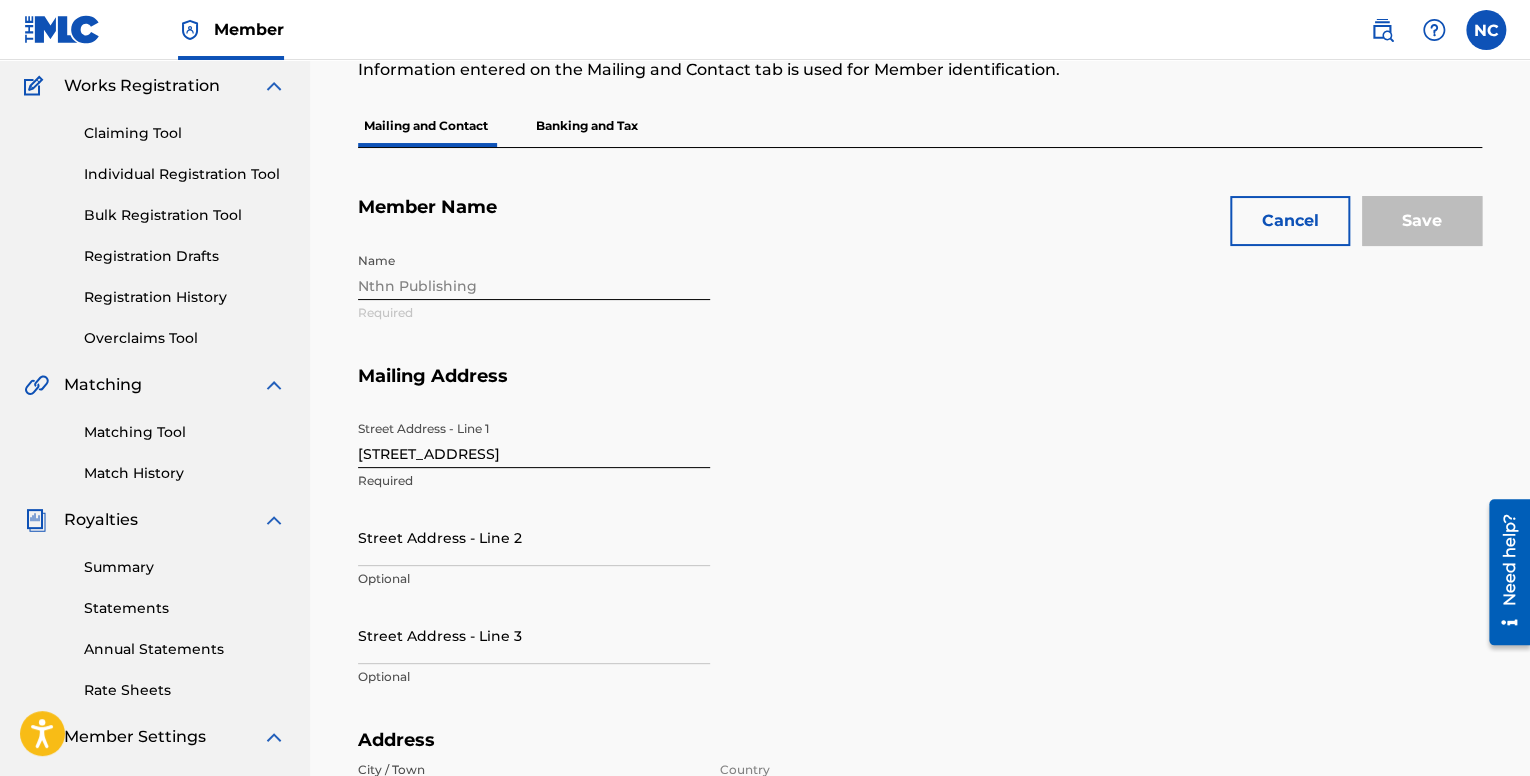 click on "Name Nthn Publishing Required" at bounding box center (722, 304) 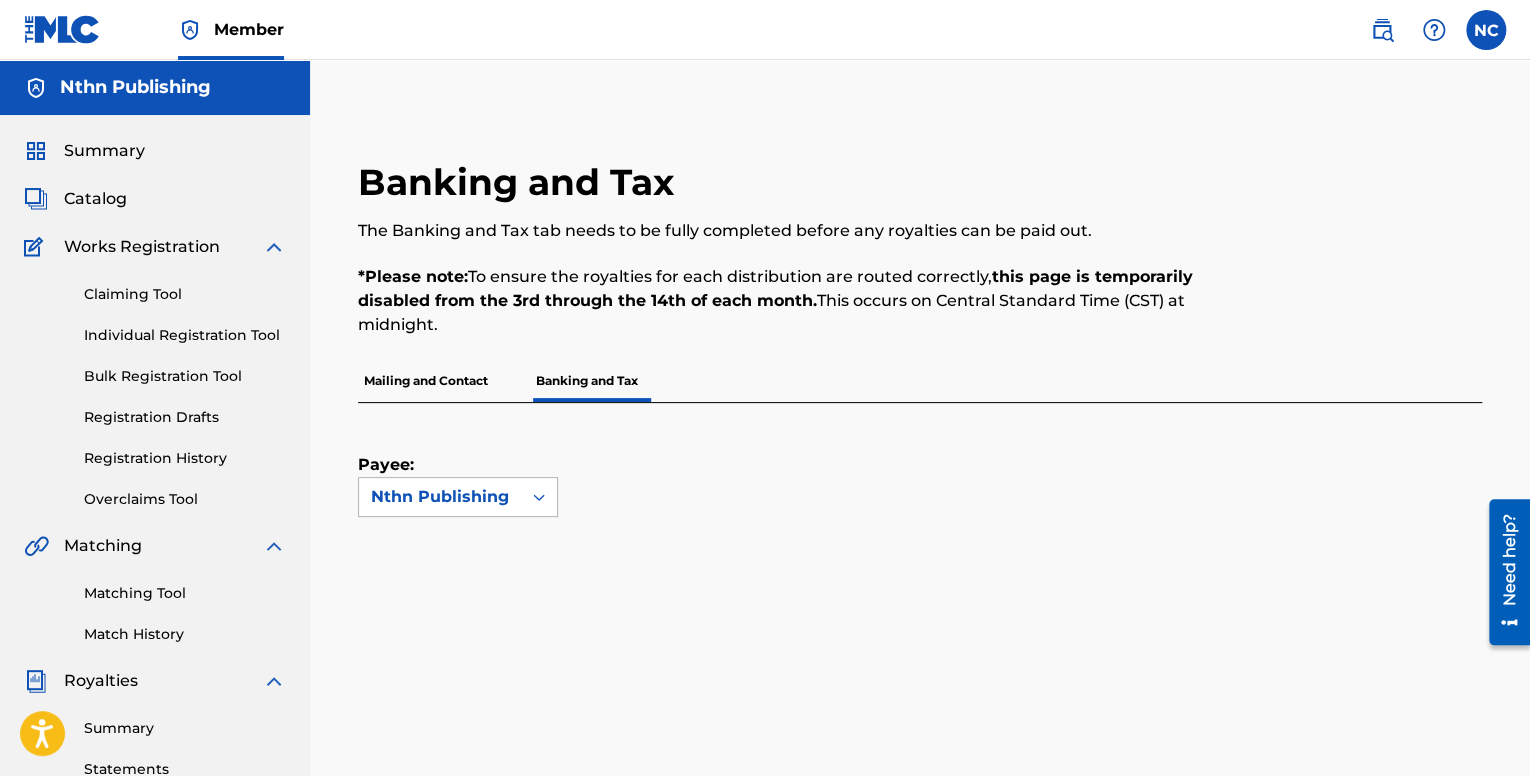 click on "Nthn Publishing" at bounding box center (440, 497) 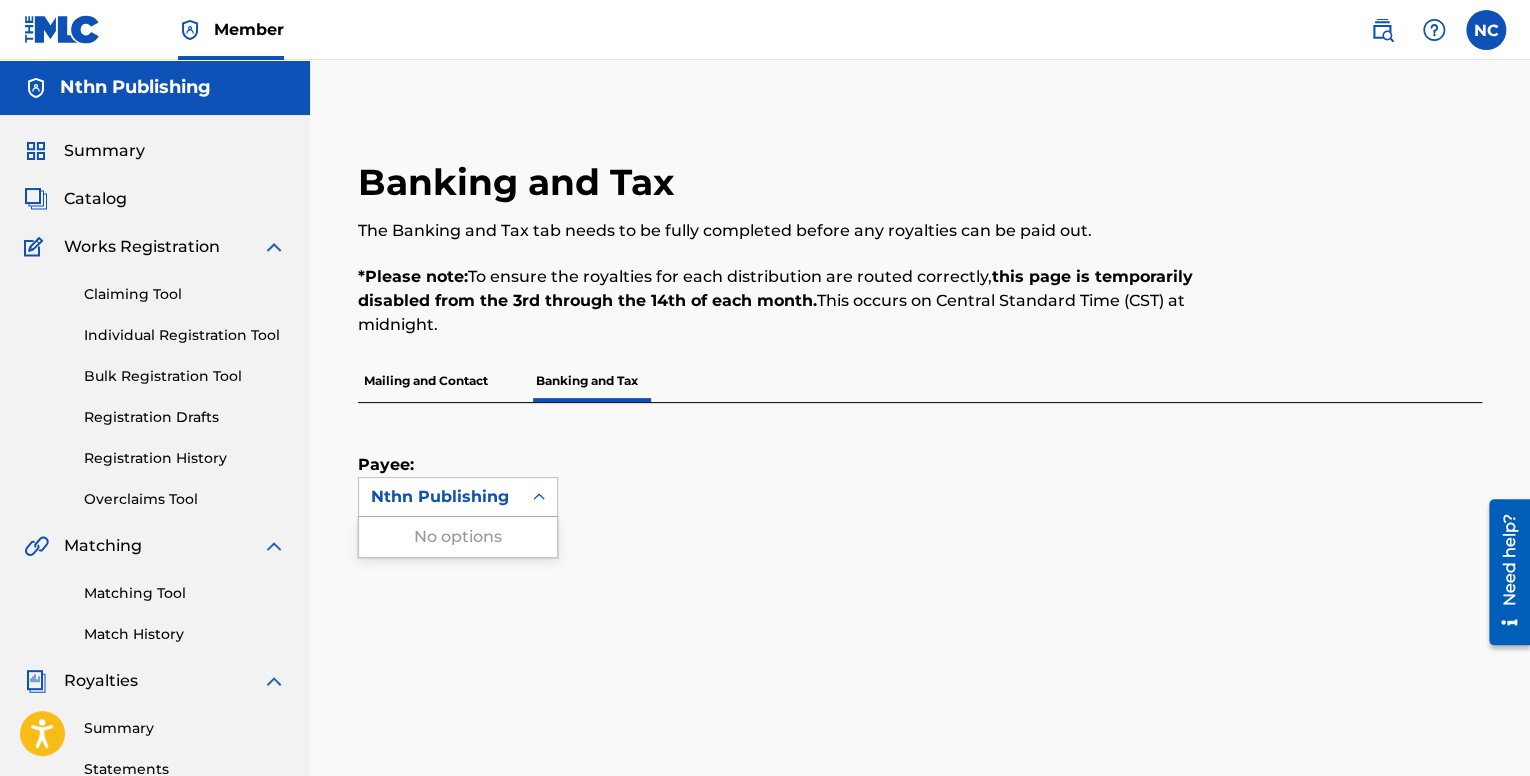 click on "Mailing and Contact" at bounding box center [426, 381] 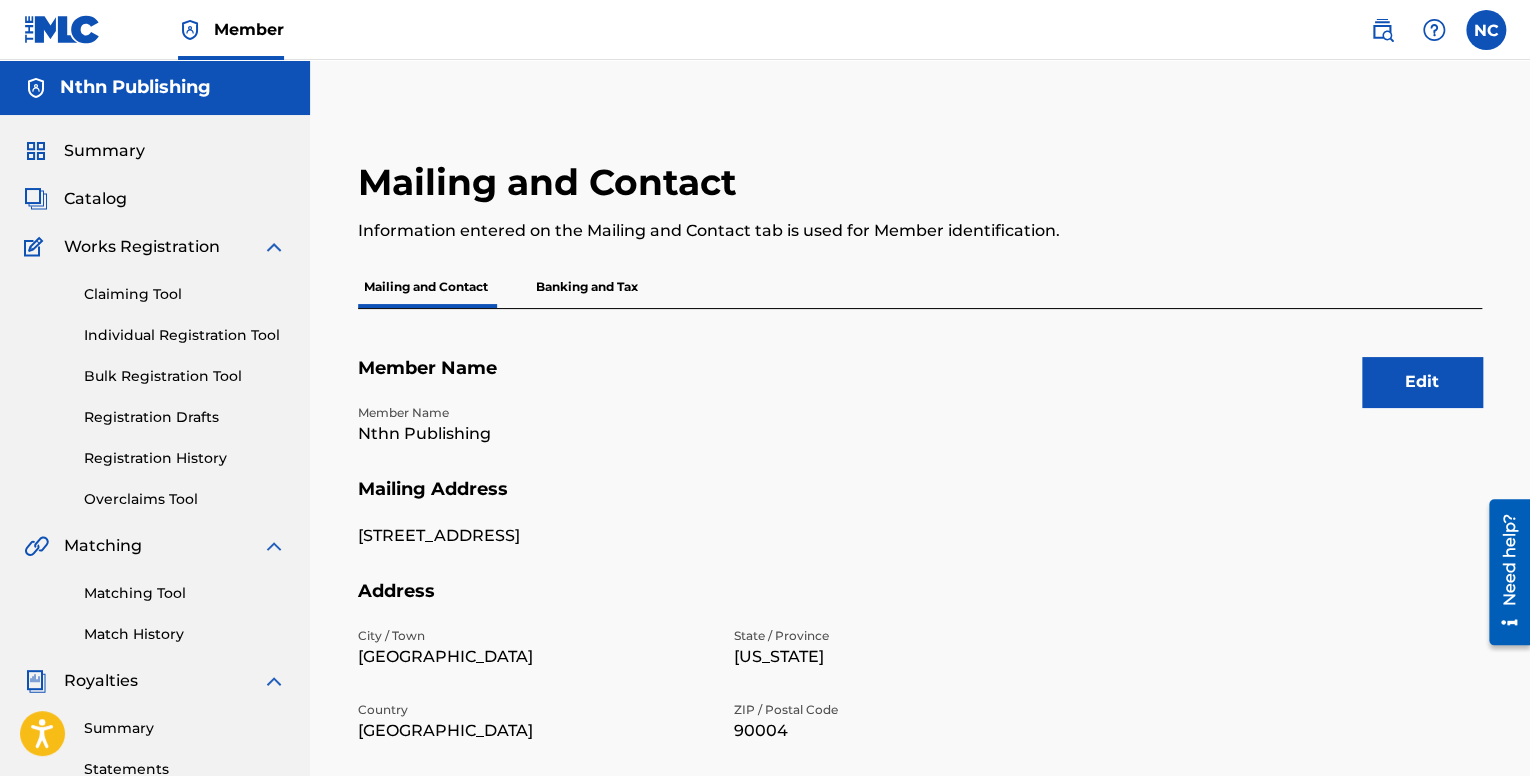 click on "Banking and Tax" at bounding box center [587, 287] 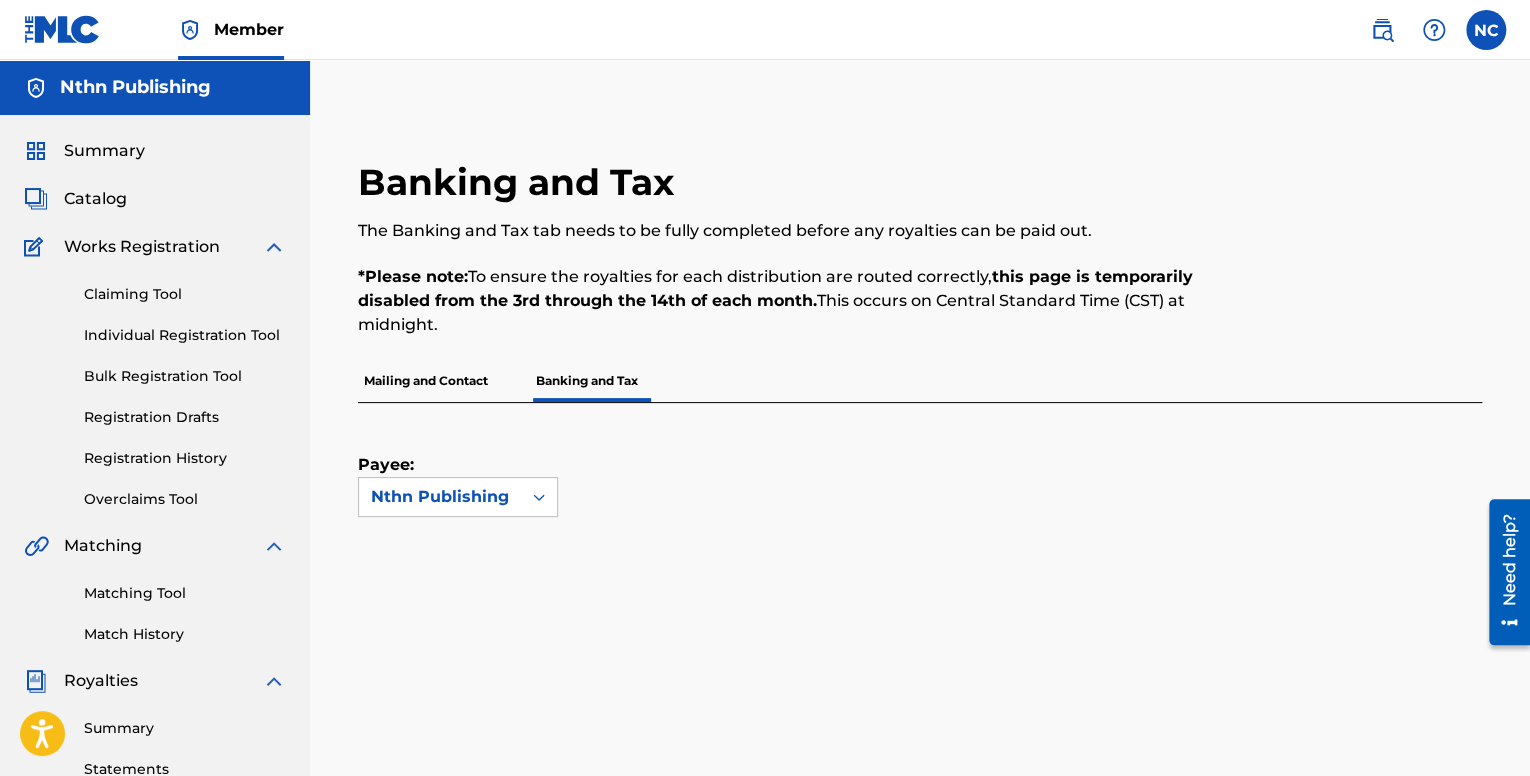 click on "Mailing and Contact" at bounding box center (426, 381) 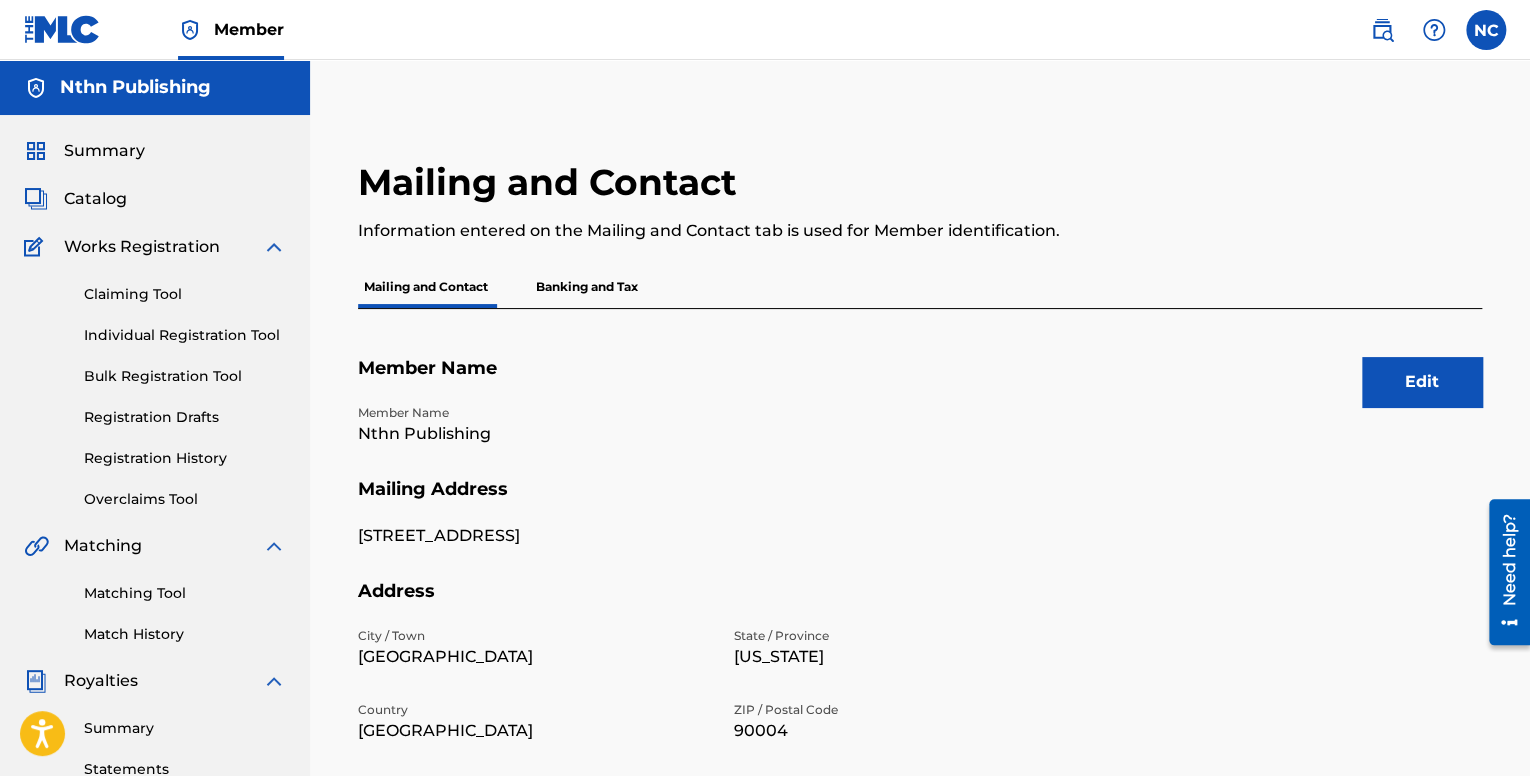 click on "Edit Member Name  Member Name Nthn Publishing Mailing Address 132 S Kenmore Avenue Address City / Town Los Angeles State / Province California Country USA ZIP / Postal Code 90004 Identifiers Publisher Account Number P645N5 Publisher IPI Number ISNI Contact Information Phone Number Email Address" at bounding box center (920, 699) 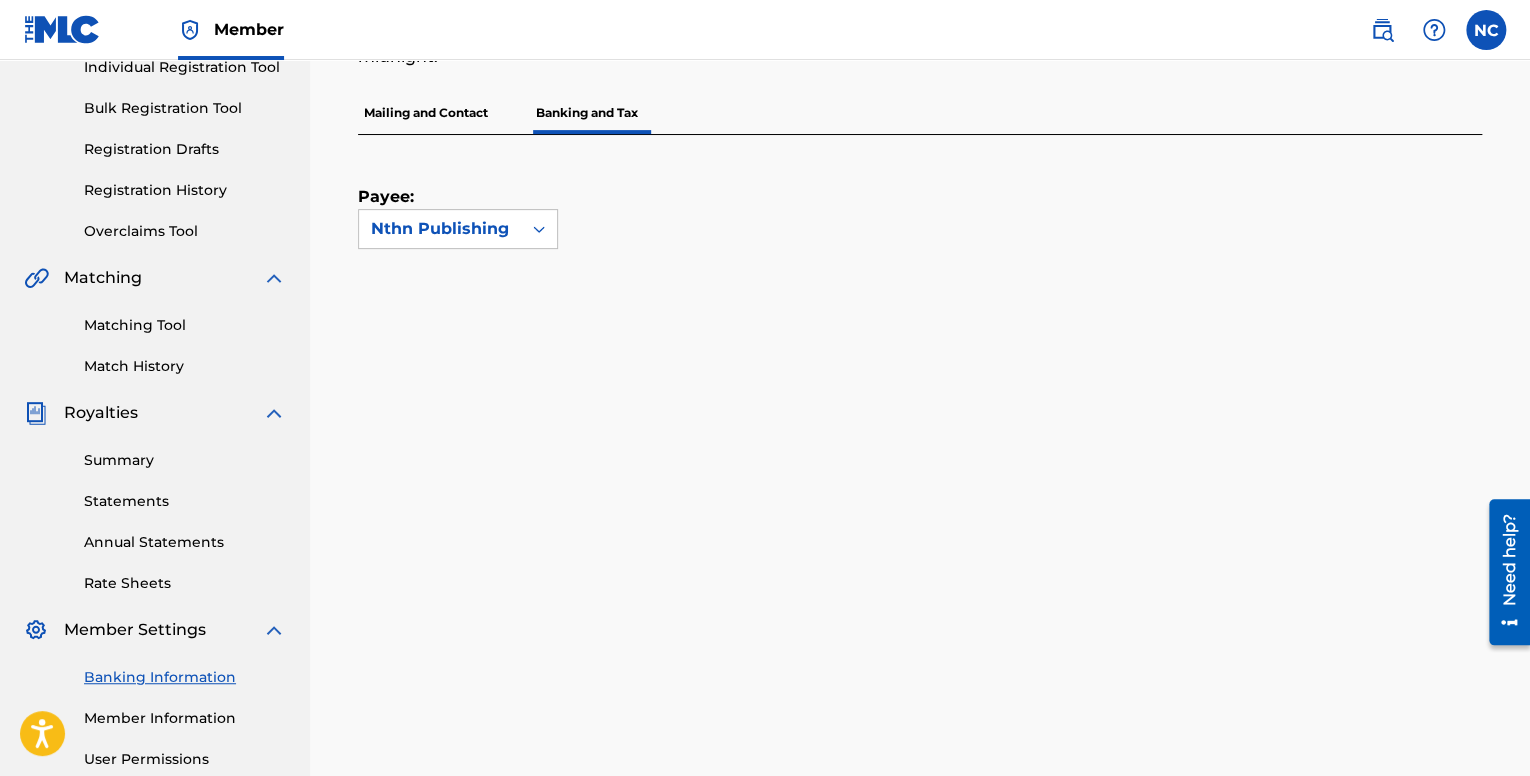 scroll, scrollTop: 100, scrollLeft: 0, axis: vertical 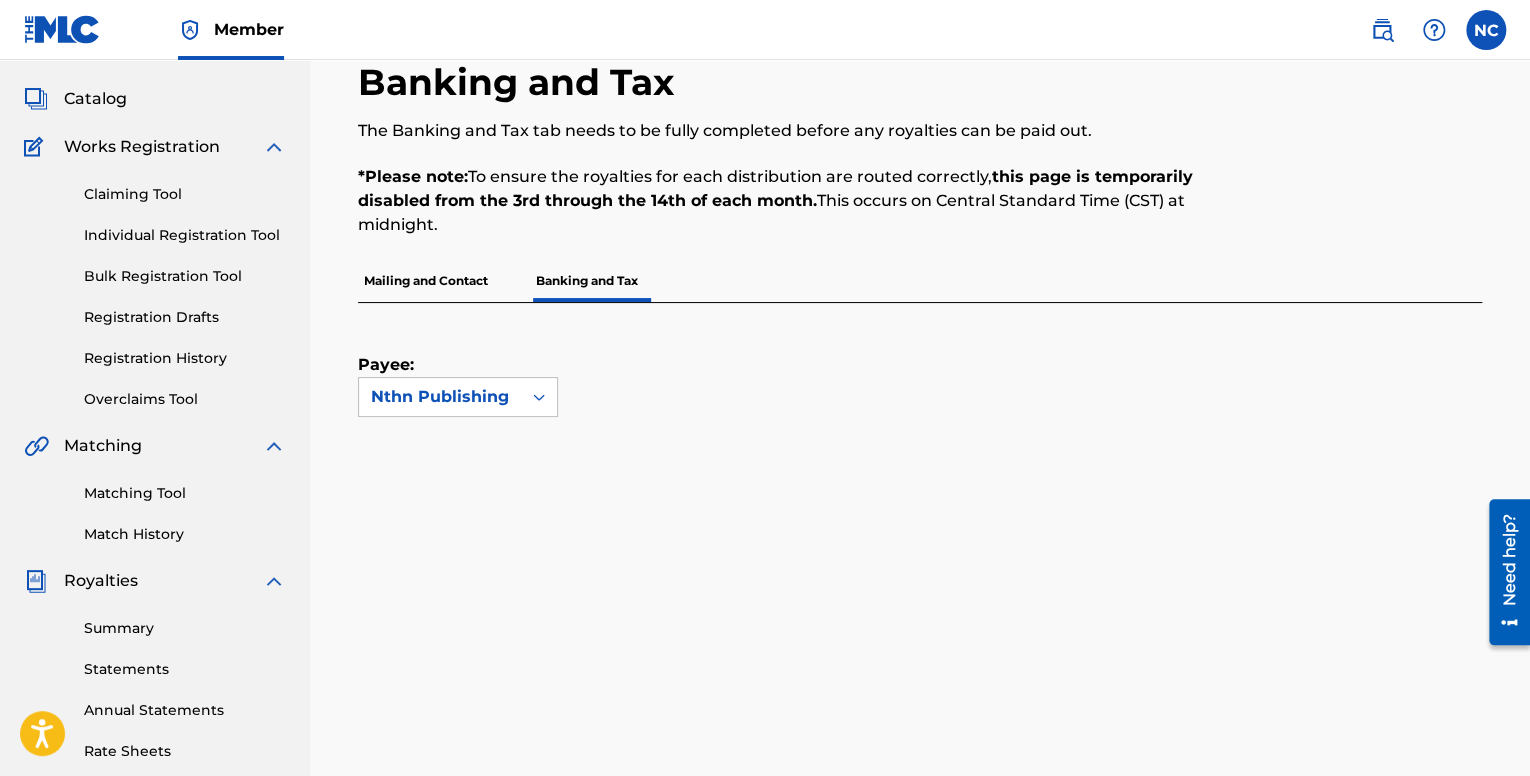 click on "Mailing and Contact" at bounding box center (426, 281) 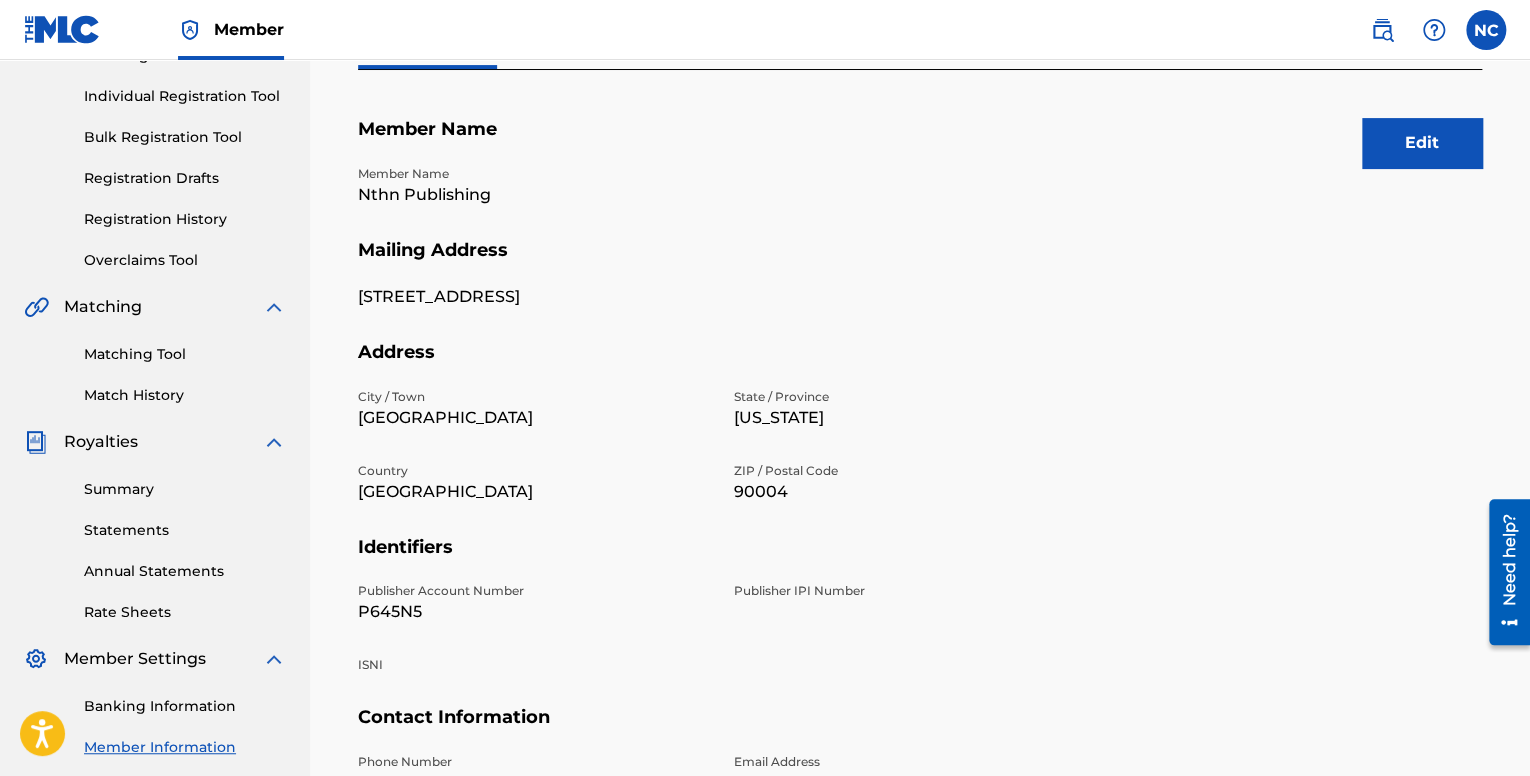 scroll, scrollTop: 0, scrollLeft: 0, axis: both 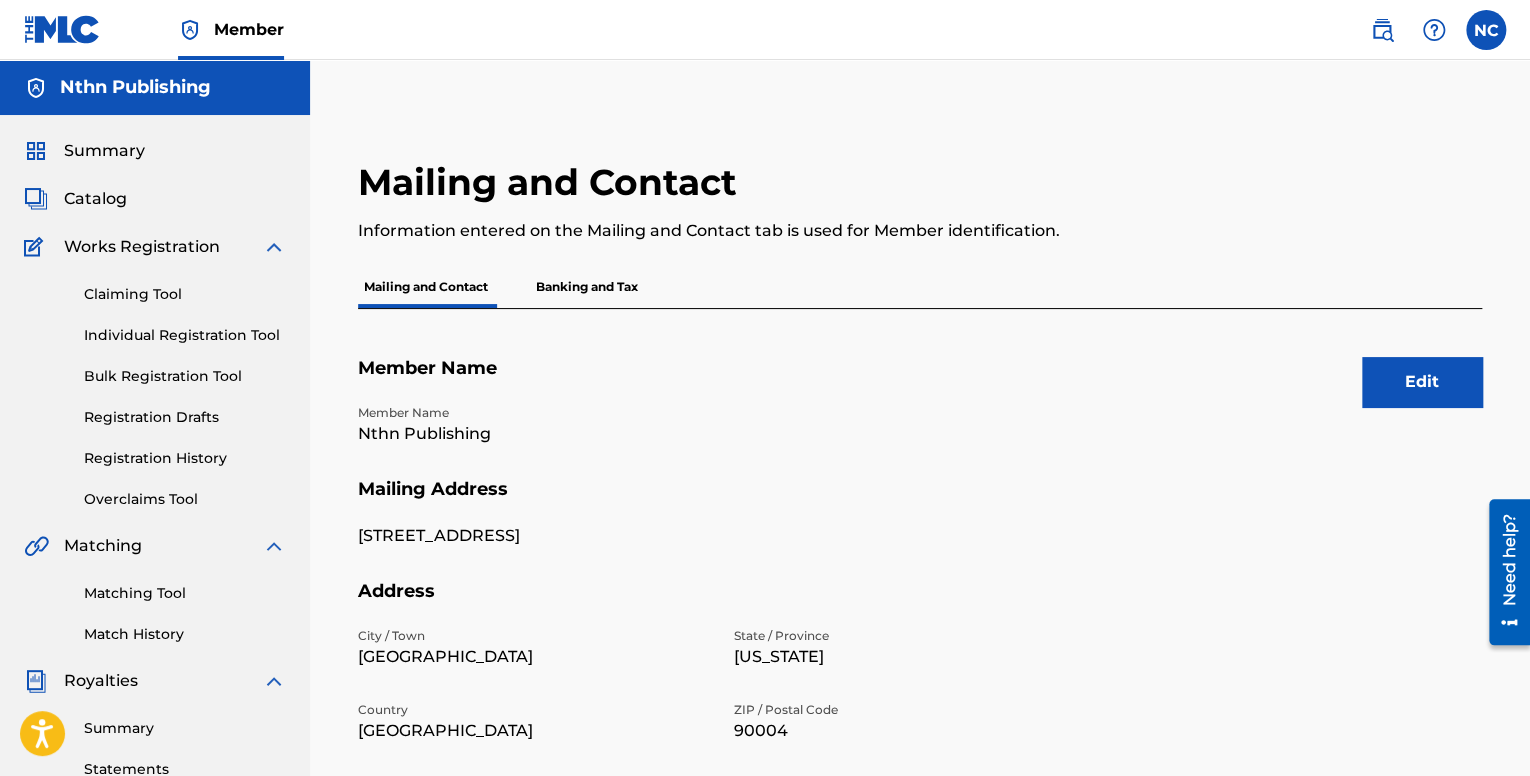 click on "Claiming Tool" at bounding box center (185, 294) 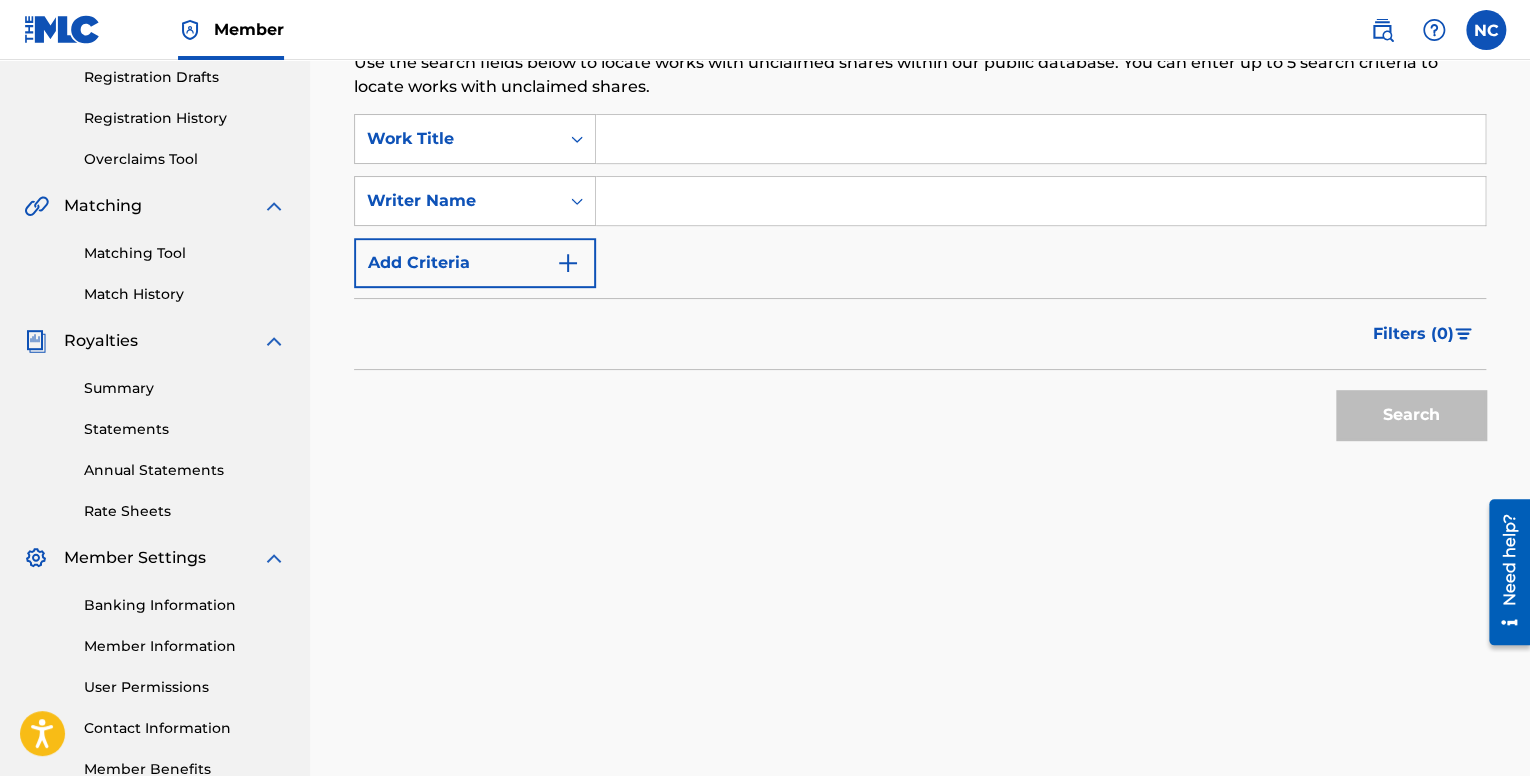 scroll, scrollTop: 0, scrollLeft: 0, axis: both 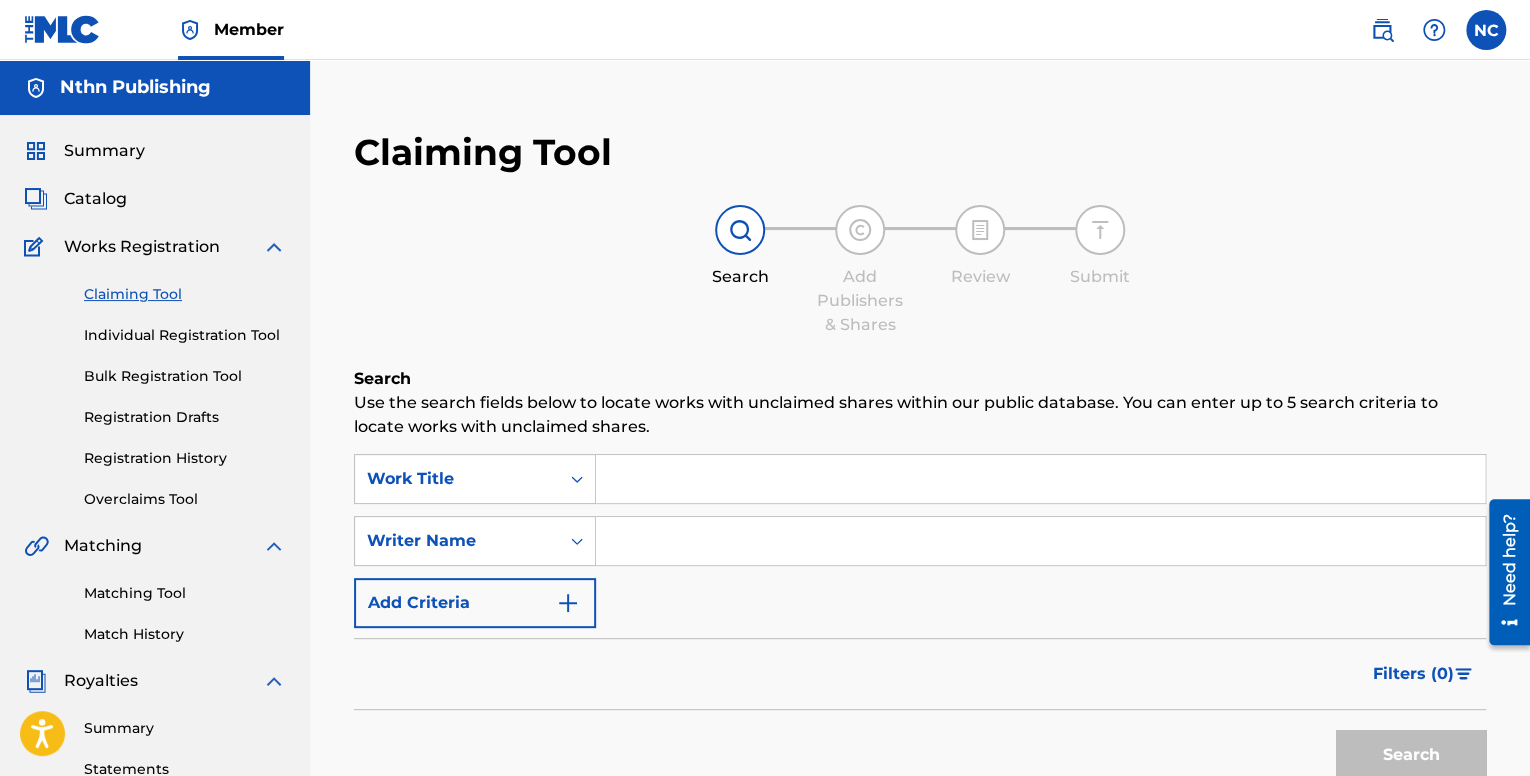 click on "Catalog" at bounding box center (95, 199) 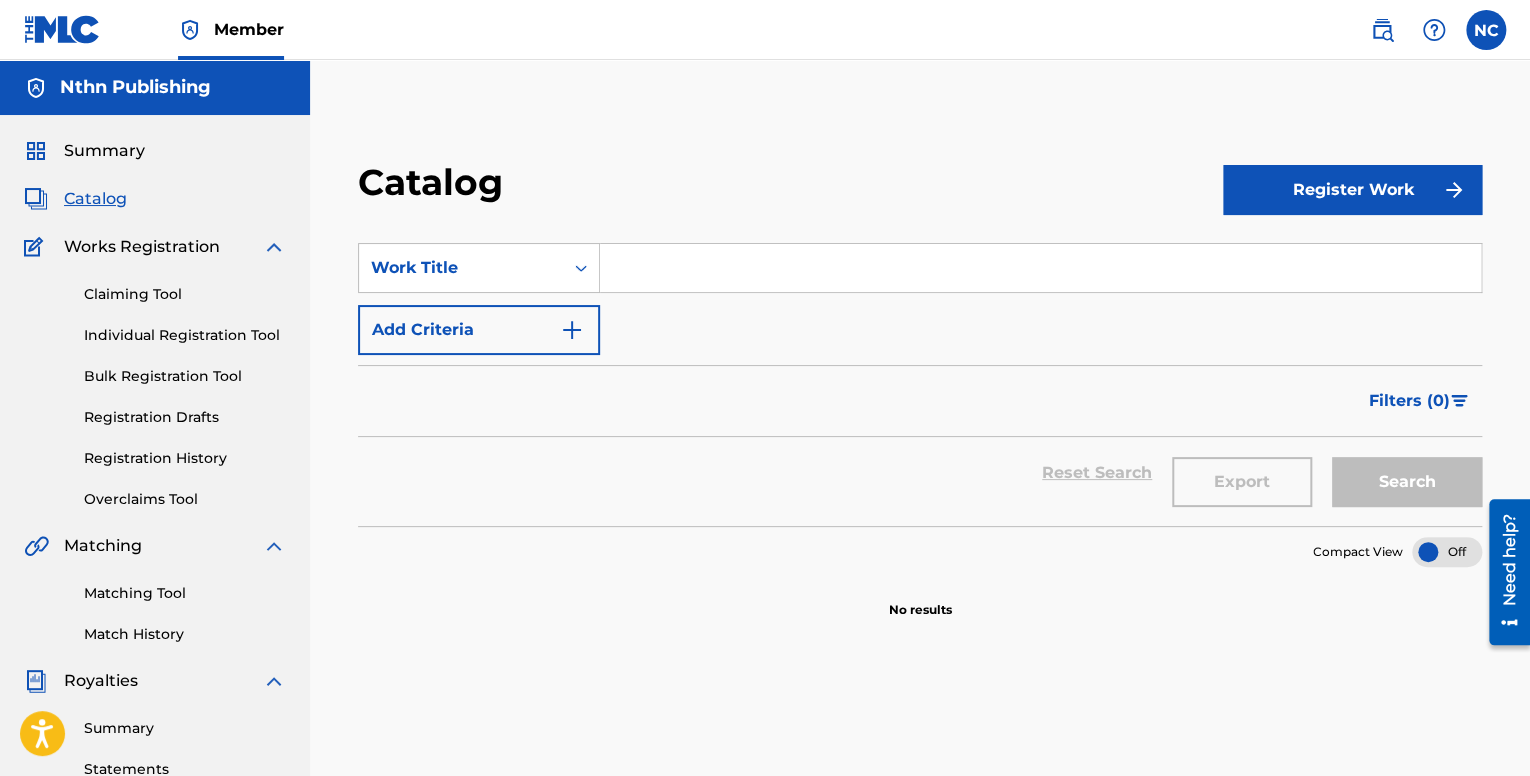 click at bounding box center (1040, 268) 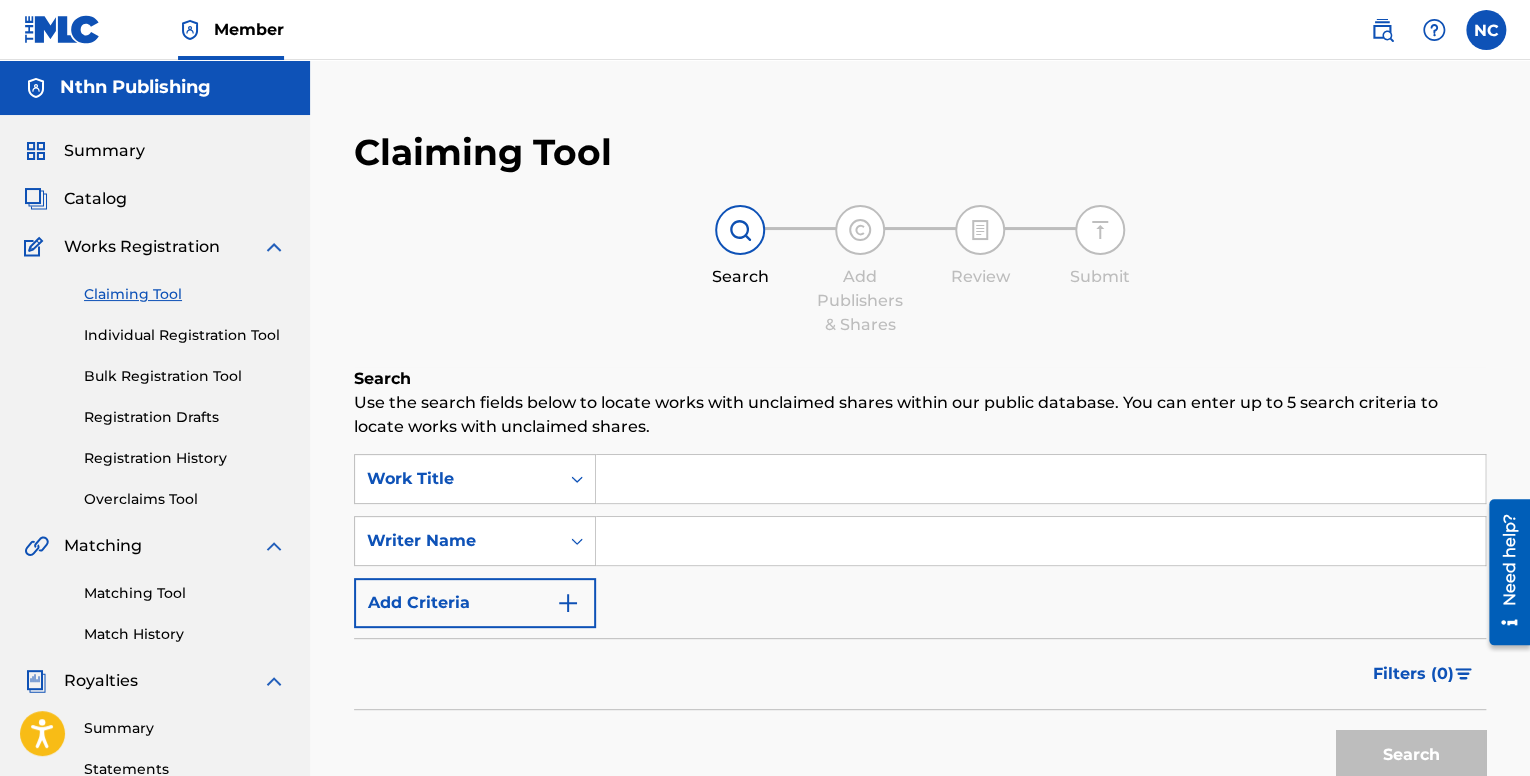 click at bounding box center [1040, 479] 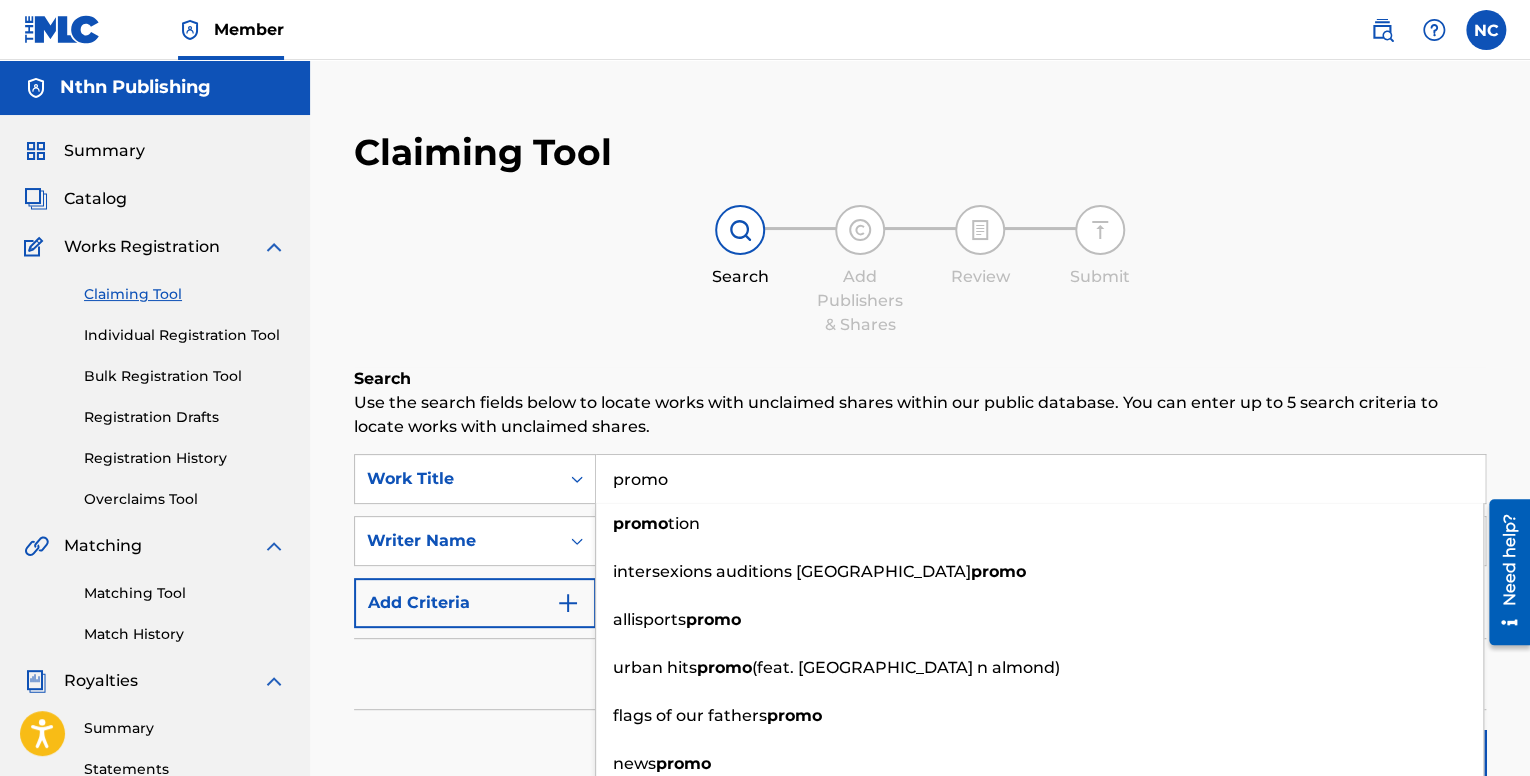 type on "promo" 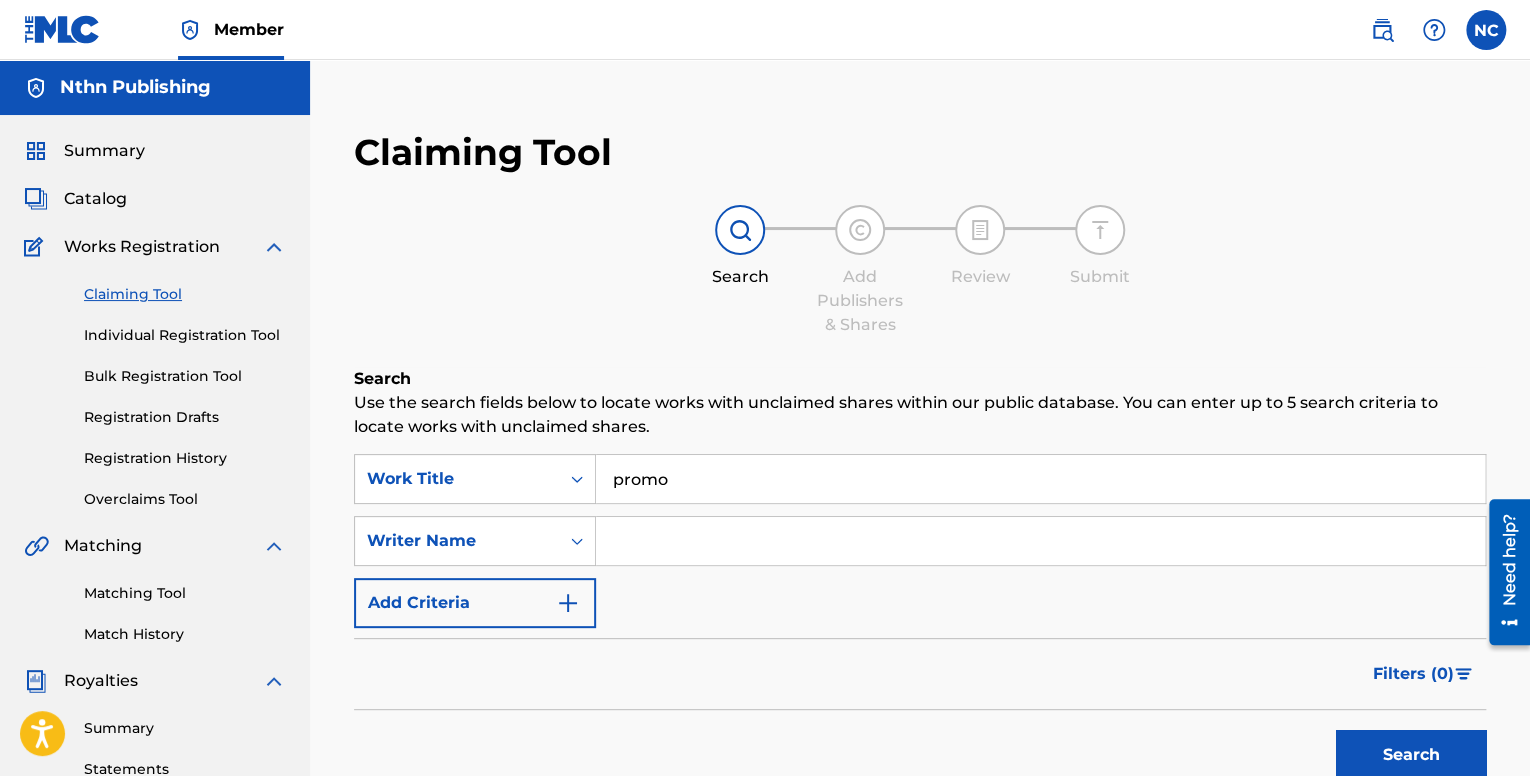 click on "Use the search fields below to locate works with unclaimed shares within our public database. You can enter up
to 5 search criteria to locate works with unclaimed shares." at bounding box center (920, 415) 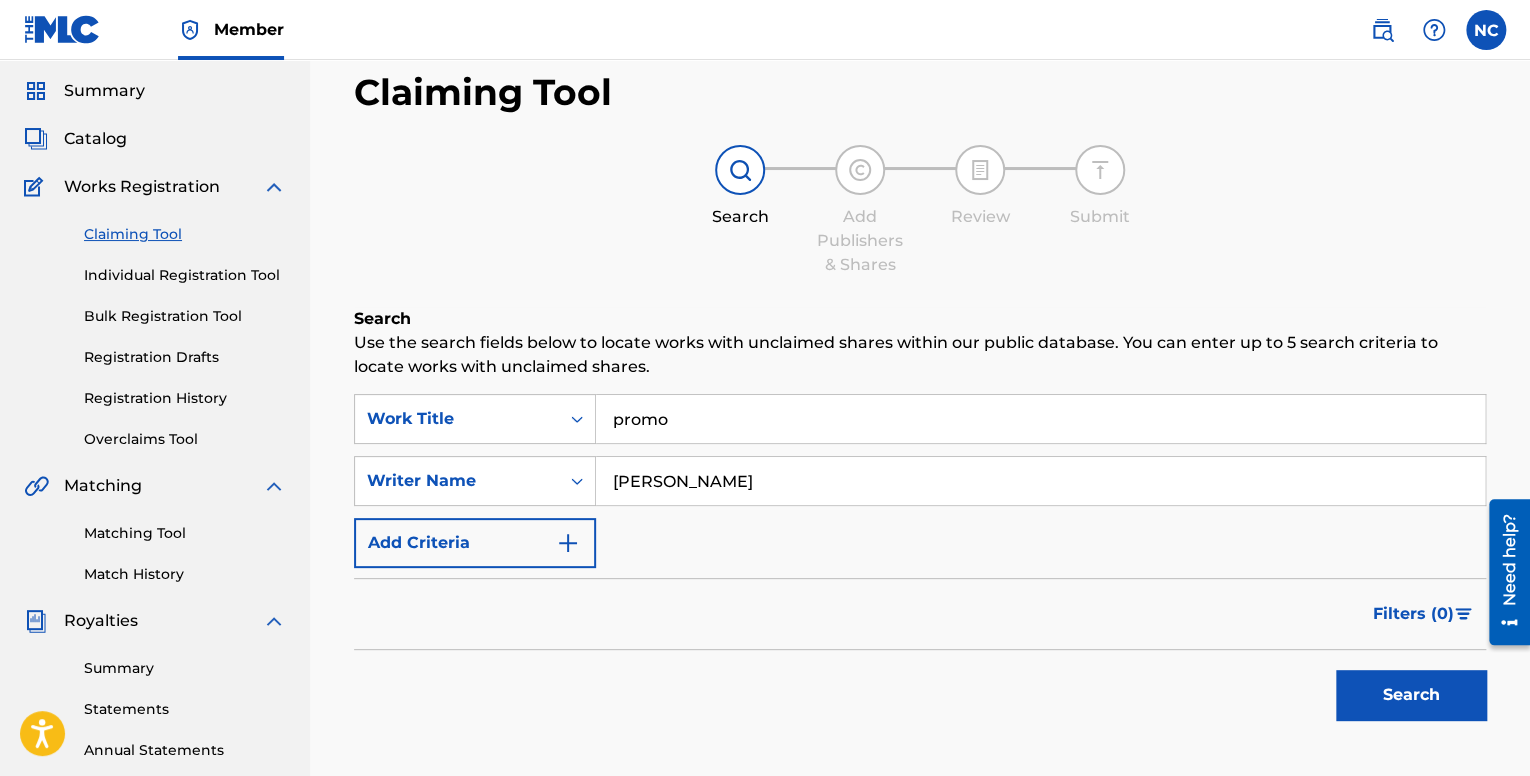 scroll, scrollTop: 300, scrollLeft: 0, axis: vertical 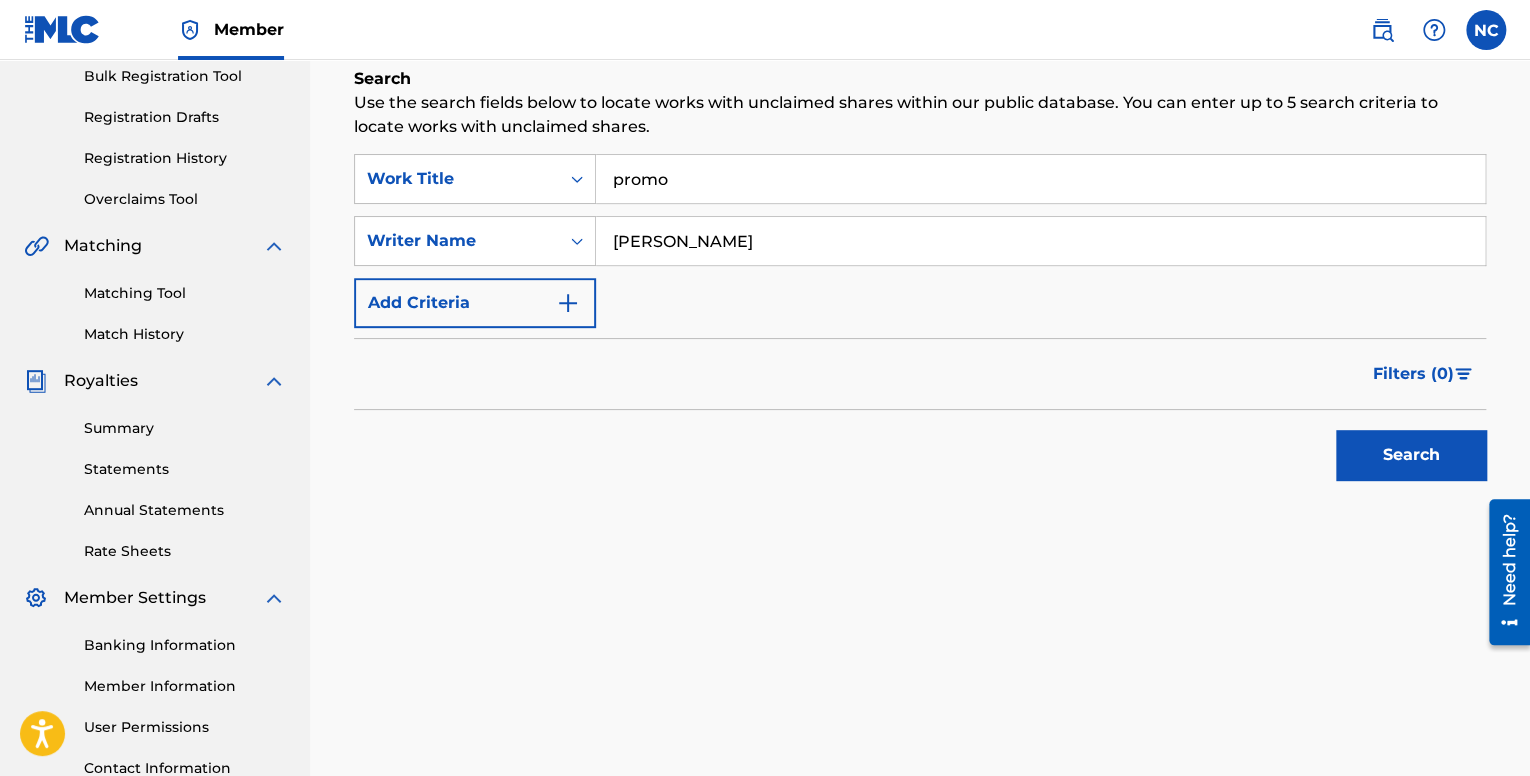 type on "[PERSON_NAME]" 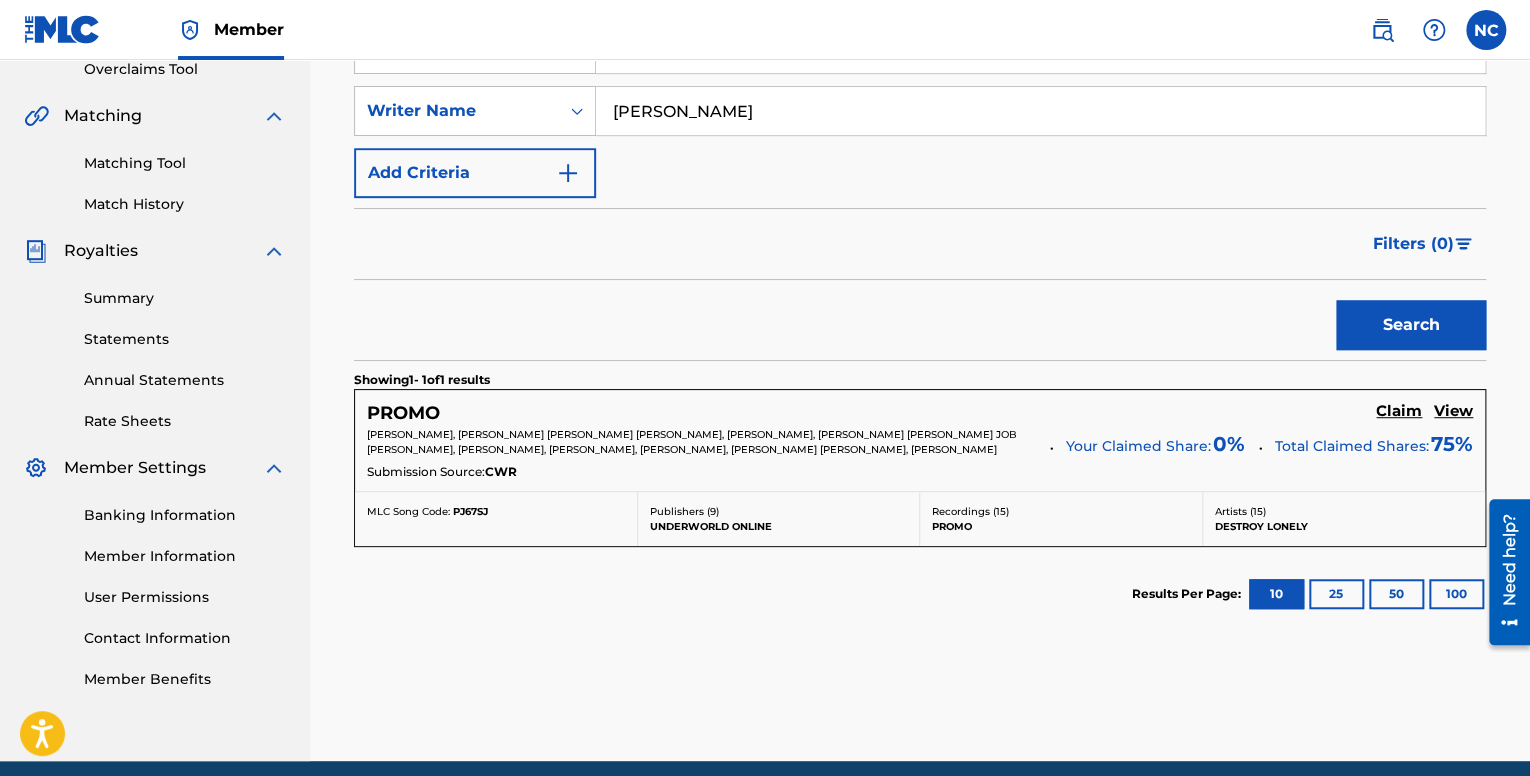 scroll, scrollTop: 500, scrollLeft: 0, axis: vertical 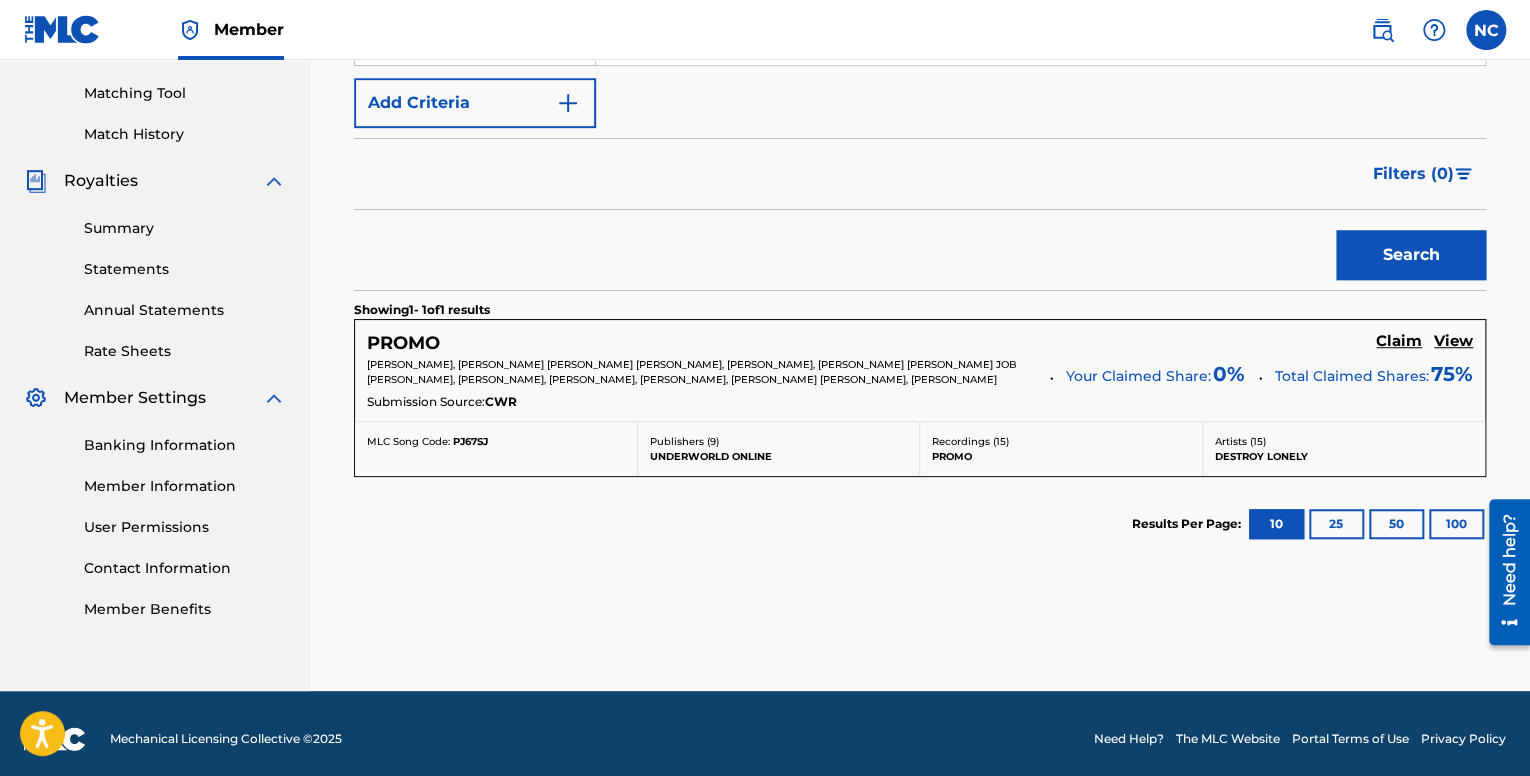 click on "Results Per Page: 10 25 50 100" at bounding box center [920, 524] 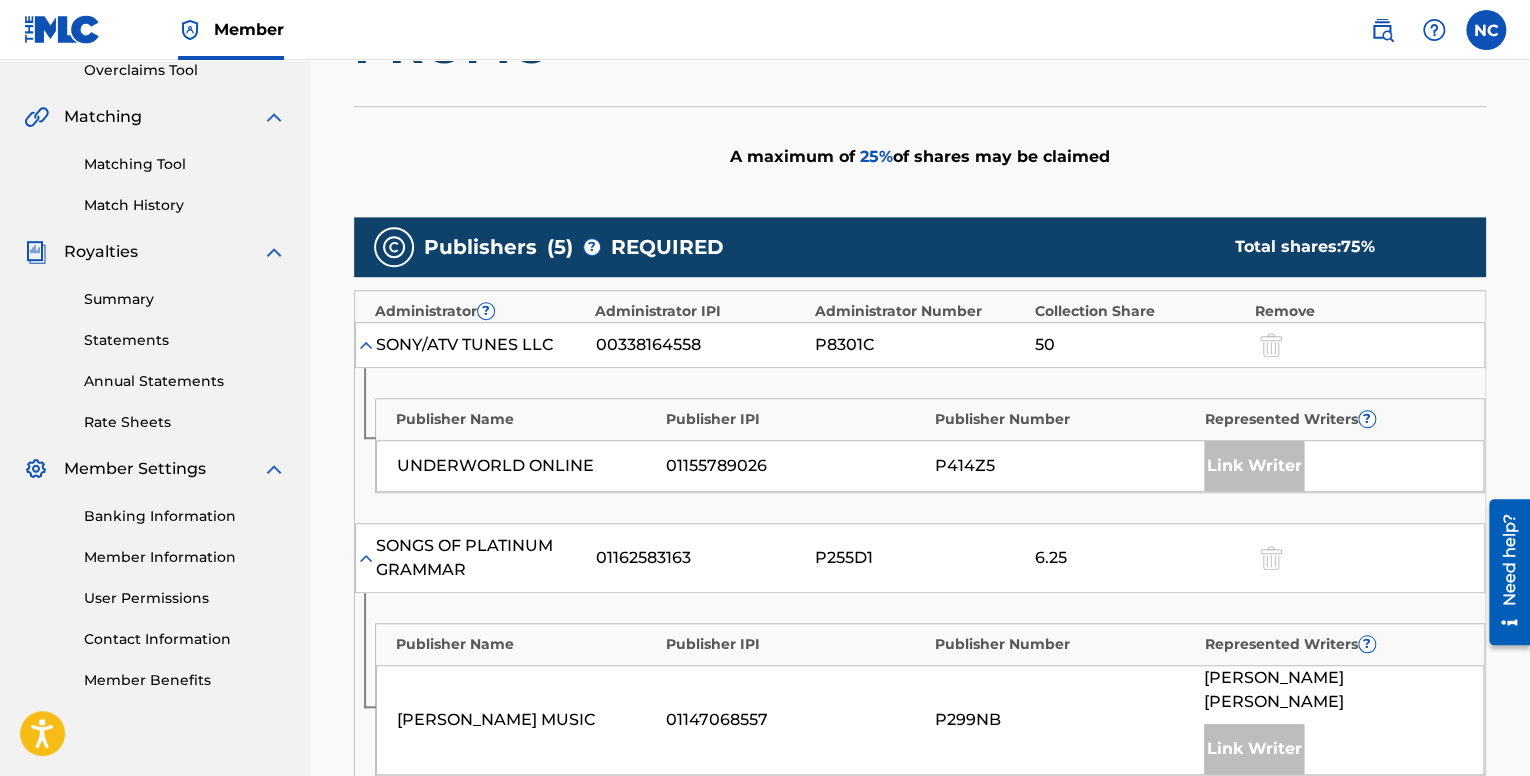 scroll, scrollTop: 500, scrollLeft: 0, axis: vertical 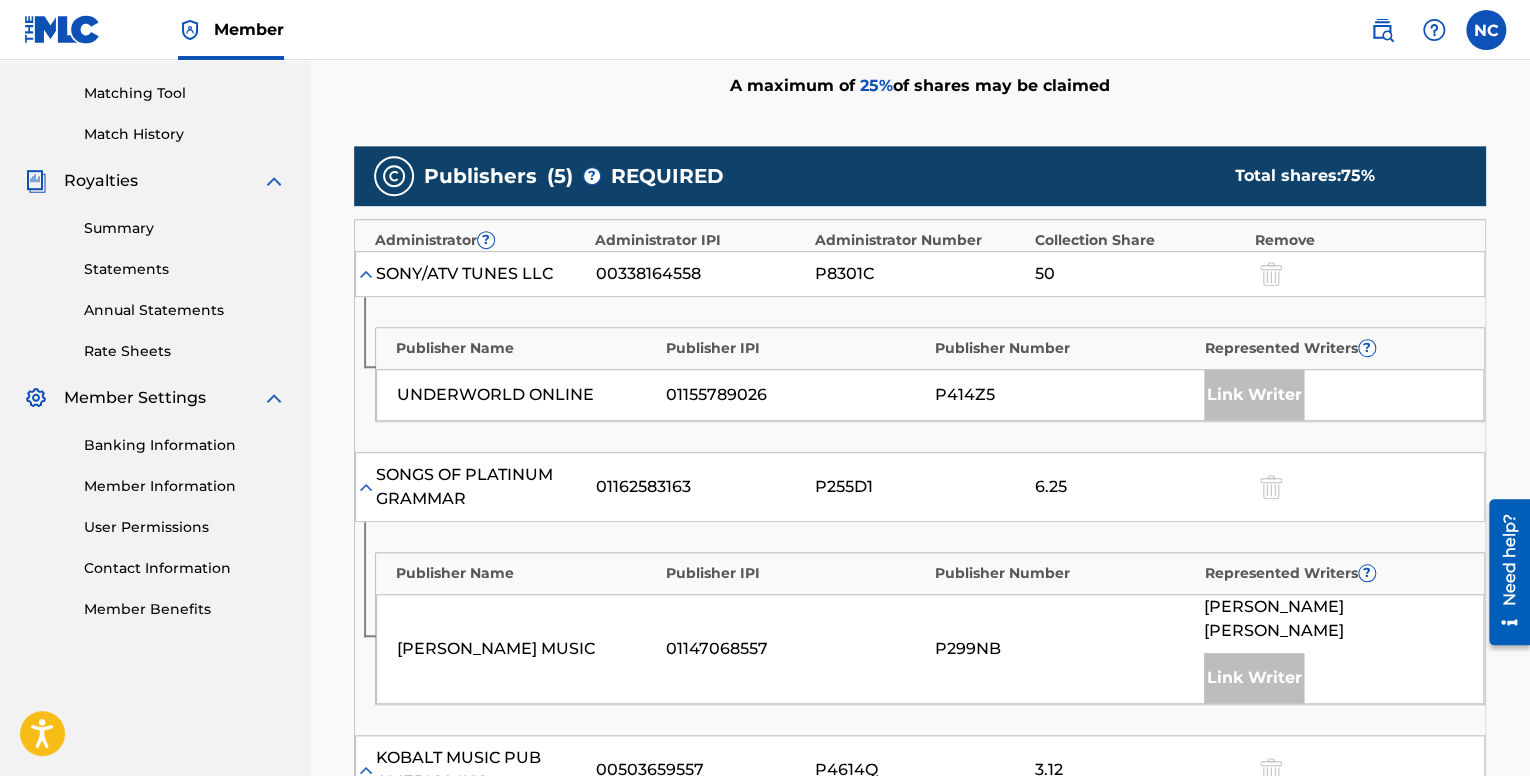 click at bounding box center (366, 274) 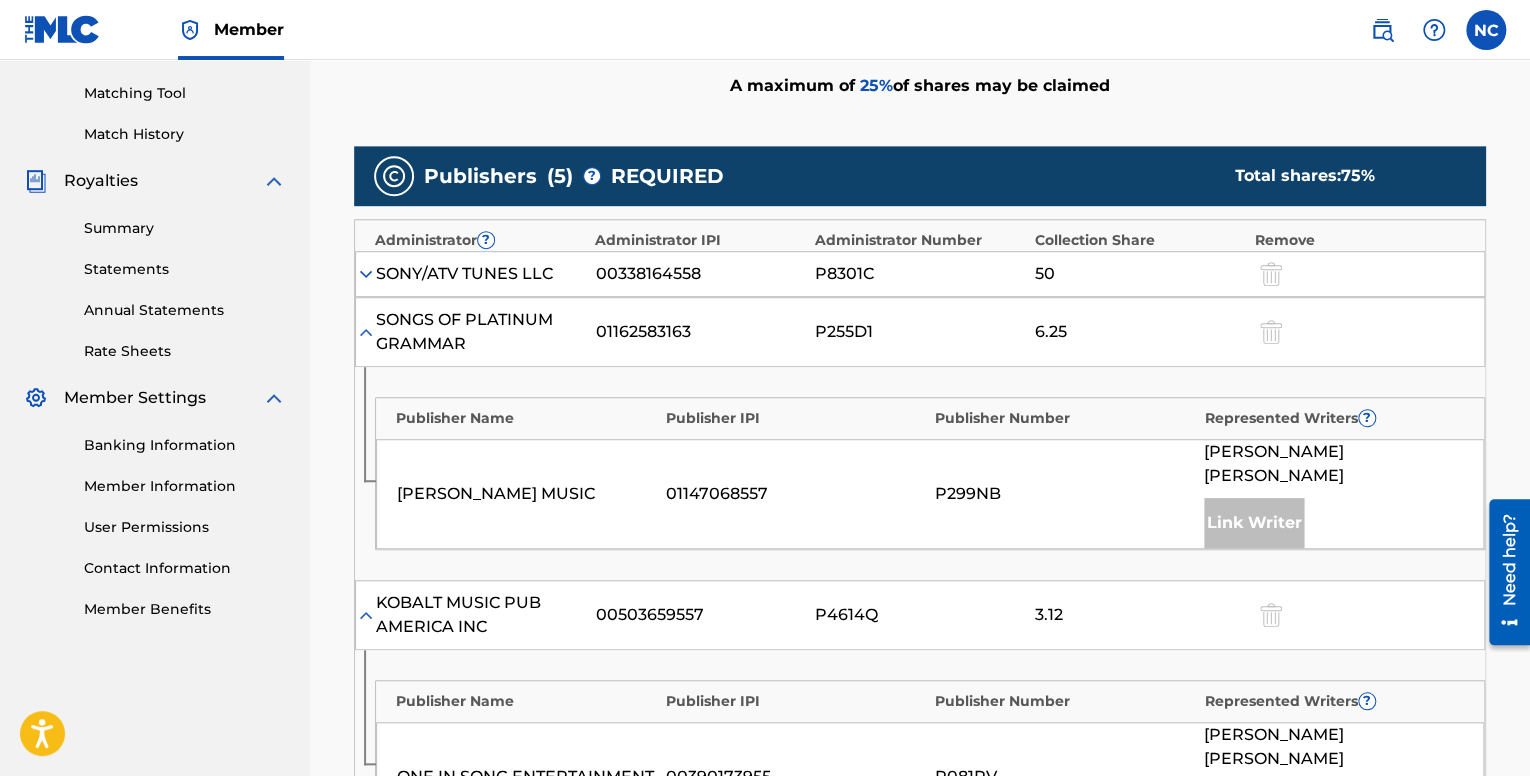 click at bounding box center (366, 332) 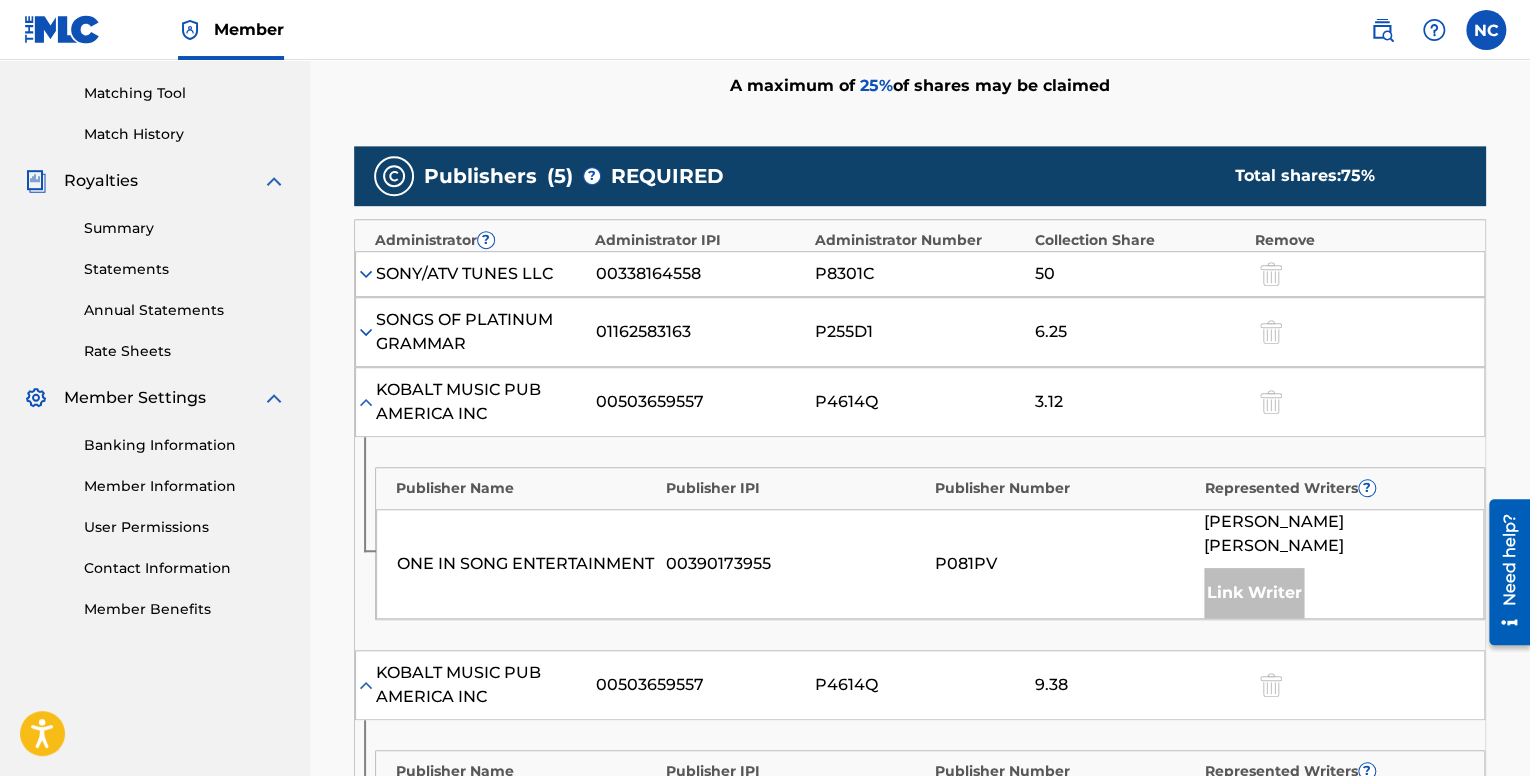 click at bounding box center [366, 274] 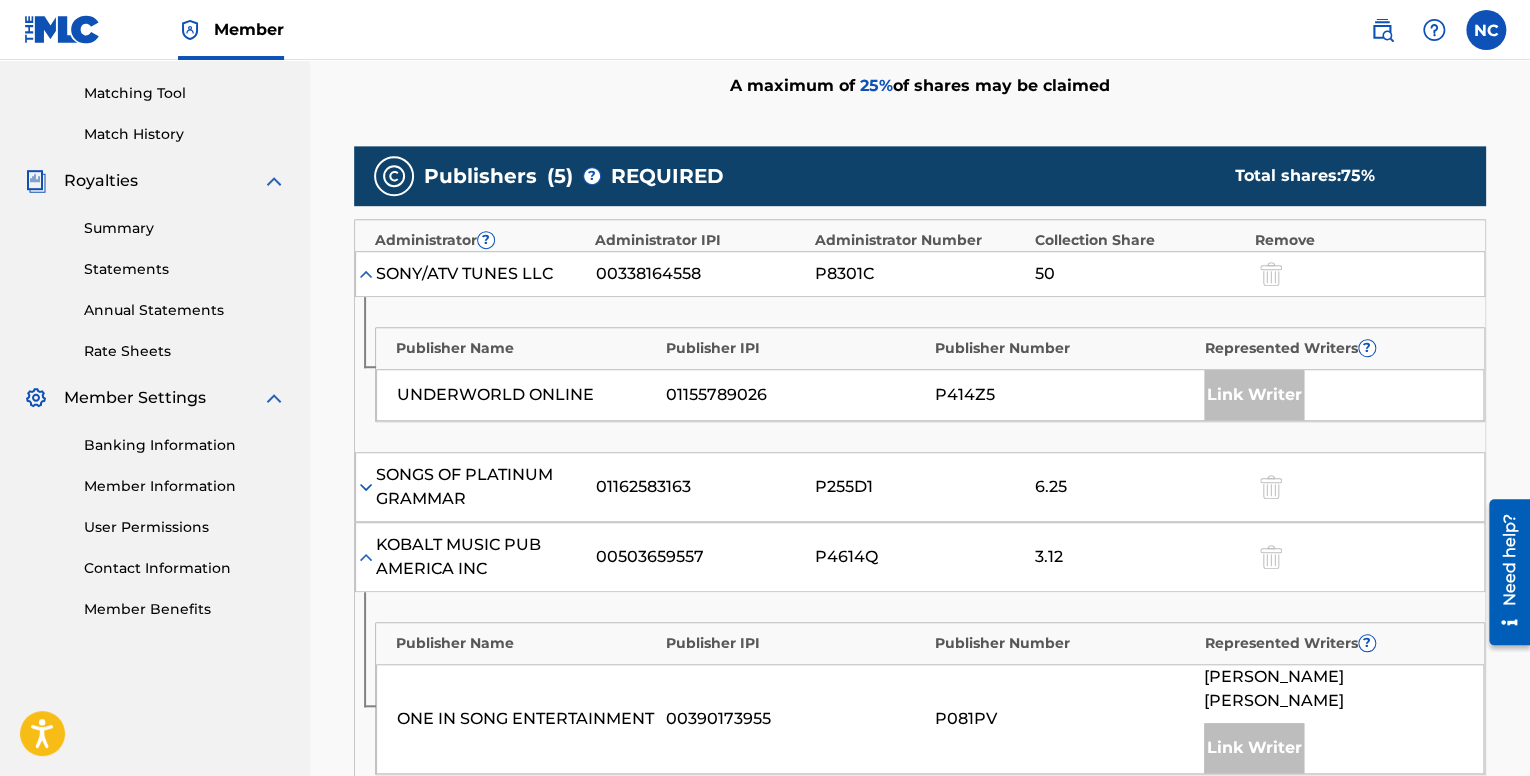 click at bounding box center [366, 274] 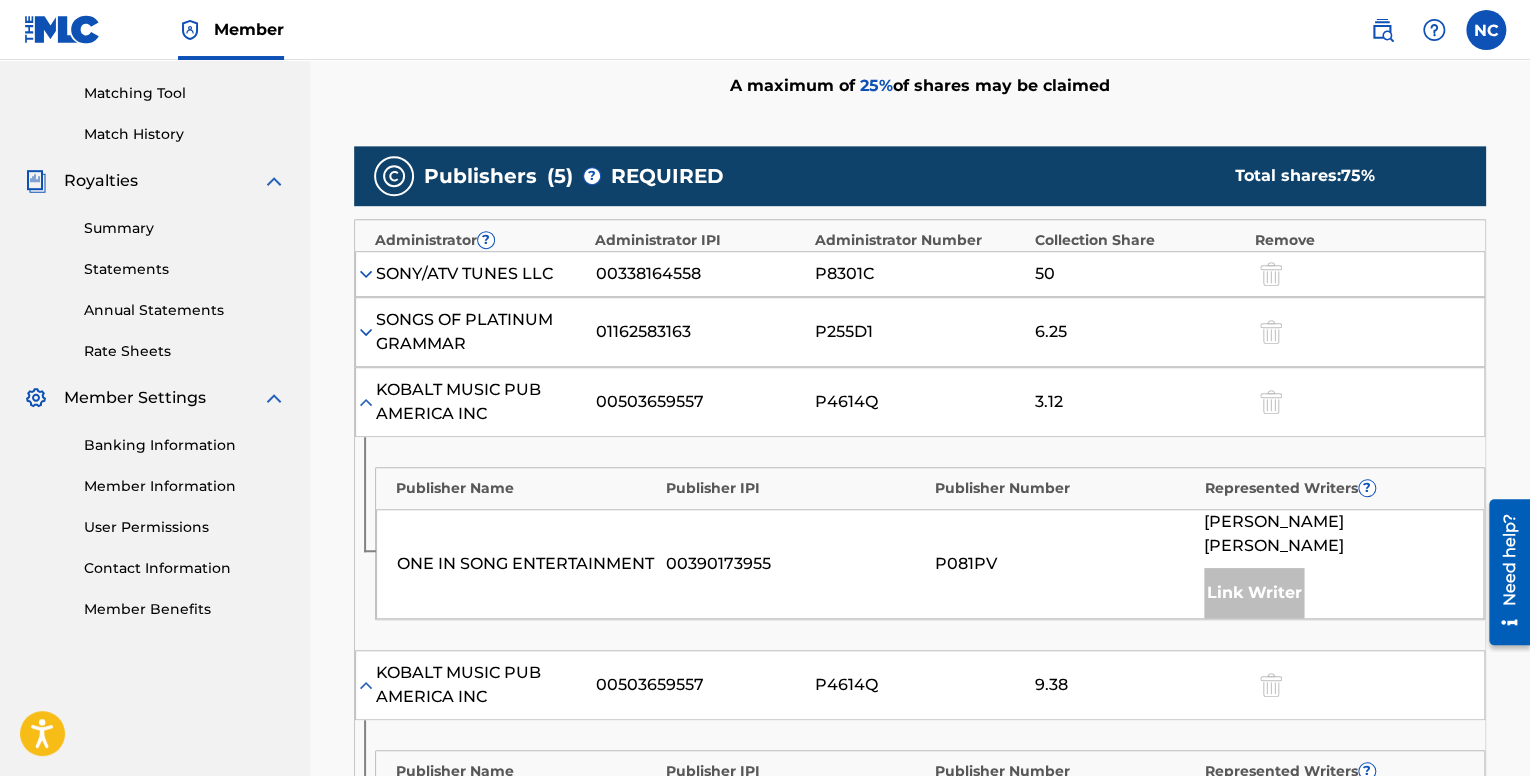click at bounding box center [366, 402] 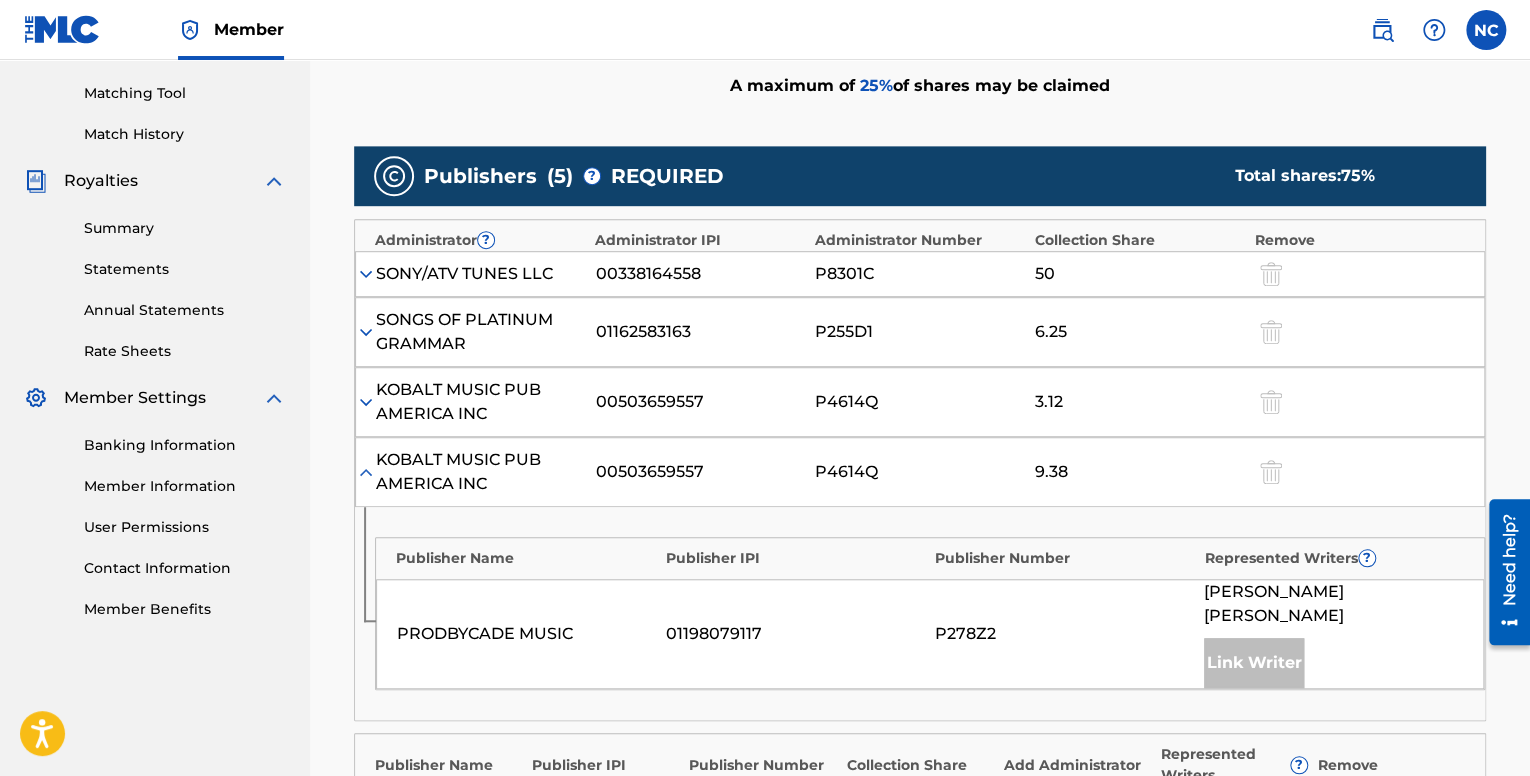 click at bounding box center (366, 332) 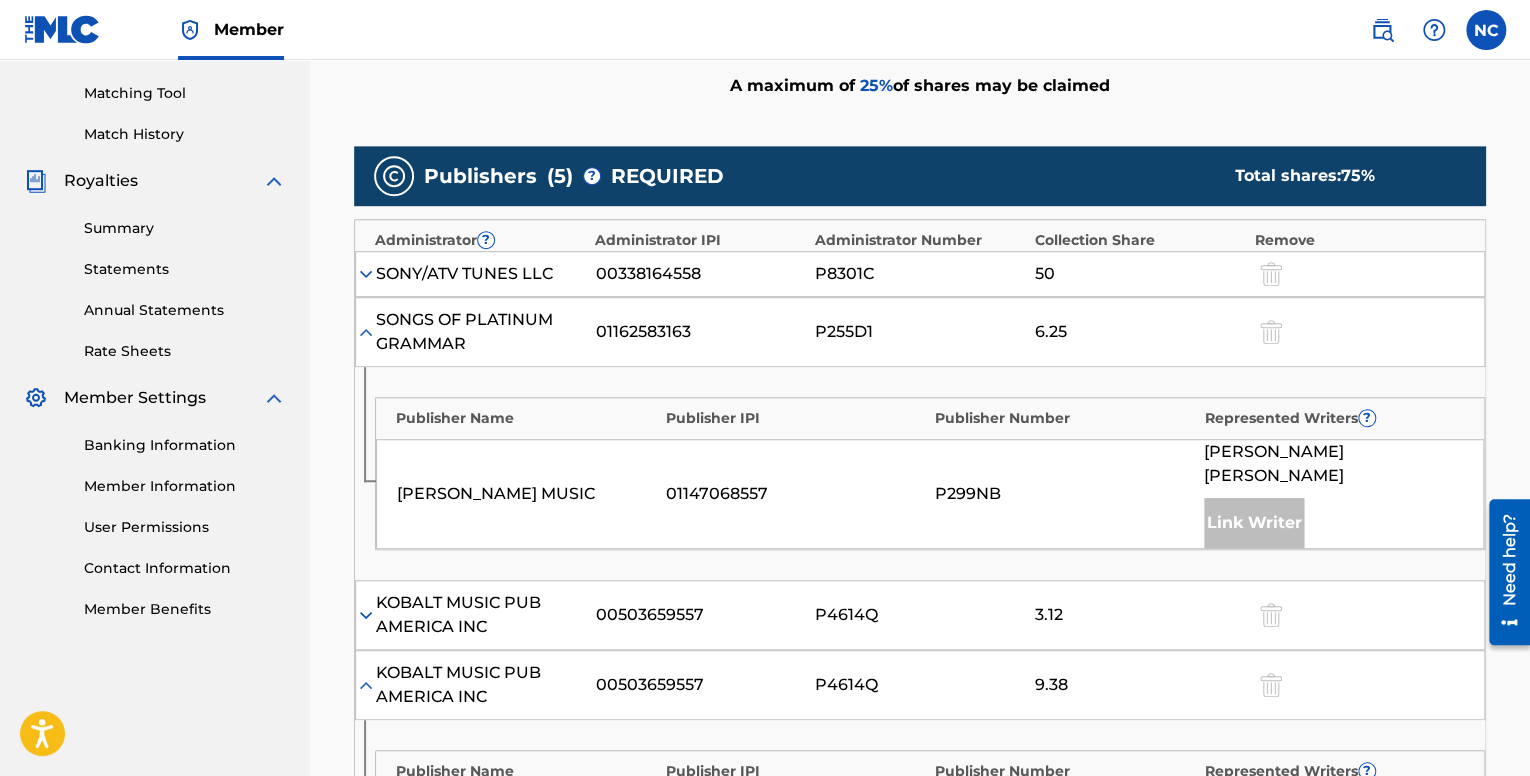 click at bounding box center [366, 332] 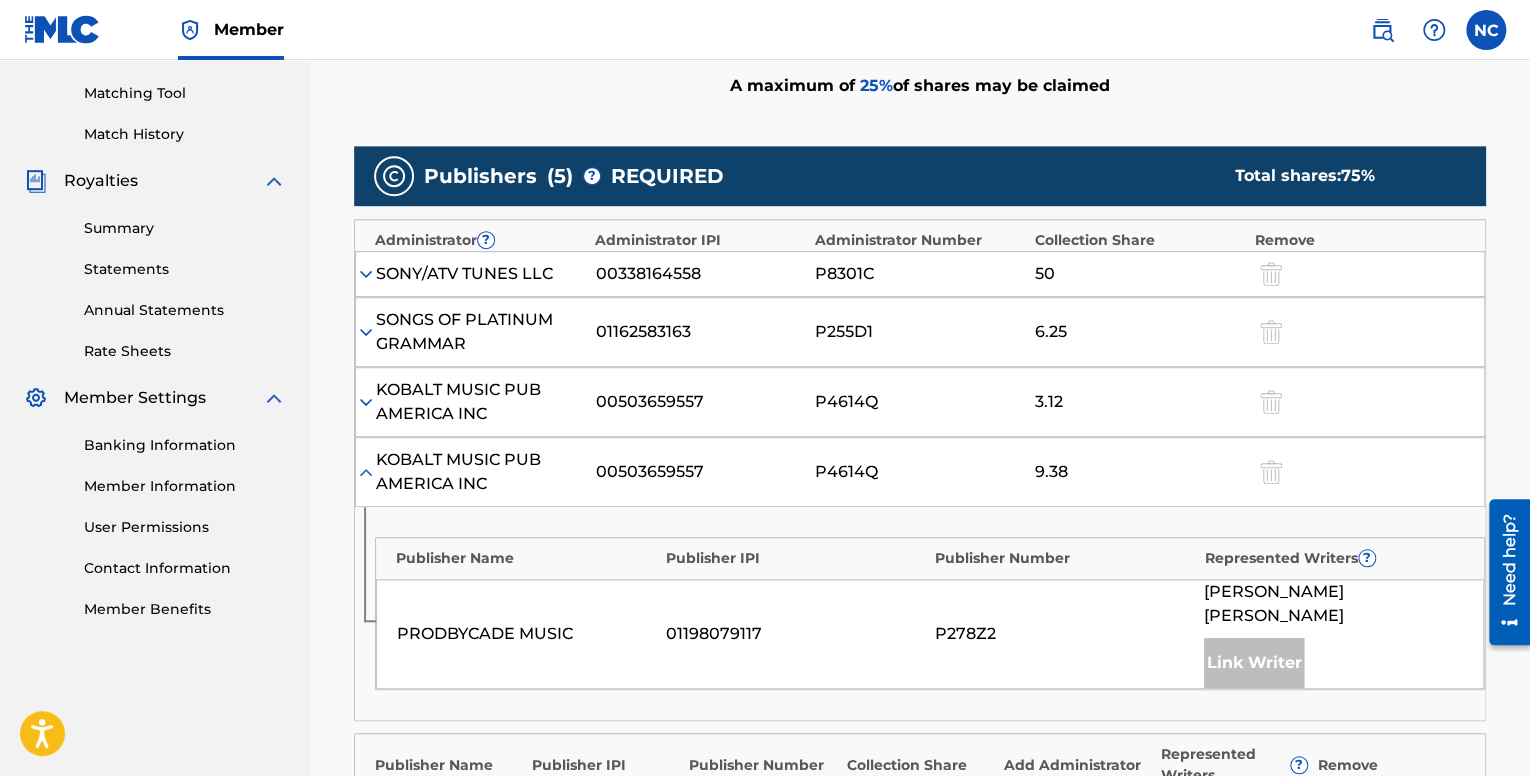click at bounding box center [366, 274] 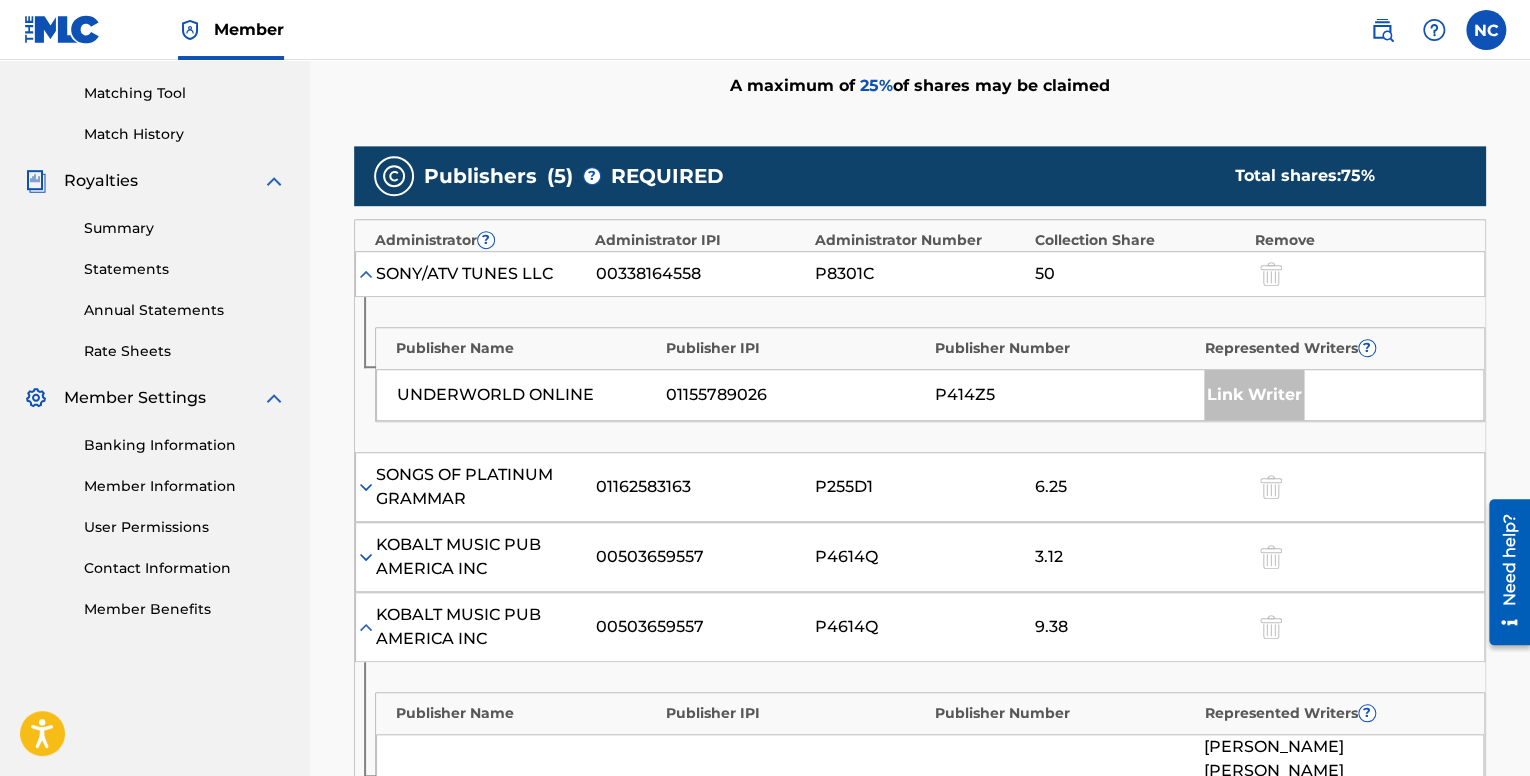 click on "Link Writer" at bounding box center [1254, 395] 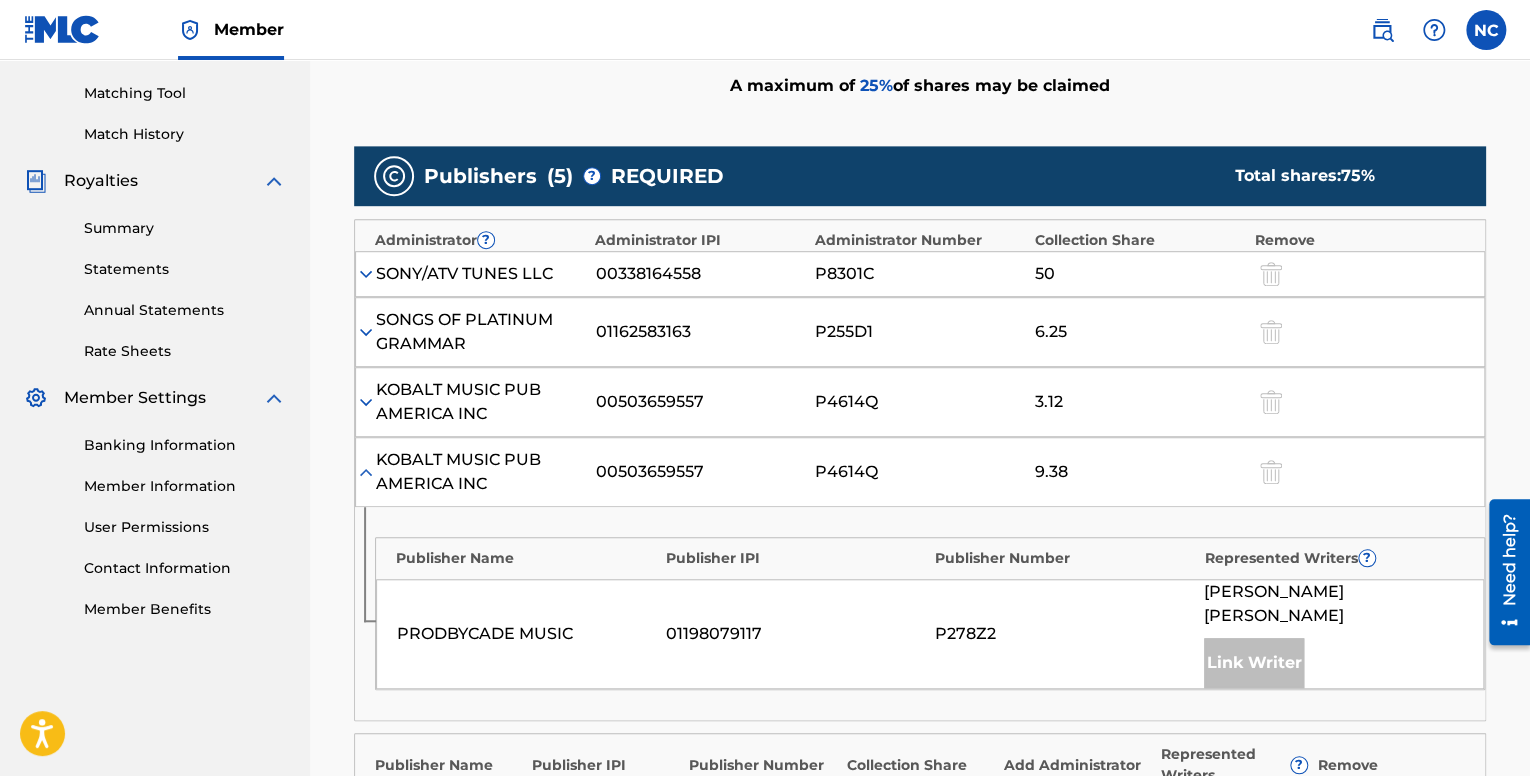 click at bounding box center (366, 472) 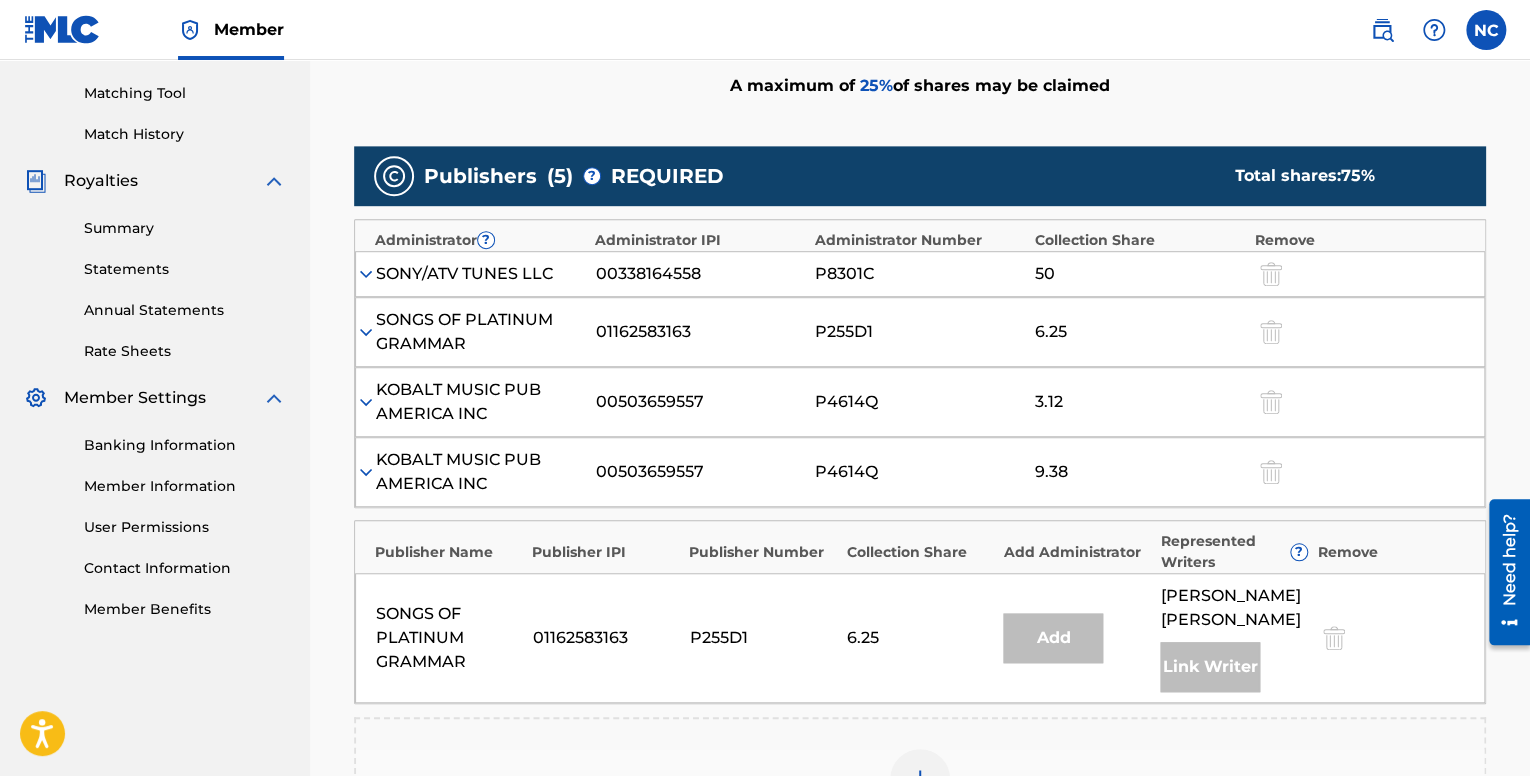 click at bounding box center (366, 472) 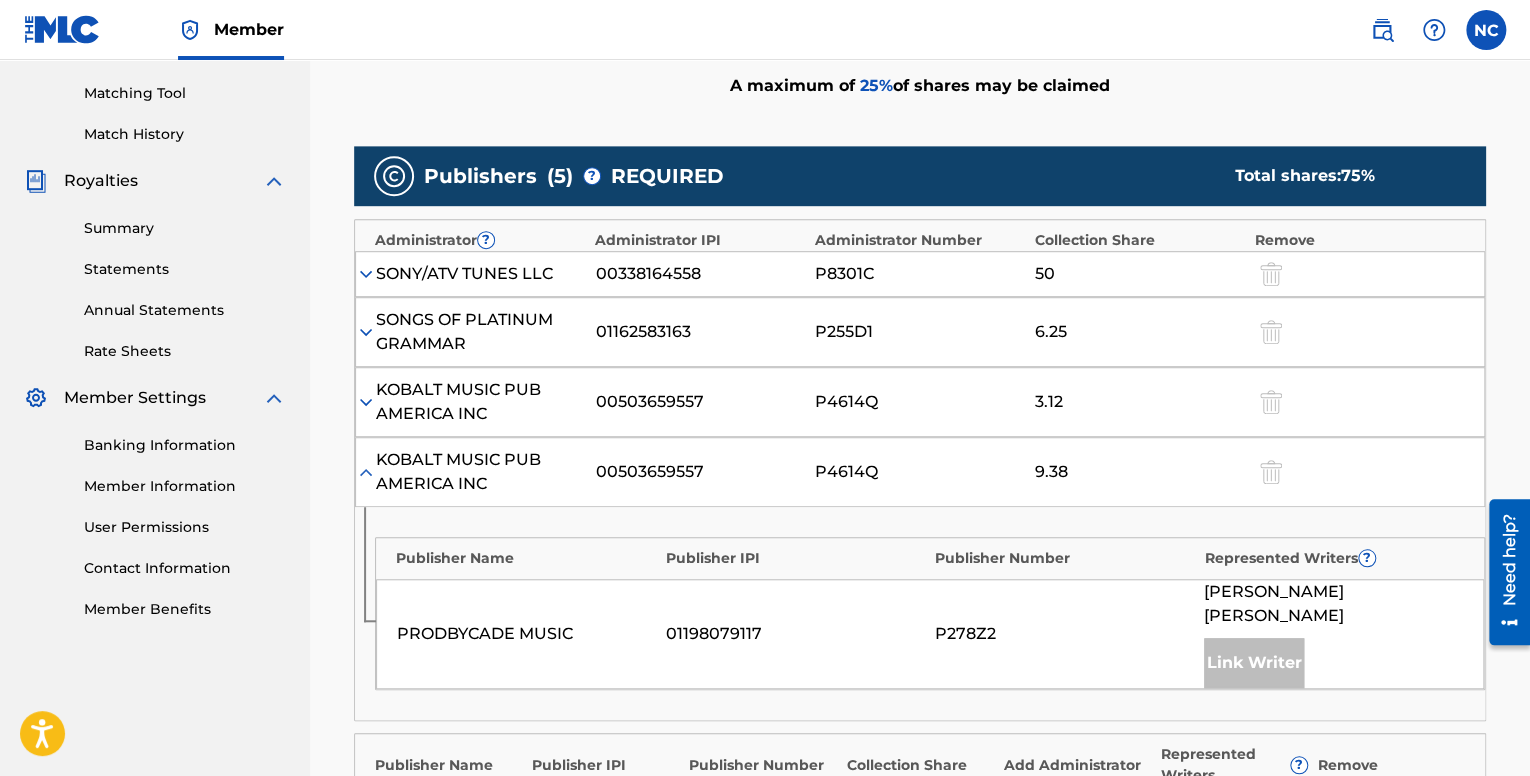 click at bounding box center [366, 402] 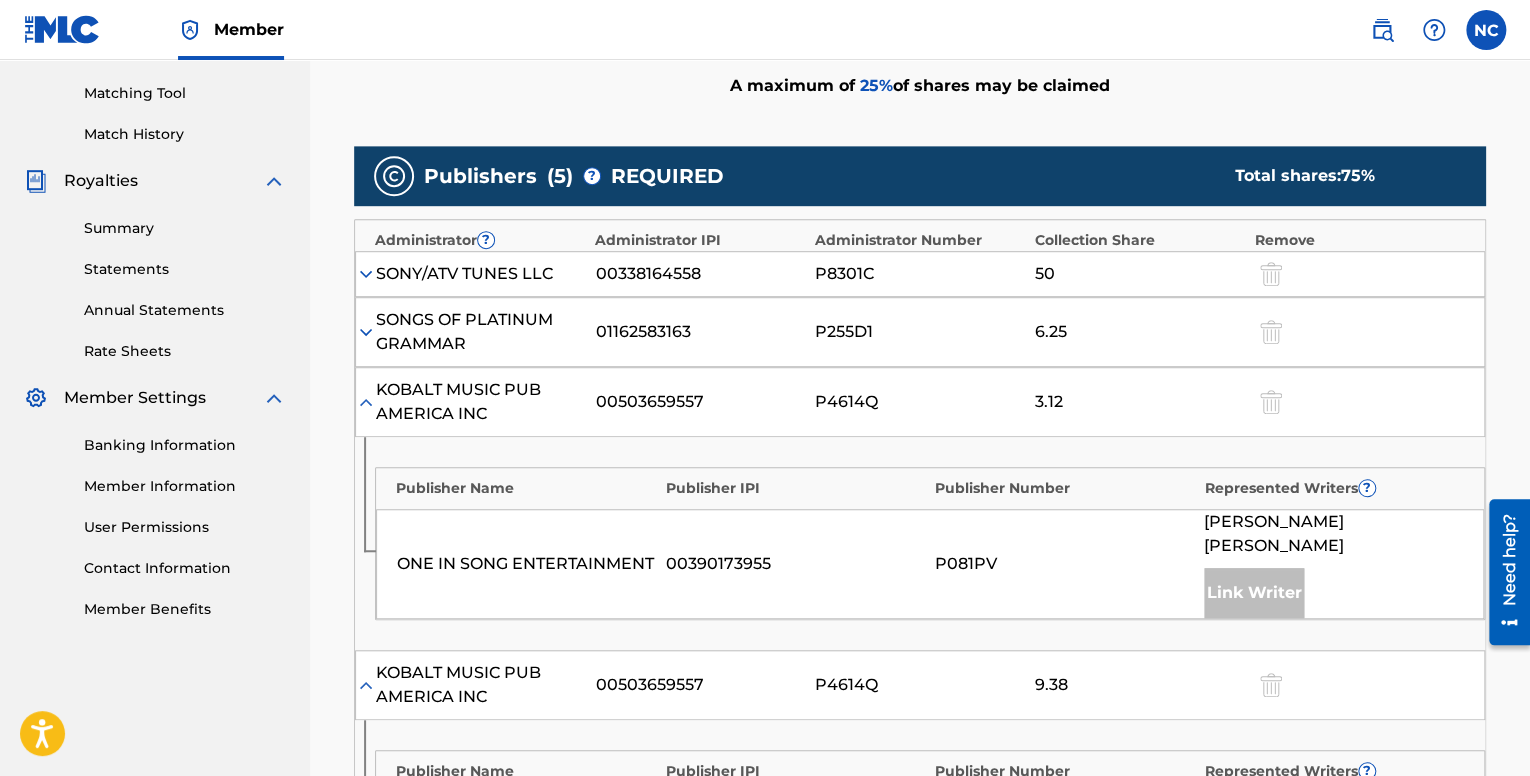 click at bounding box center [366, 274] 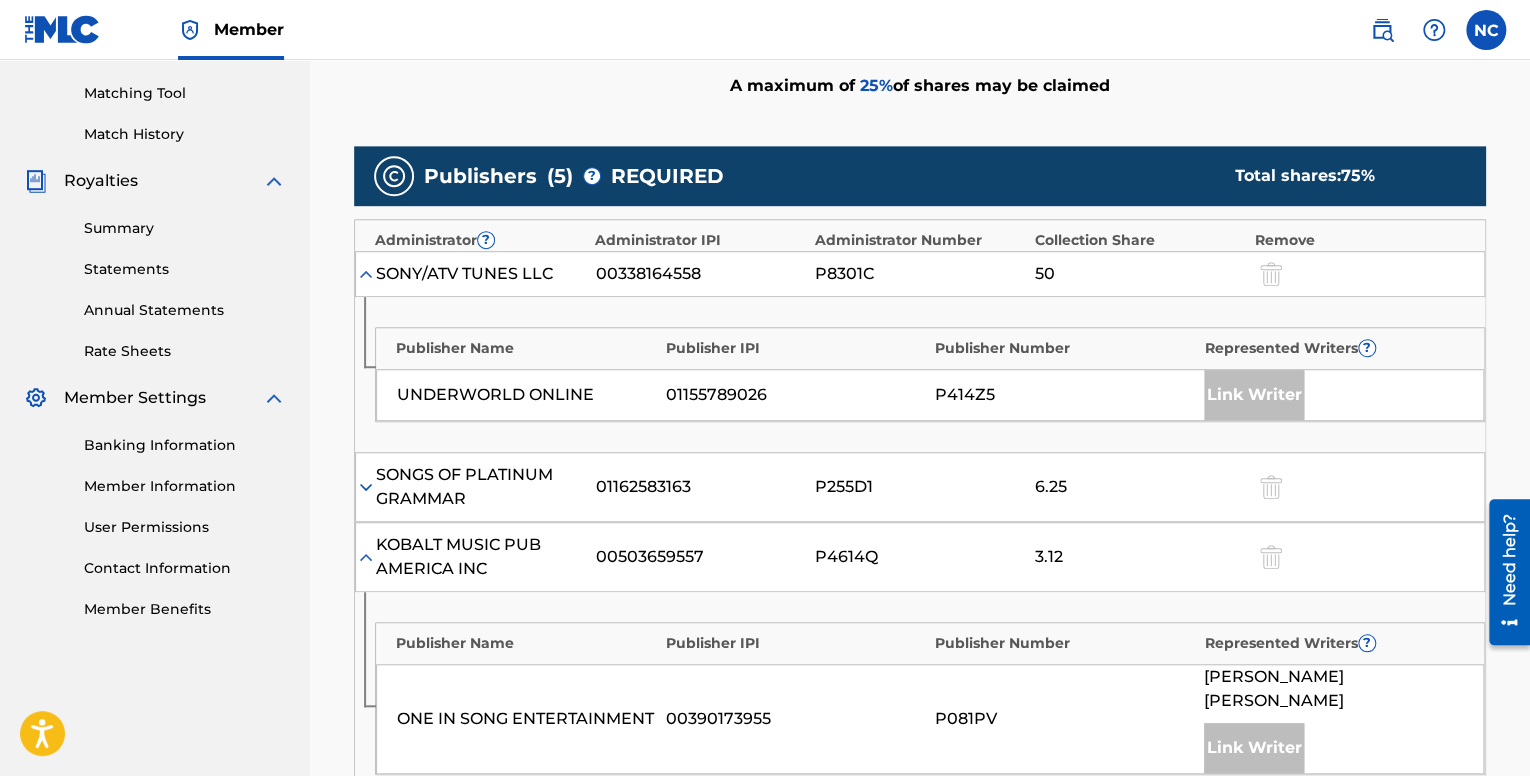 click at bounding box center [366, 274] 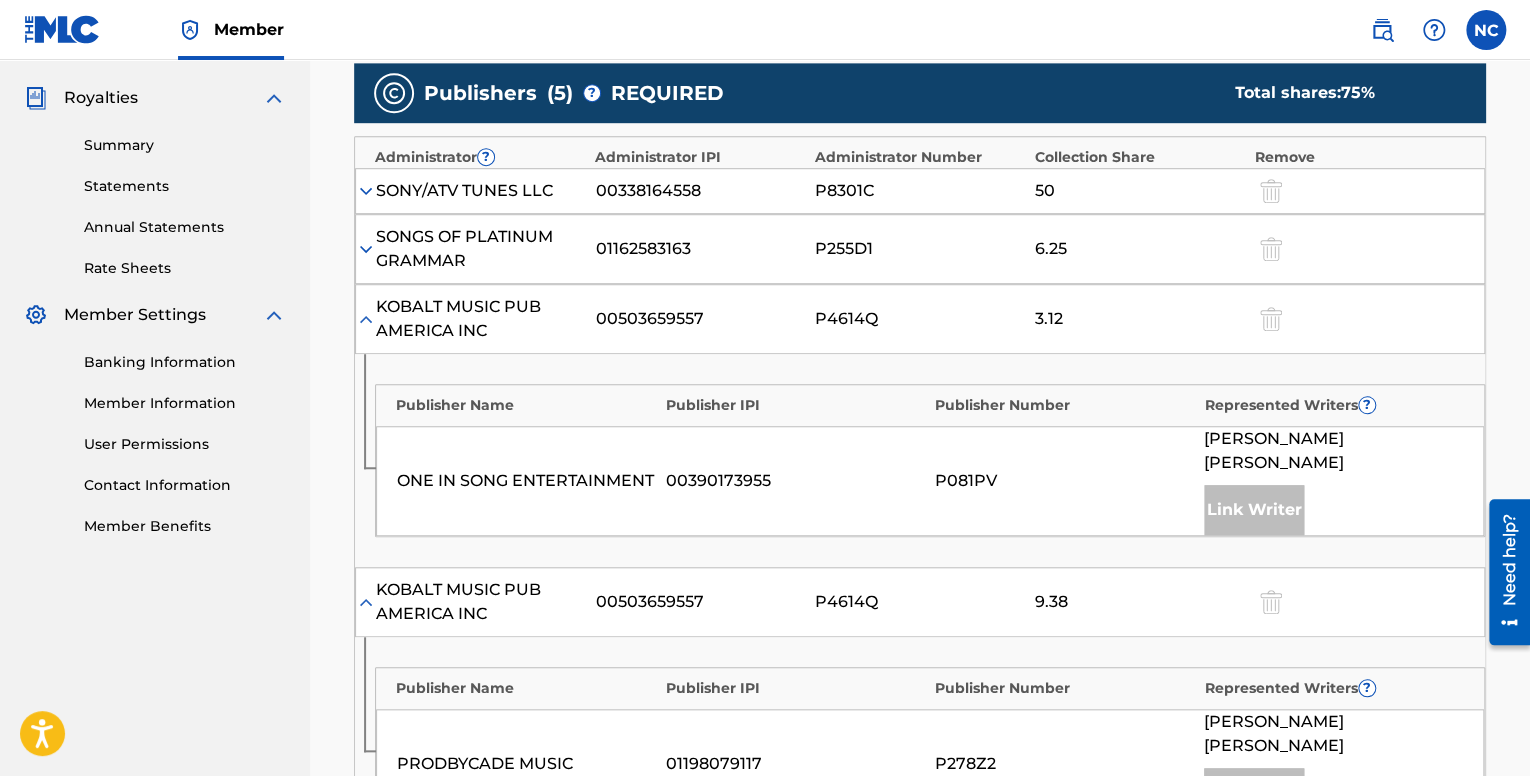 scroll, scrollTop: 600, scrollLeft: 0, axis: vertical 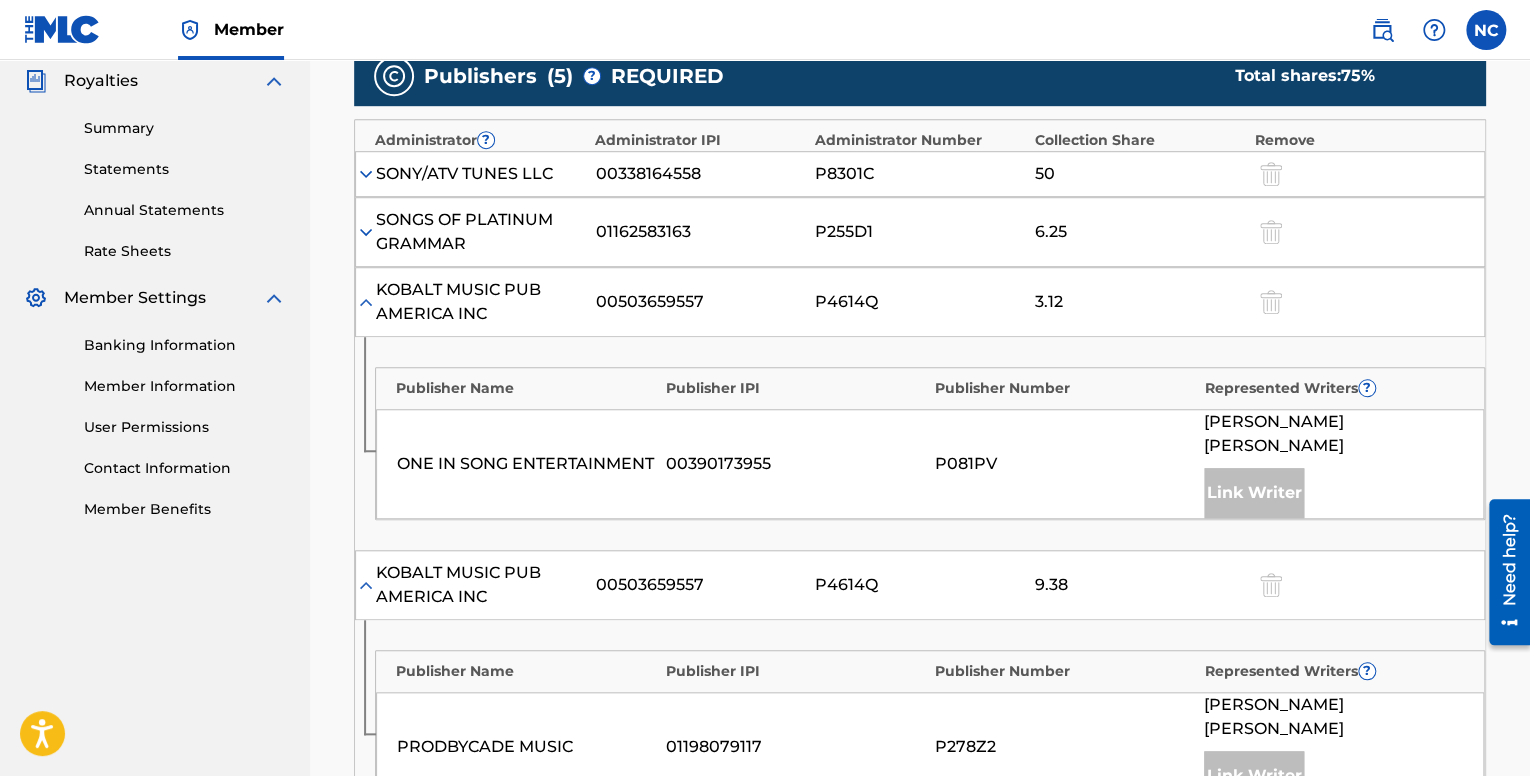 click at bounding box center (366, 174) 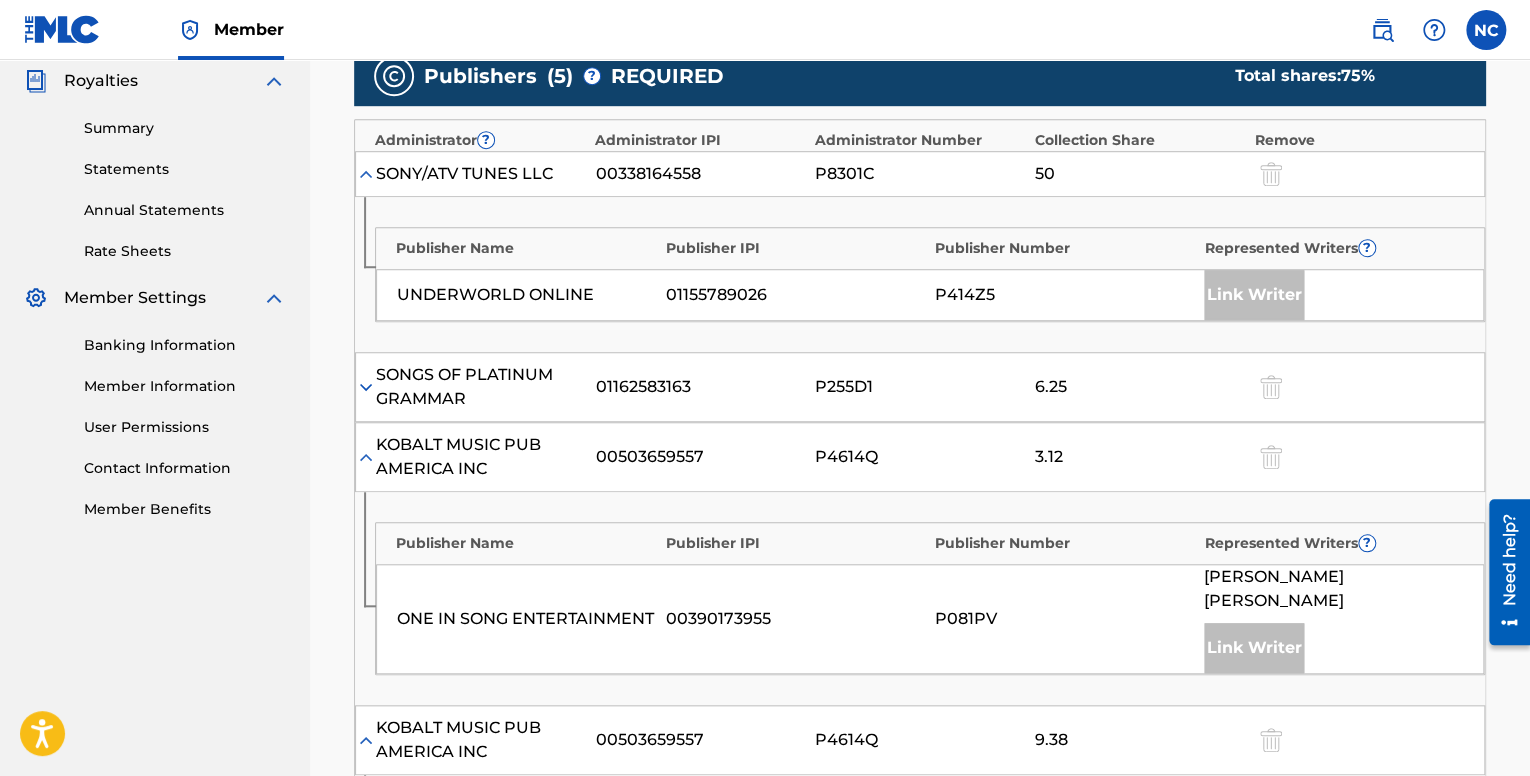 click at bounding box center (366, 174) 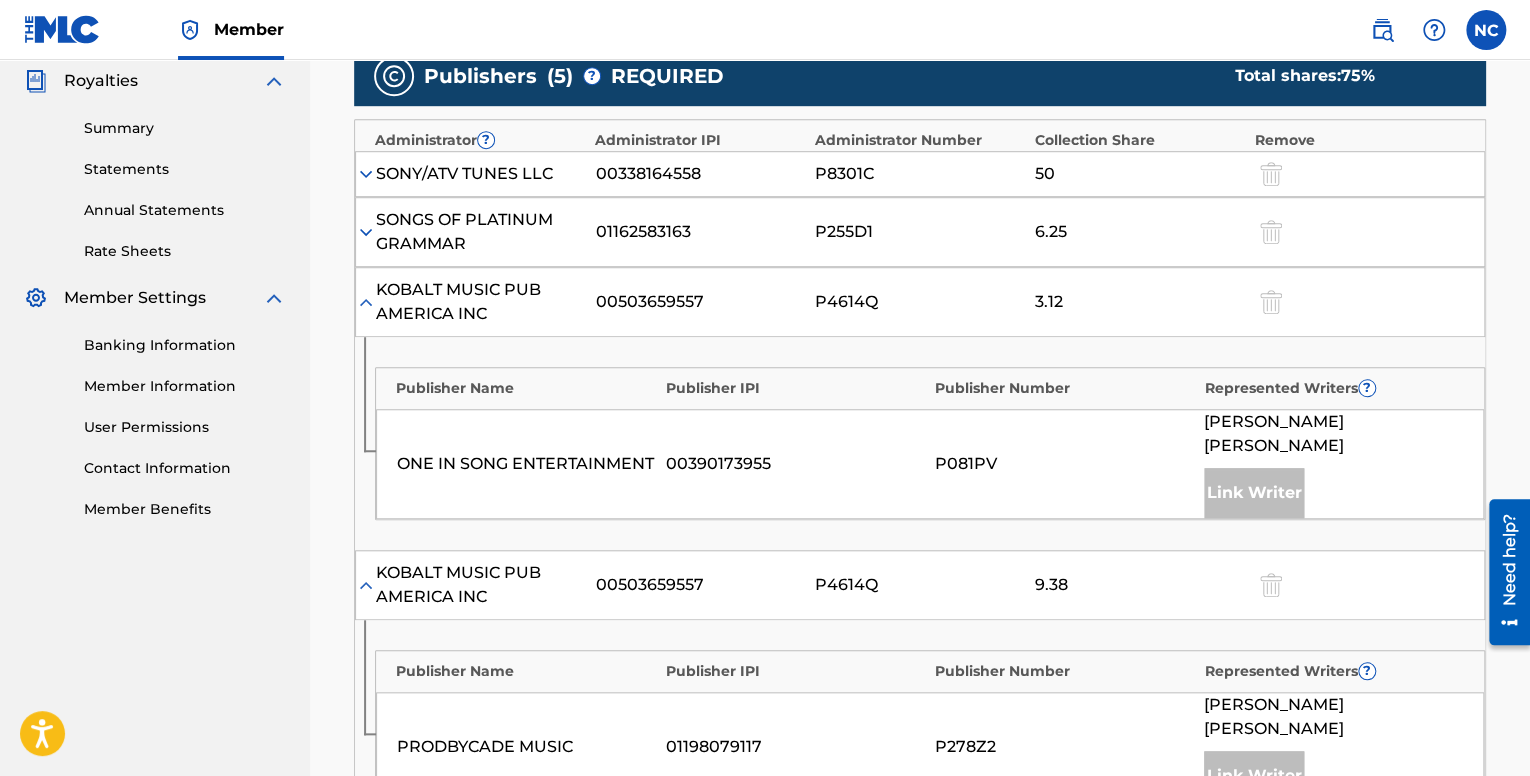 click at bounding box center [366, 585] 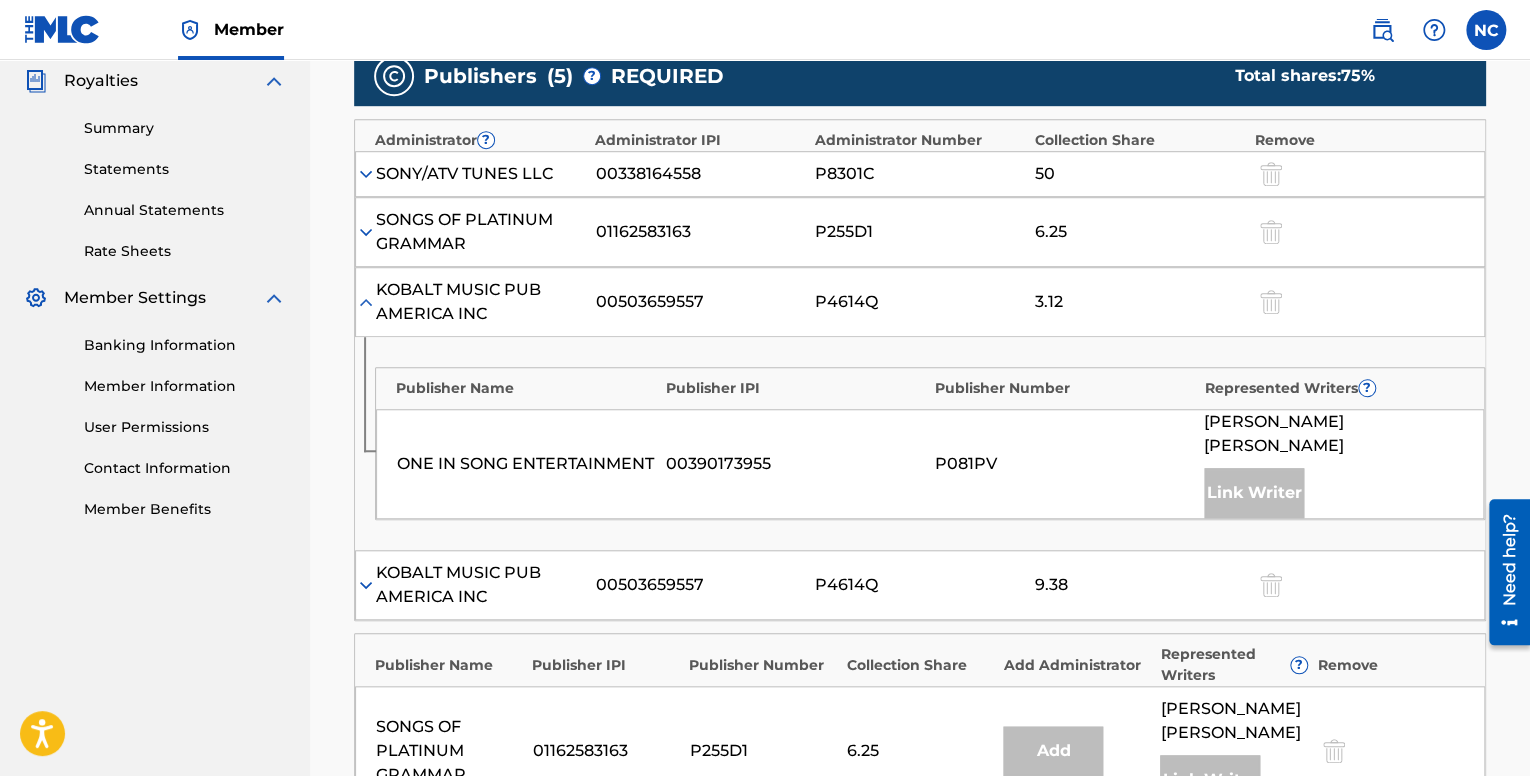 click on "SONY/ATV TUNES LLC 00338164558 P8301C 50" at bounding box center [920, 174] 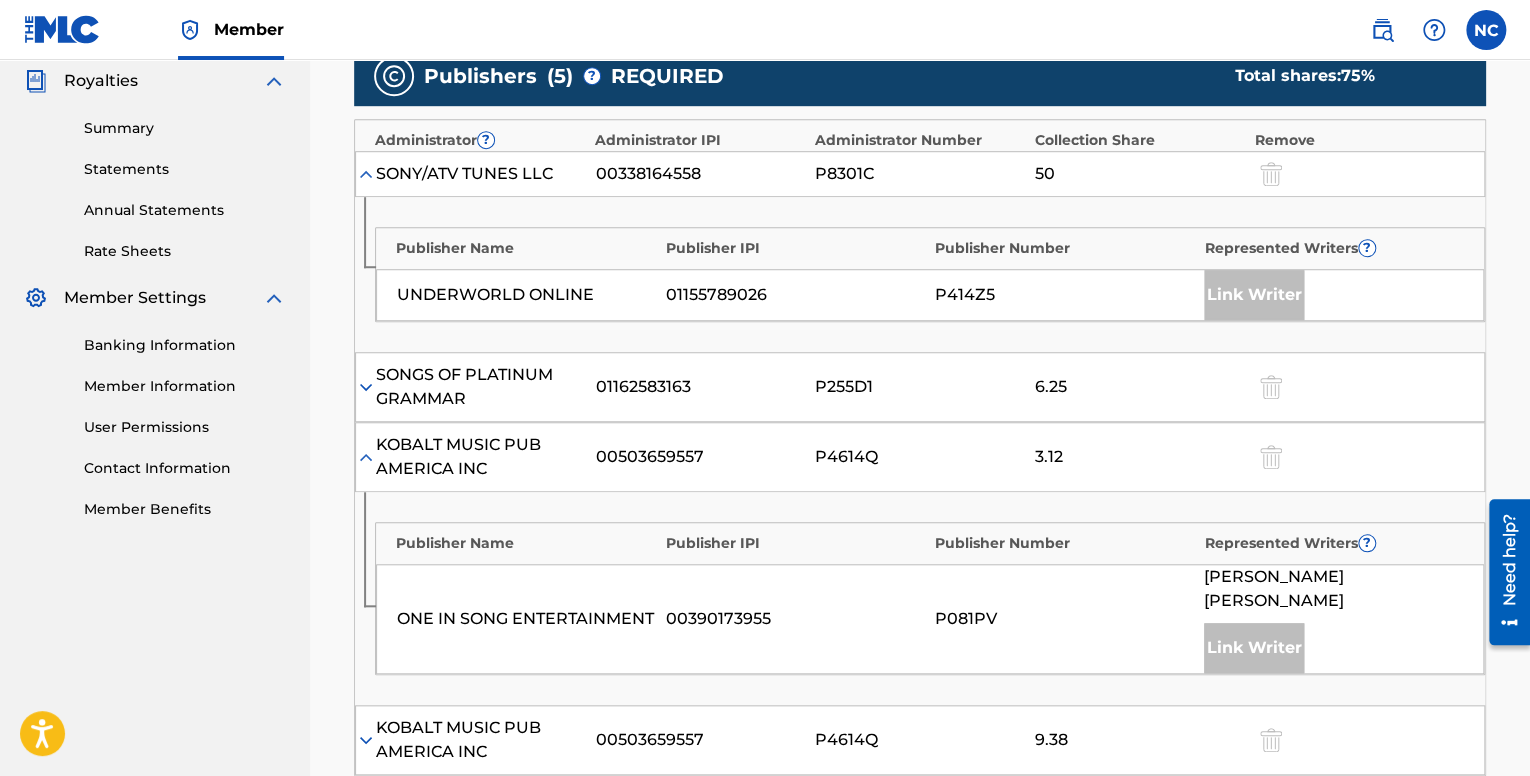 click at bounding box center (366, 174) 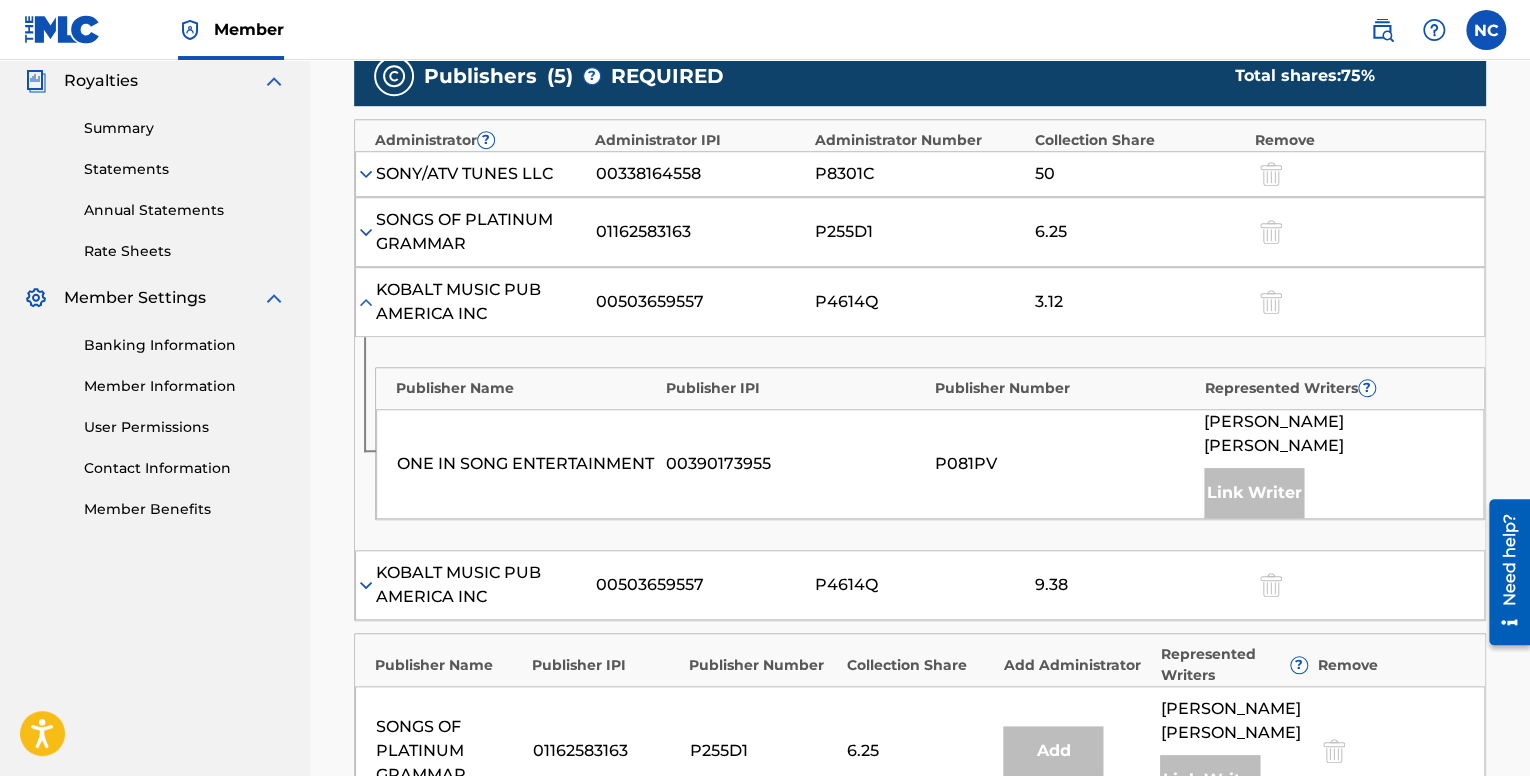 click at bounding box center (366, 302) 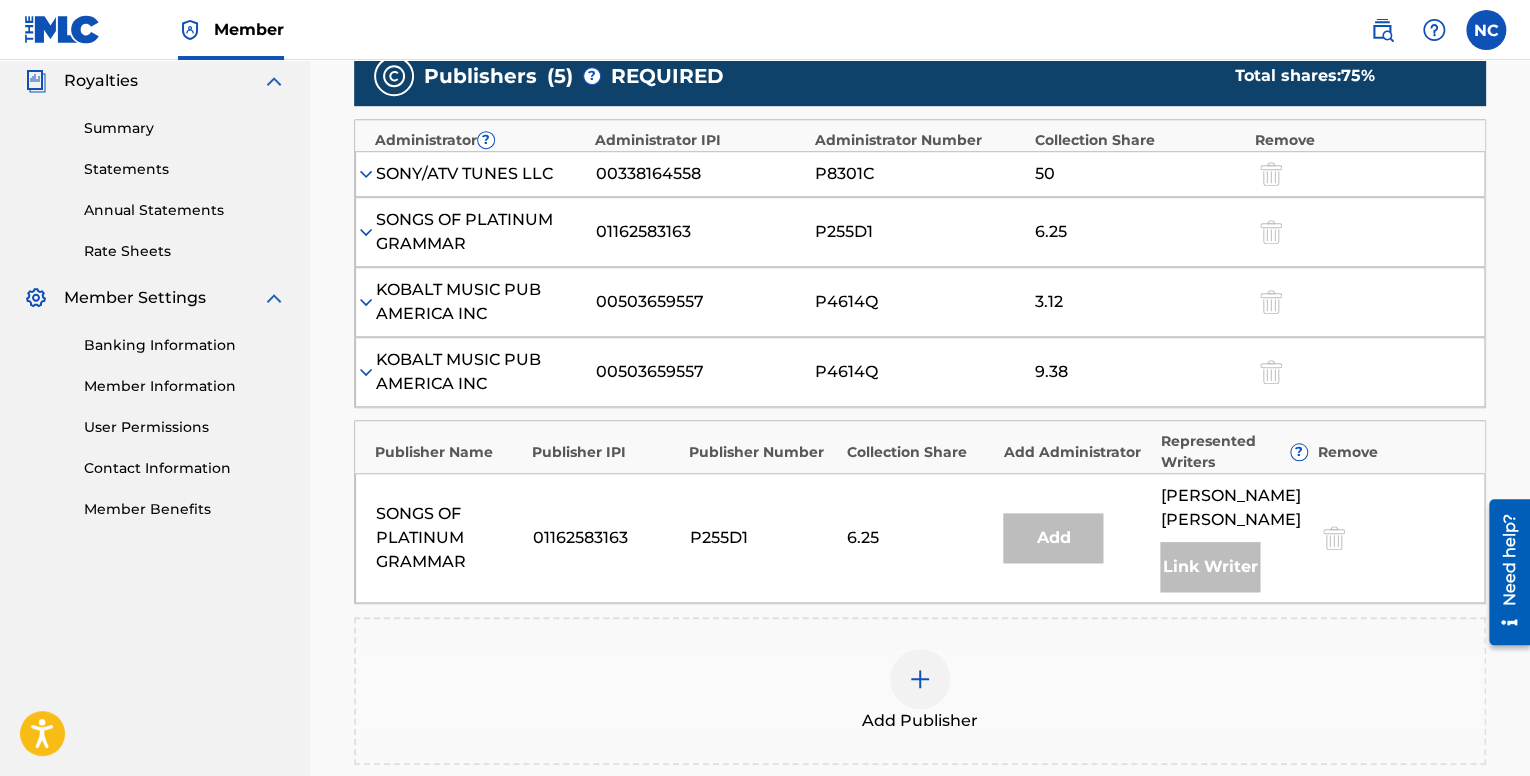 click at bounding box center (366, 372) 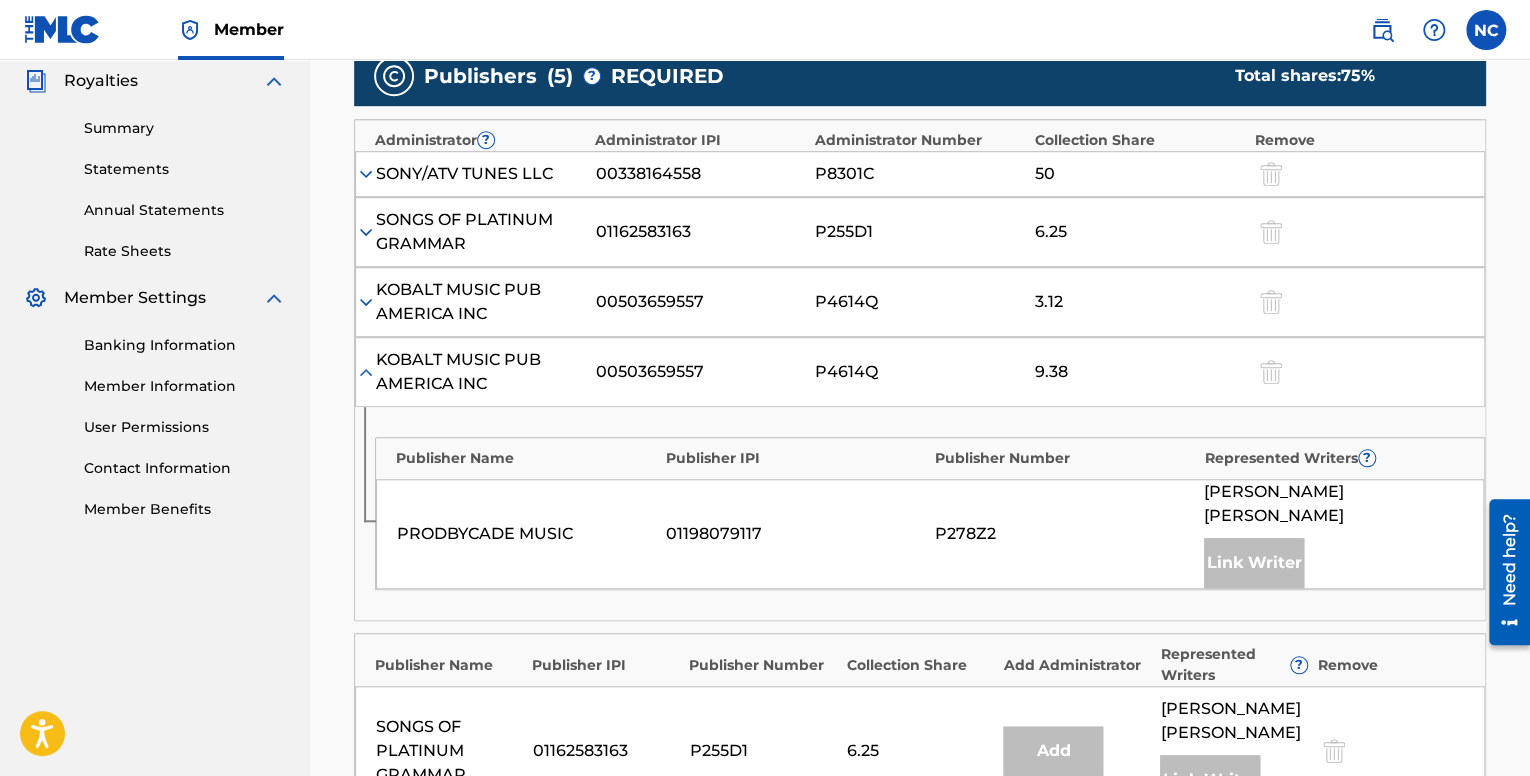 click at bounding box center (366, 372) 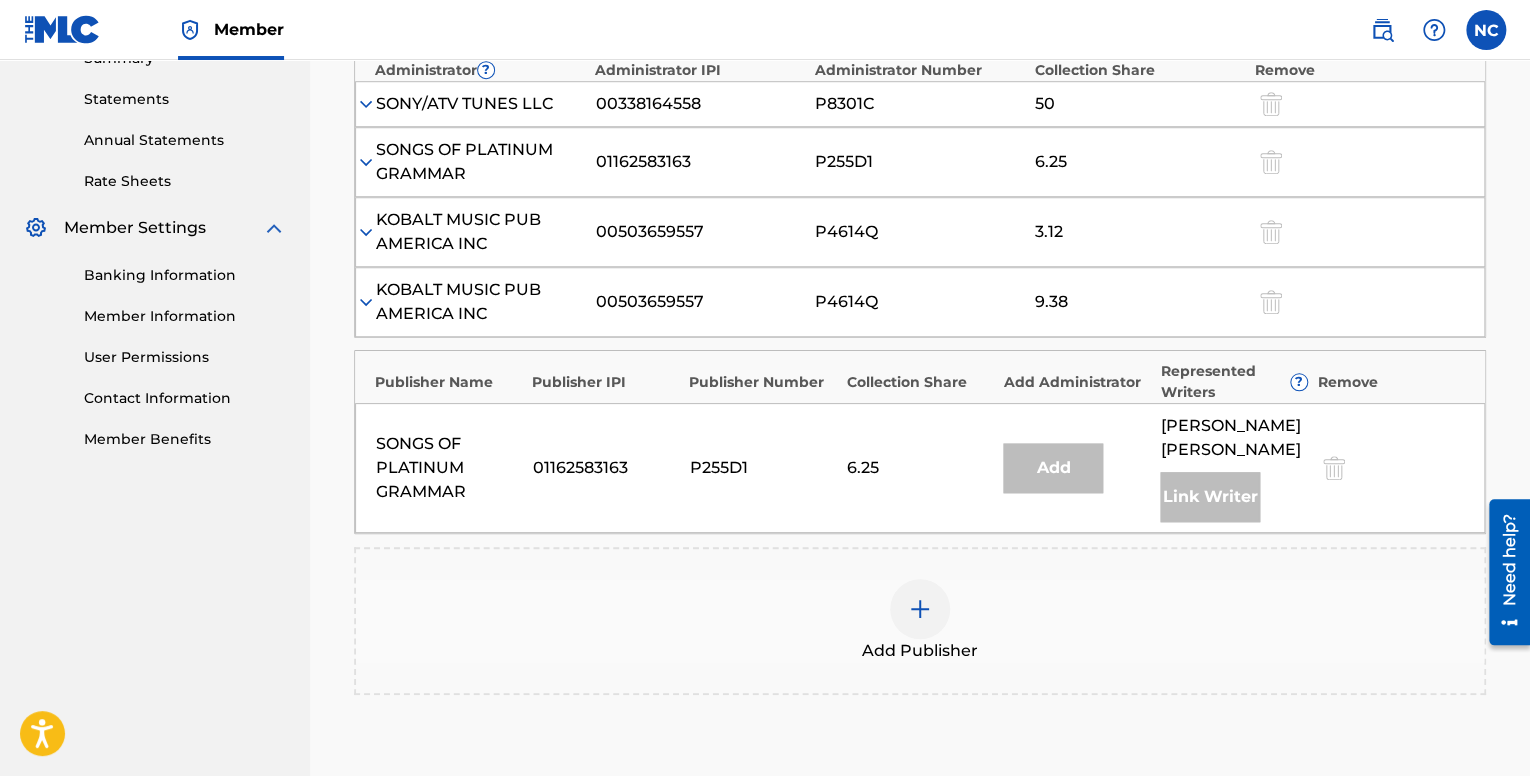 scroll, scrollTop: 600, scrollLeft: 0, axis: vertical 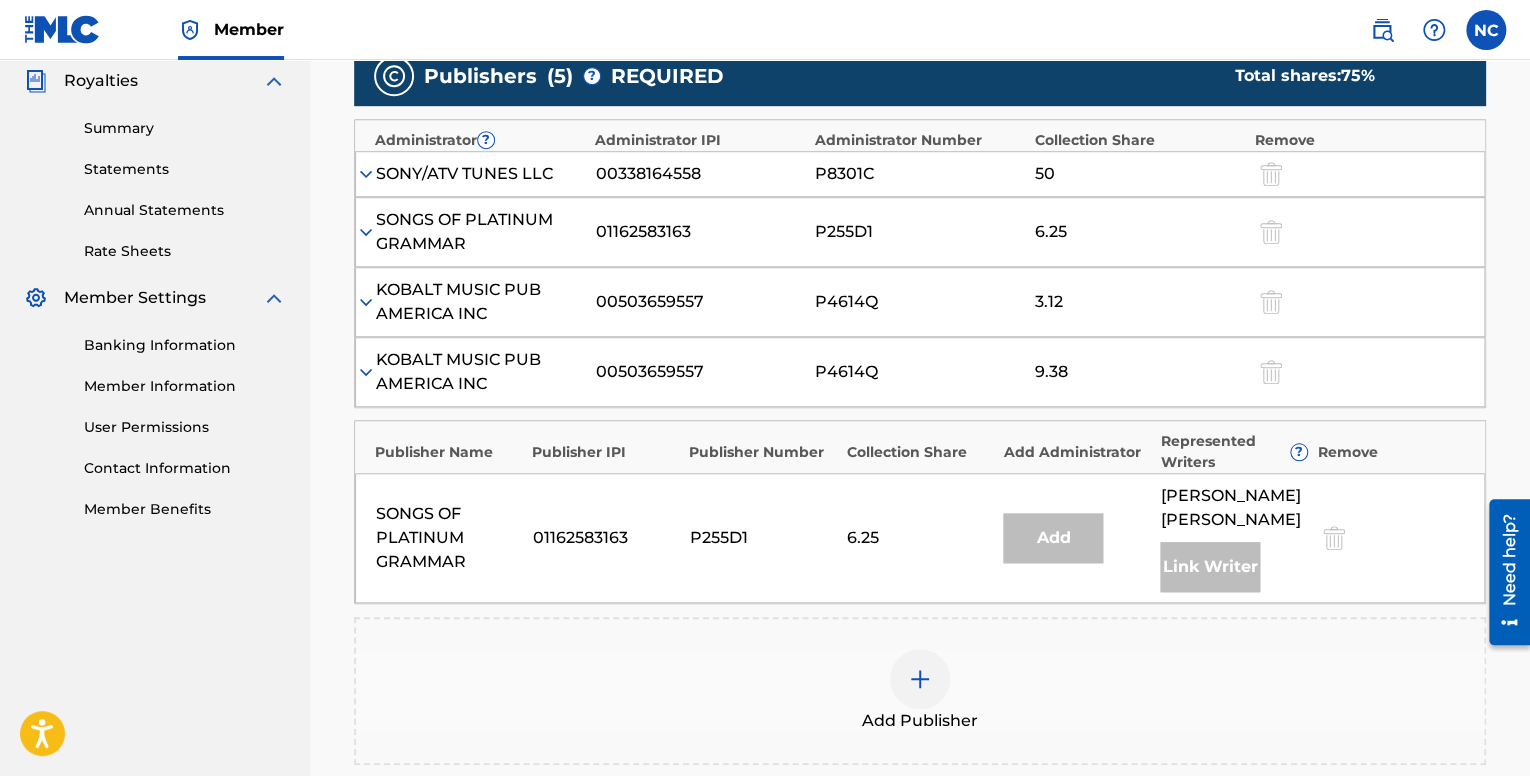 click at bounding box center (366, 232) 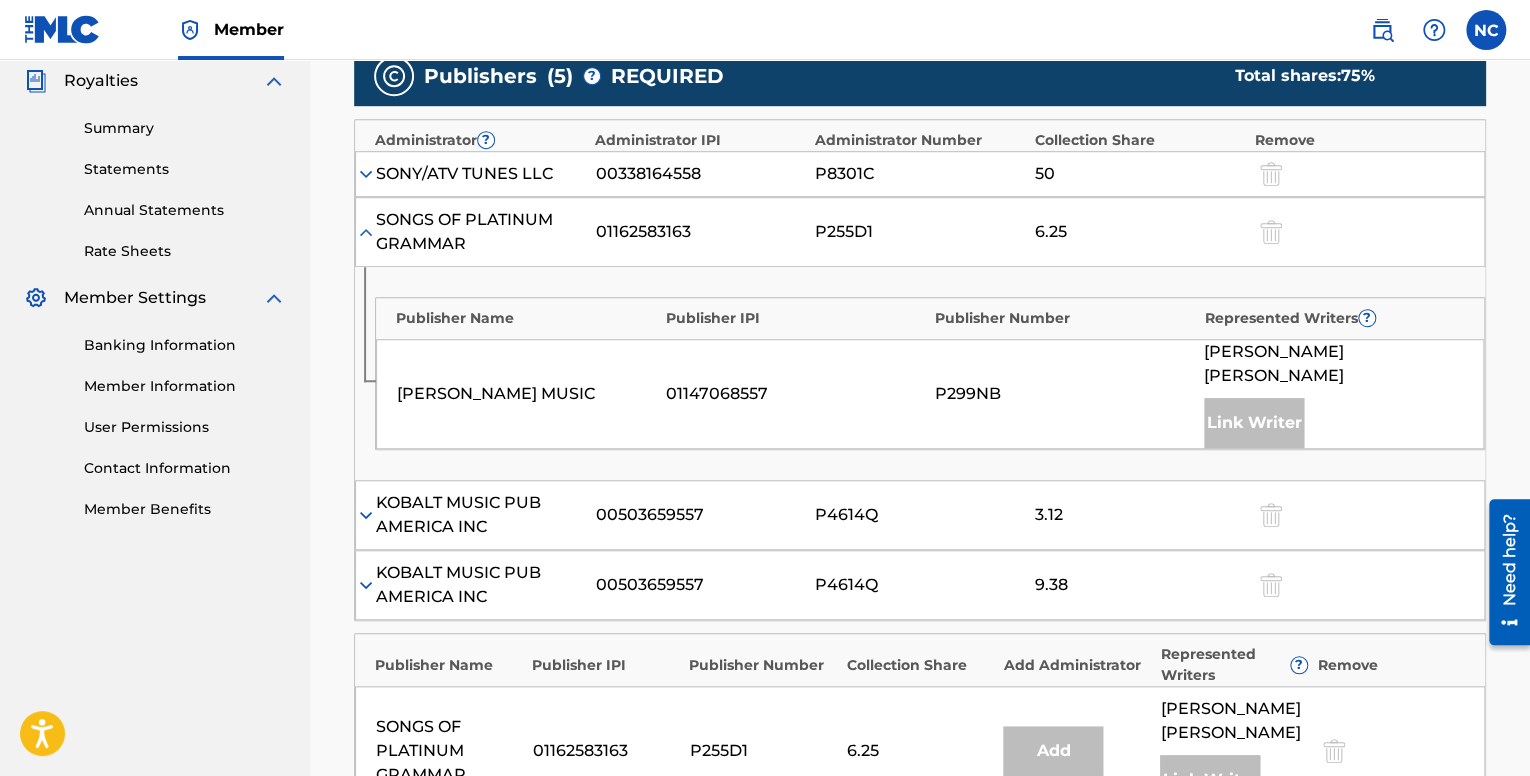 click at bounding box center (366, 232) 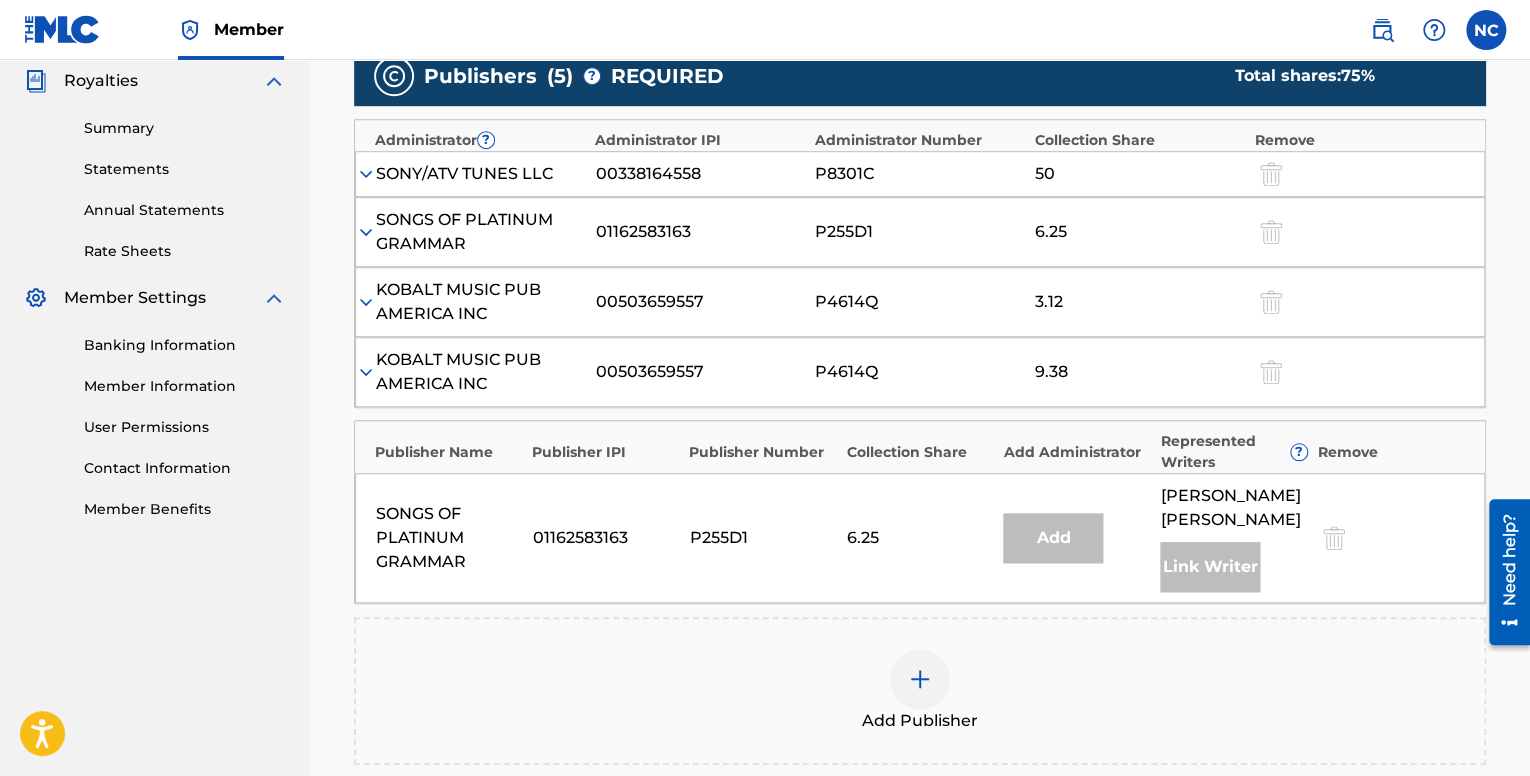 click at bounding box center [366, 174] 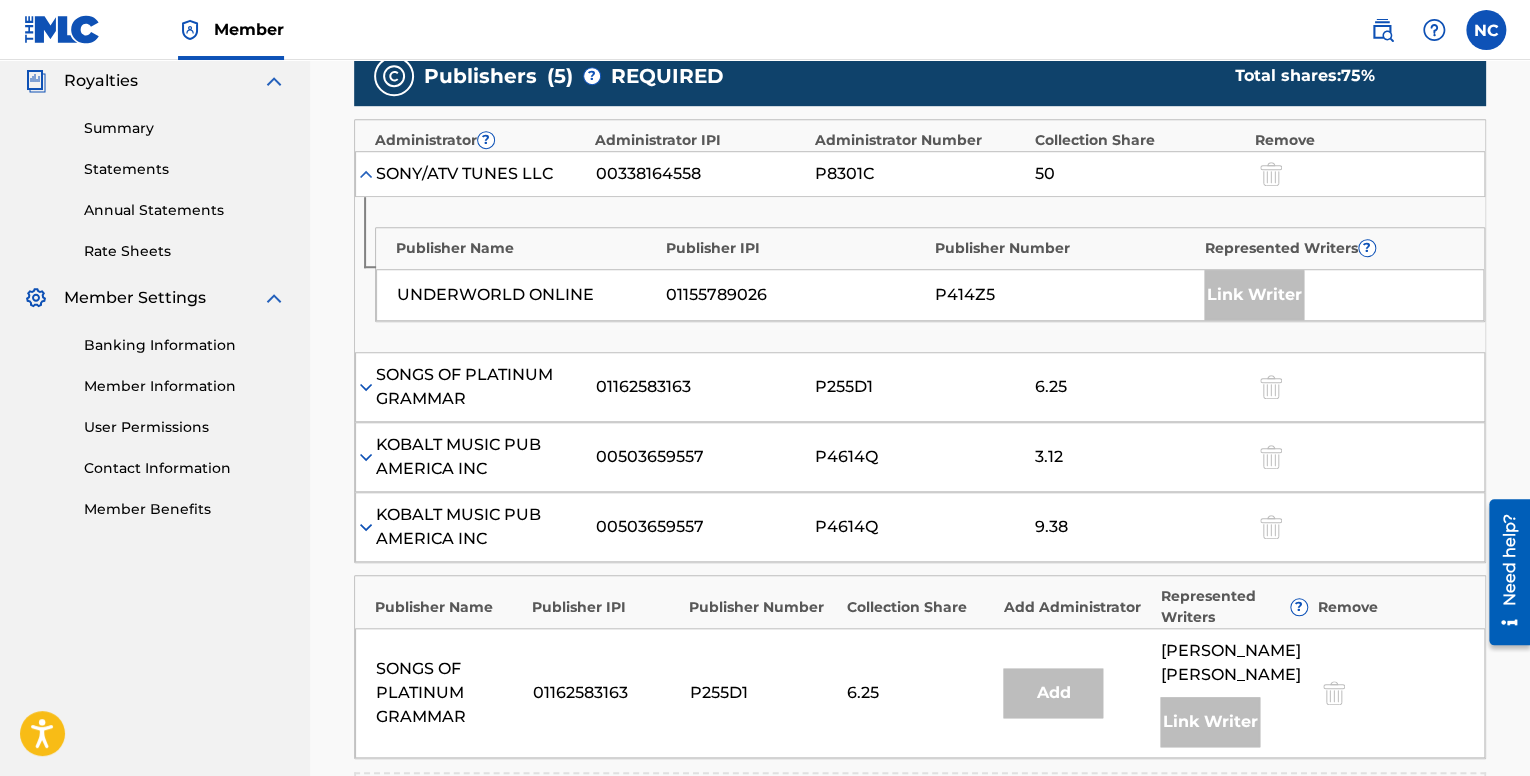 click at bounding box center [366, 174] 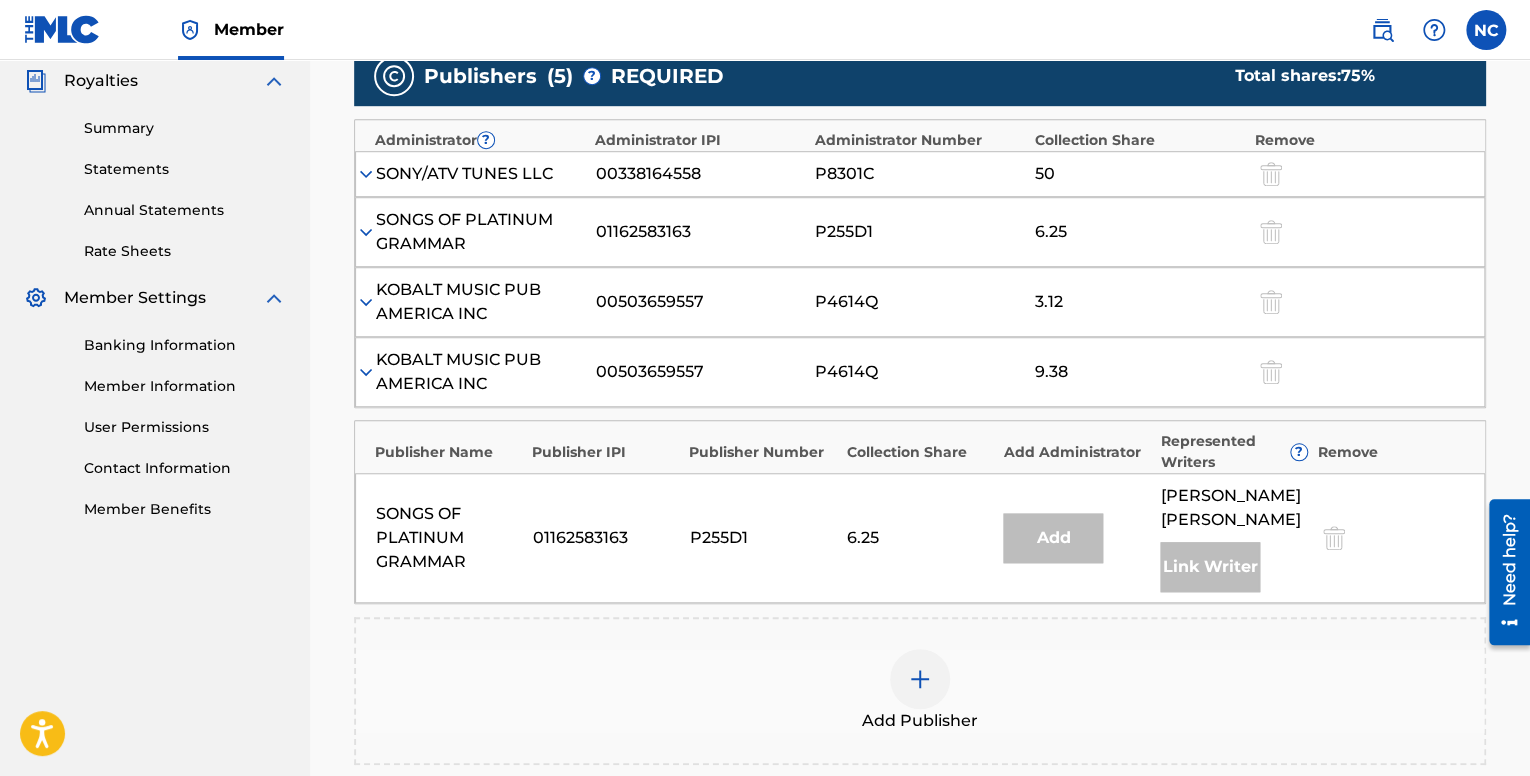 click on "Publishers" at bounding box center [480, 76] 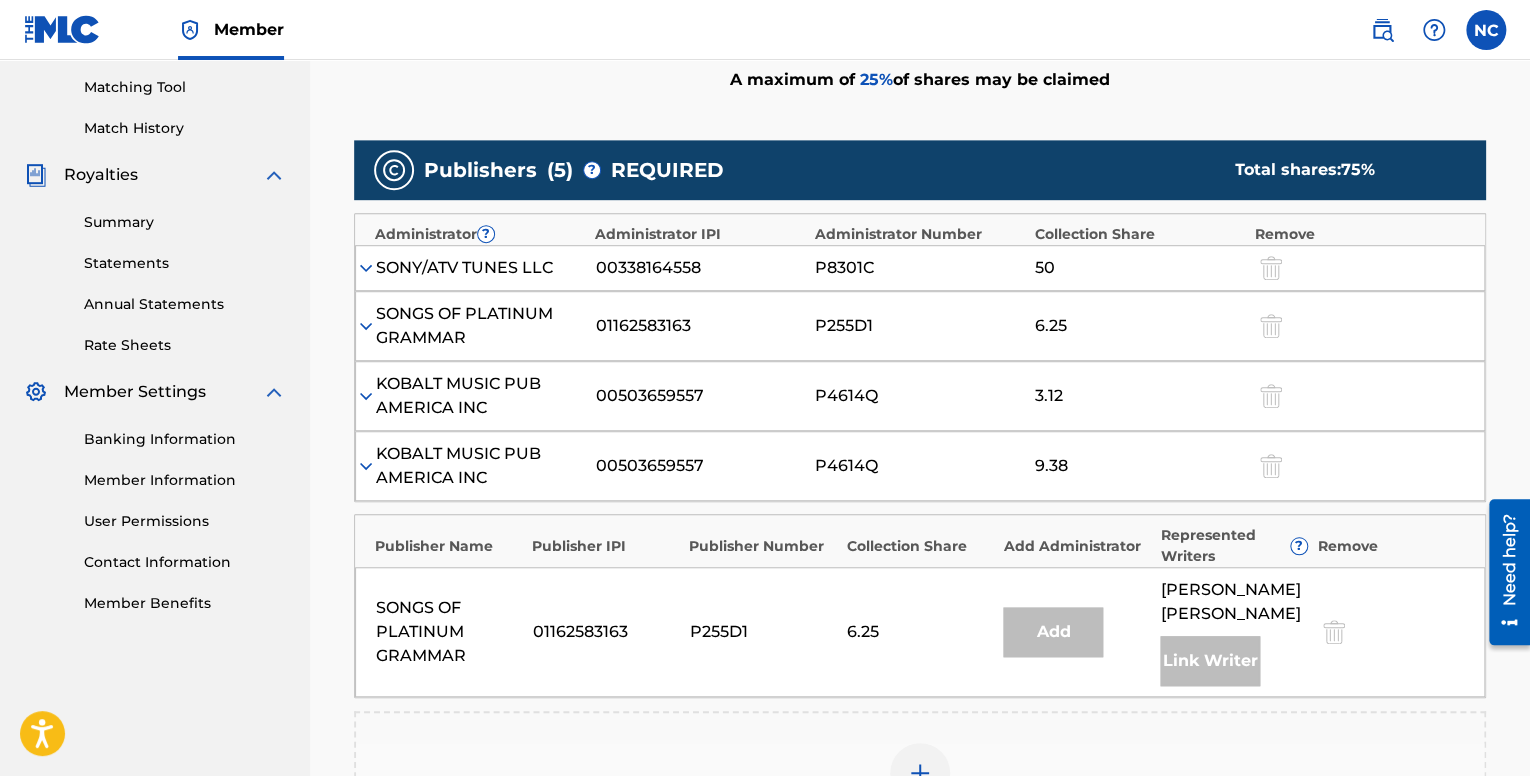 scroll, scrollTop: 500, scrollLeft: 0, axis: vertical 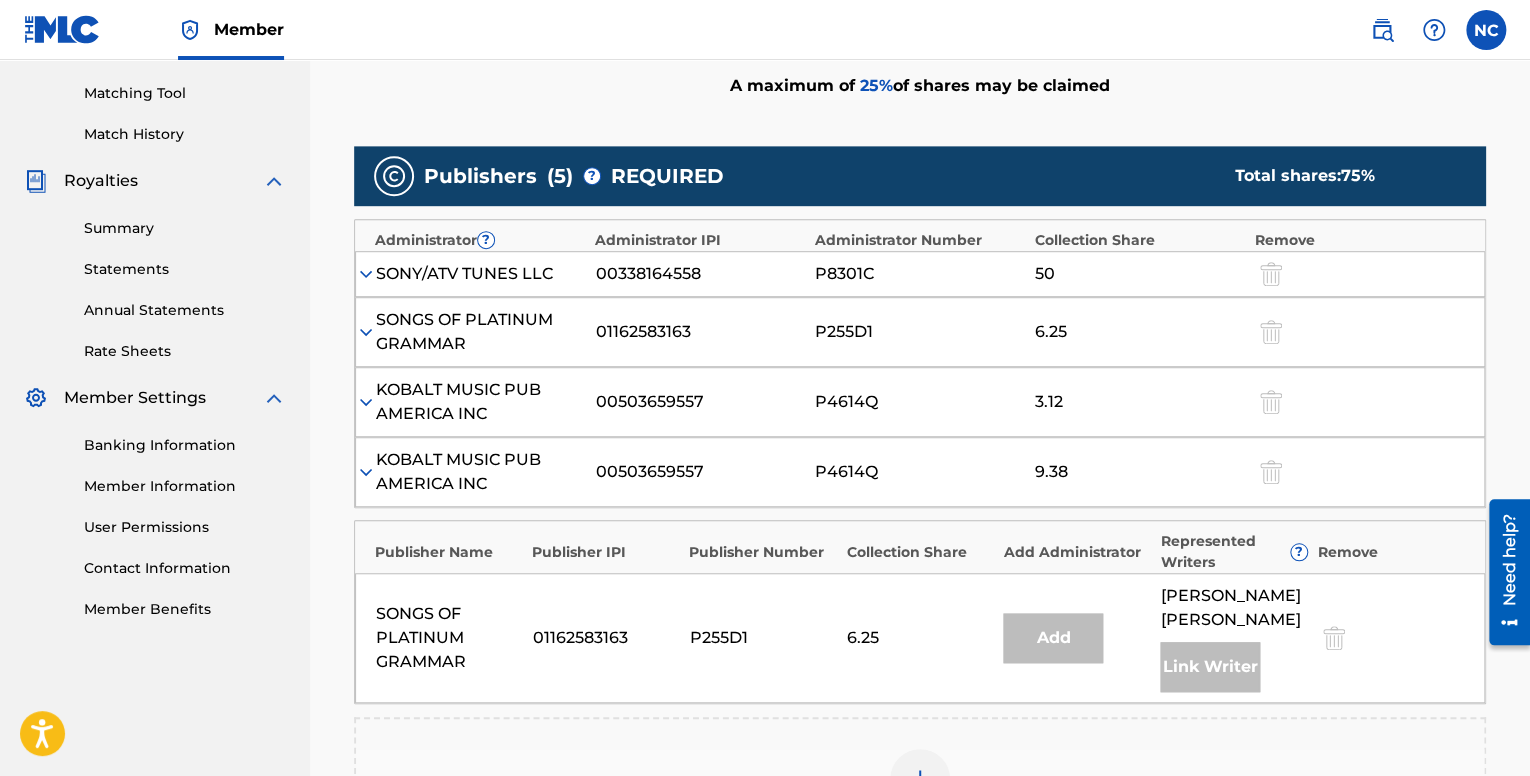 click on "75 %" at bounding box center (1358, 175) 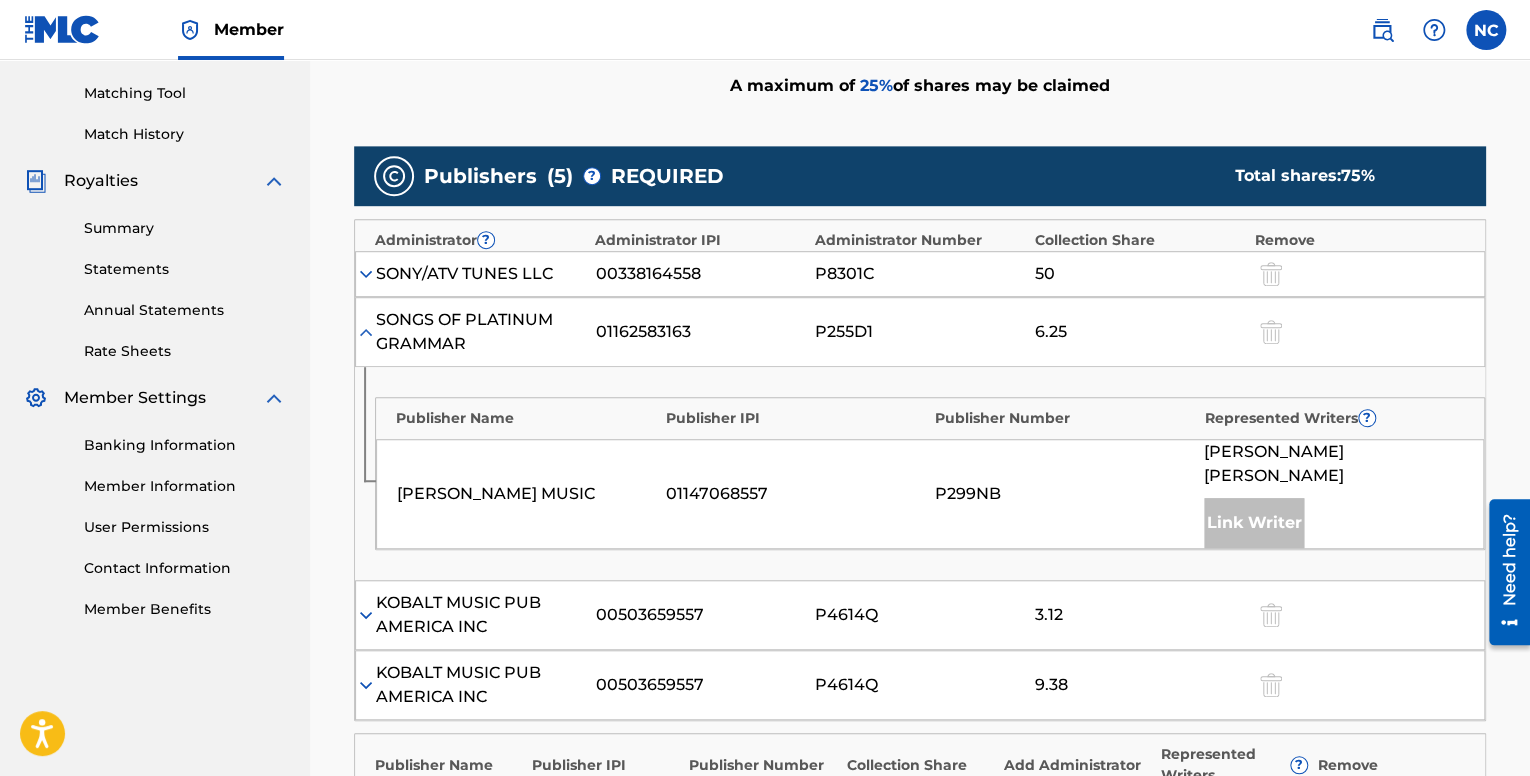 click at bounding box center (366, 332) 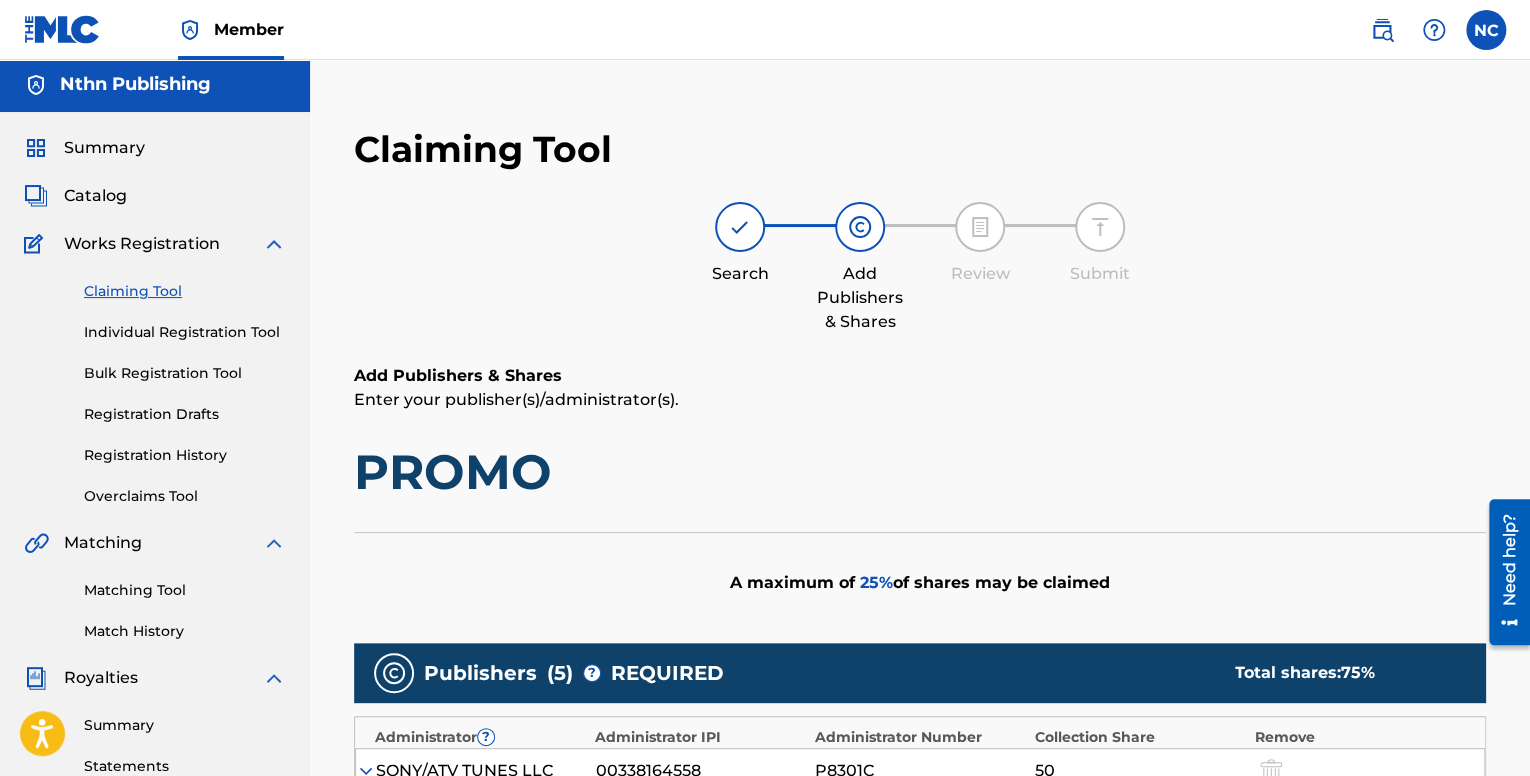 scroll, scrollTop: 0, scrollLeft: 0, axis: both 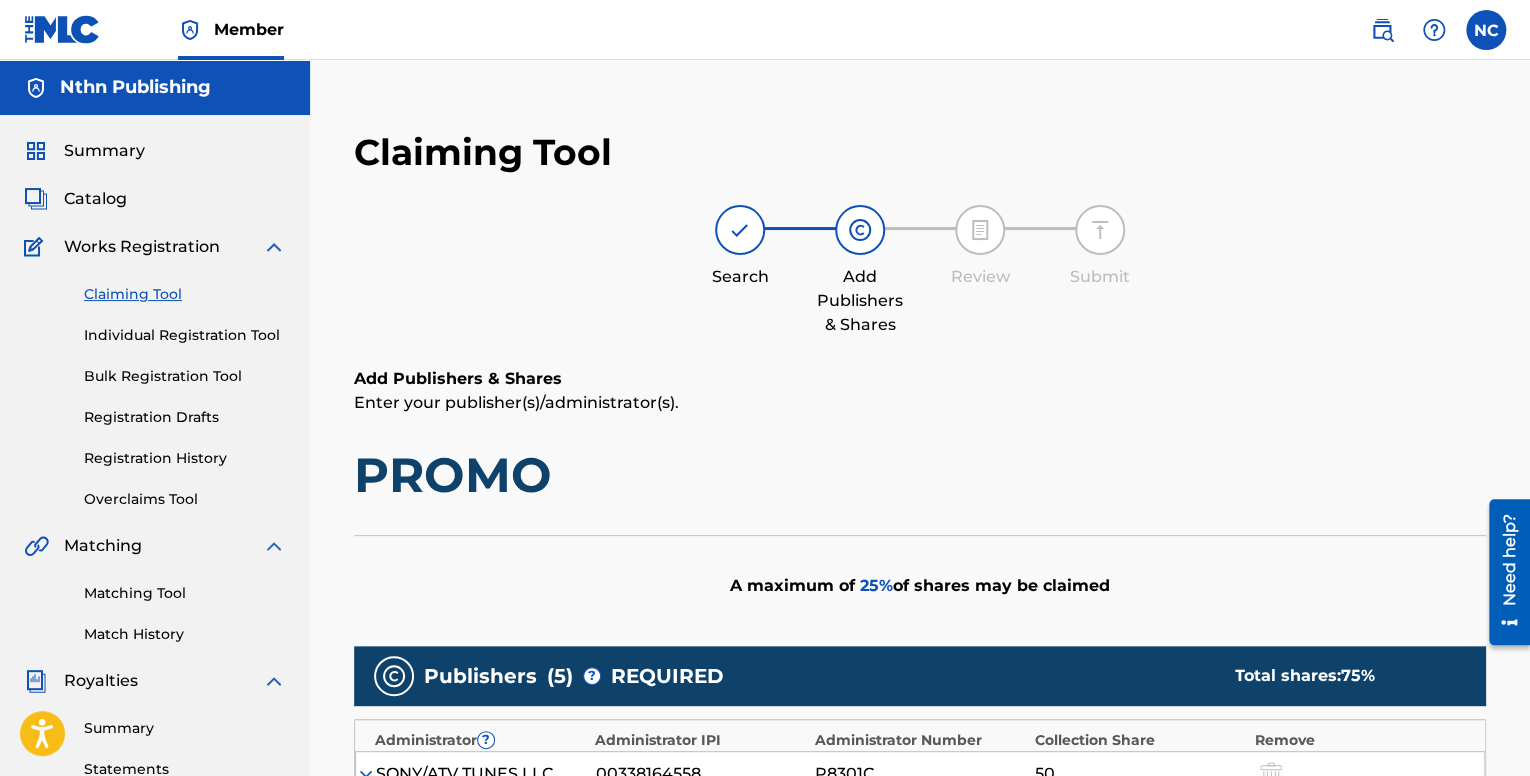 click on "PROMO" at bounding box center [920, 475] 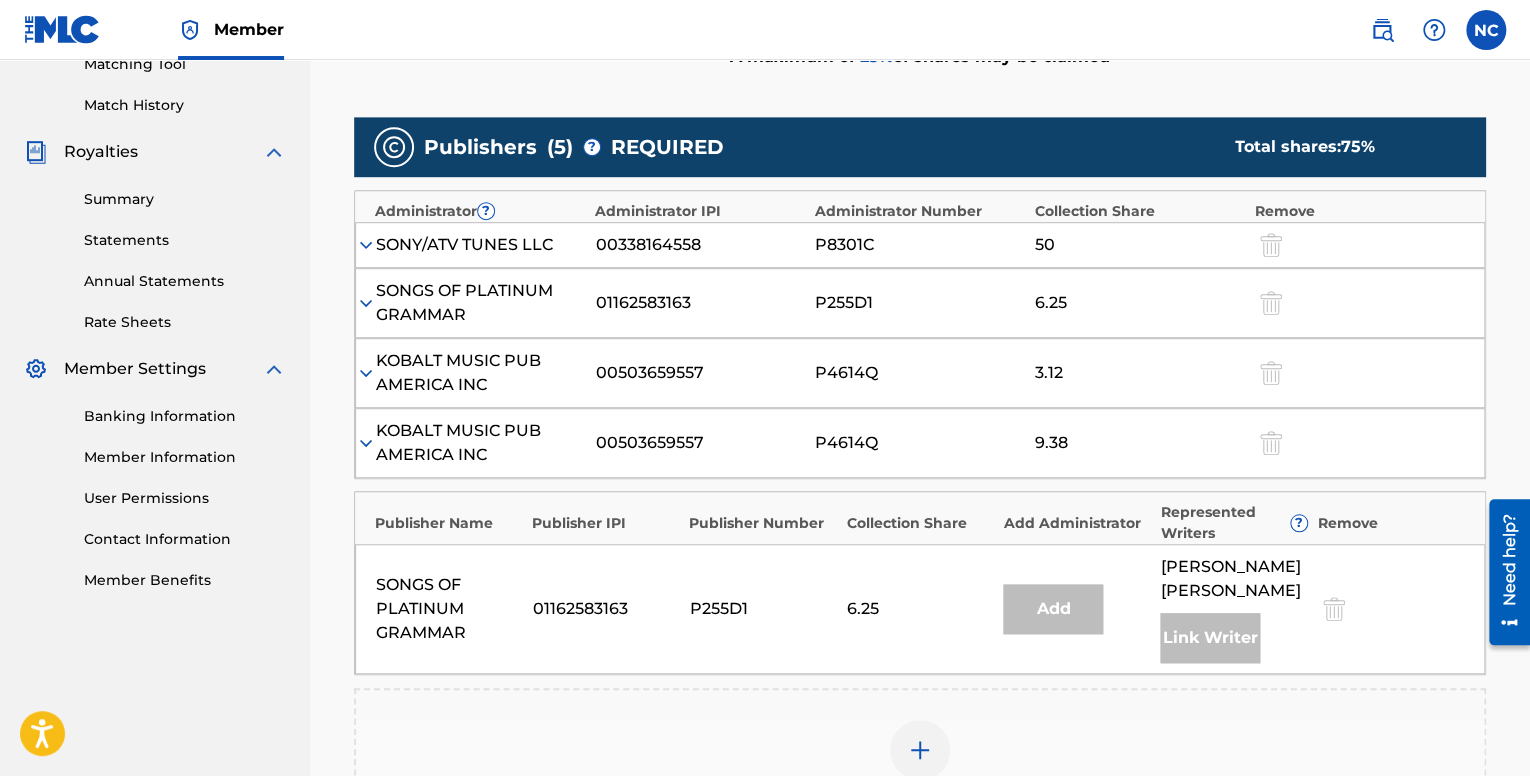 scroll, scrollTop: 600, scrollLeft: 0, axis: vertical 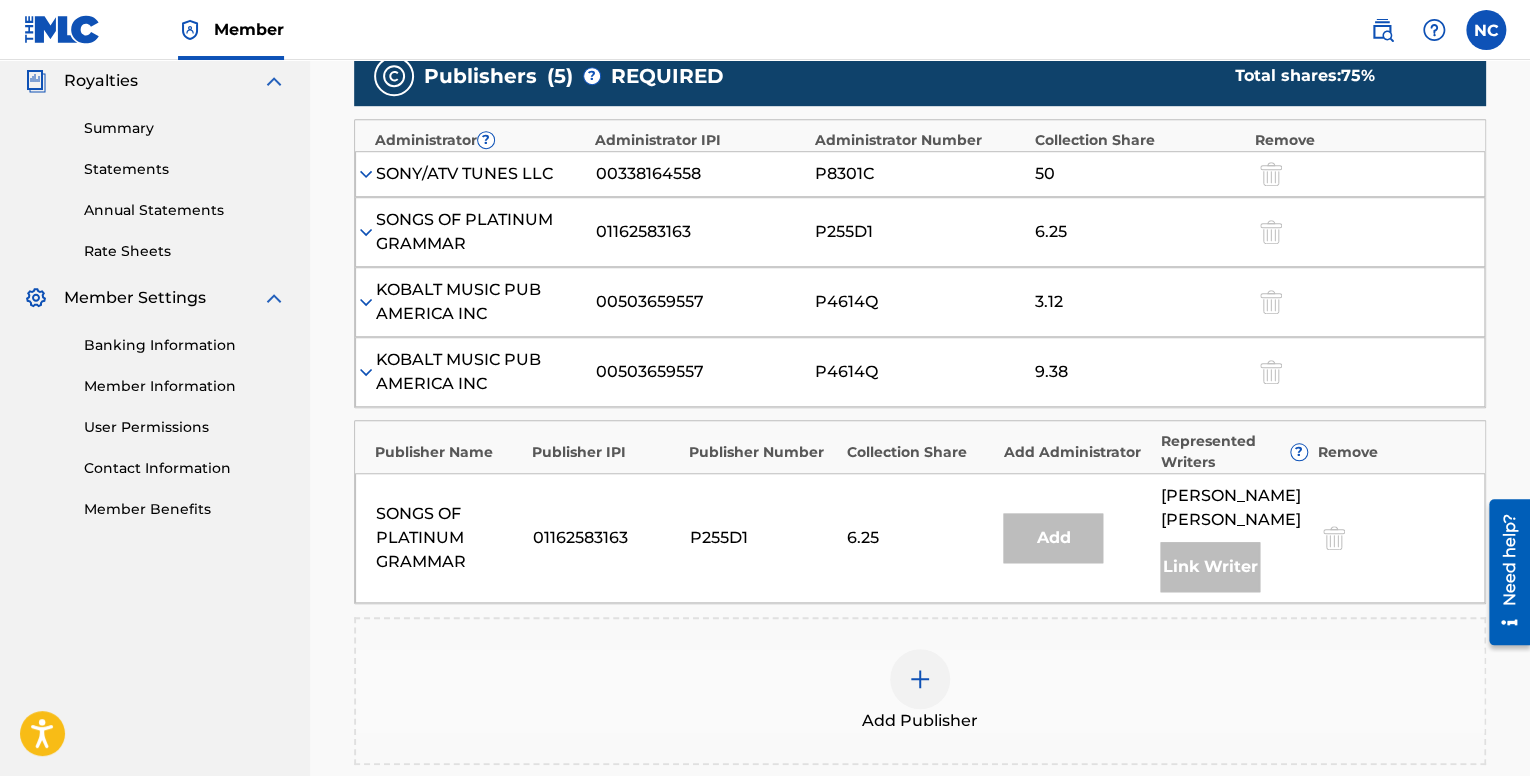 click at bounding box center (366, 372) 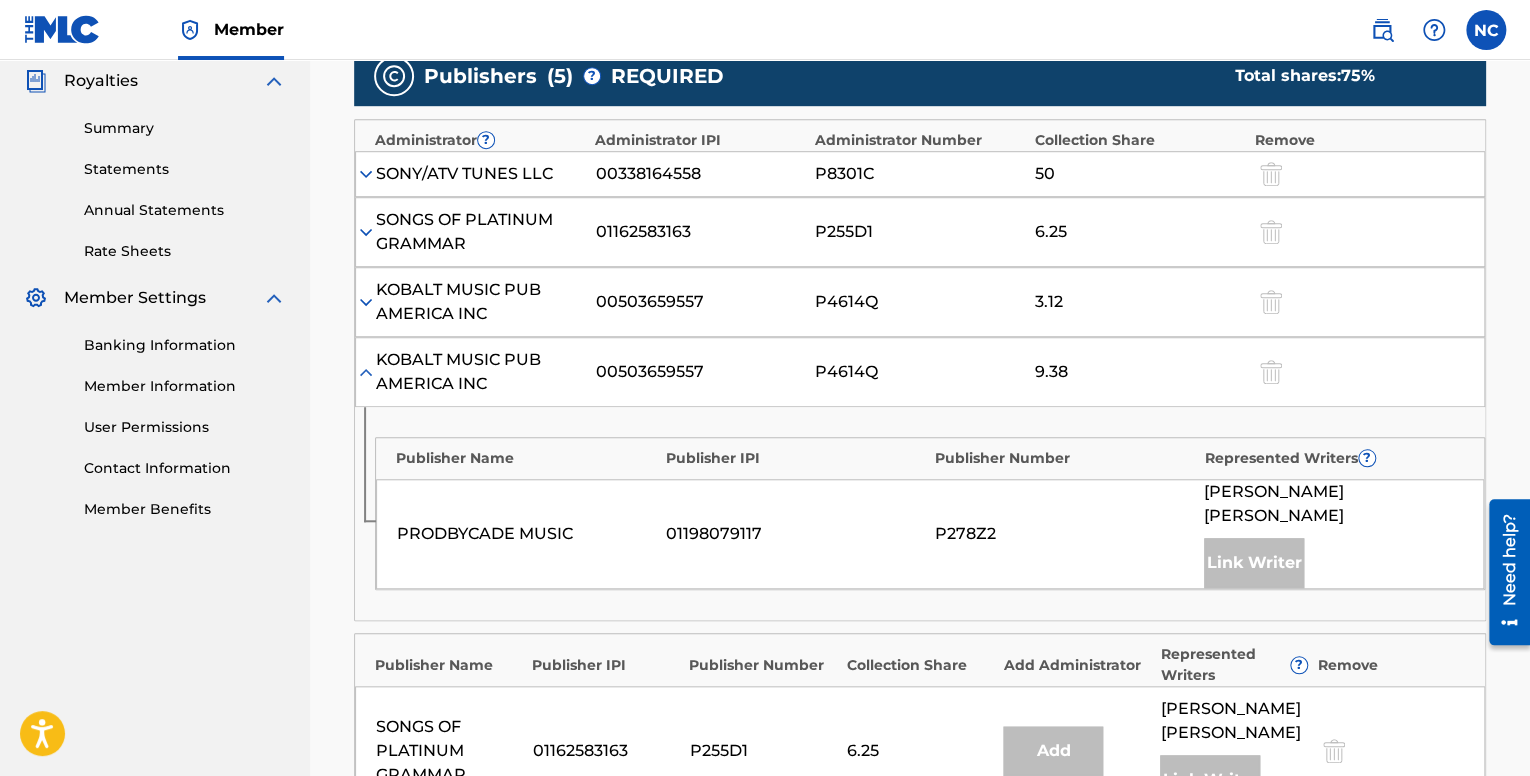 click at bounding box center (366, 372) 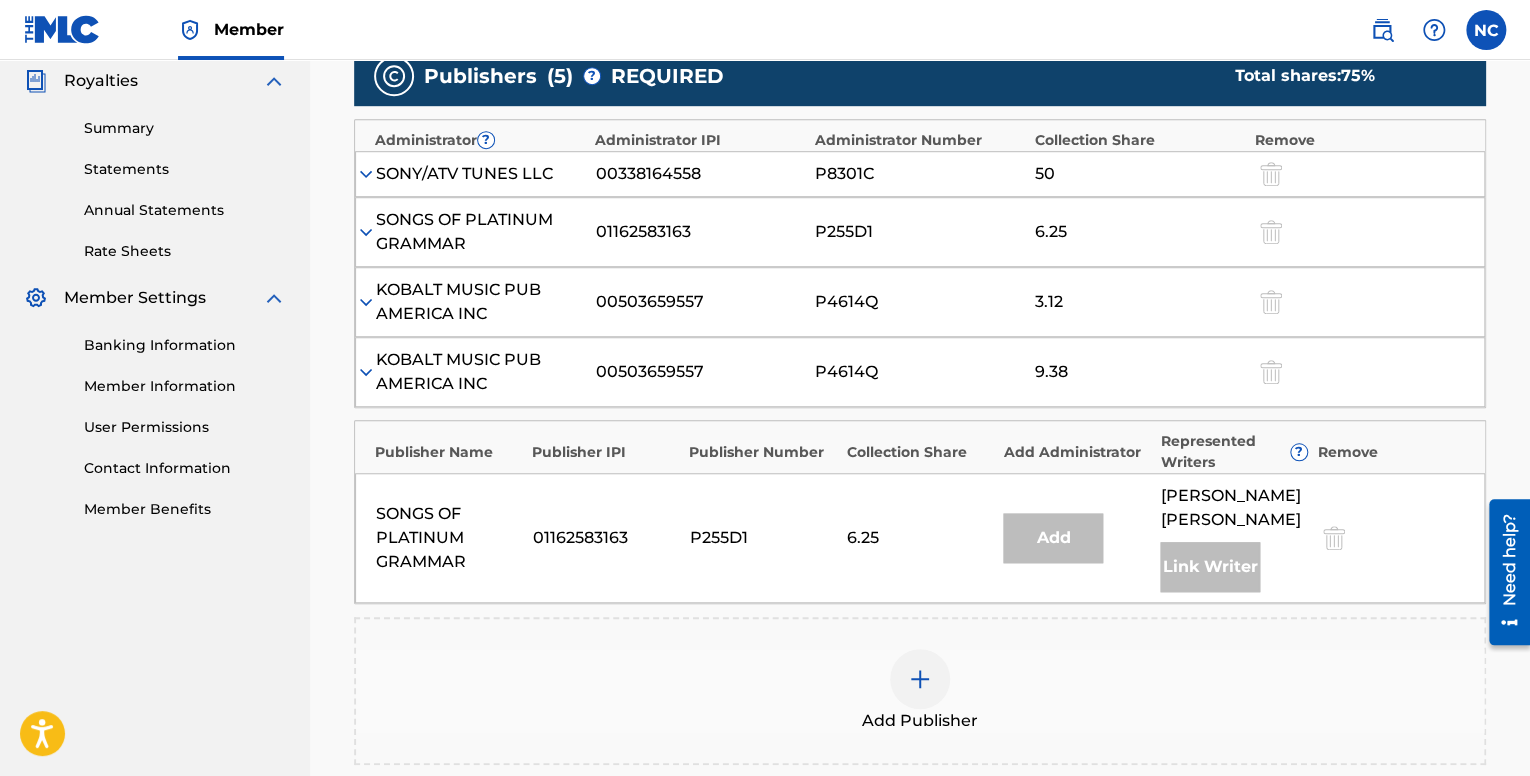 click at bounding box center (366, 232) 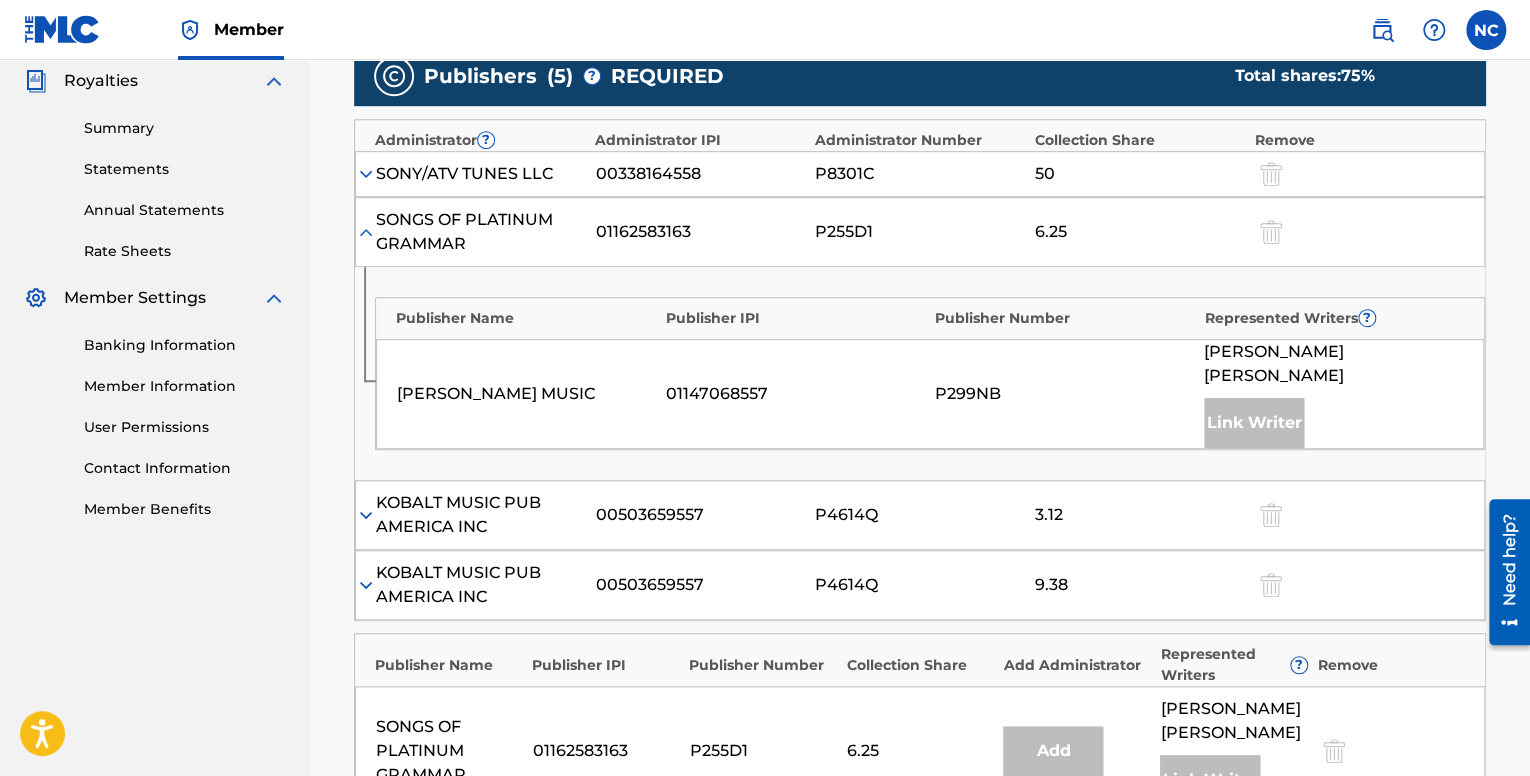 click at bounding box center (366, 232) 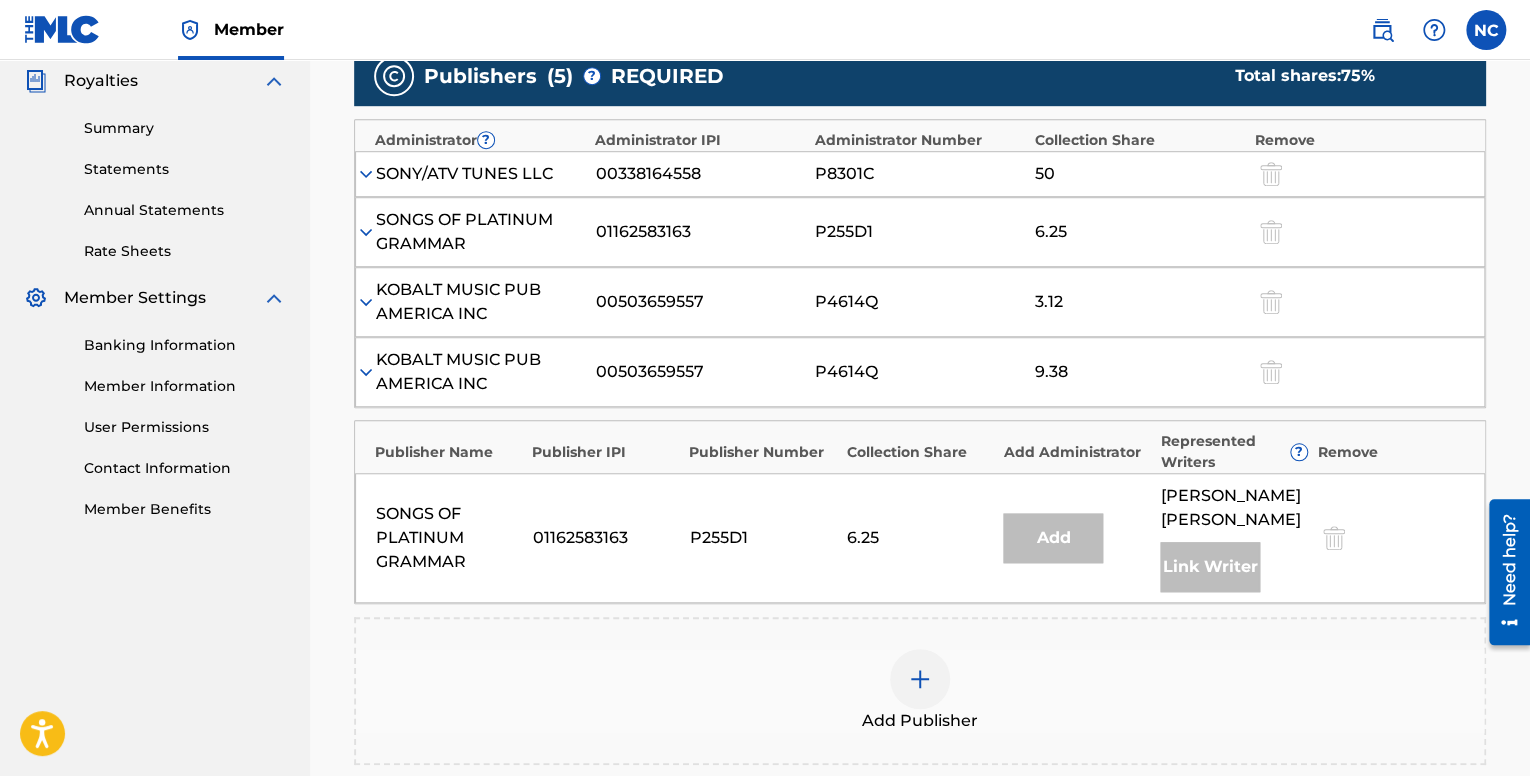 click at bounding box center (366, 174) 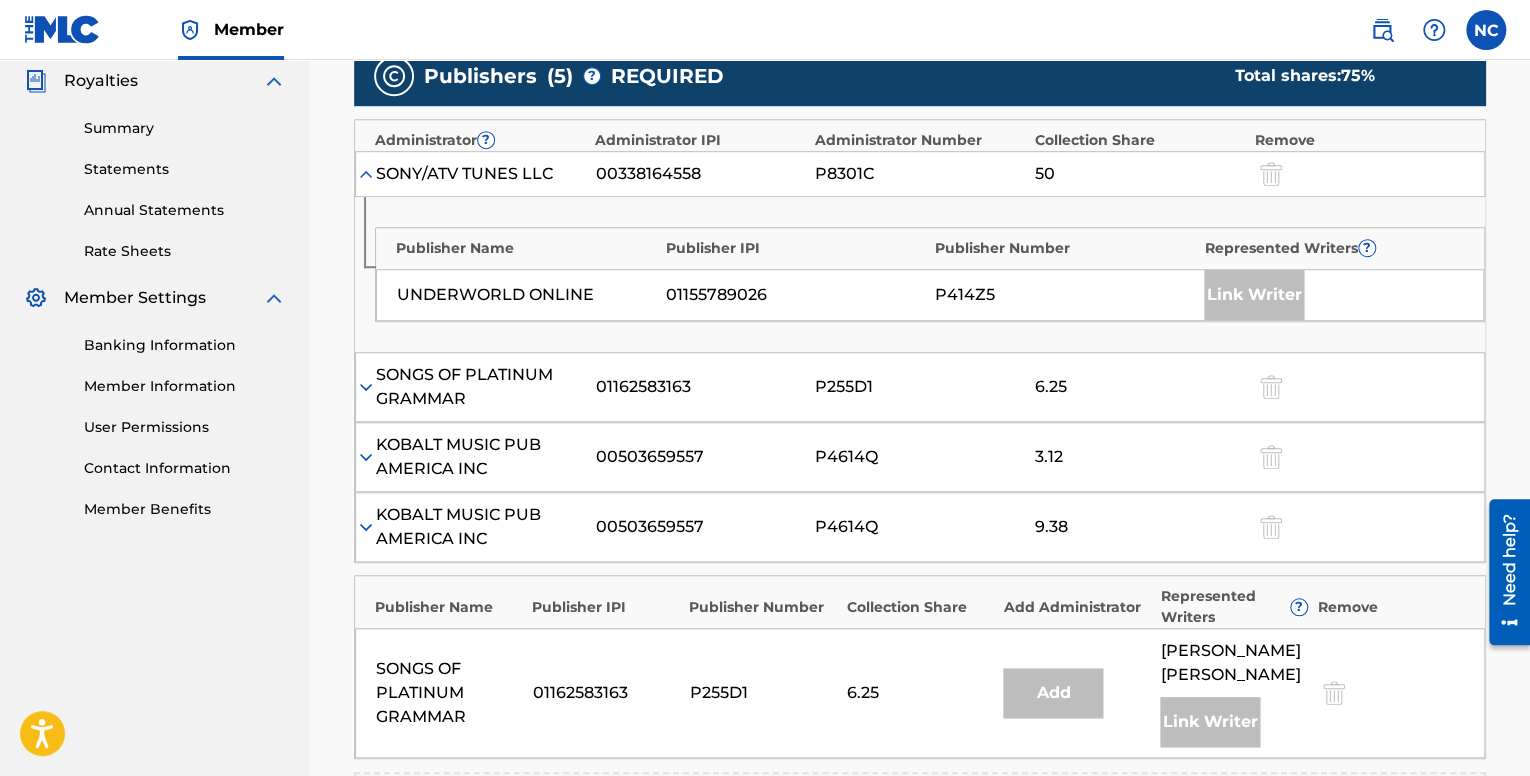 click at bounding box center [366, 174] 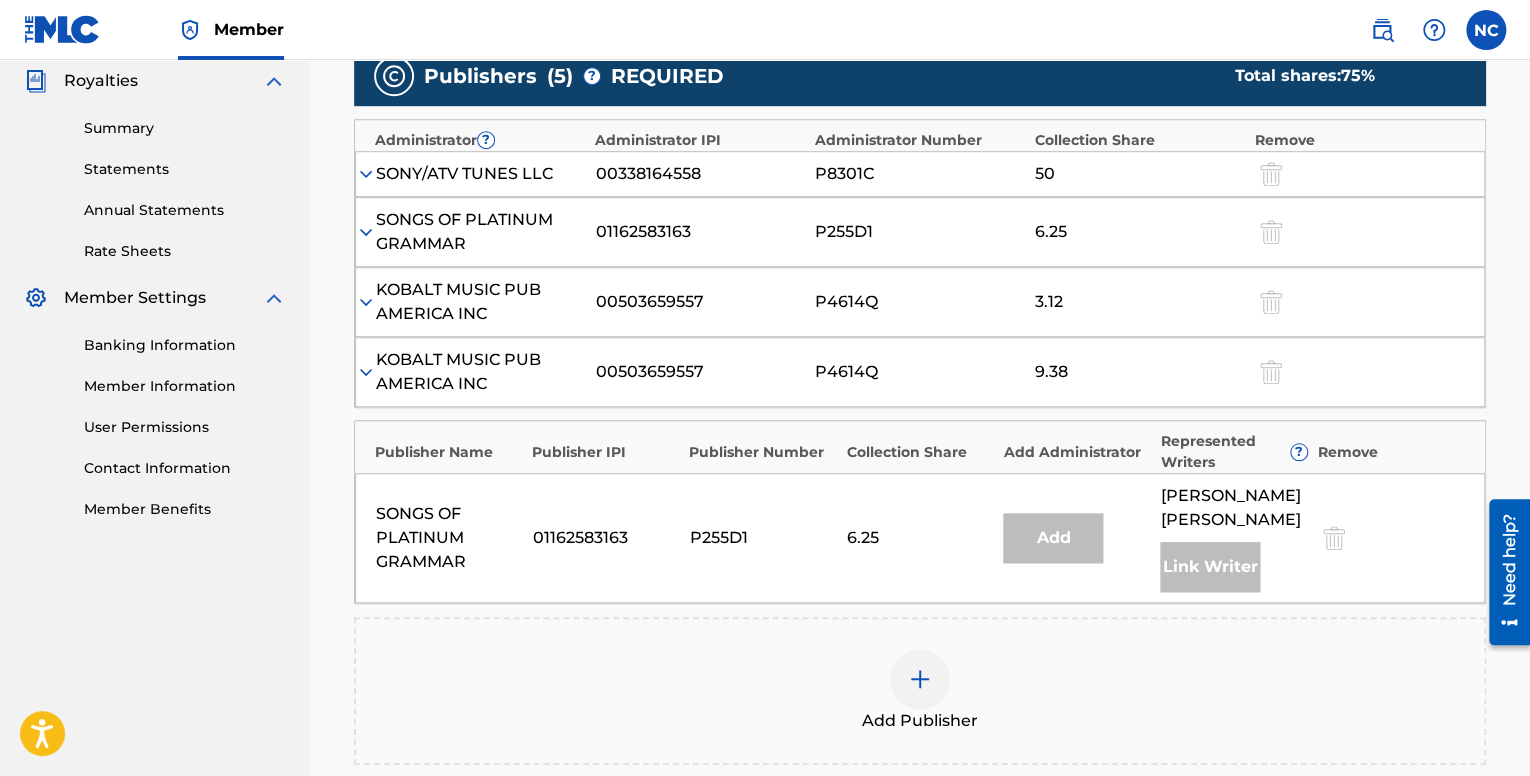 click on "KOBALT MUSIC PUB AMERICA INC 00503659557 P4614Q 3.12" at bounding box center (920, 302) 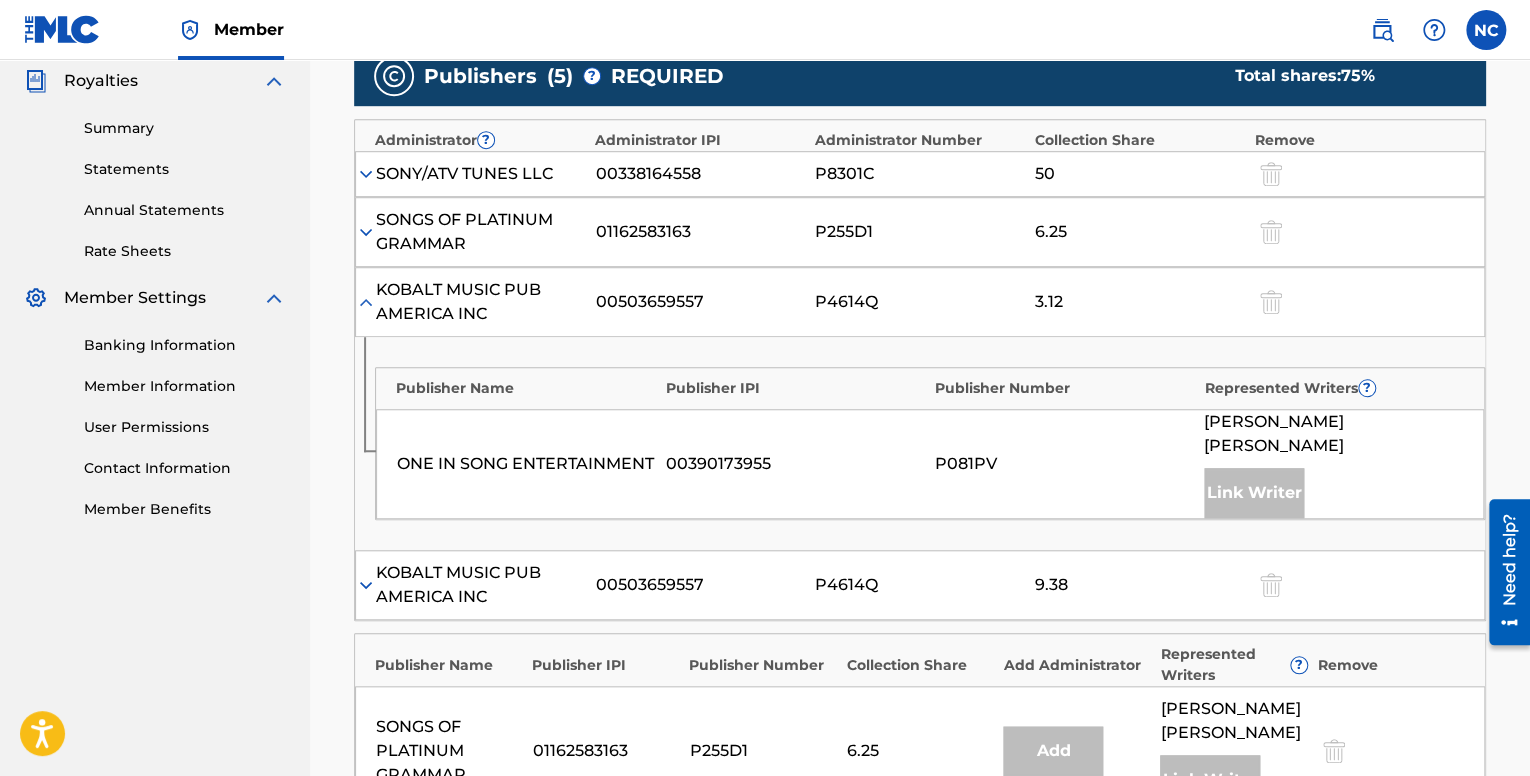 click at bounding box center [366, 302] 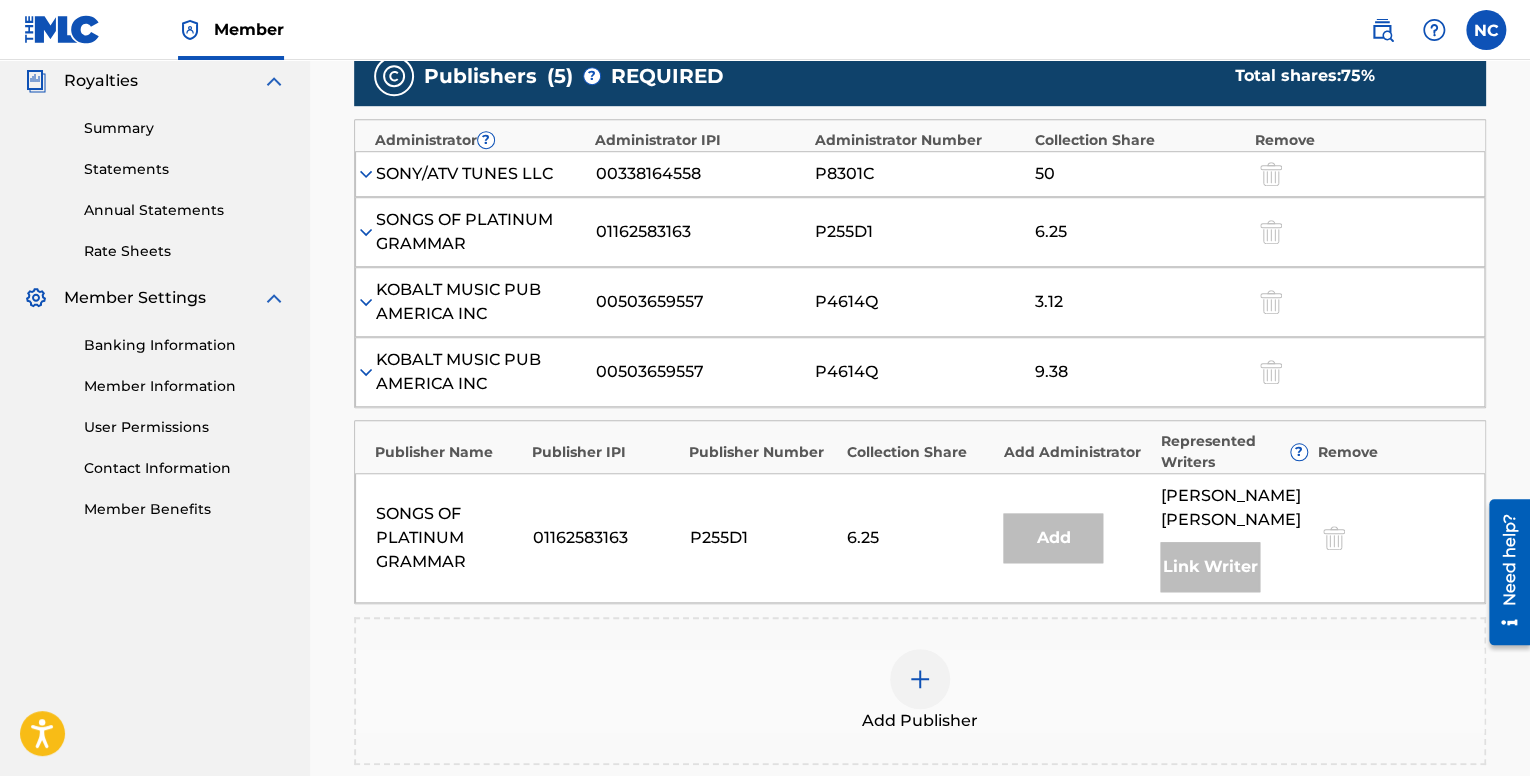 click at bounding box center (366, 372) 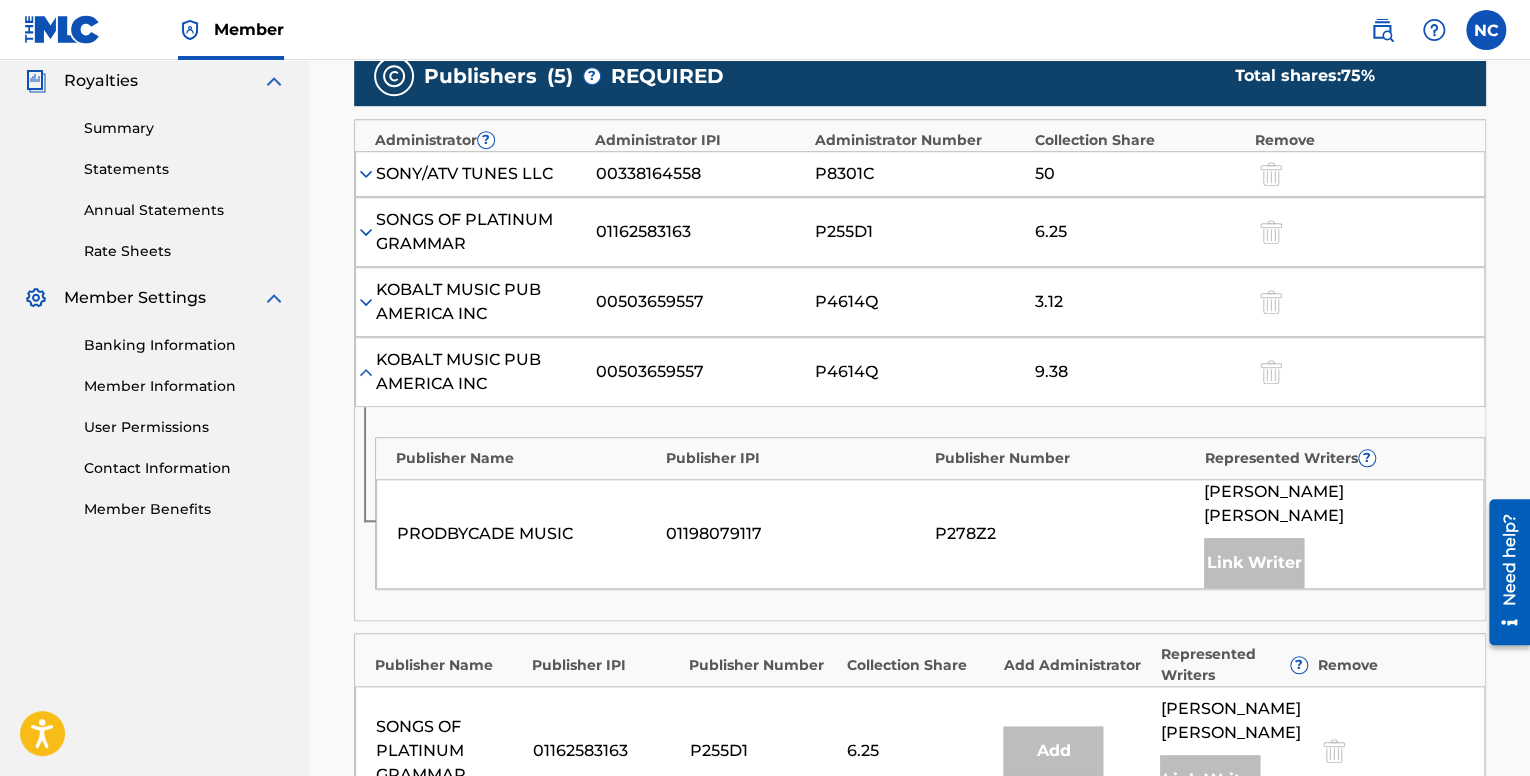 click at bounding box center (366, 372) 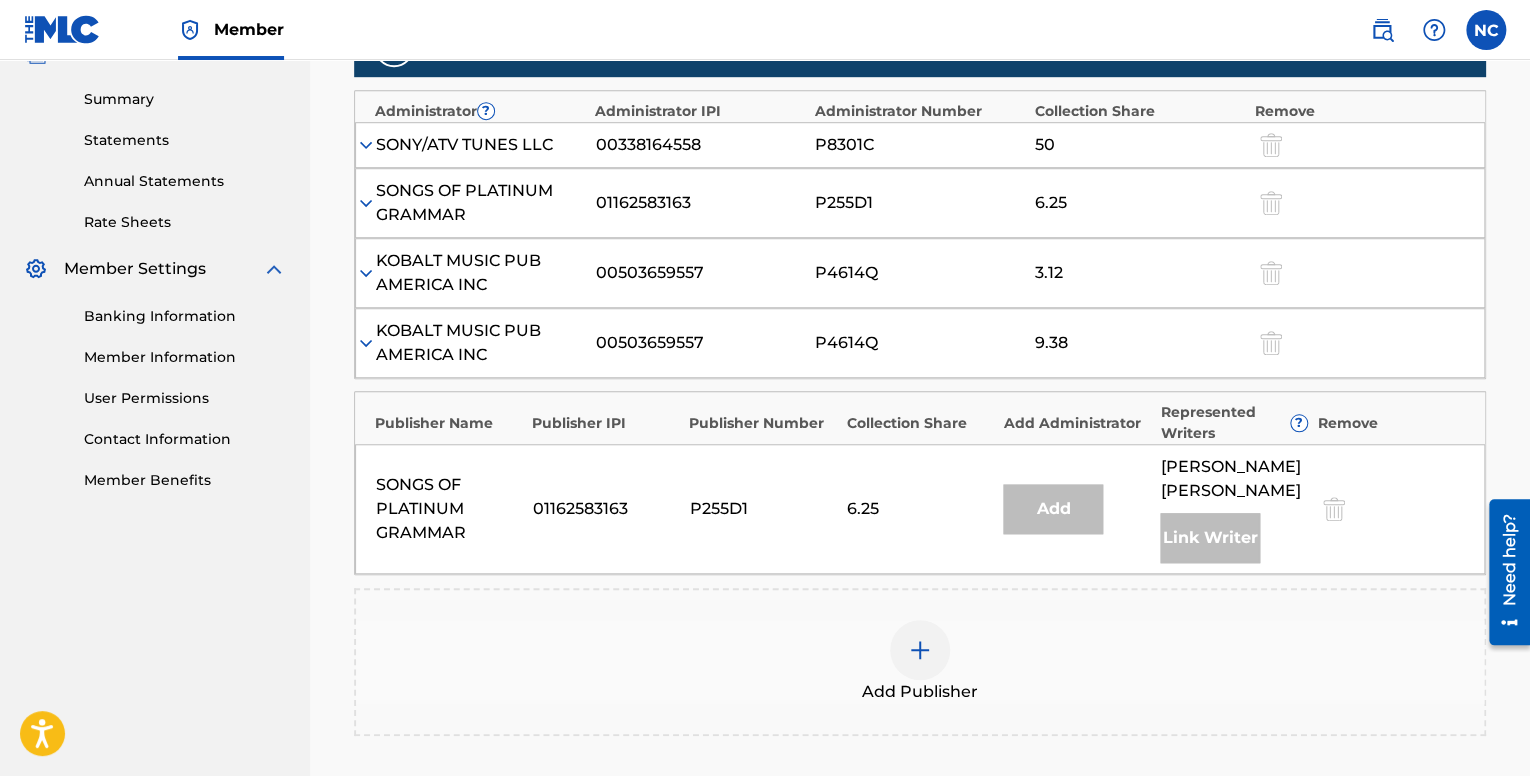 scroll, scrollTop: 700, scrollLeft: 0, axis: vertical 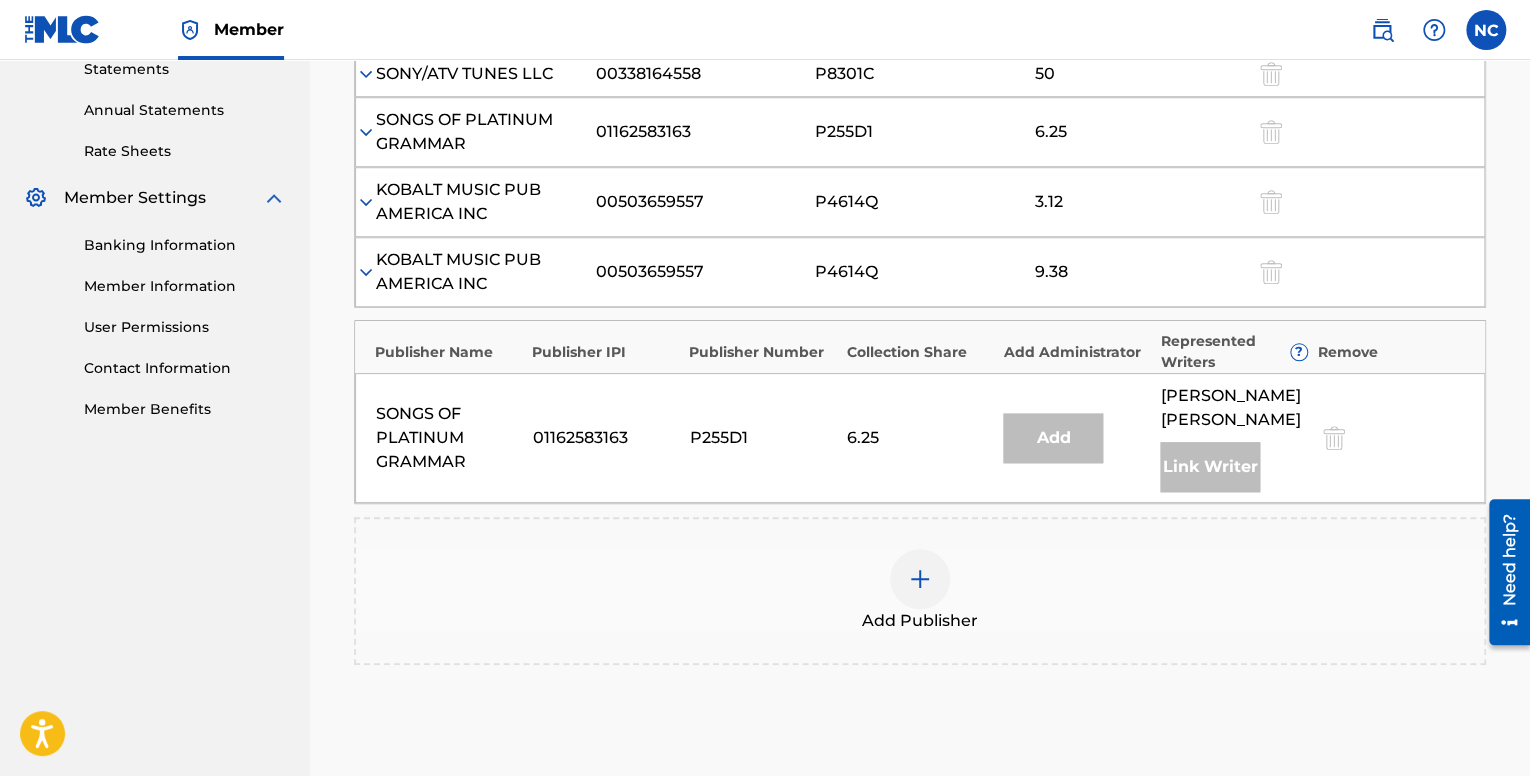 click at bounding box center [920, 579] 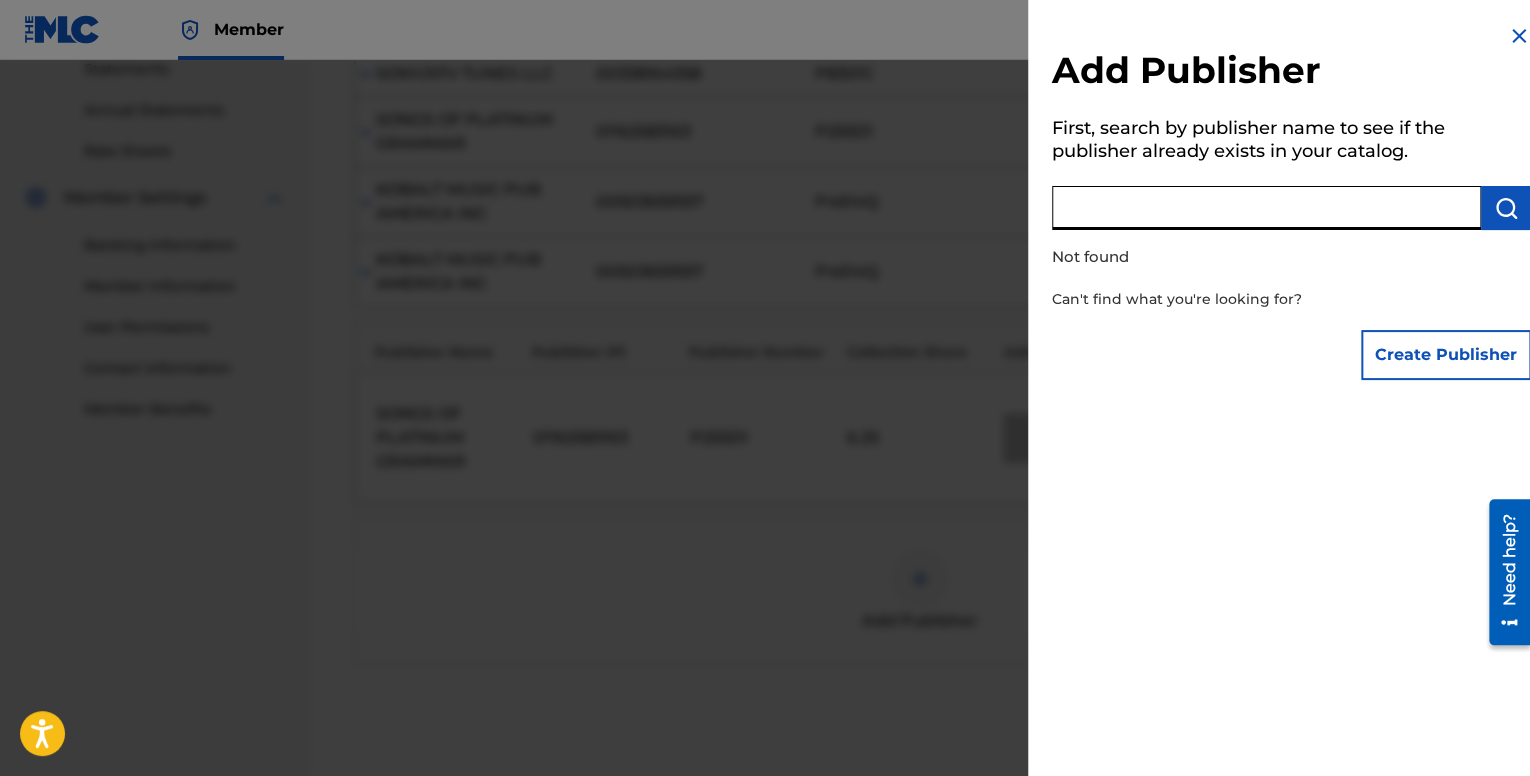 click at bounding box center (1266, 208) 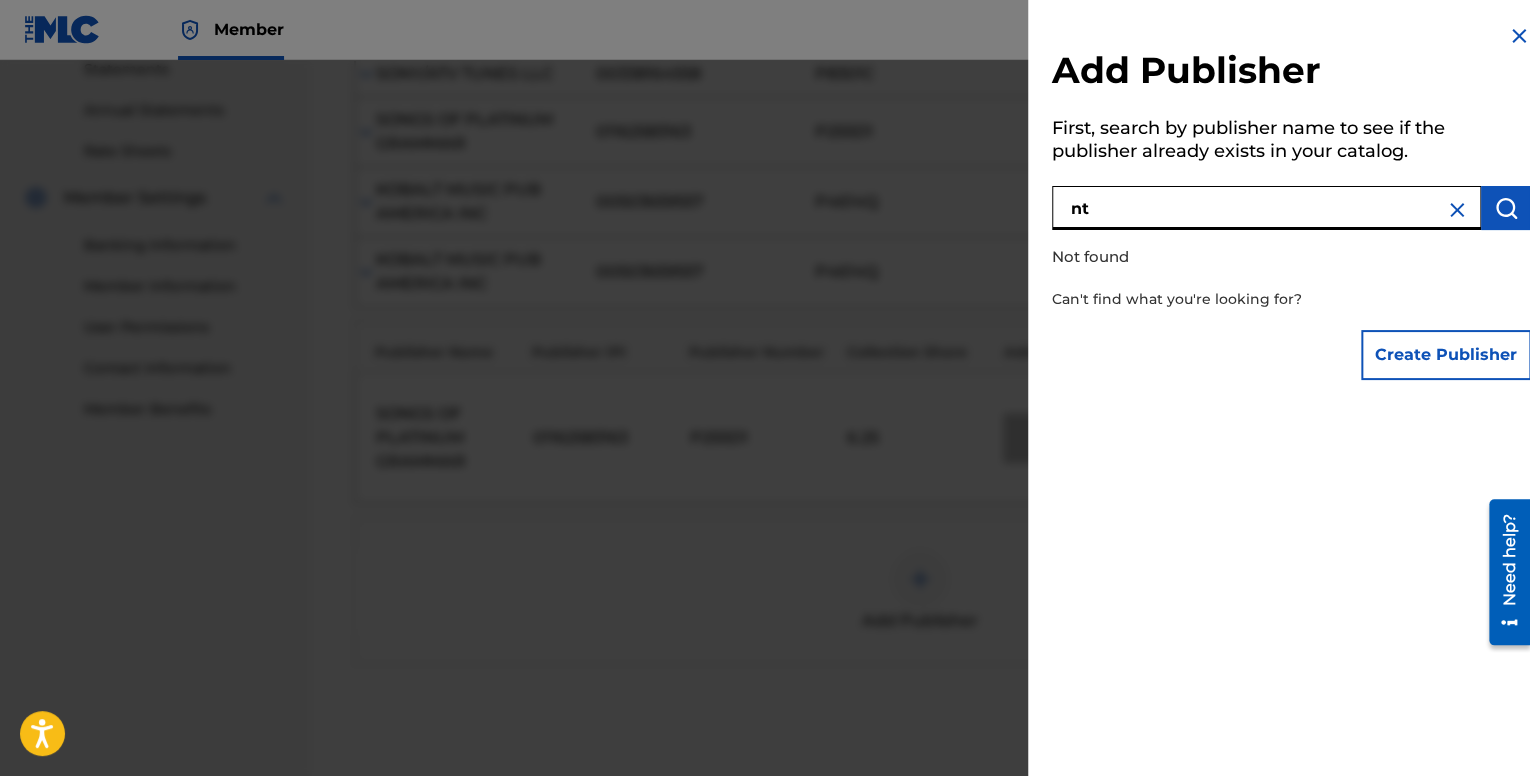 type on "n" 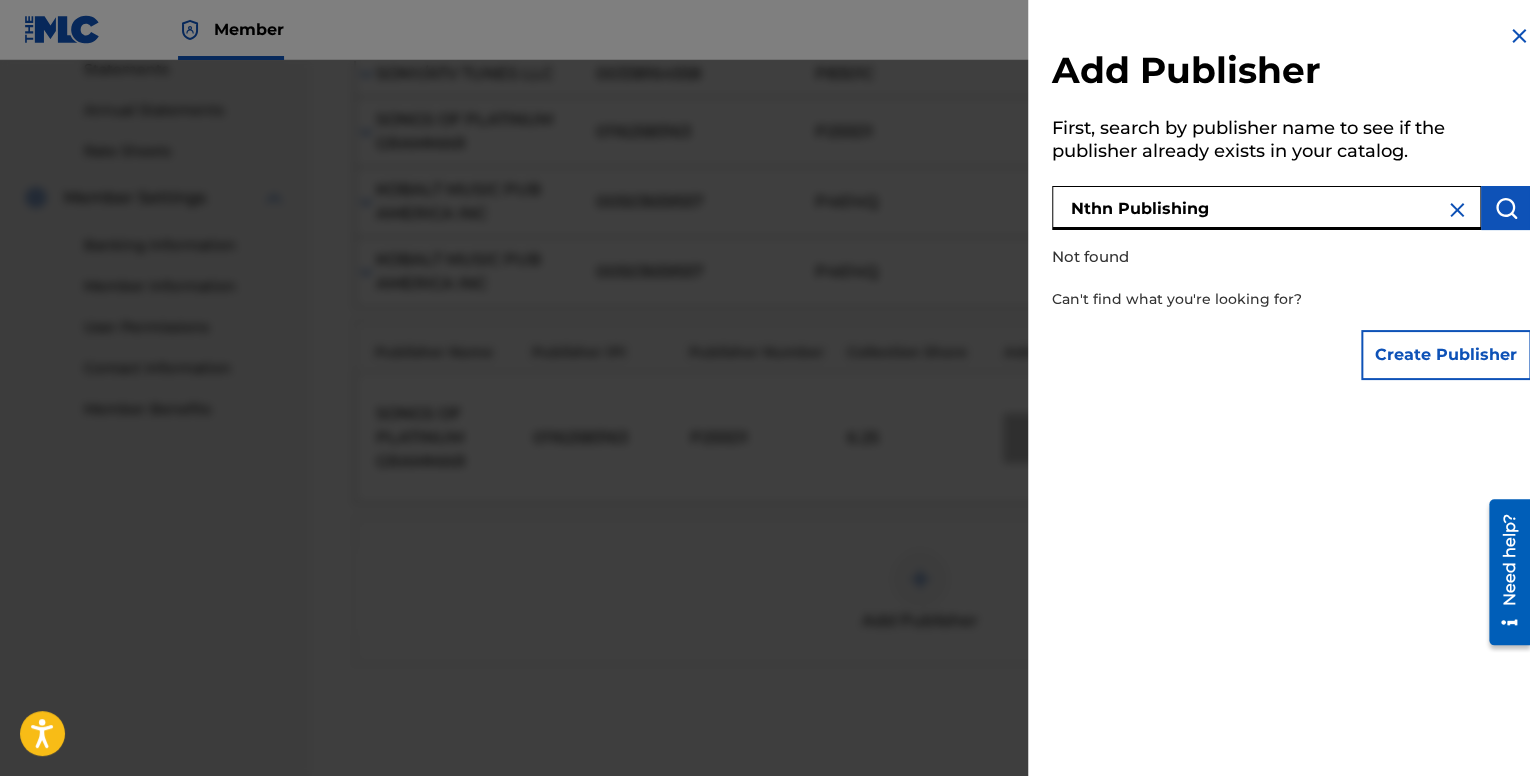 type on "Nthn Publishing" 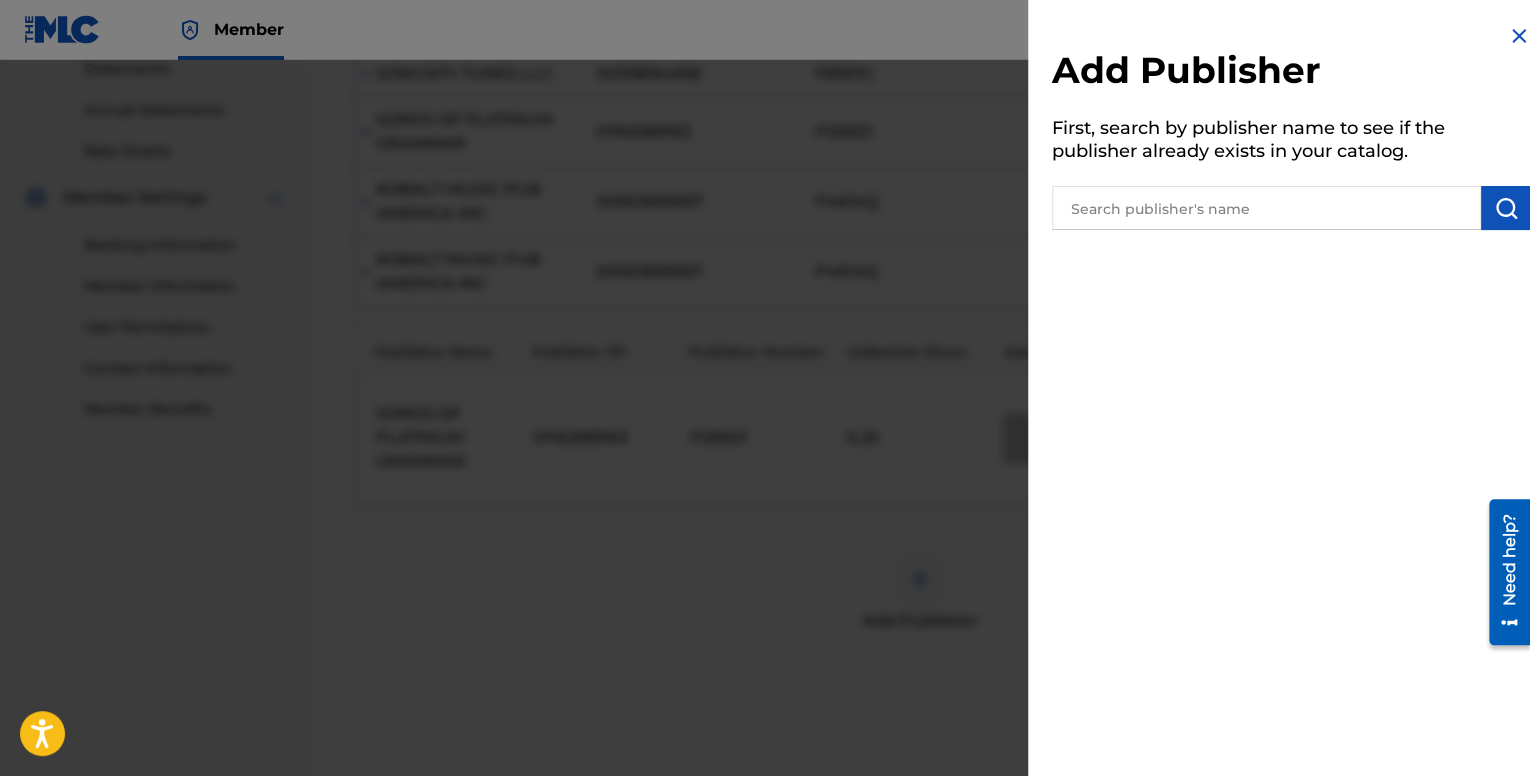 click at bounding box center [1519, 36] 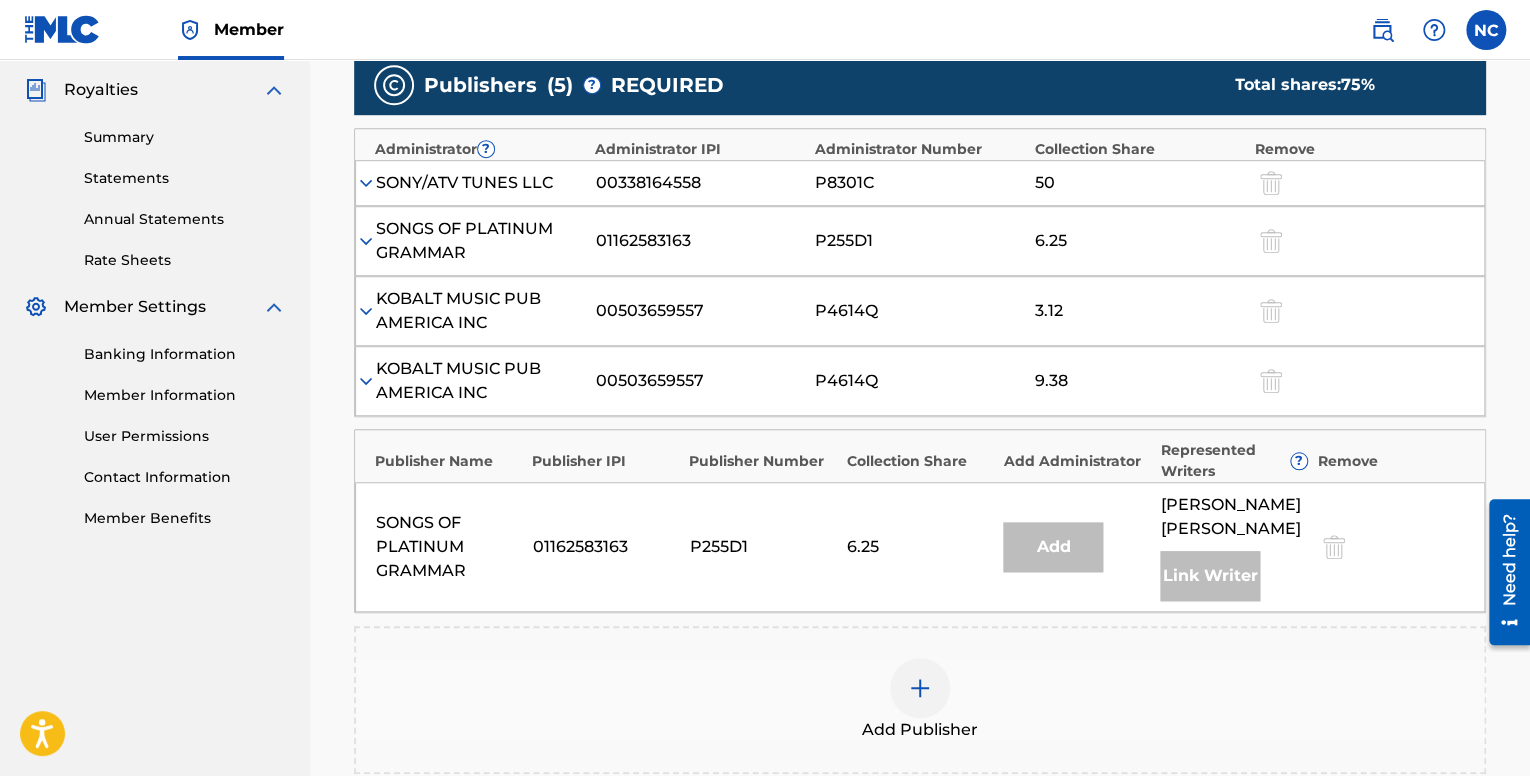 scroll, scrollTop: 600, scrollLeft: 0, axis: vertical 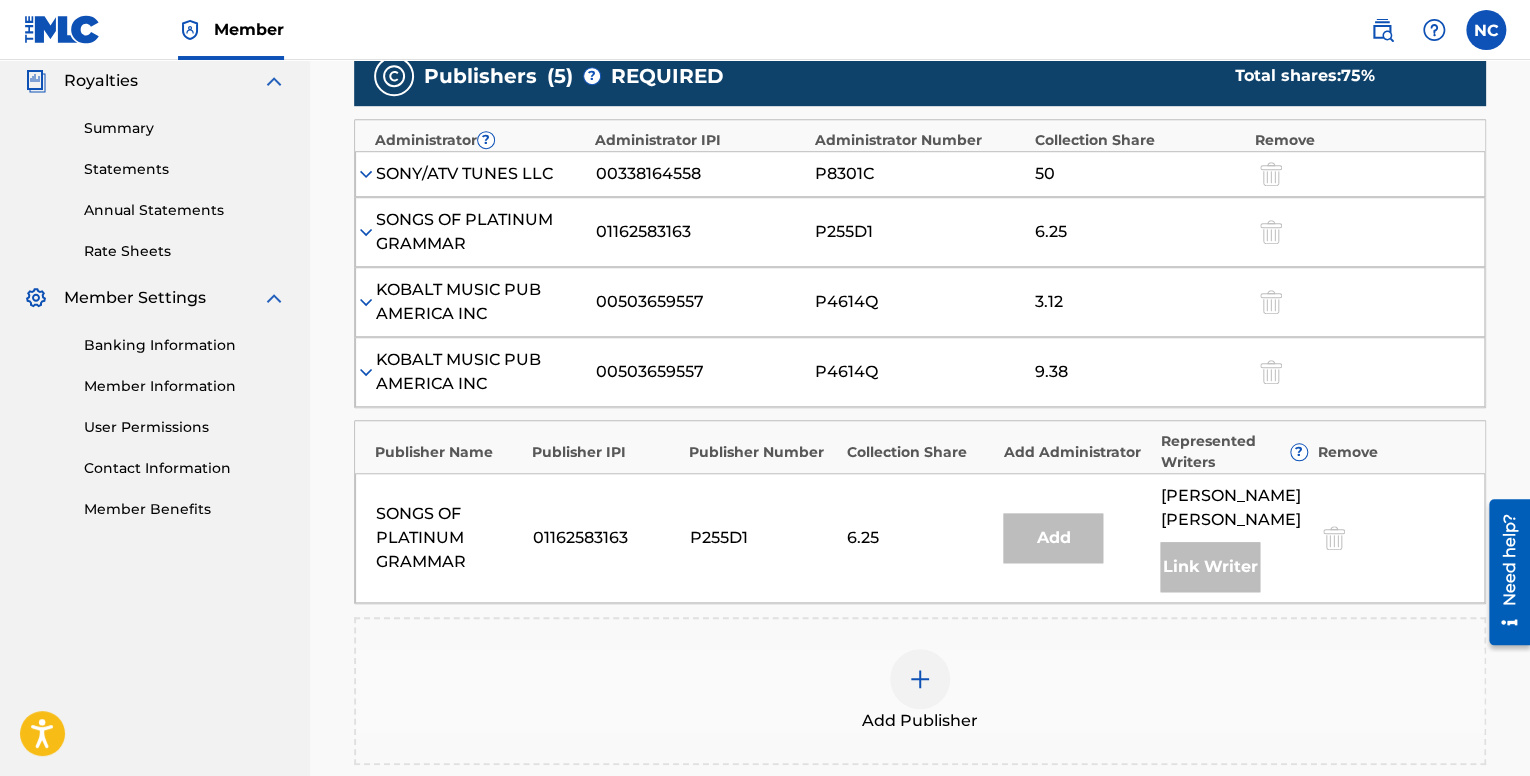 click on "Publisher Name" at bounding box center [448, 452] 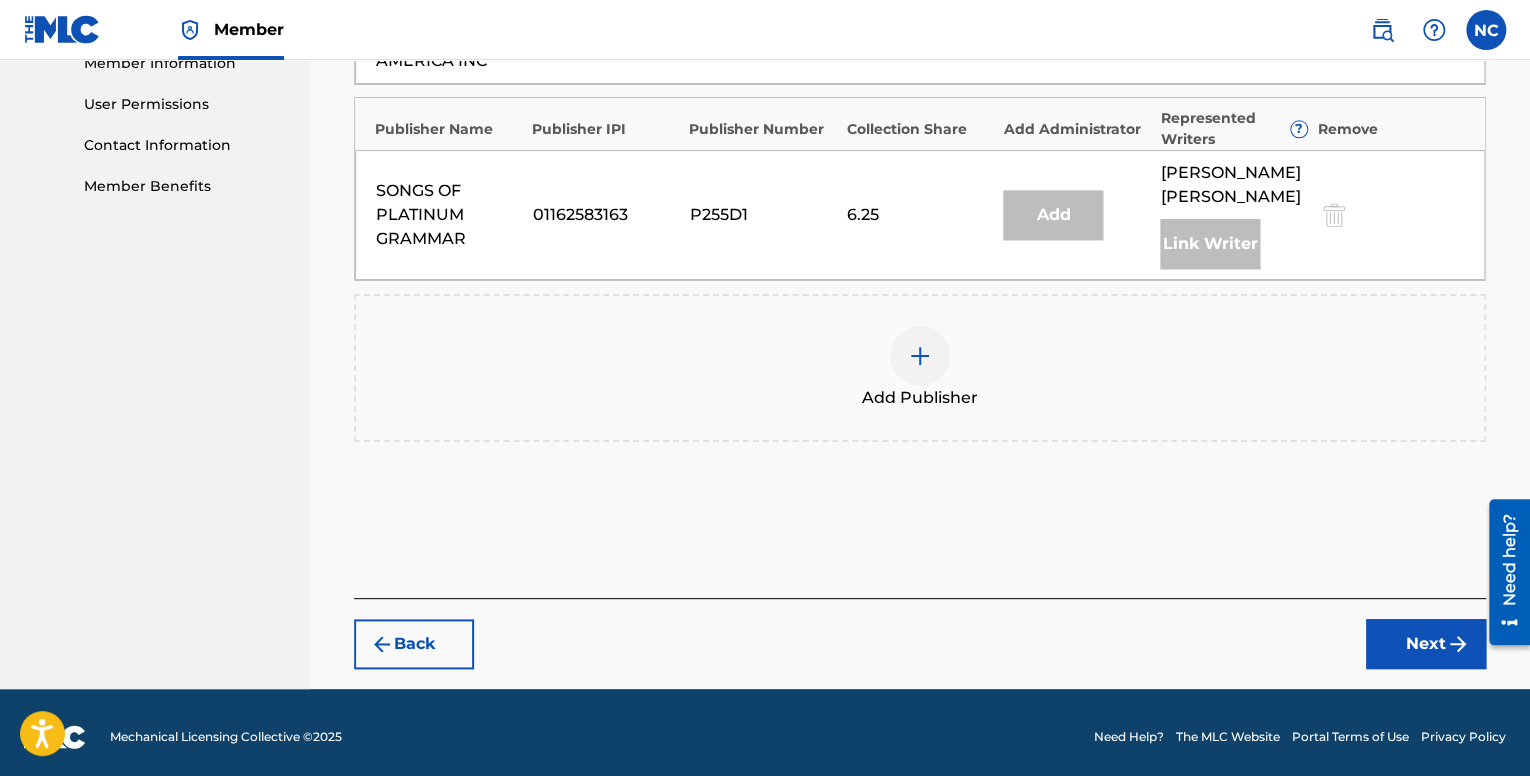 scroll, scrollTop: 927, scrollLeft: 0, axis: vertical 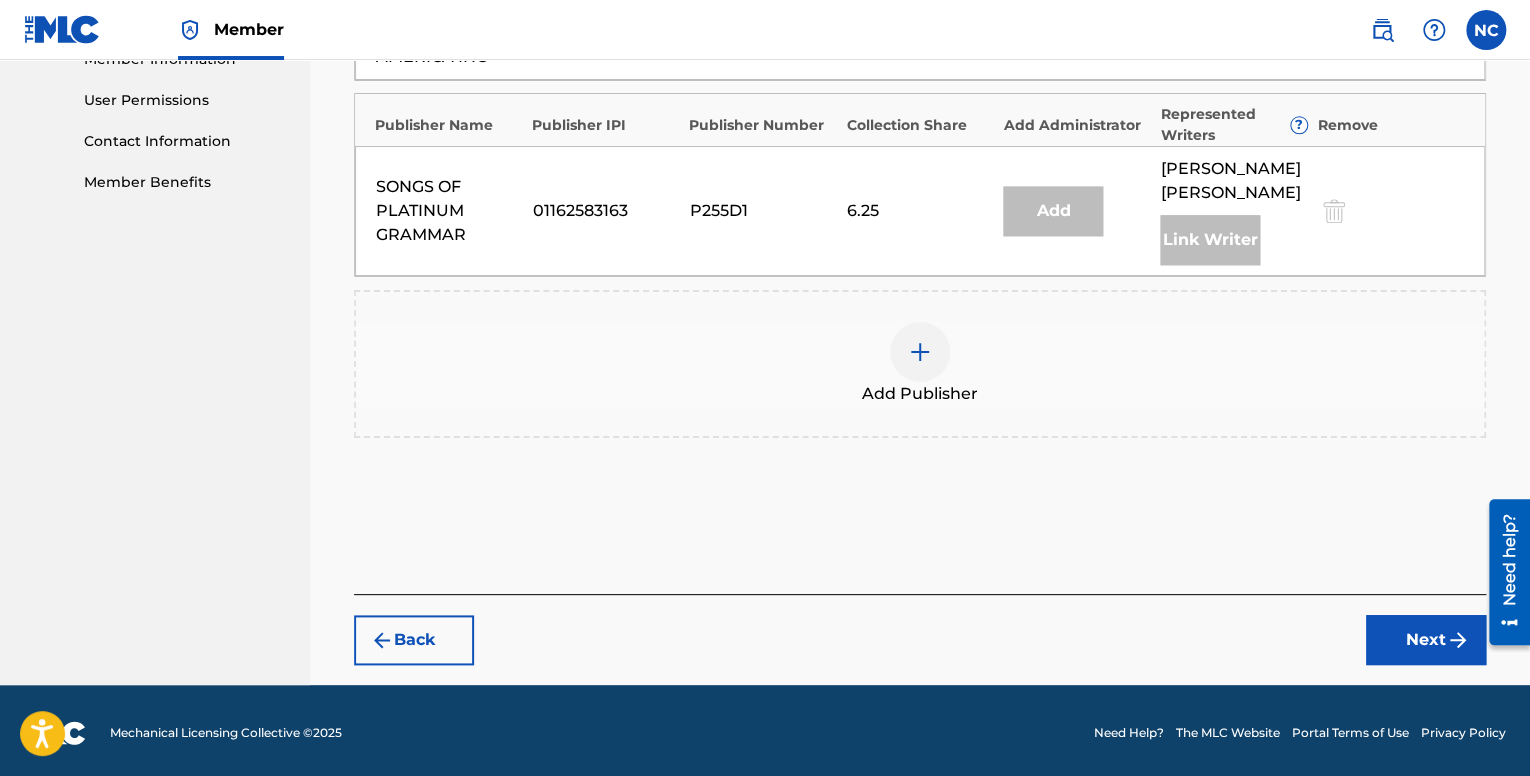 click at bounding box center (1458, 640) 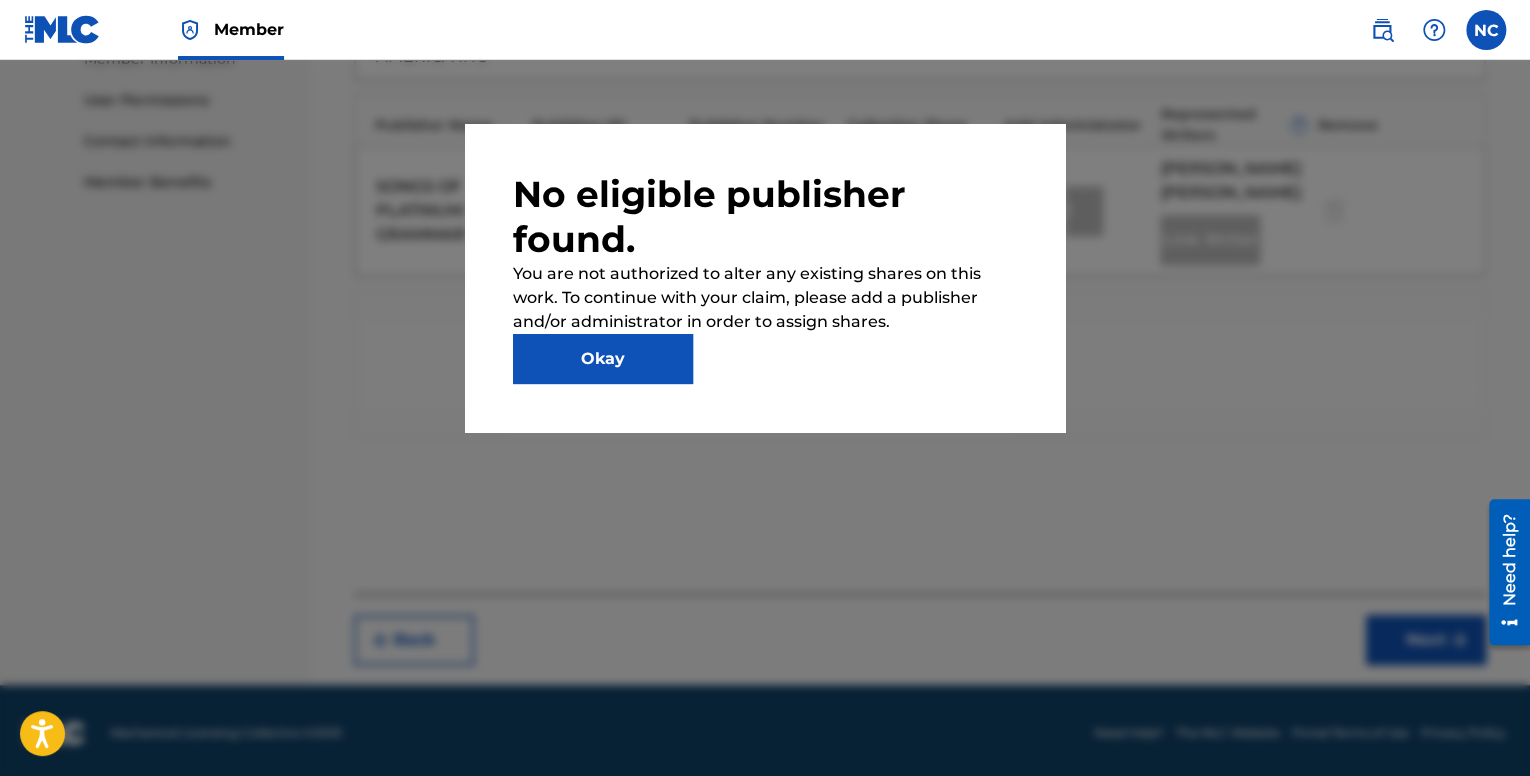 click on "Okay" at bounding box center [603, 359] 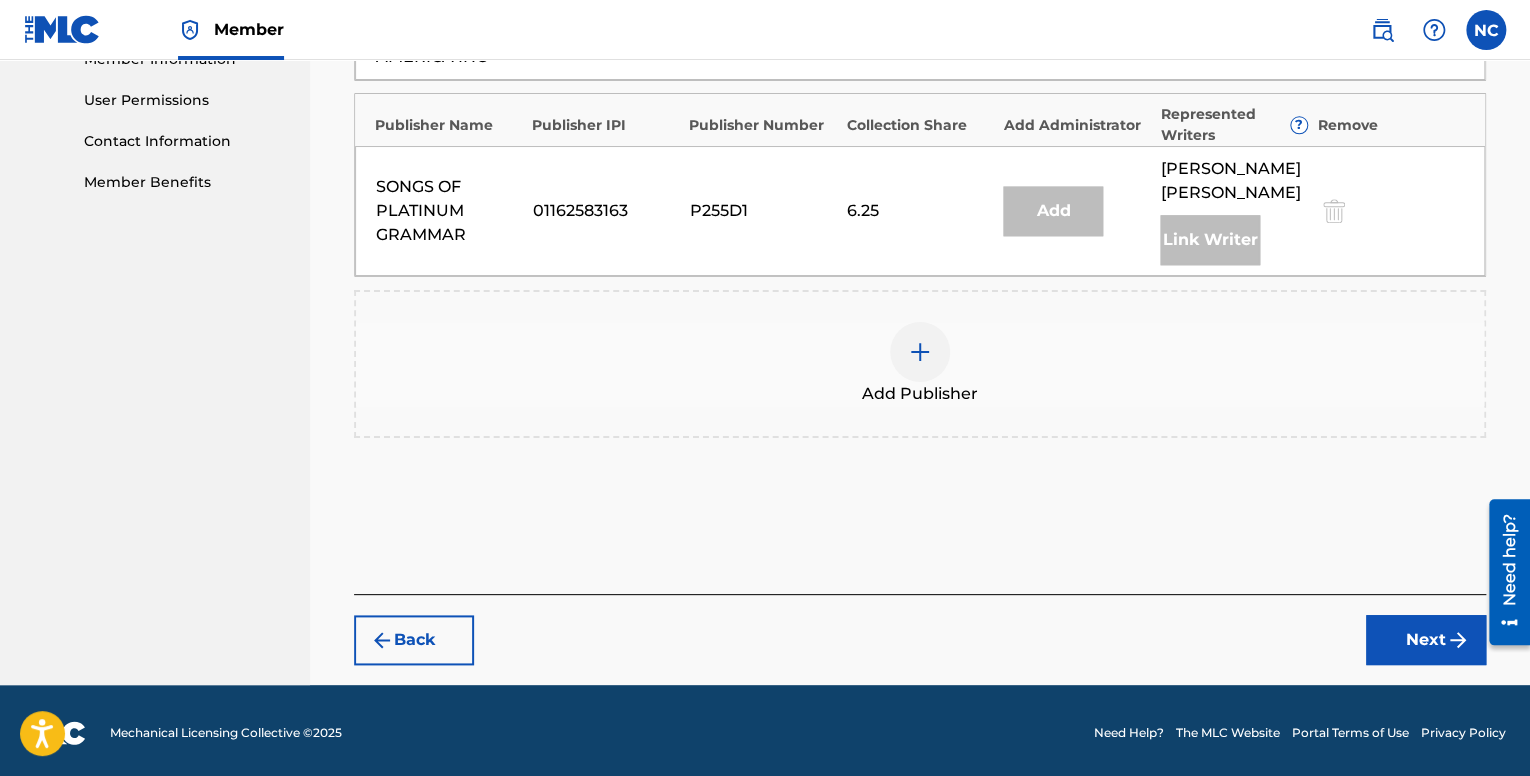 click at bounding box center [920, 352] 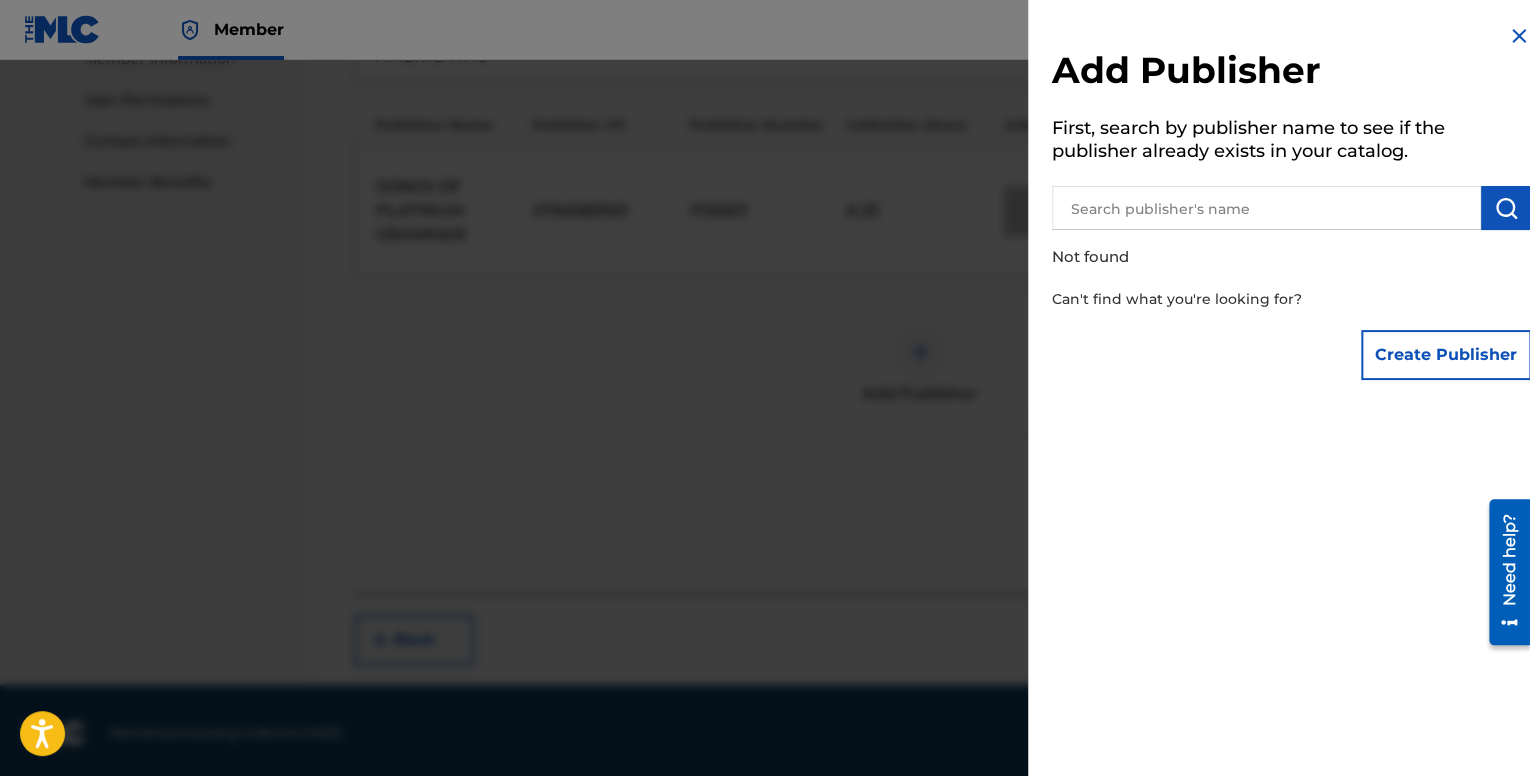 click at bounding box center (1266, 208) 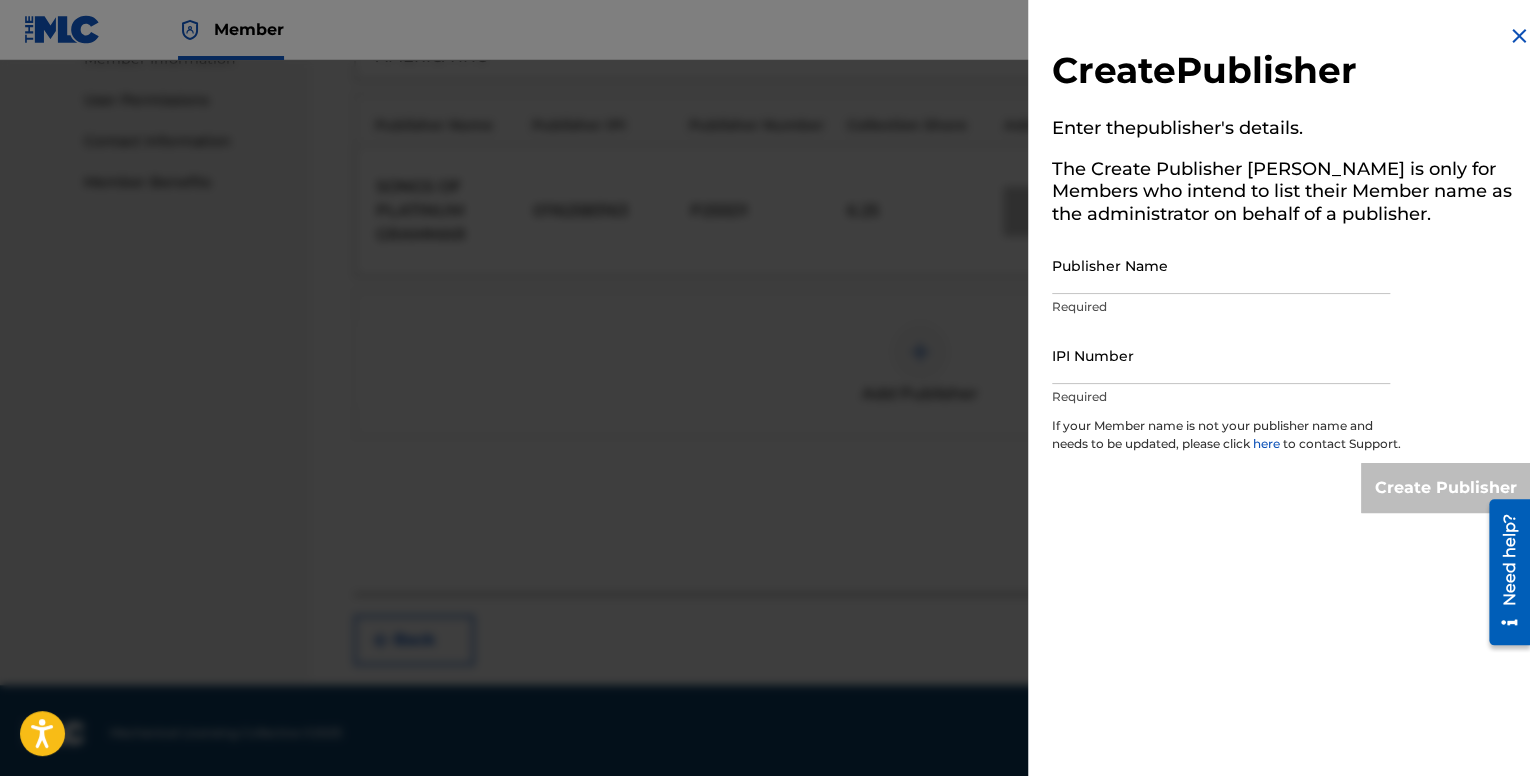 click on "Publisher Name" at bounding box center [1221, 265] 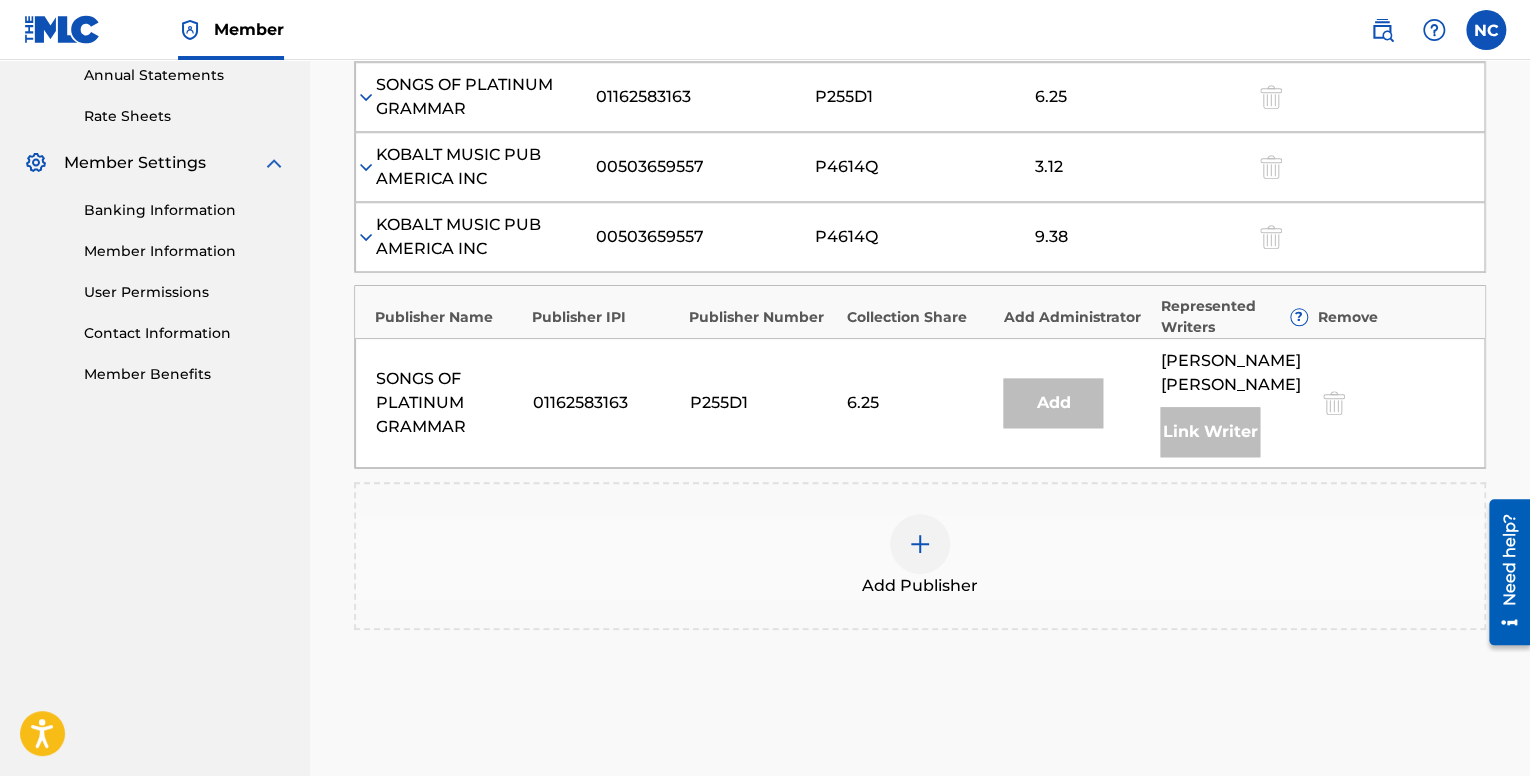 scroll, scrollTop: 727, scrollLeft: 0, axis: vertical 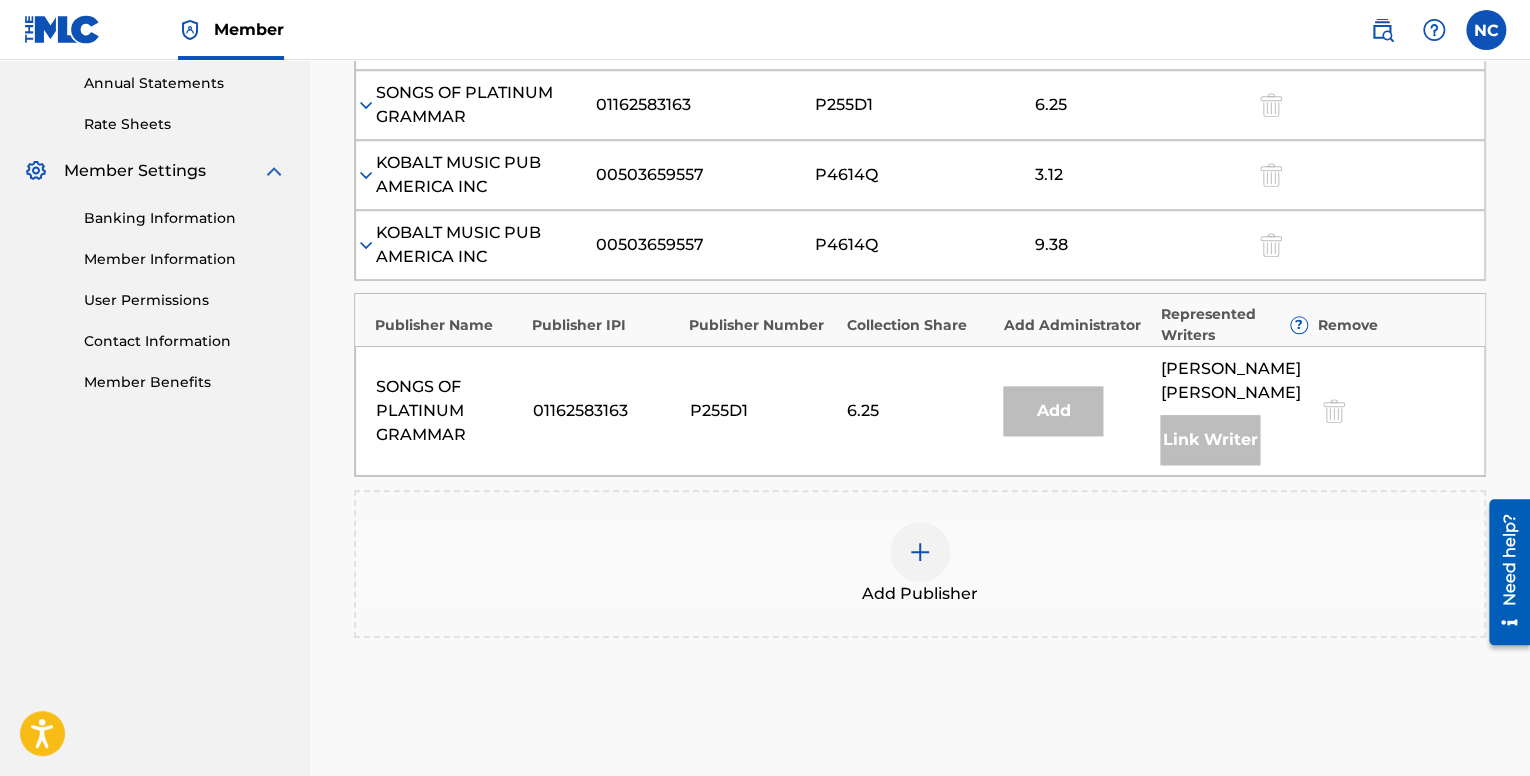 click at bounding box center (920, 552) 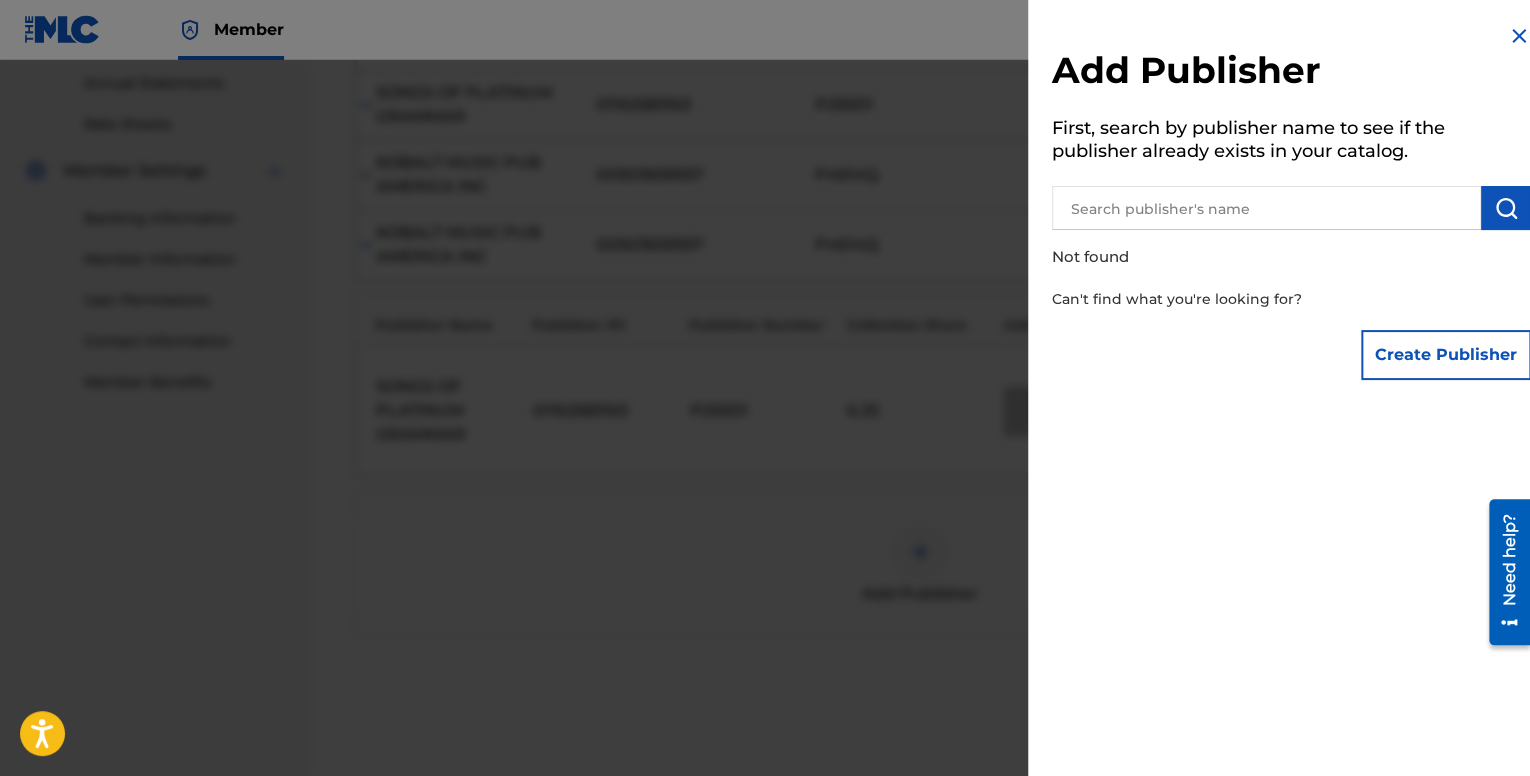 click at bounding box center (1266, 208) 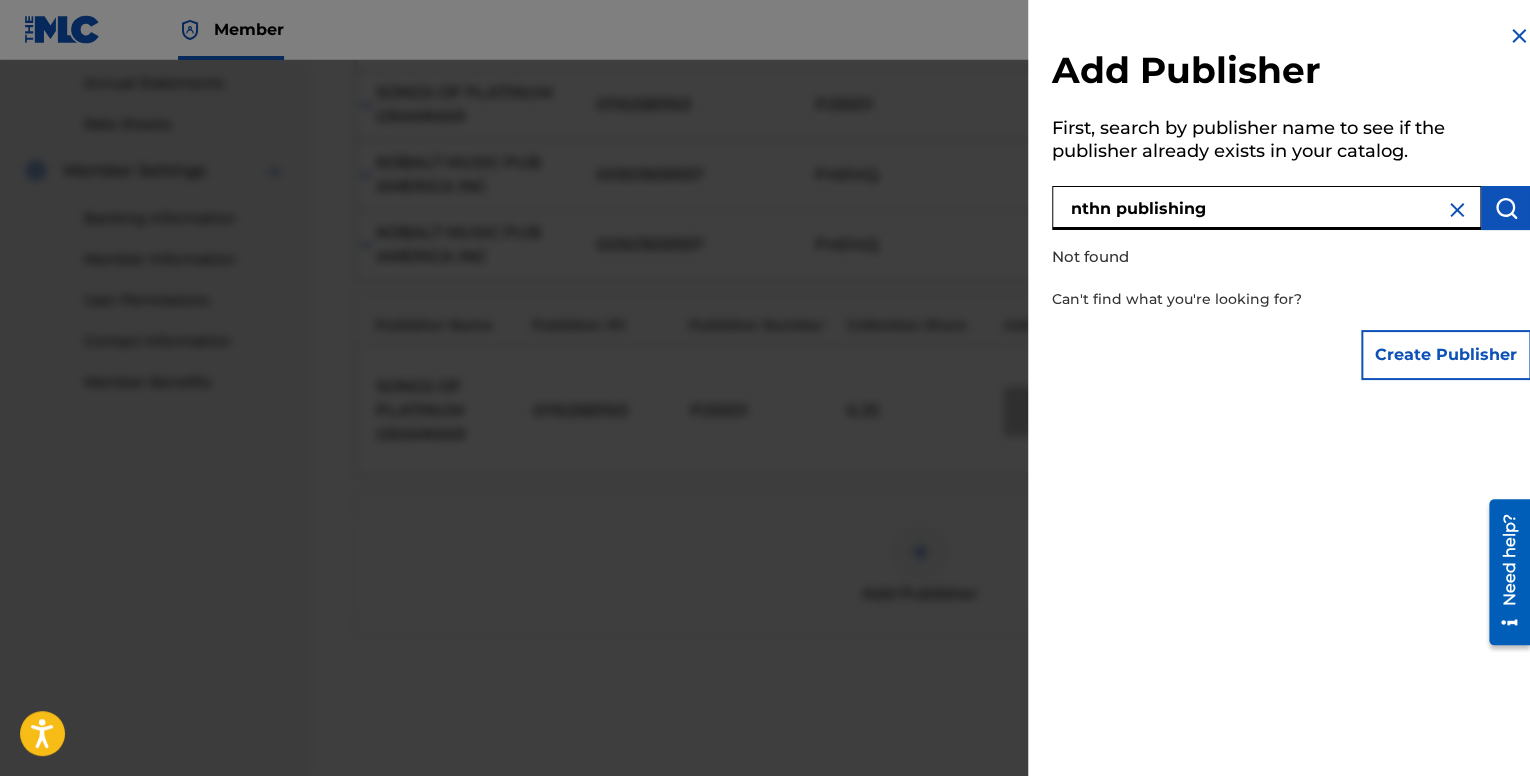 type on "nthn publishing" 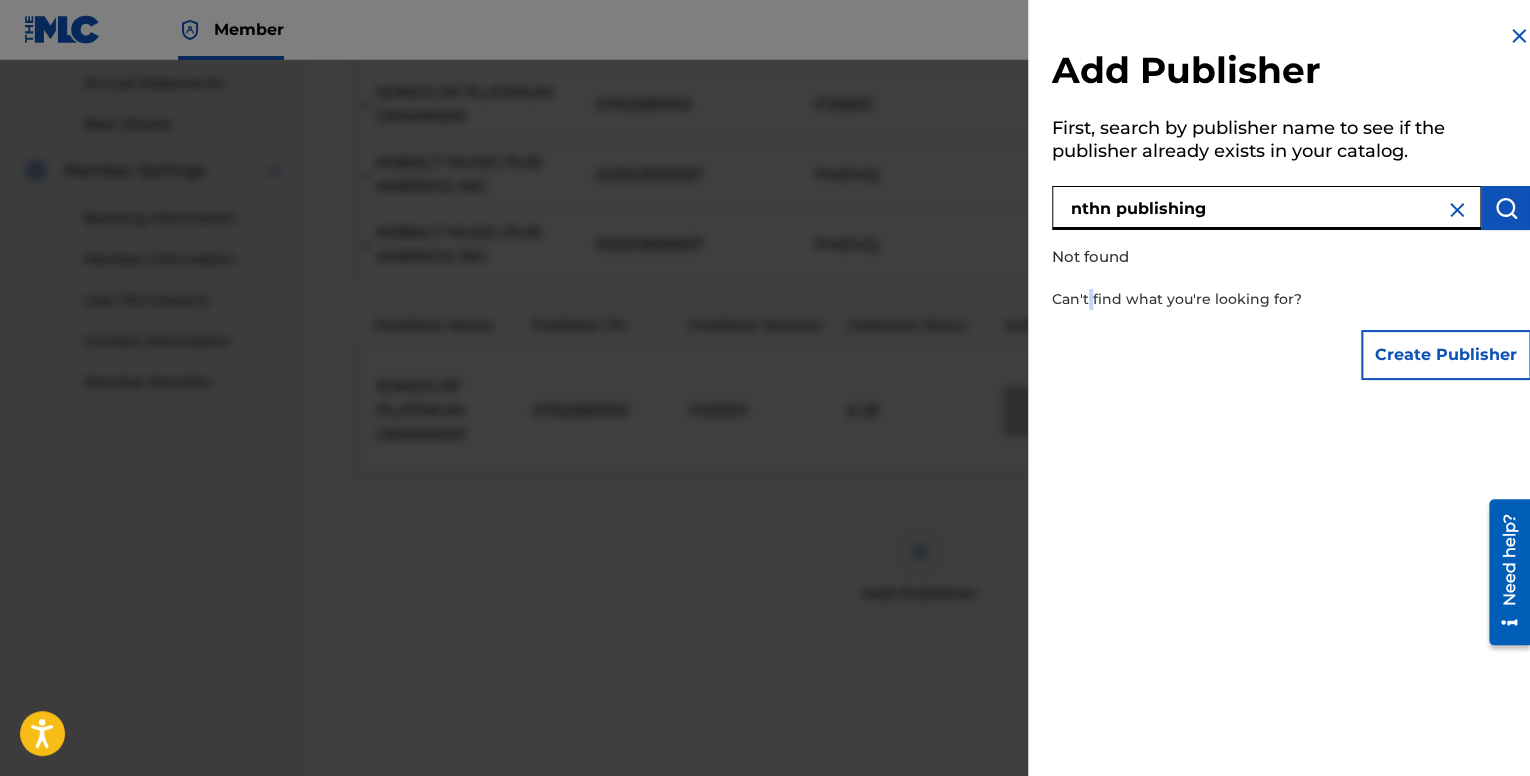 click on "Can't find what you're looking for?" at bounding box center (1227, 299) 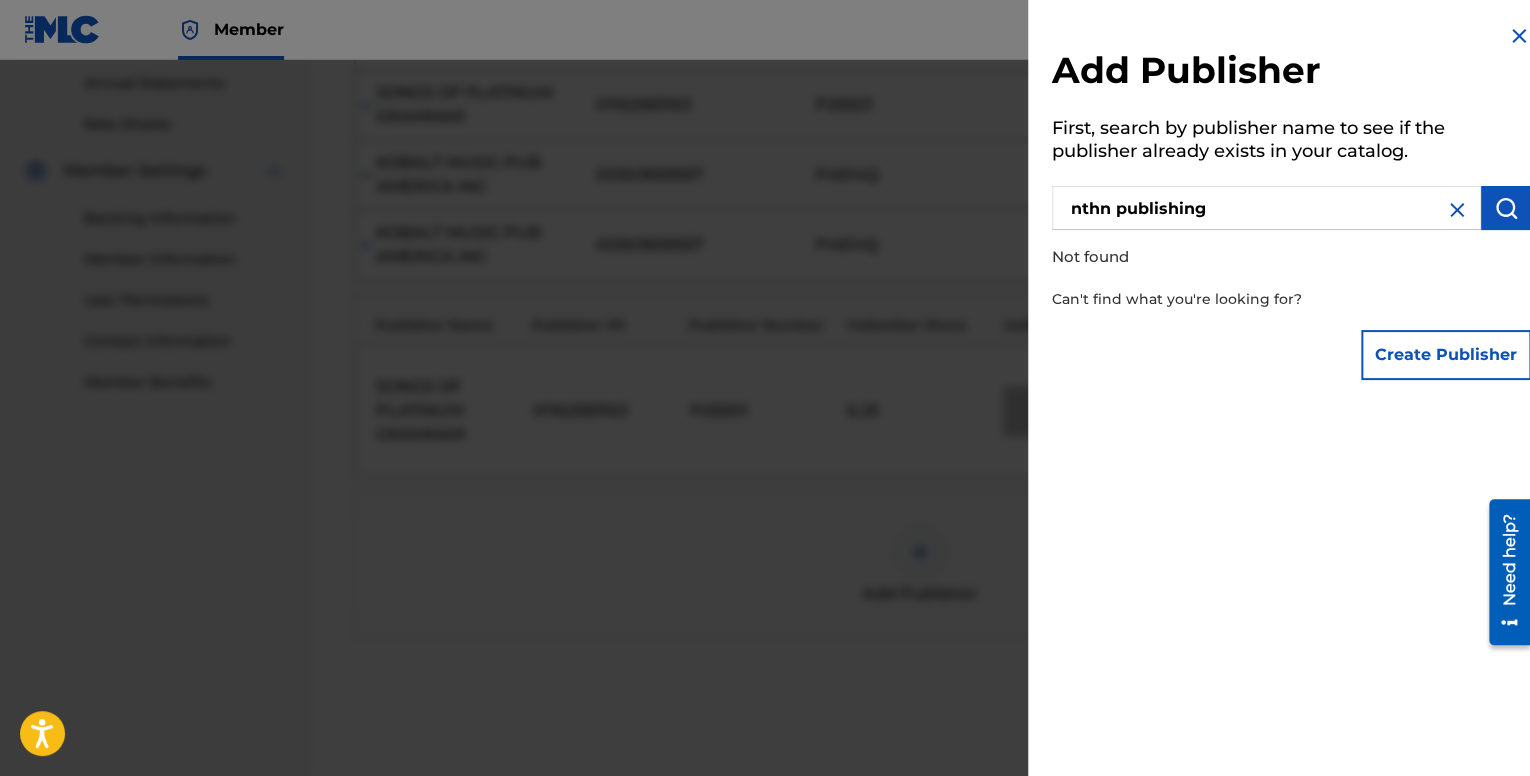 drag, startPoint x: 1129, startPoint y: 290, endPoint x: 1120, endPoint y: 269, distance: 22.847319 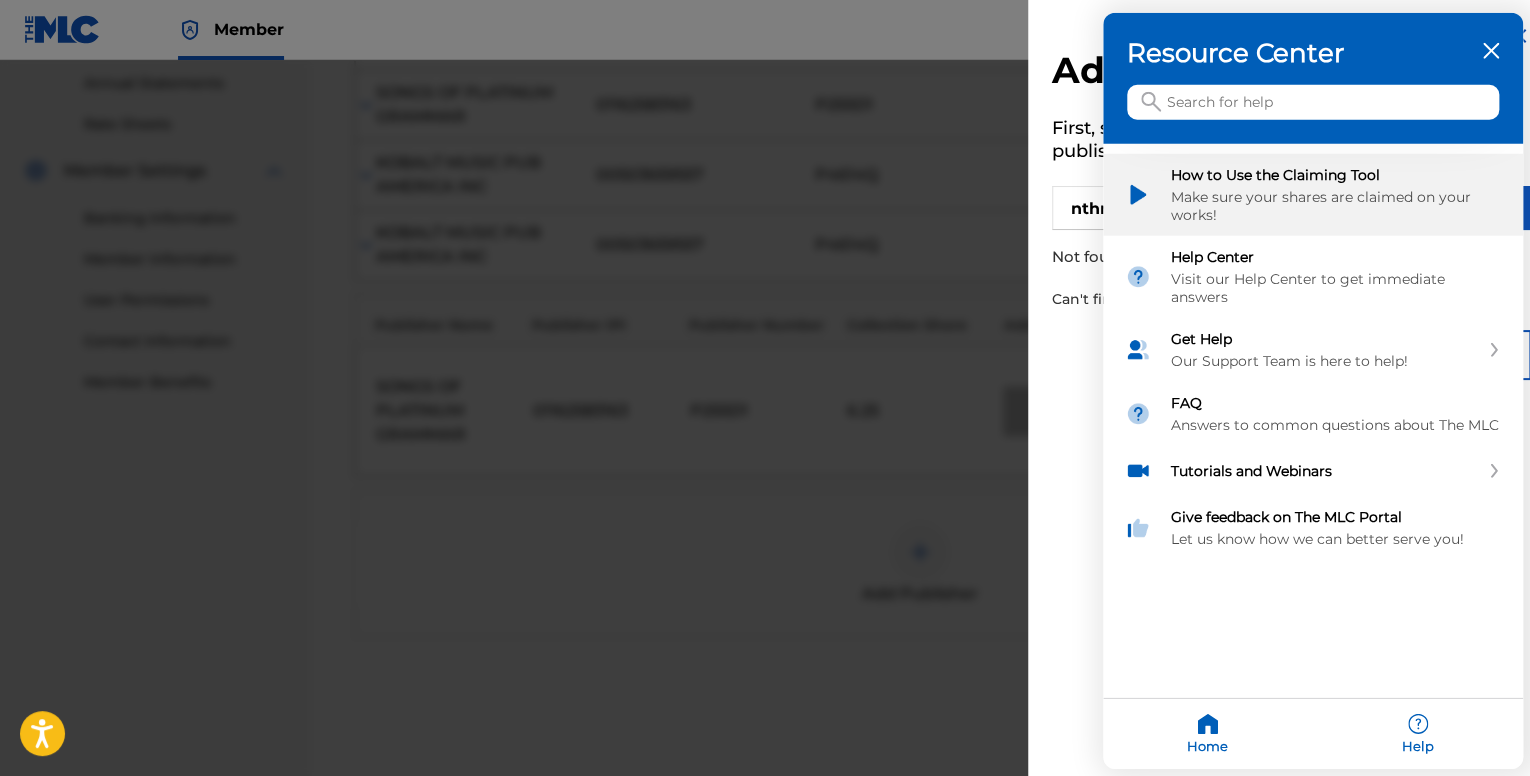 click on "Make sure your shares are claimed on your works!" at bounding box center [1336, 206] 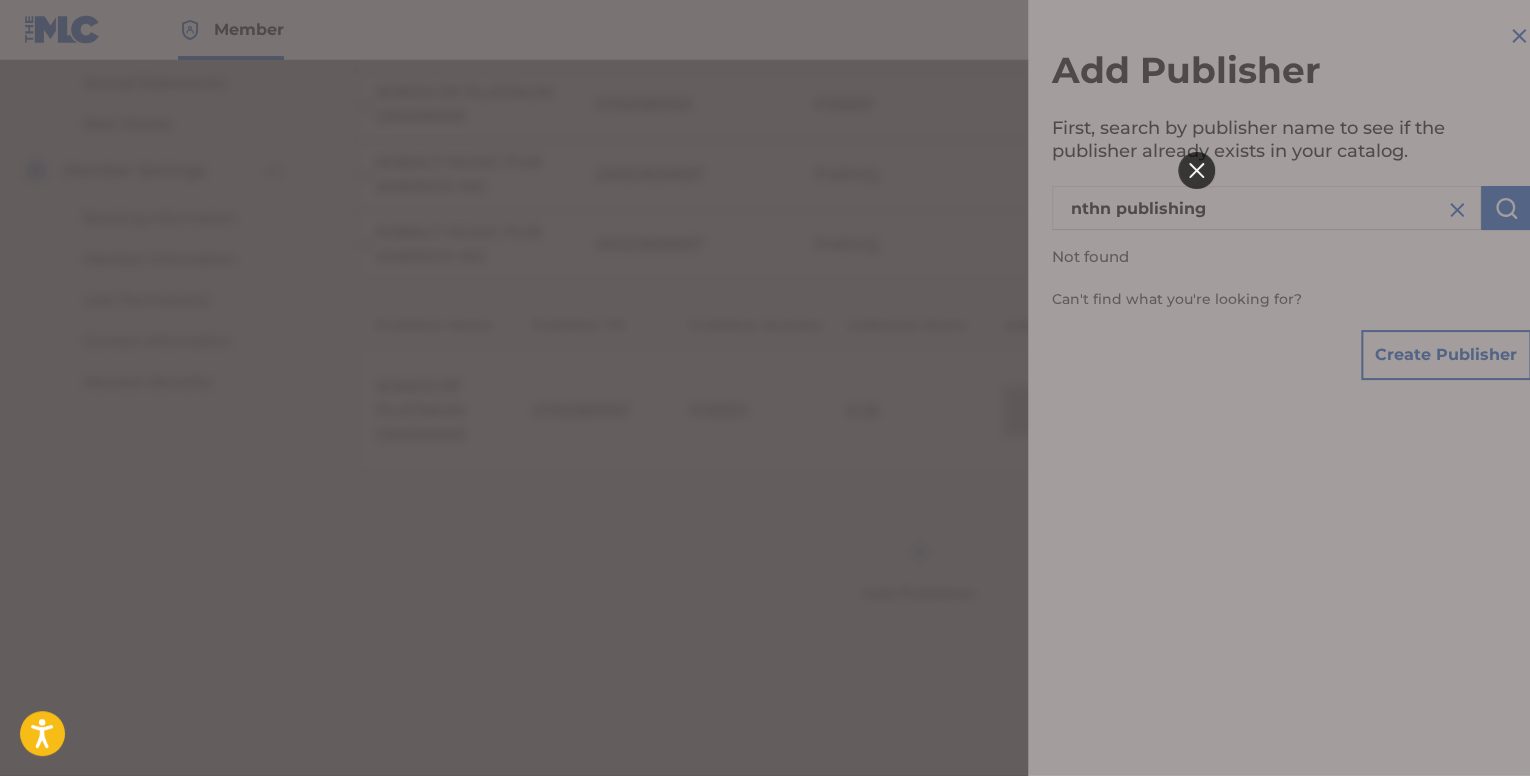 scroll, scrollTop: 0, scrollLeft: 0, axis: both 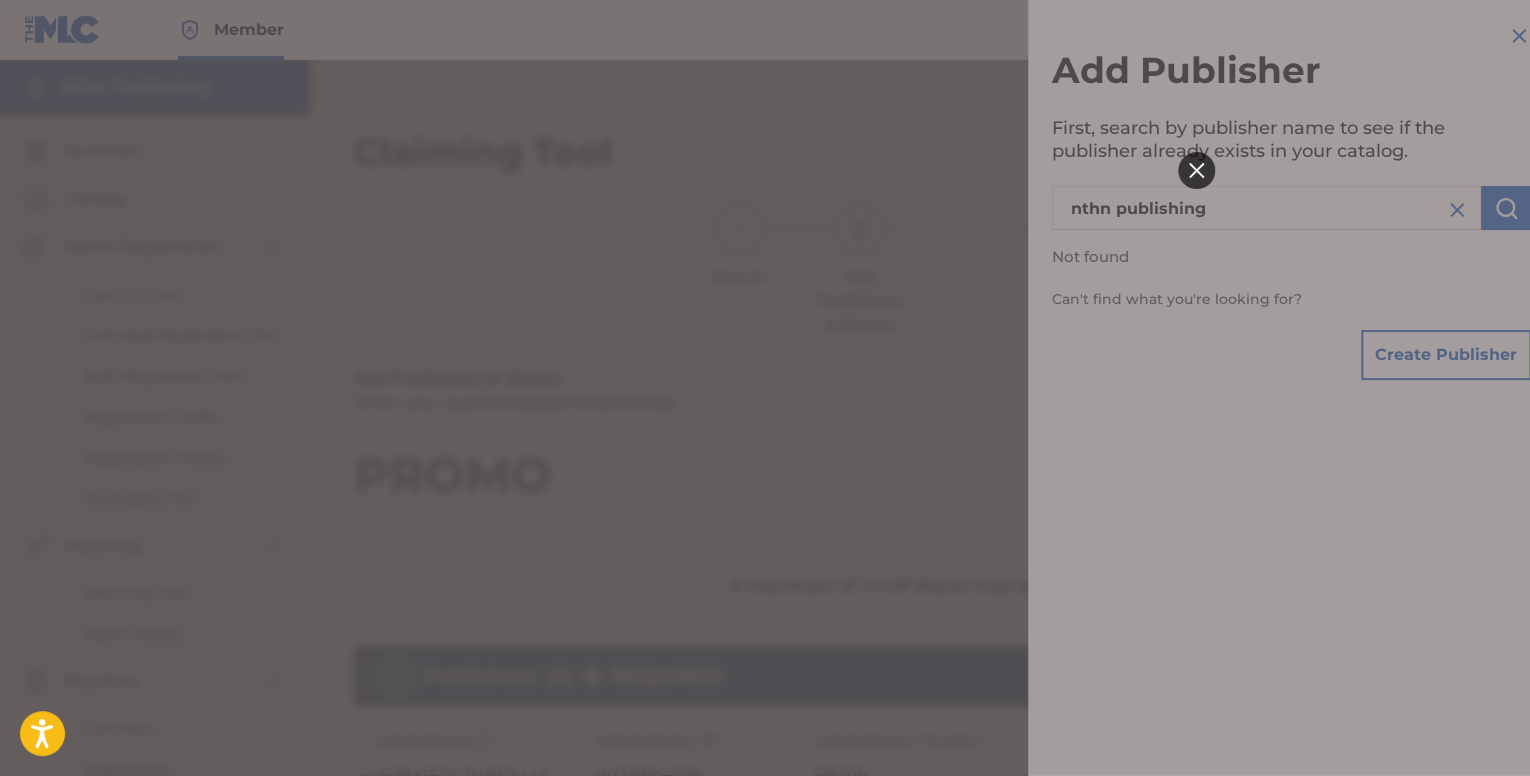 click 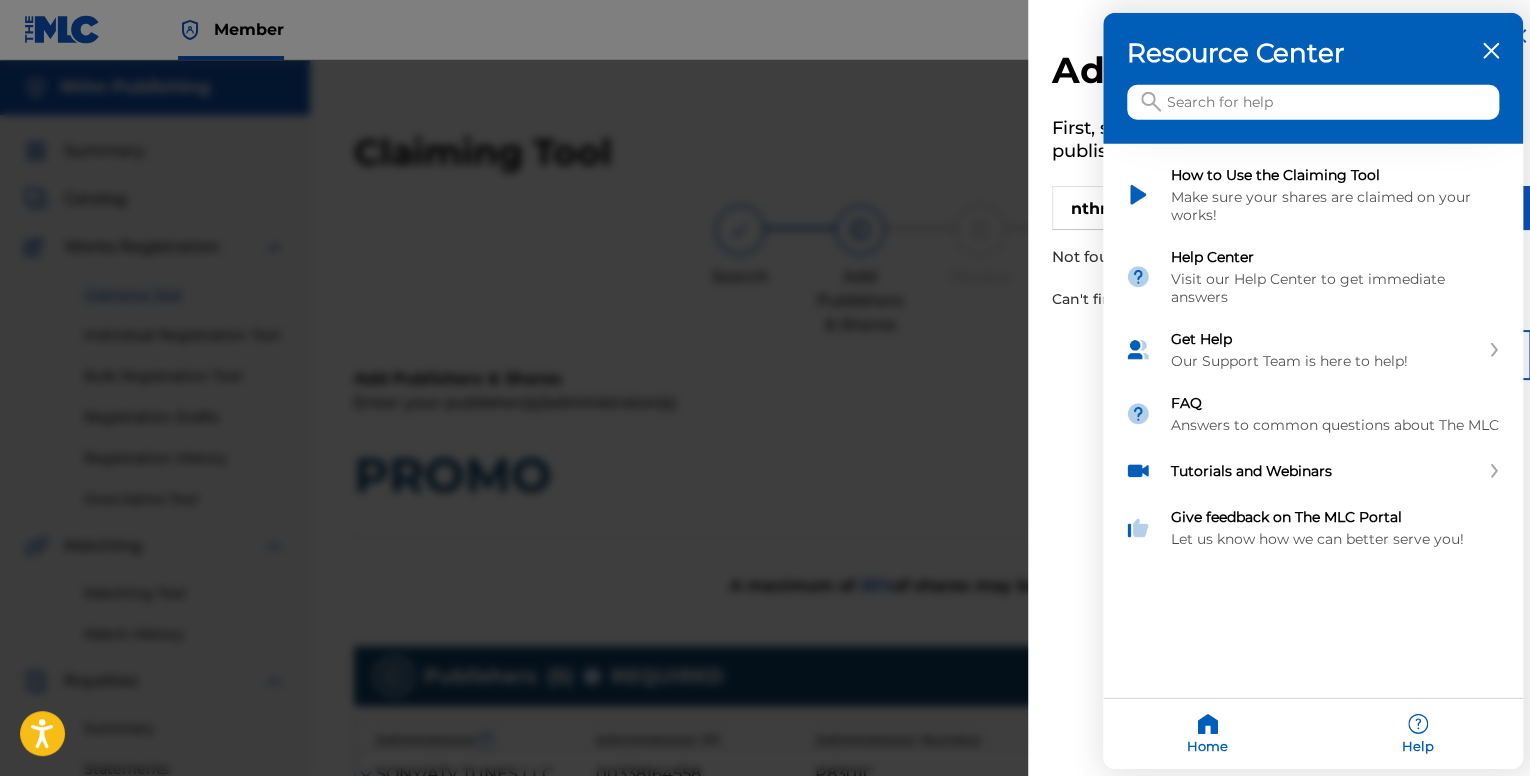 click at bounding box center [765, 388] 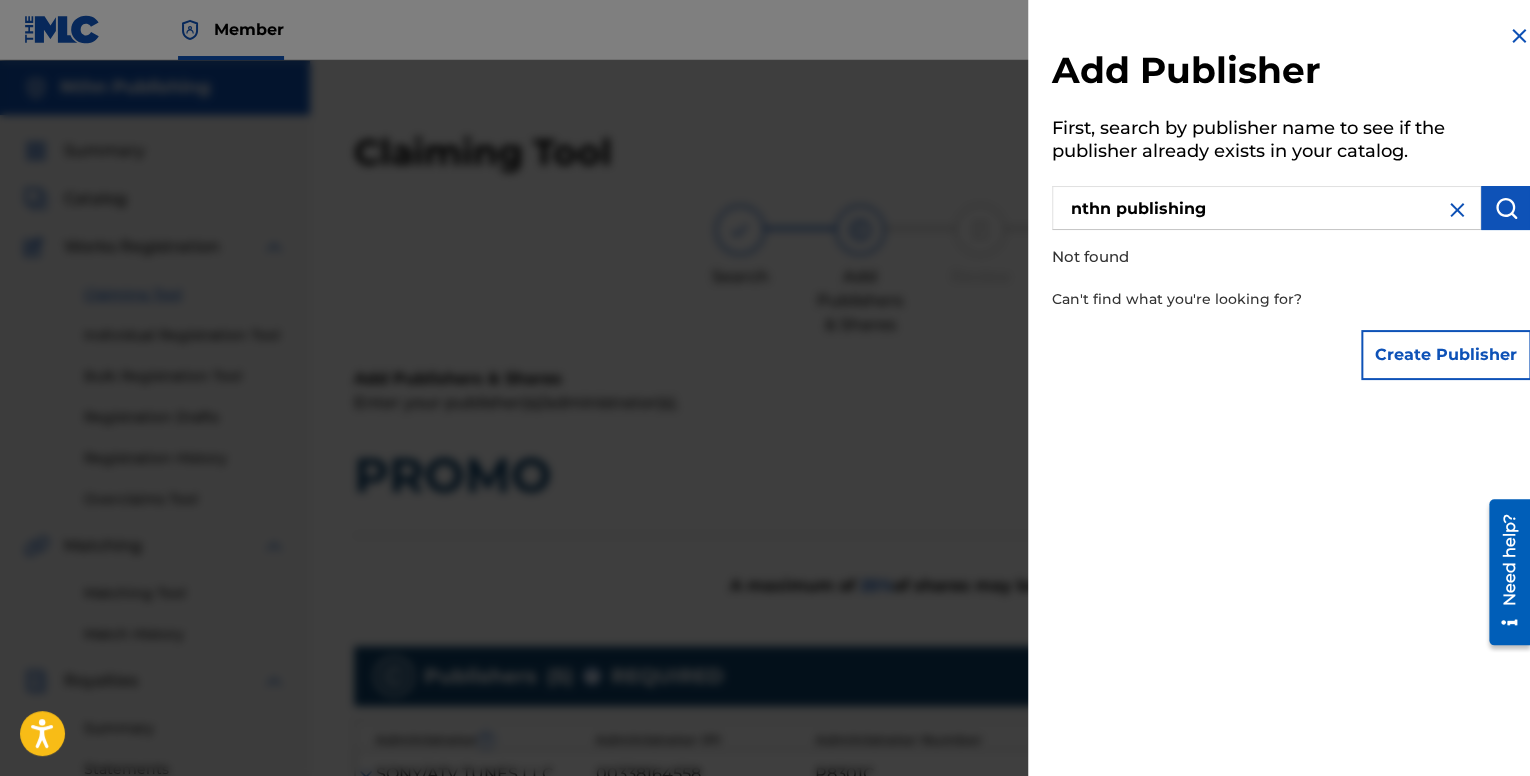 click at bounding box center [1519, 36] 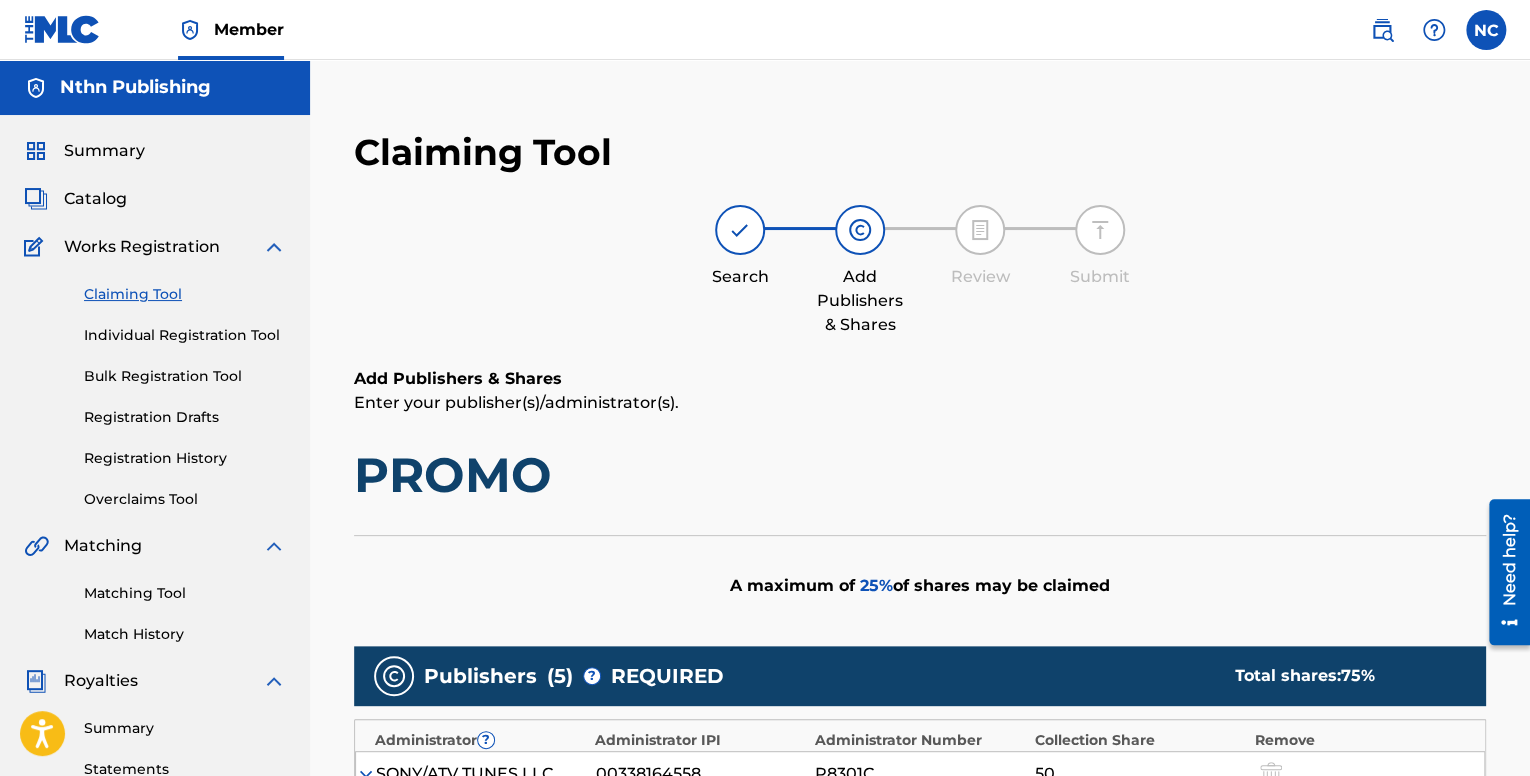 click on "Individual Registration Tool" at bounding box center (185, 335) 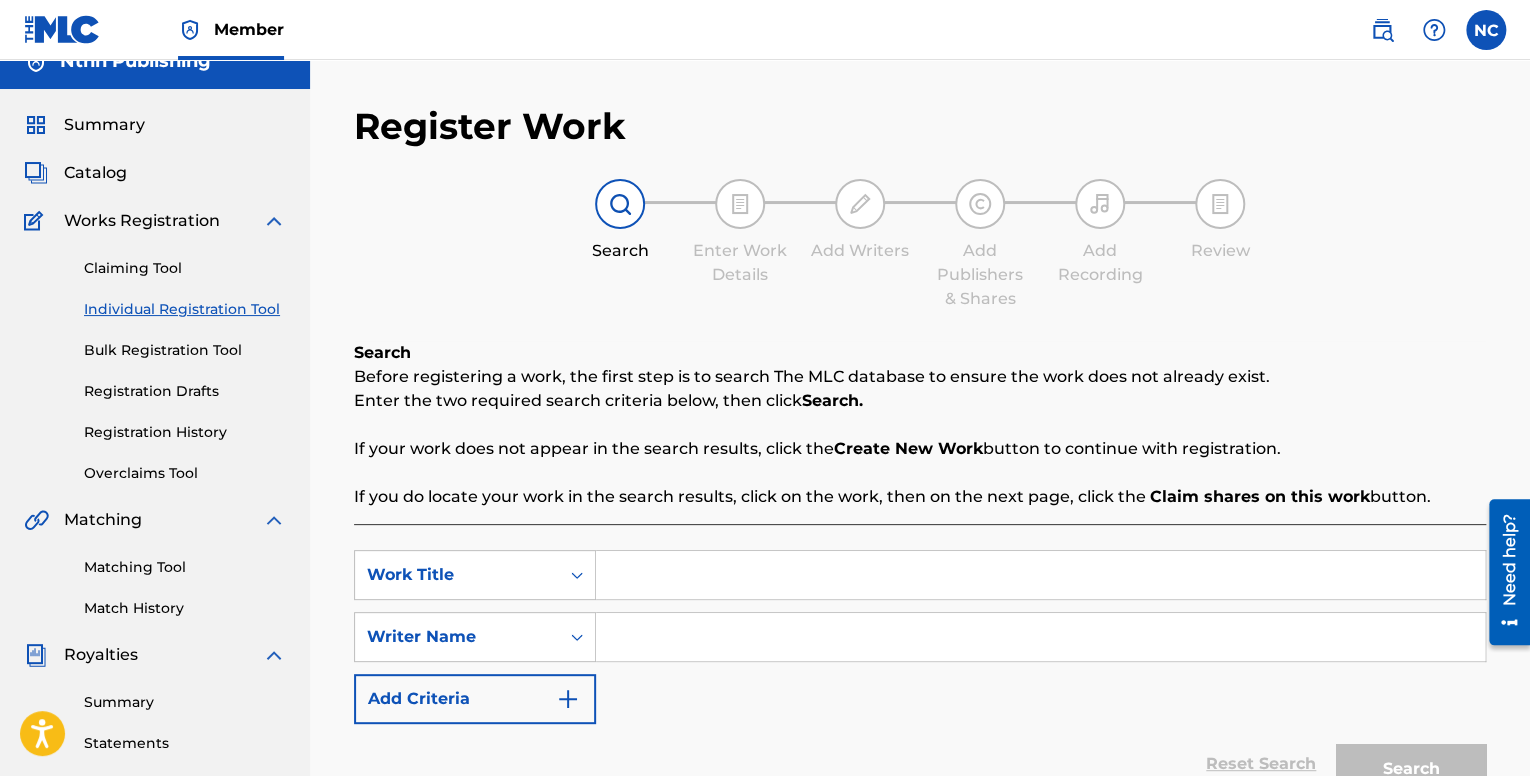 scroll, scrollTop: 100, scrollLeft: 0, axis: vertical 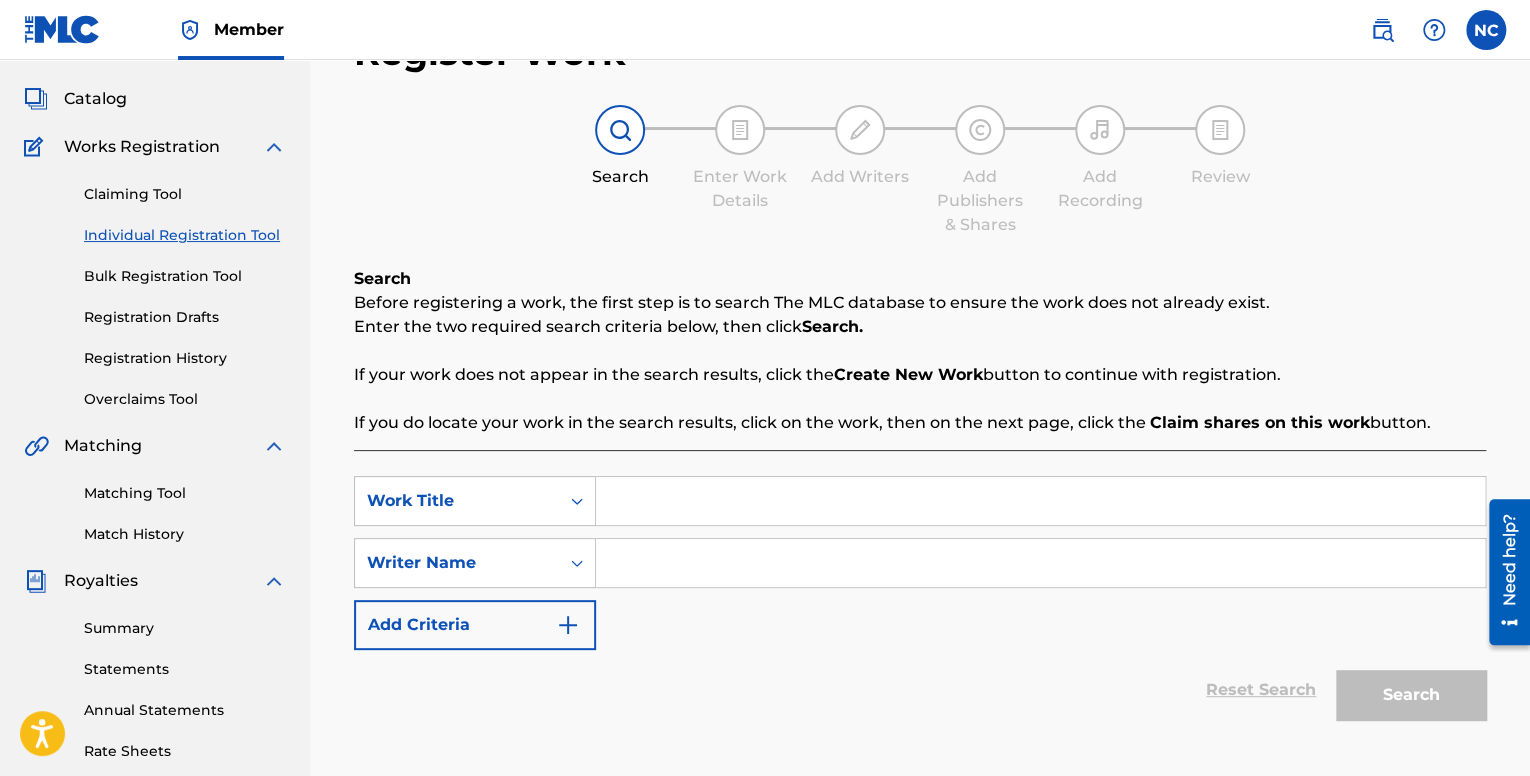 click at bounding box center (1040, 501) 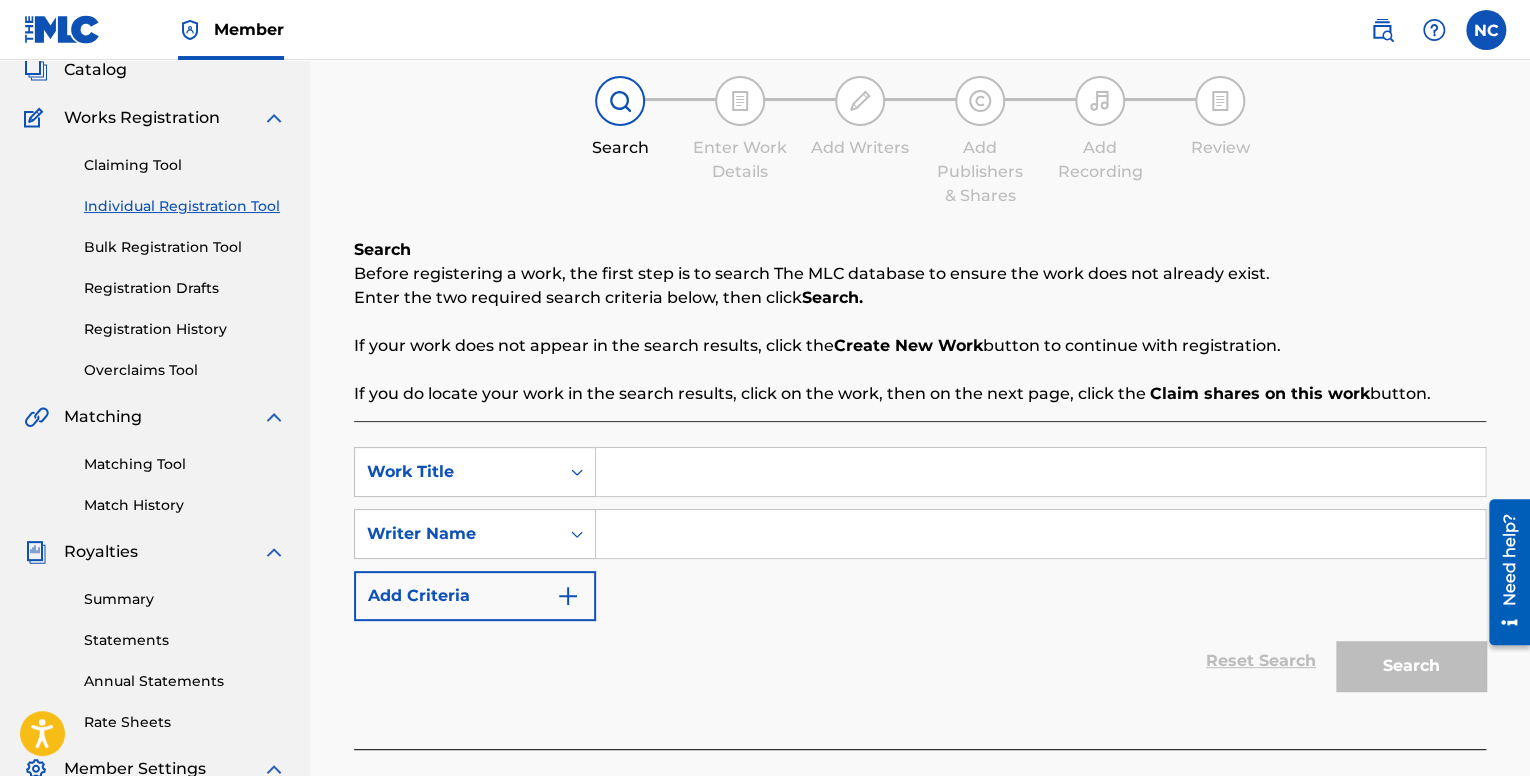 scroll, scrollTop: 200, scrollLeft: 0, axis: vertical 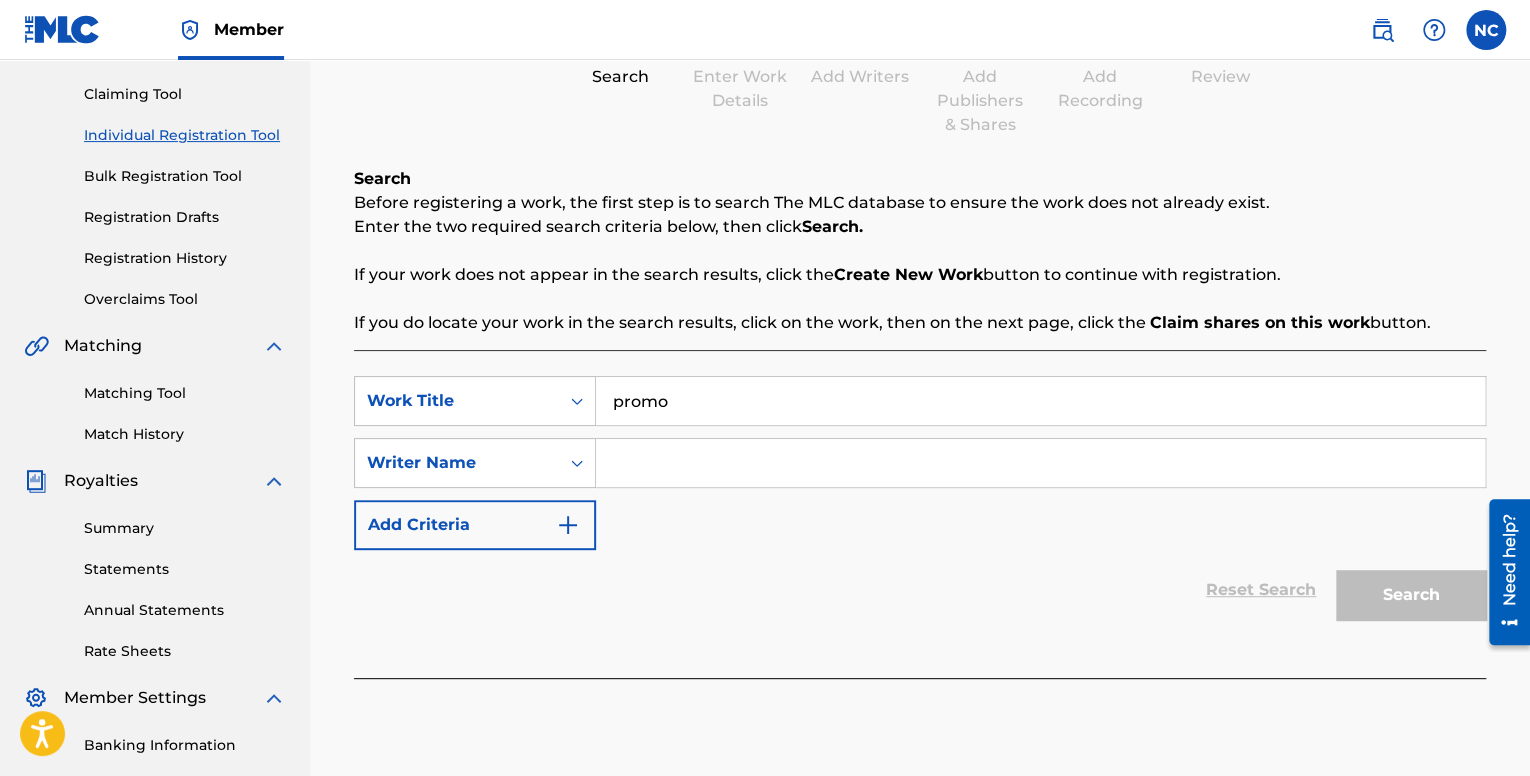 type on "promo" 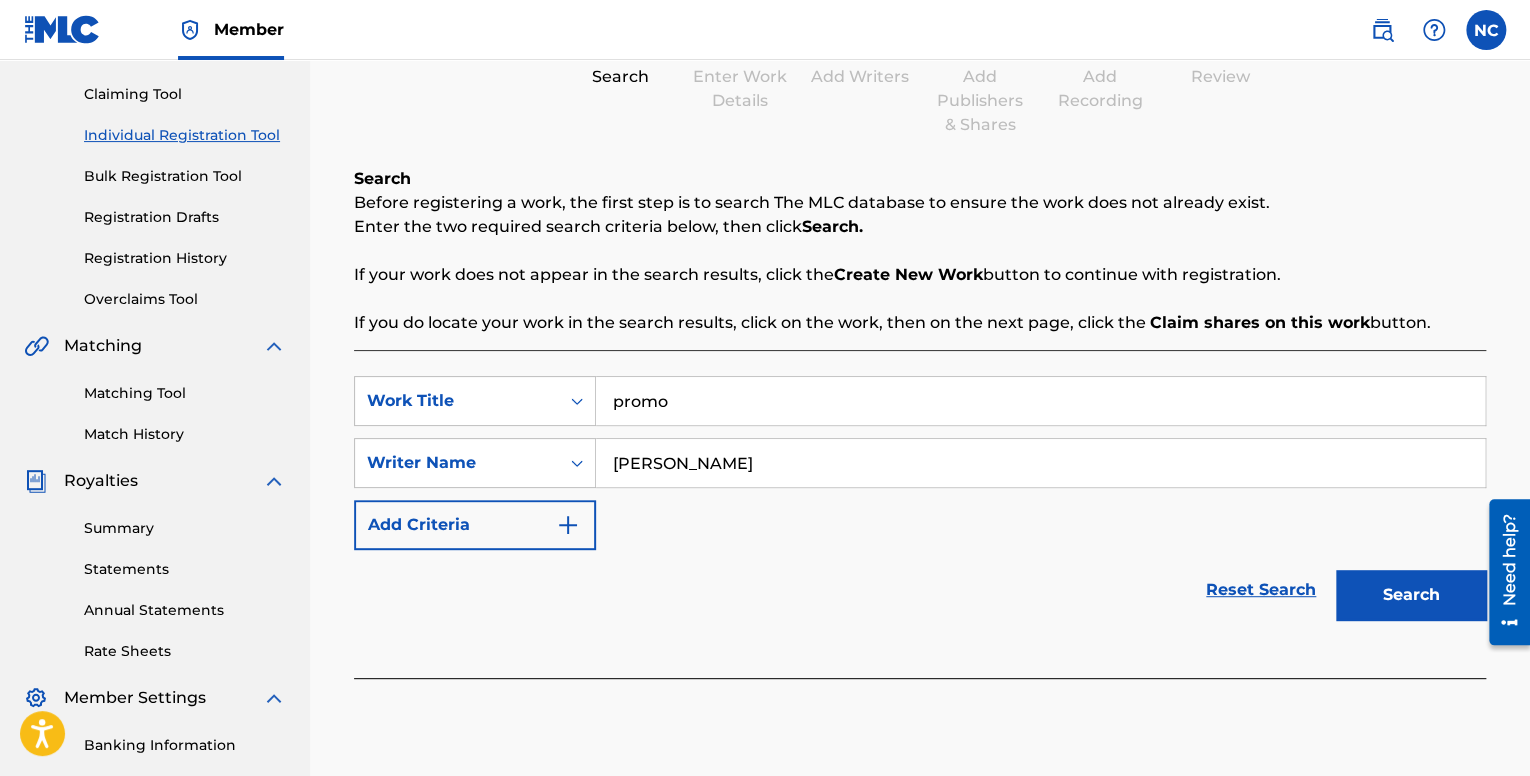 click on "Search" at bounding box center [1411, 595] 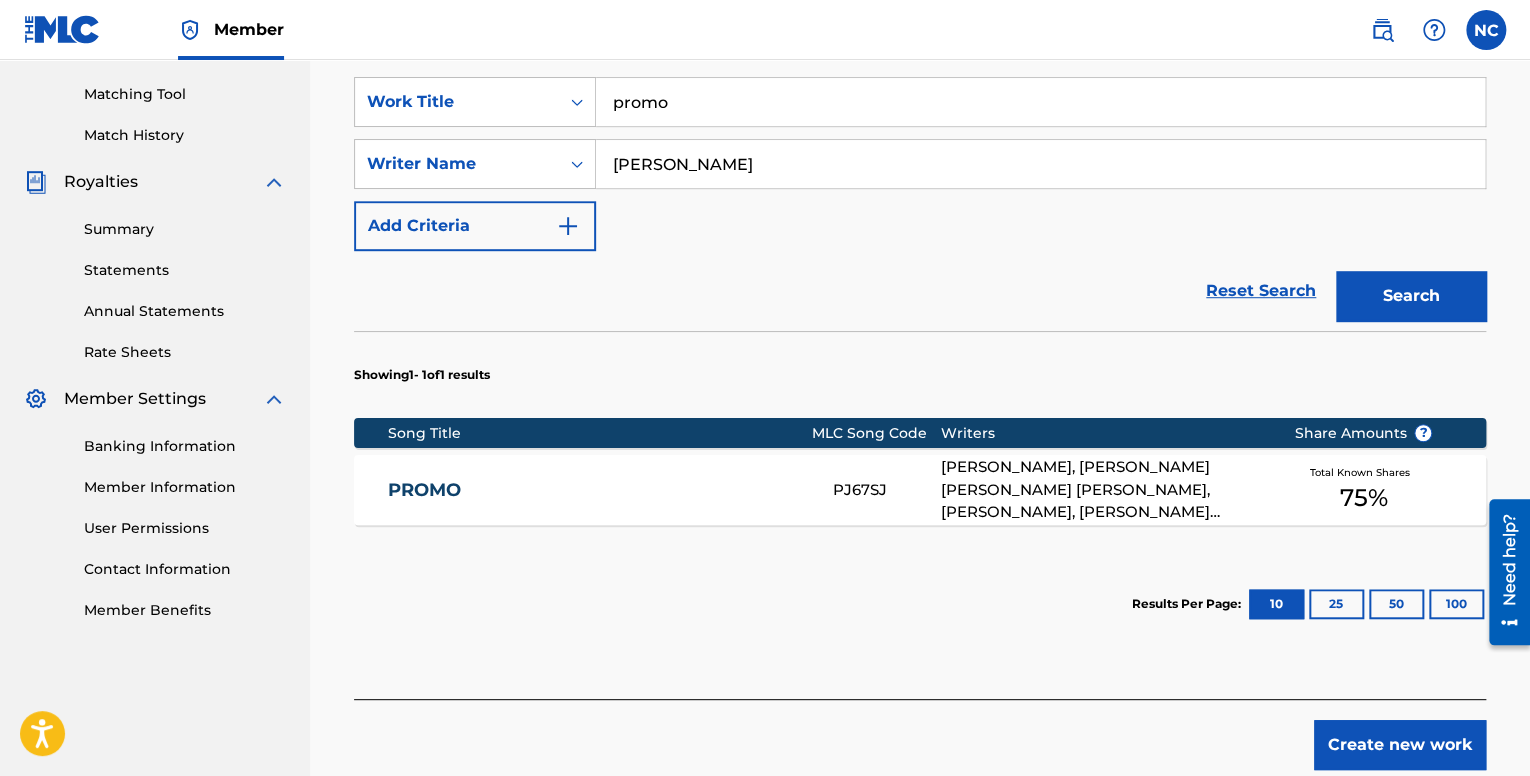 scroll, scrollTop: 500, scrollLeft: 0, axis: vertical 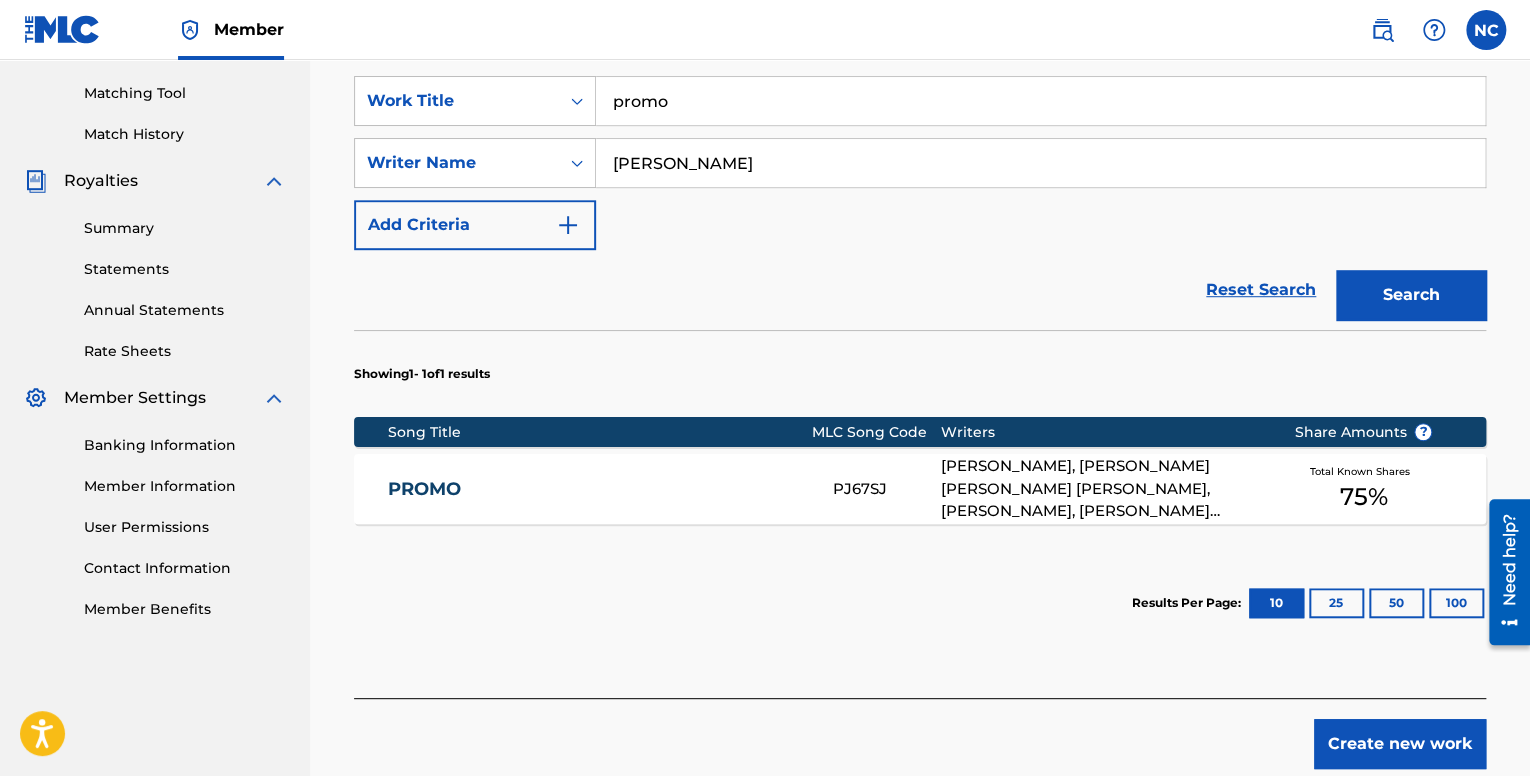 click on "75 %" at bounding box center [1363, 497] 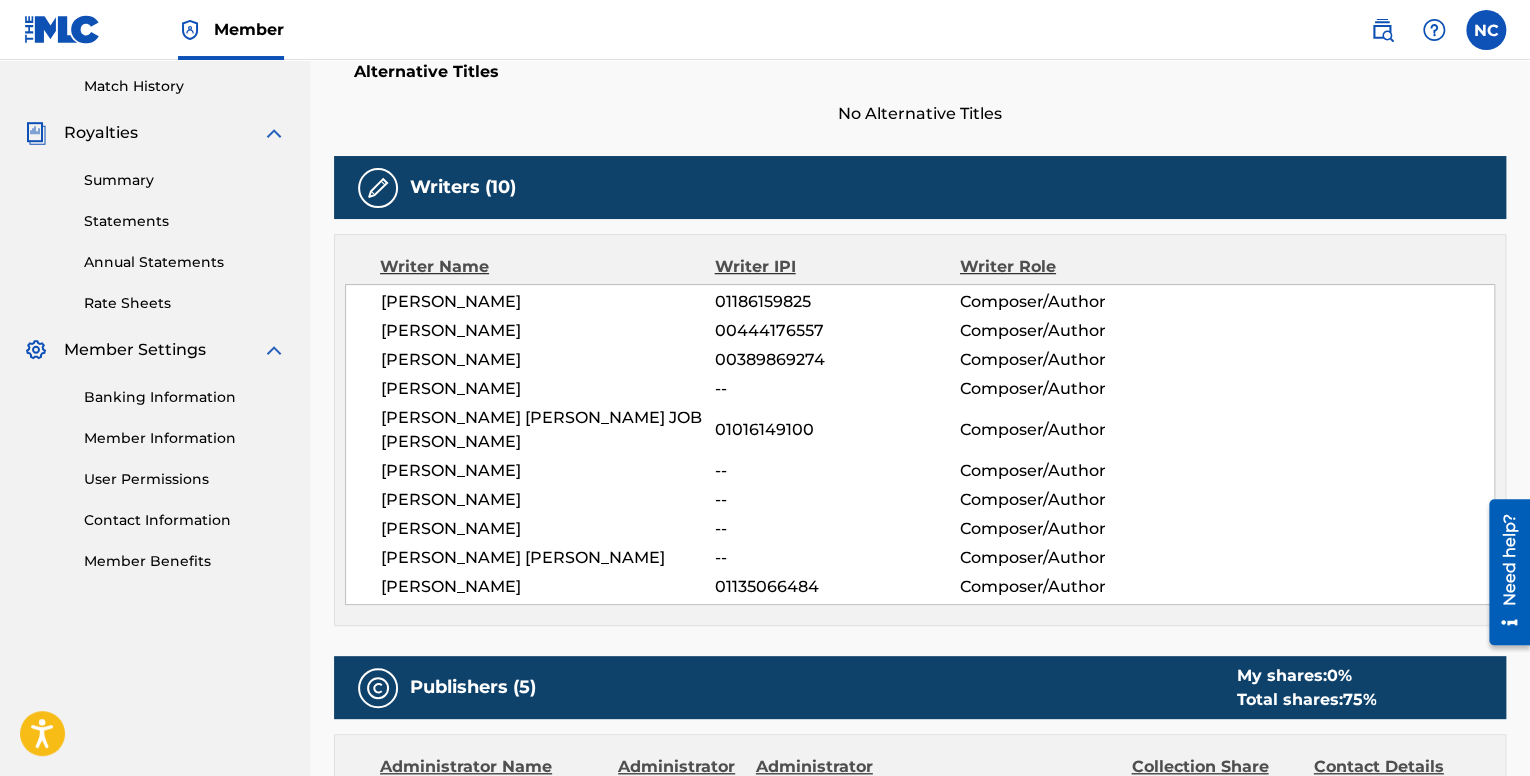 scroll, scrollTop: 500, scrollLeft: 0, axis: vertical 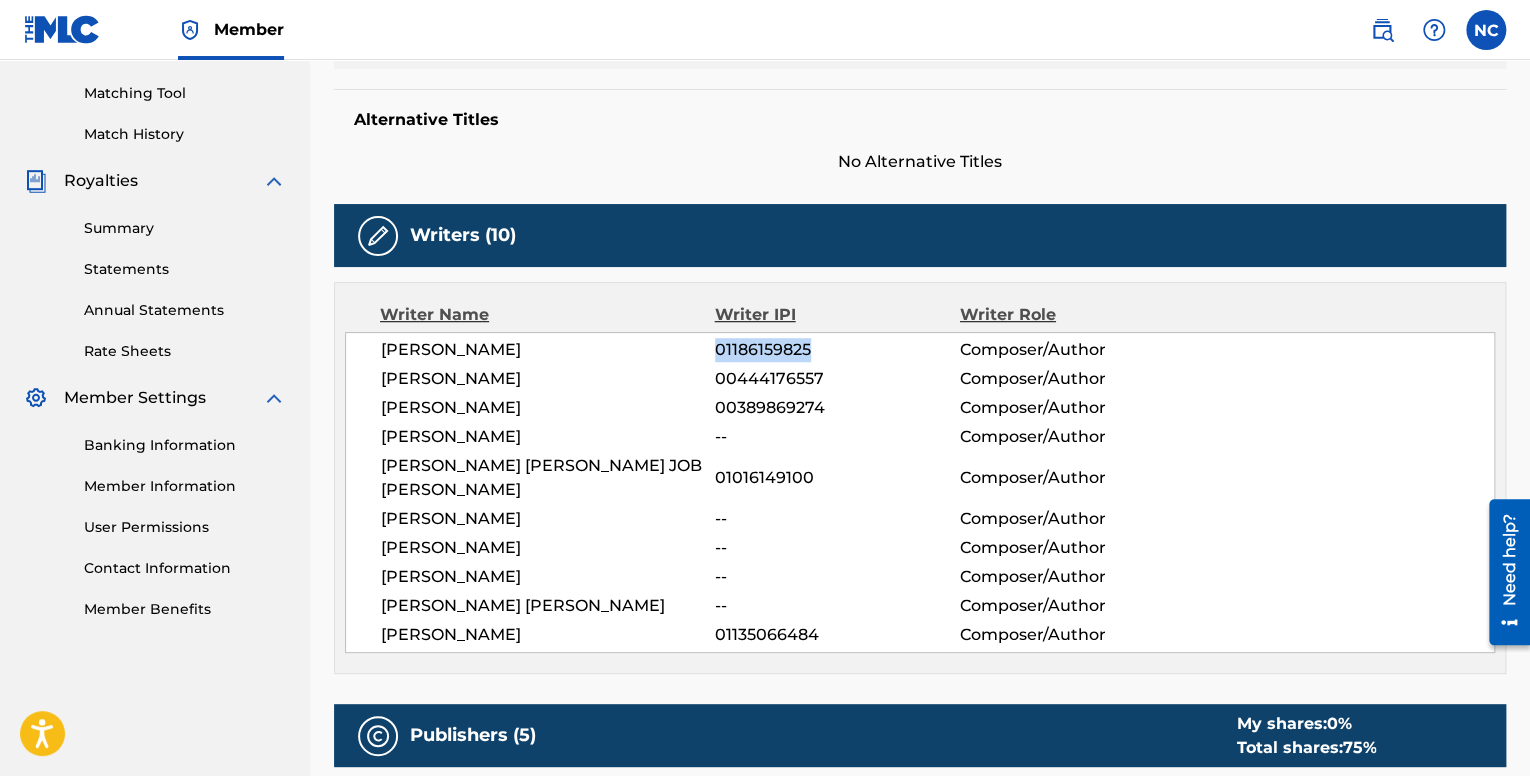 drag, startPoint x: 810, startPoint y: 350, endPoint x: 715, endPoint y: 353, distance: 95.047356 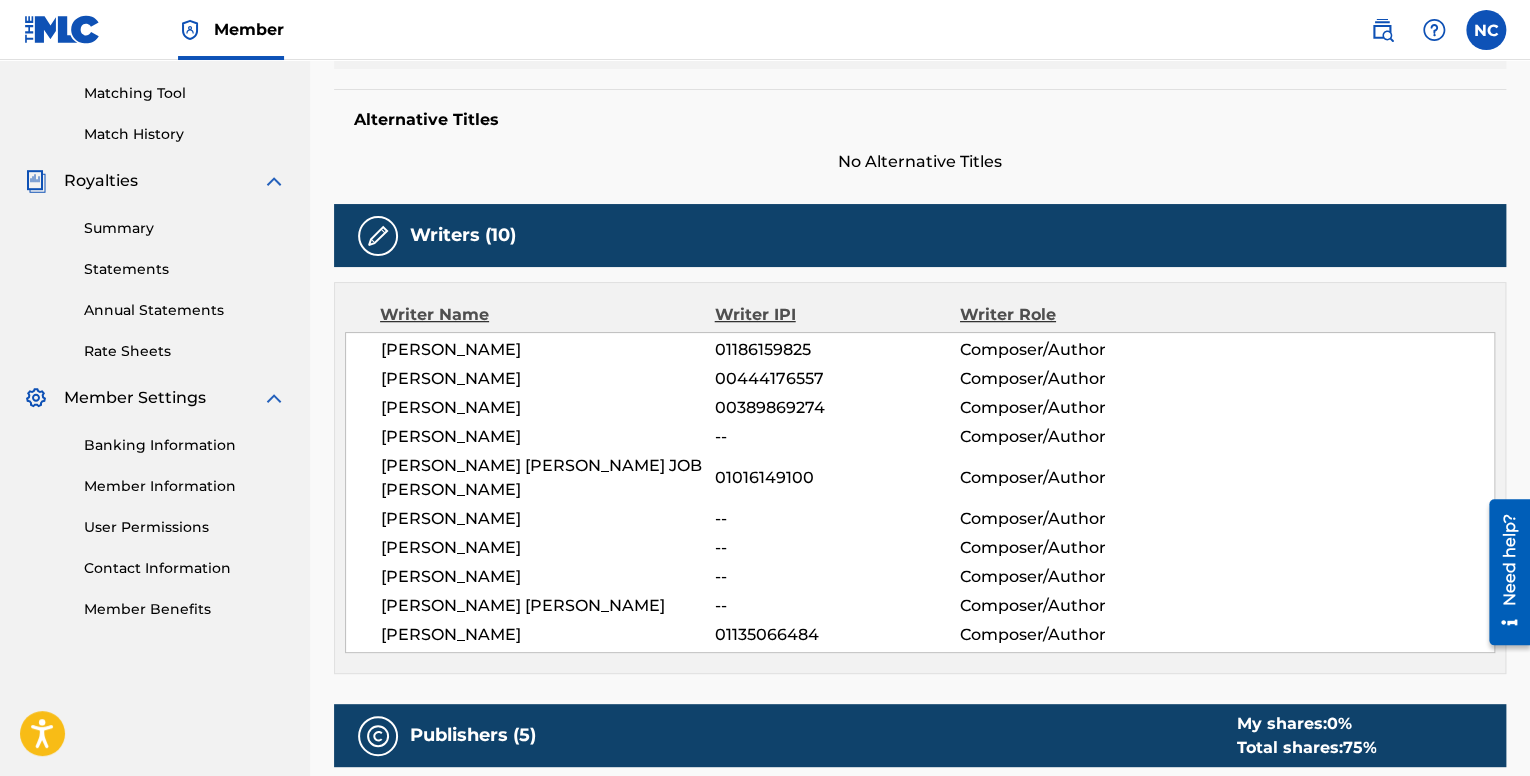 click on "[PERSON_NAME]" at bounding box center (548, 635) 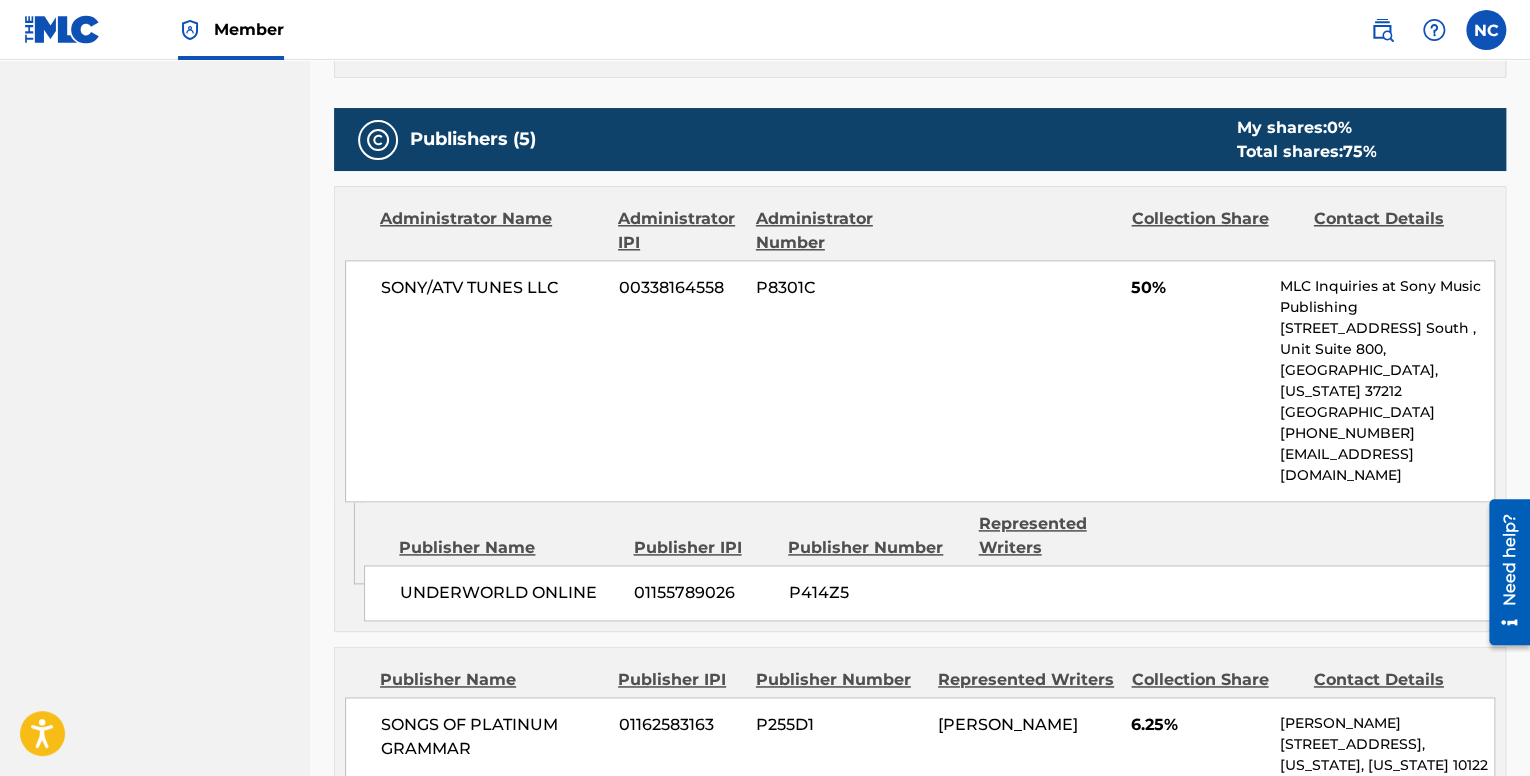 scroll, scrollTop: 1100, scrollLeft: 0, axis: vertical 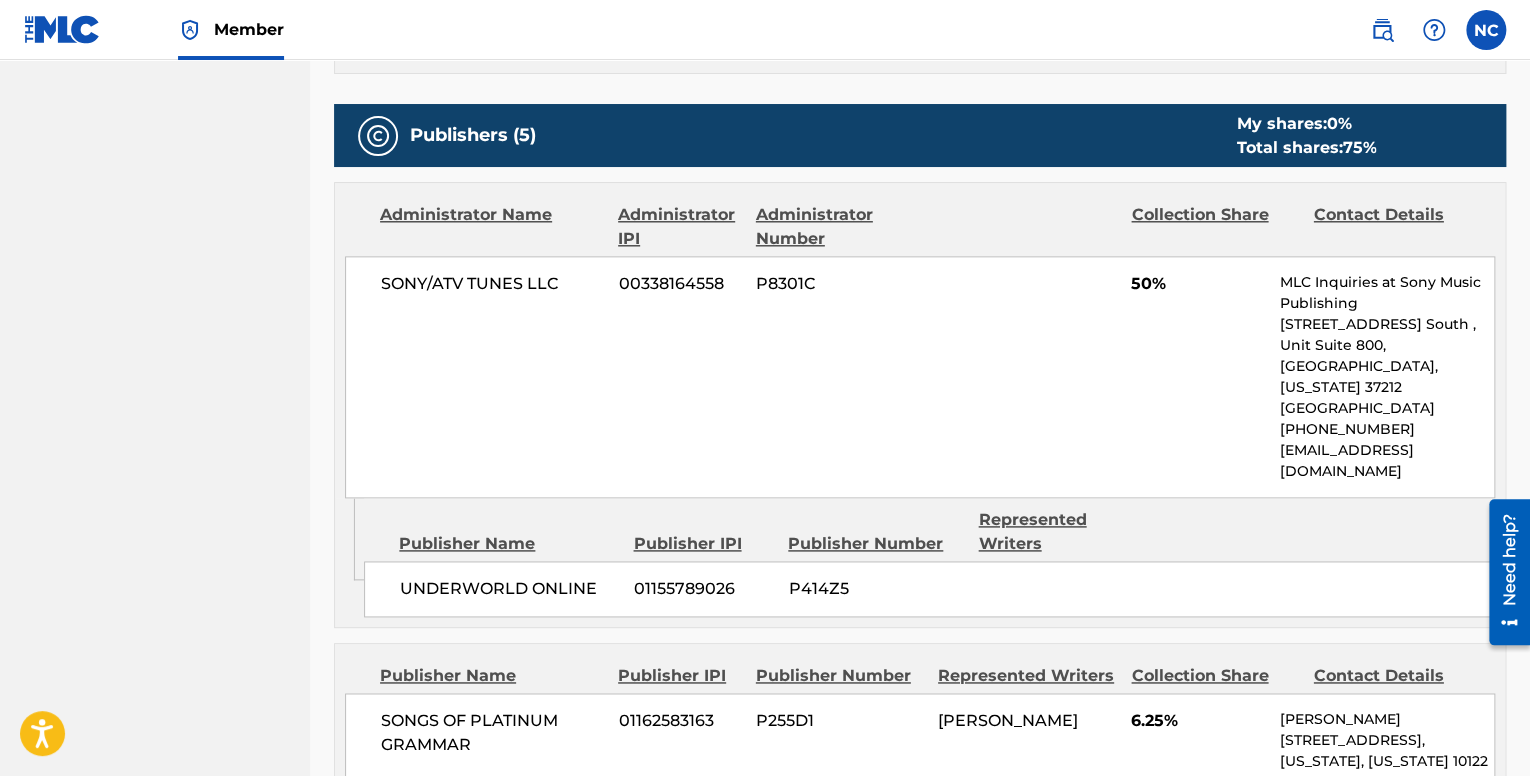 click on "UNDERWORLD ONLINE" at bounding box center [509, 589] 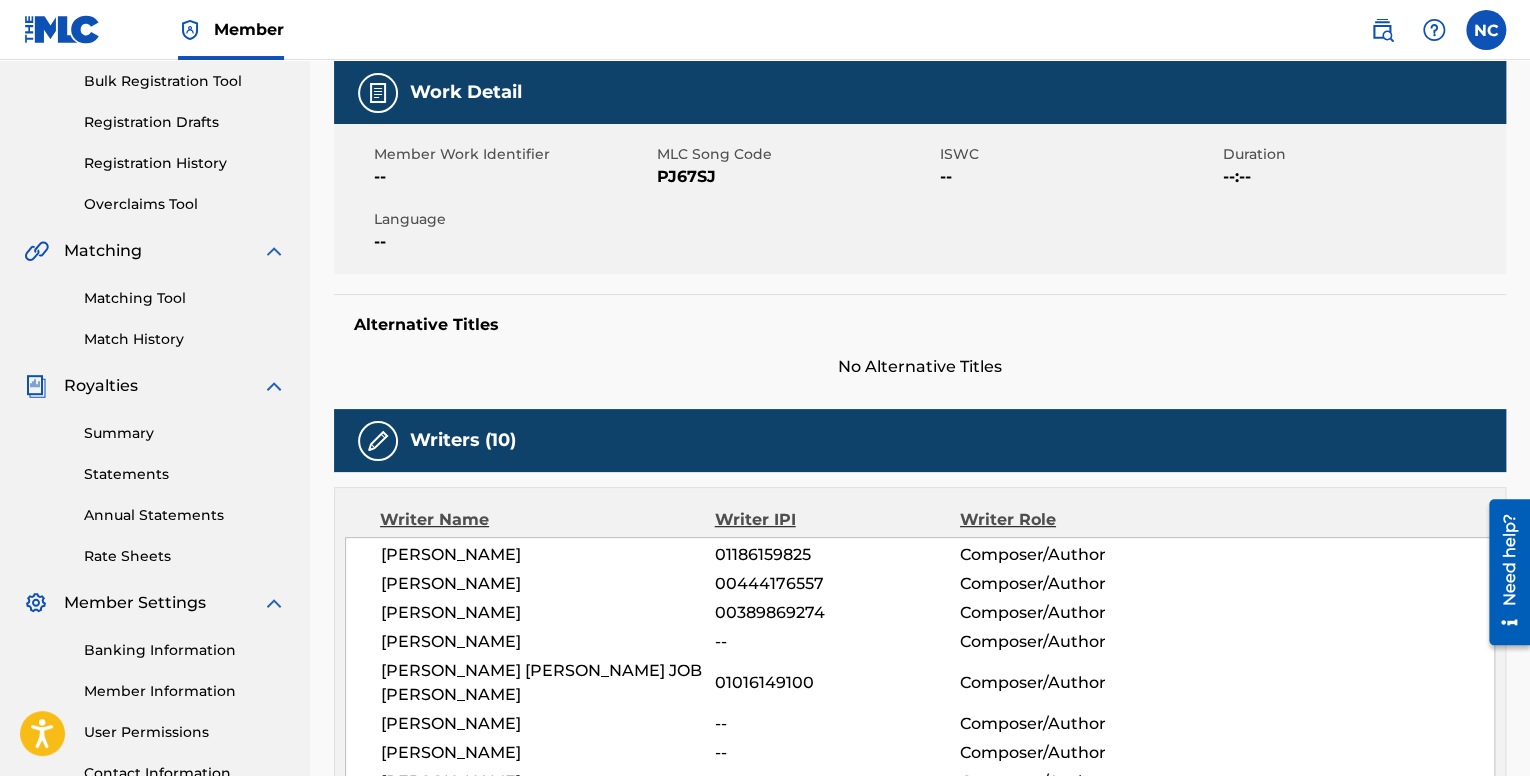 scroll, scrollTop: 0, scrollLeft: 0, axis: both 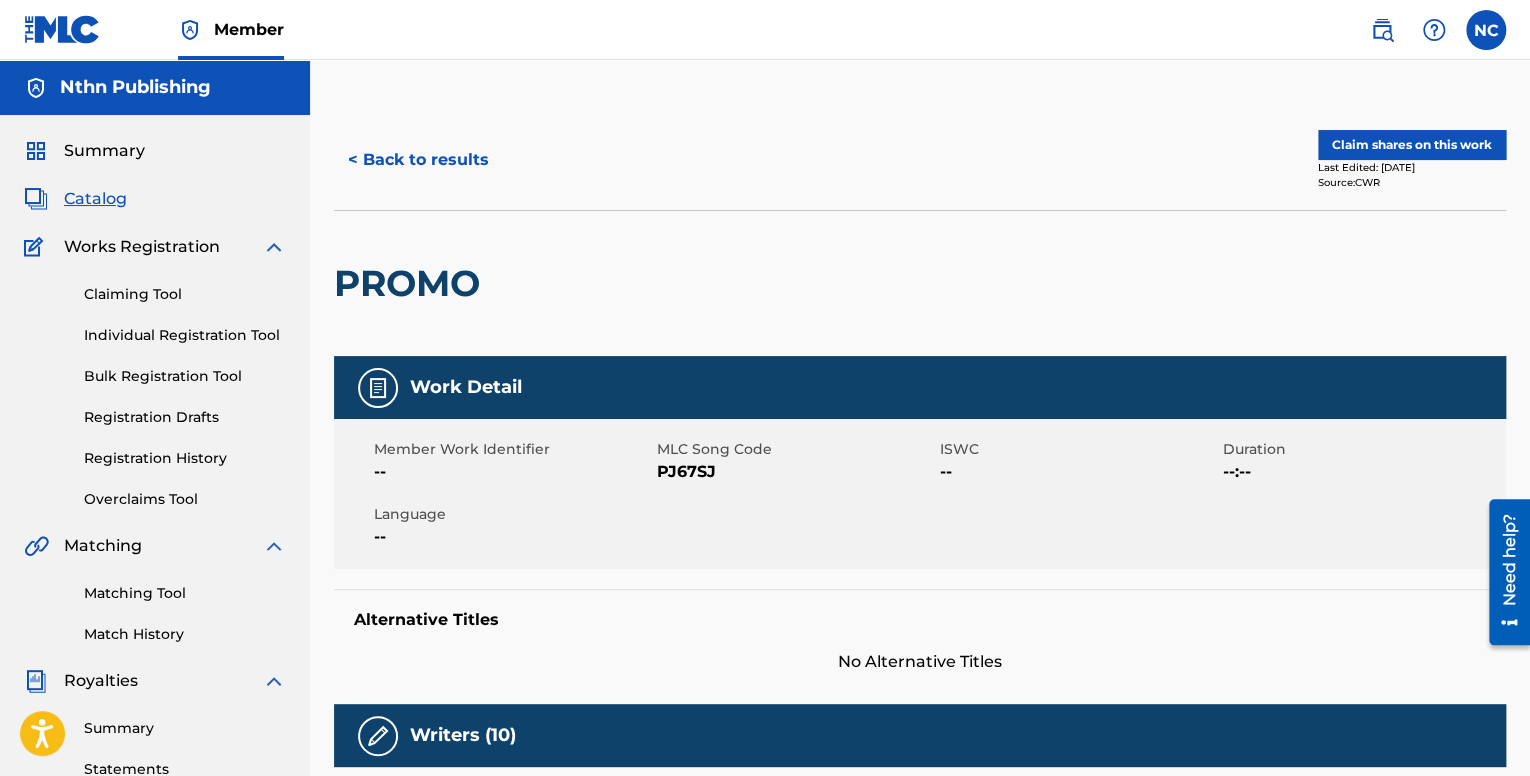 click on "Claim shares on this work" at bounding box center [1412, 145] 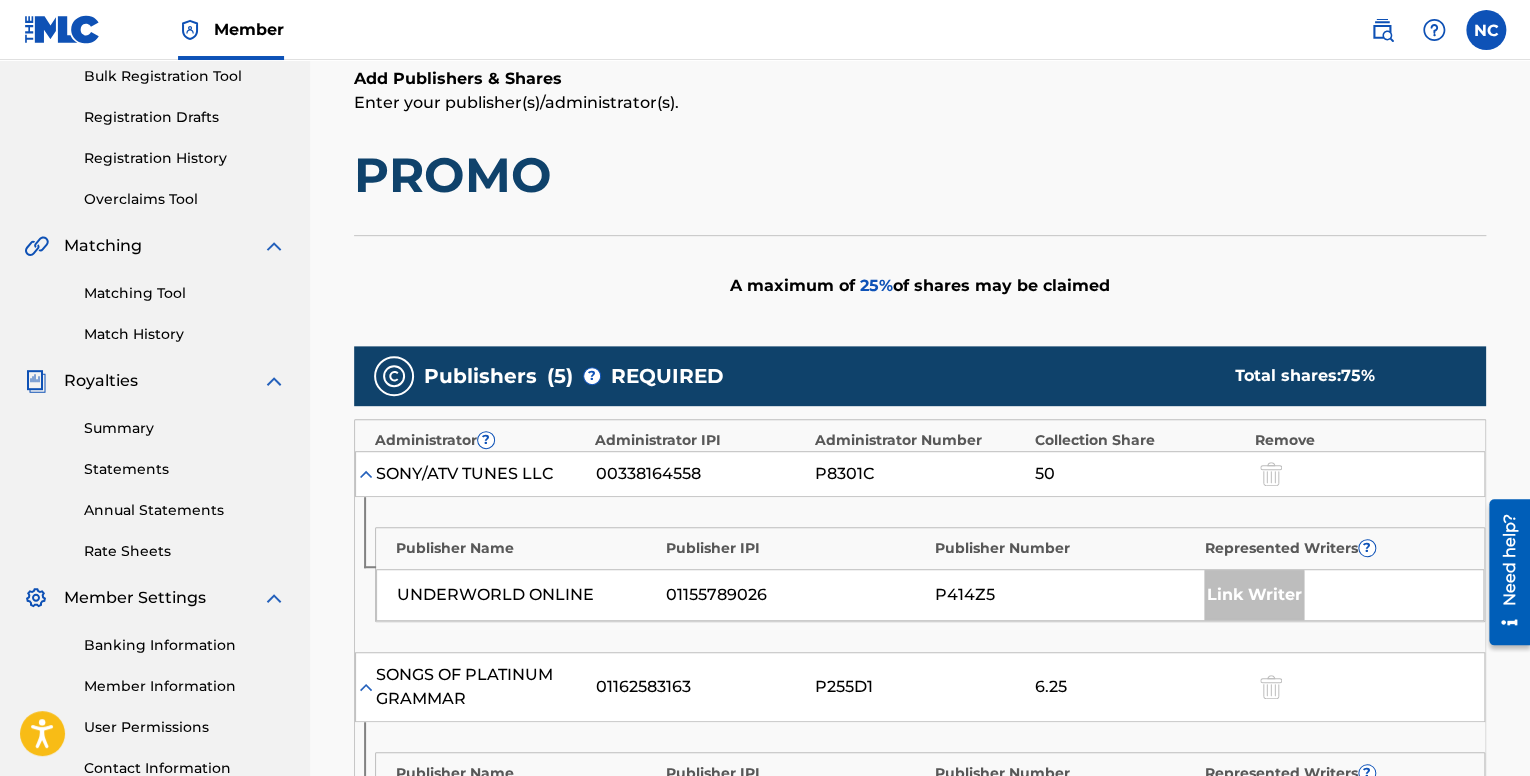 scroll, scrollTop: 0, scrollLeft: 0, axis: both 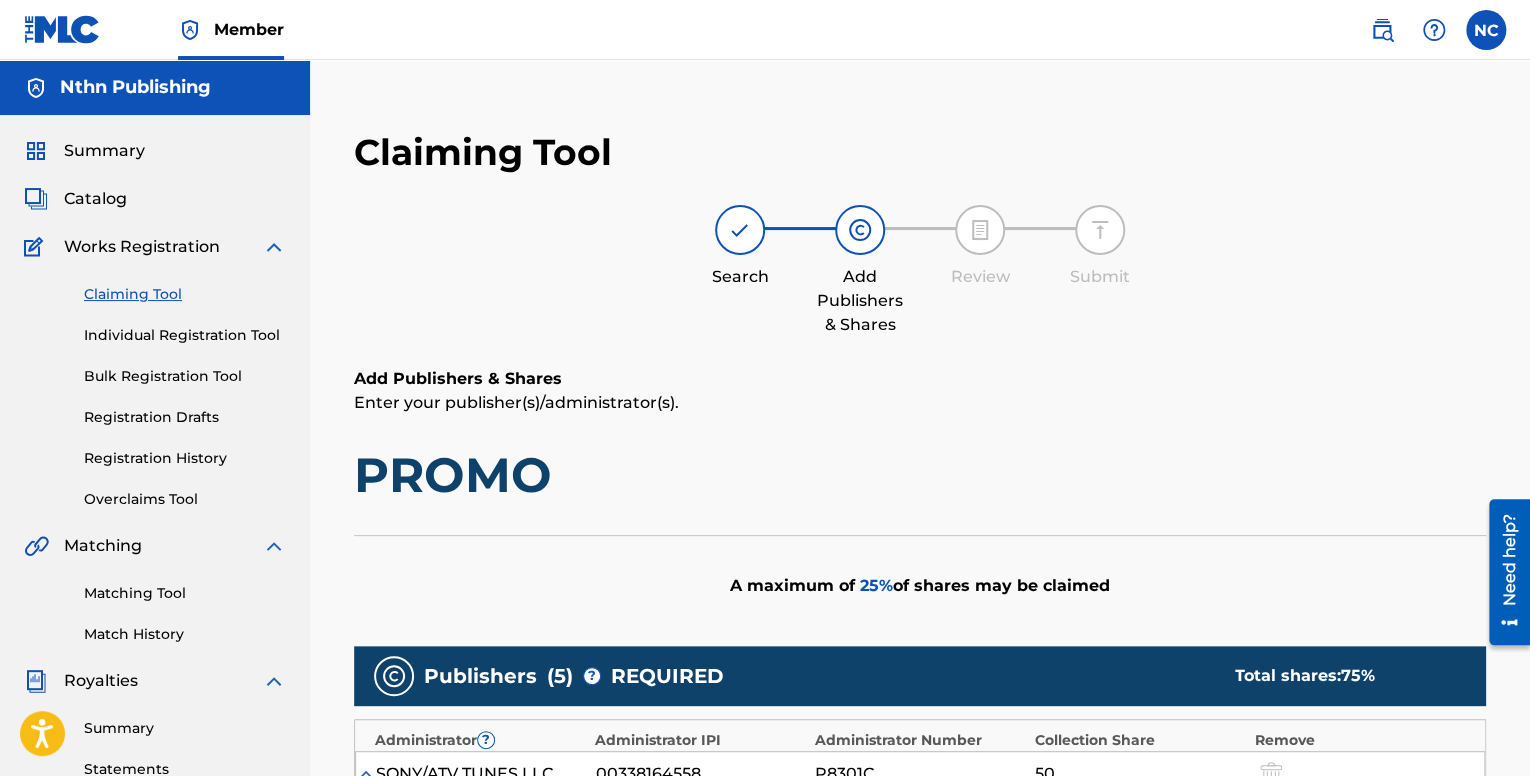click at bounding box center (860, 230) 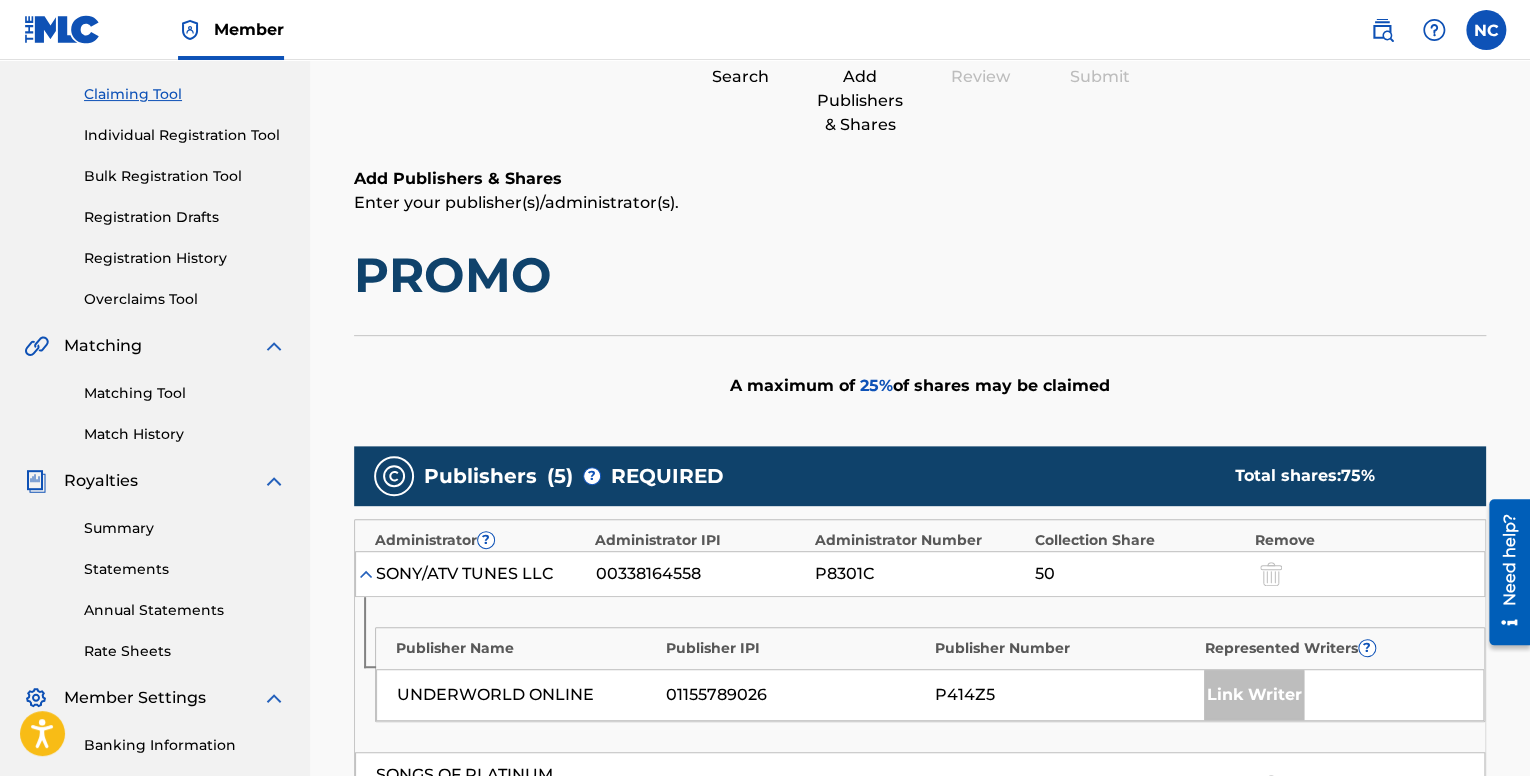 click on "PROMO" at bounding box center [920, 275] 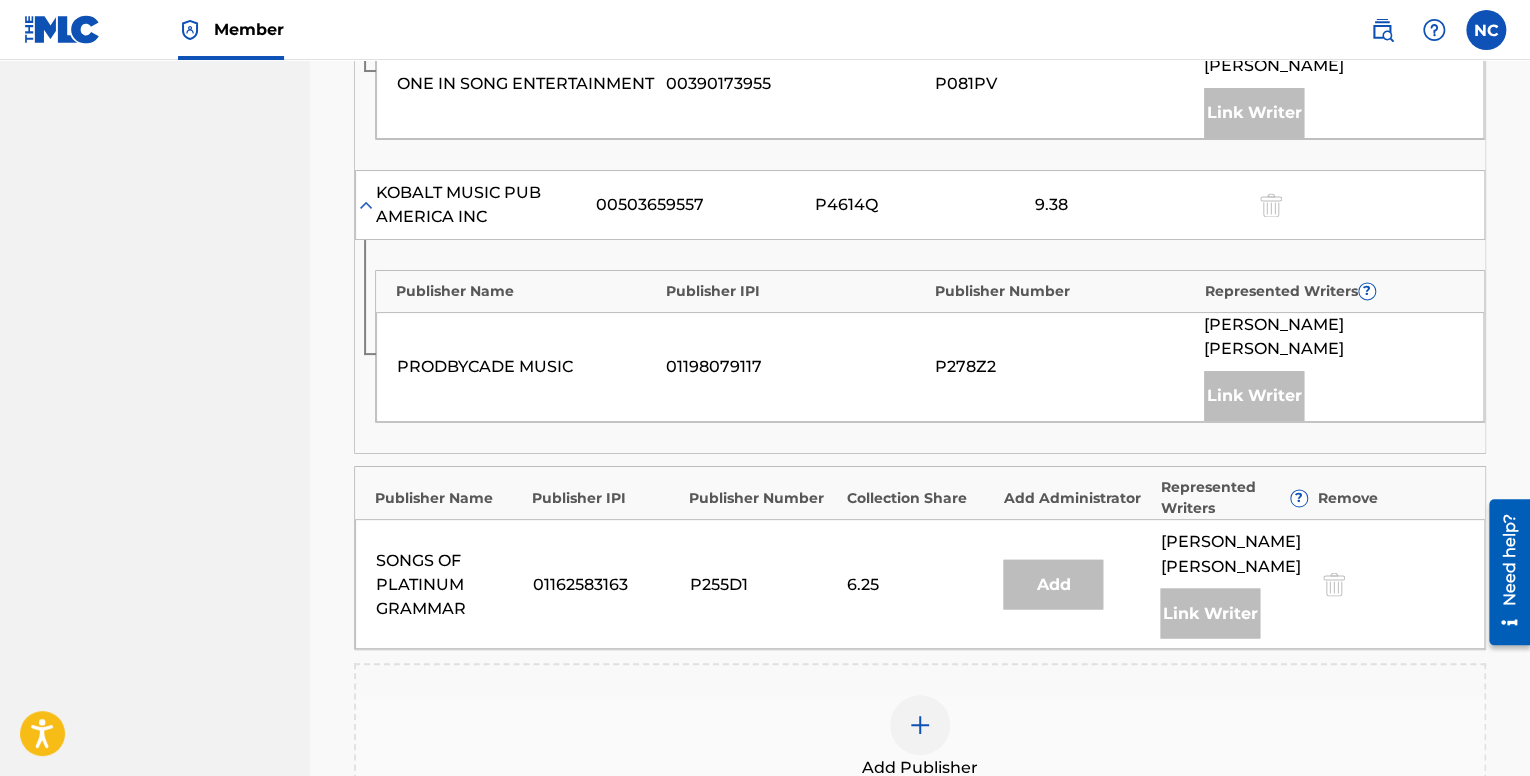 scroll, scrollTop: 1500, scrollLeft: 0, axis: vertical 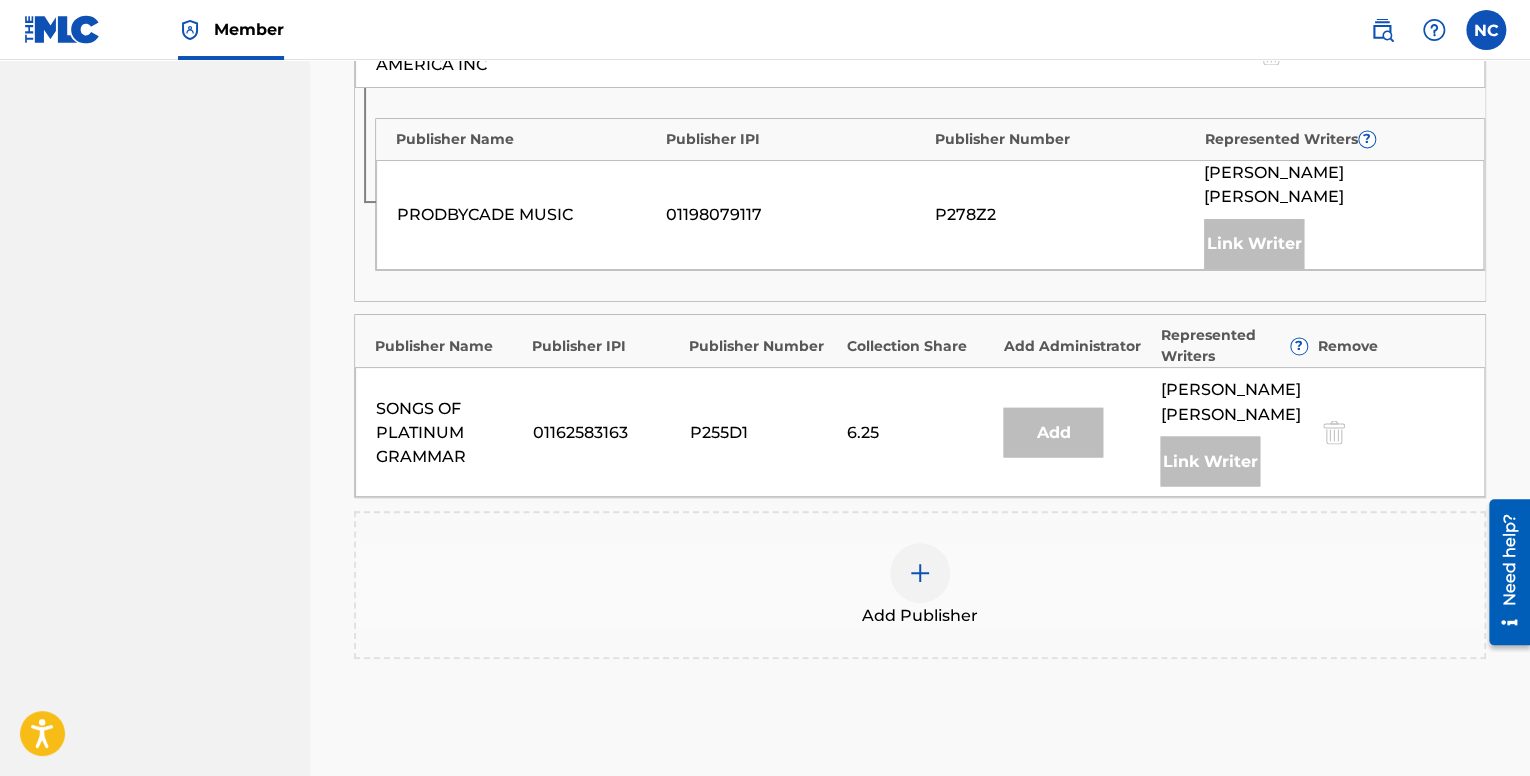 click at bounding box center [920, 573] 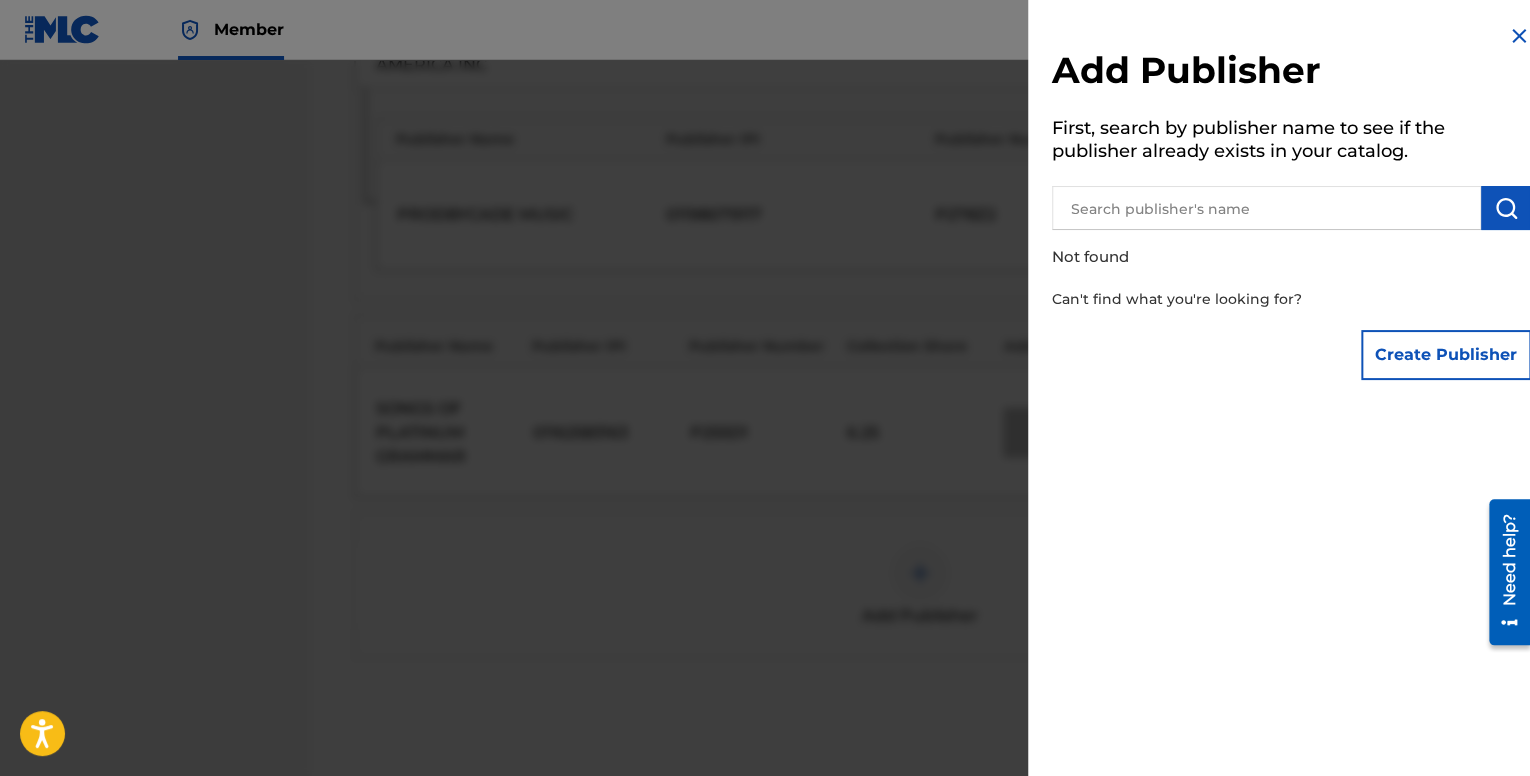 click at bounding box center (1266, 208) 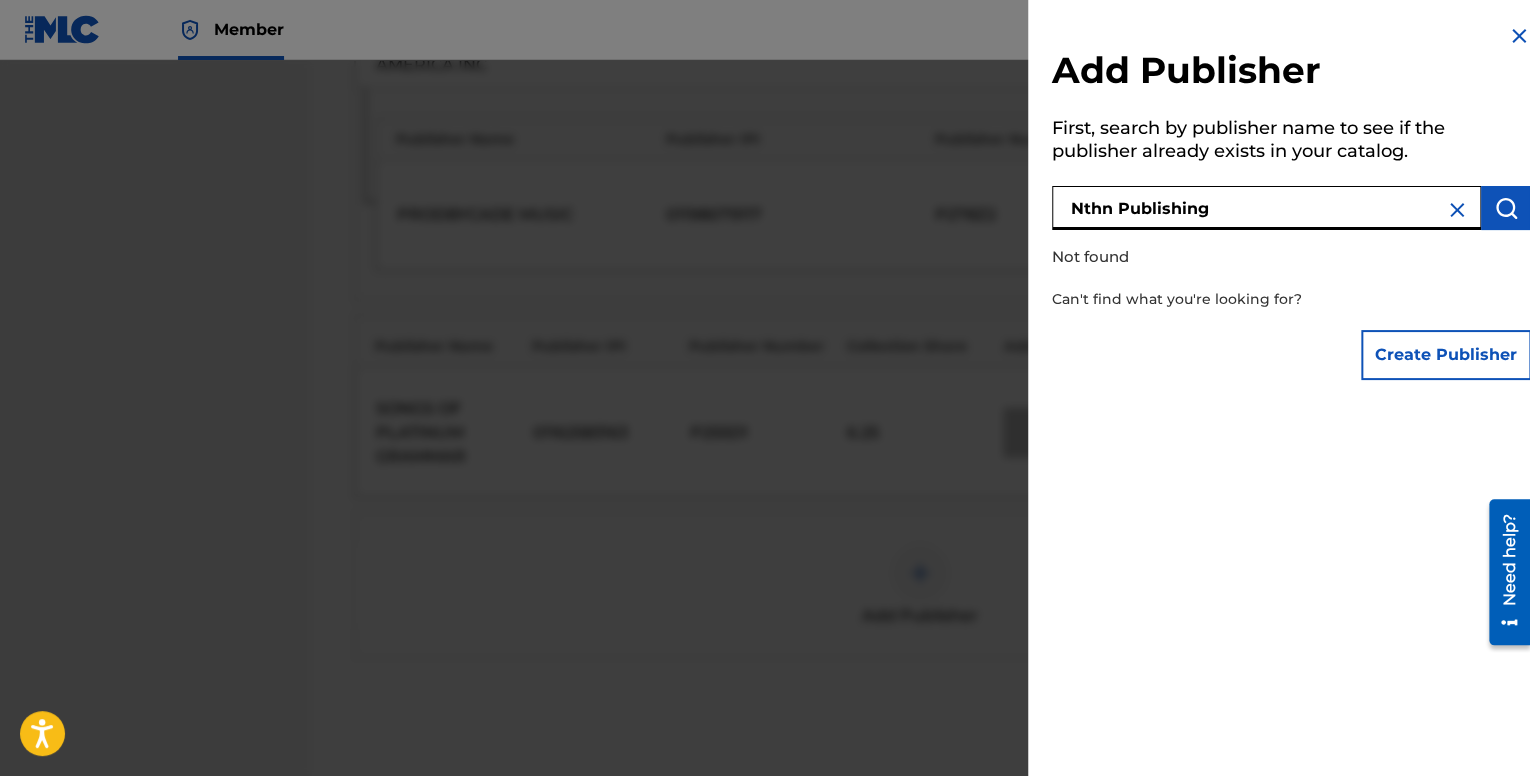 click on "Add Publisher First, search by publisher name to see if the publisher already exists in your catalog. Nthn Publishing Not found Can't find what you're looking for? Create Publisher" at bounding box center [1291, 207] 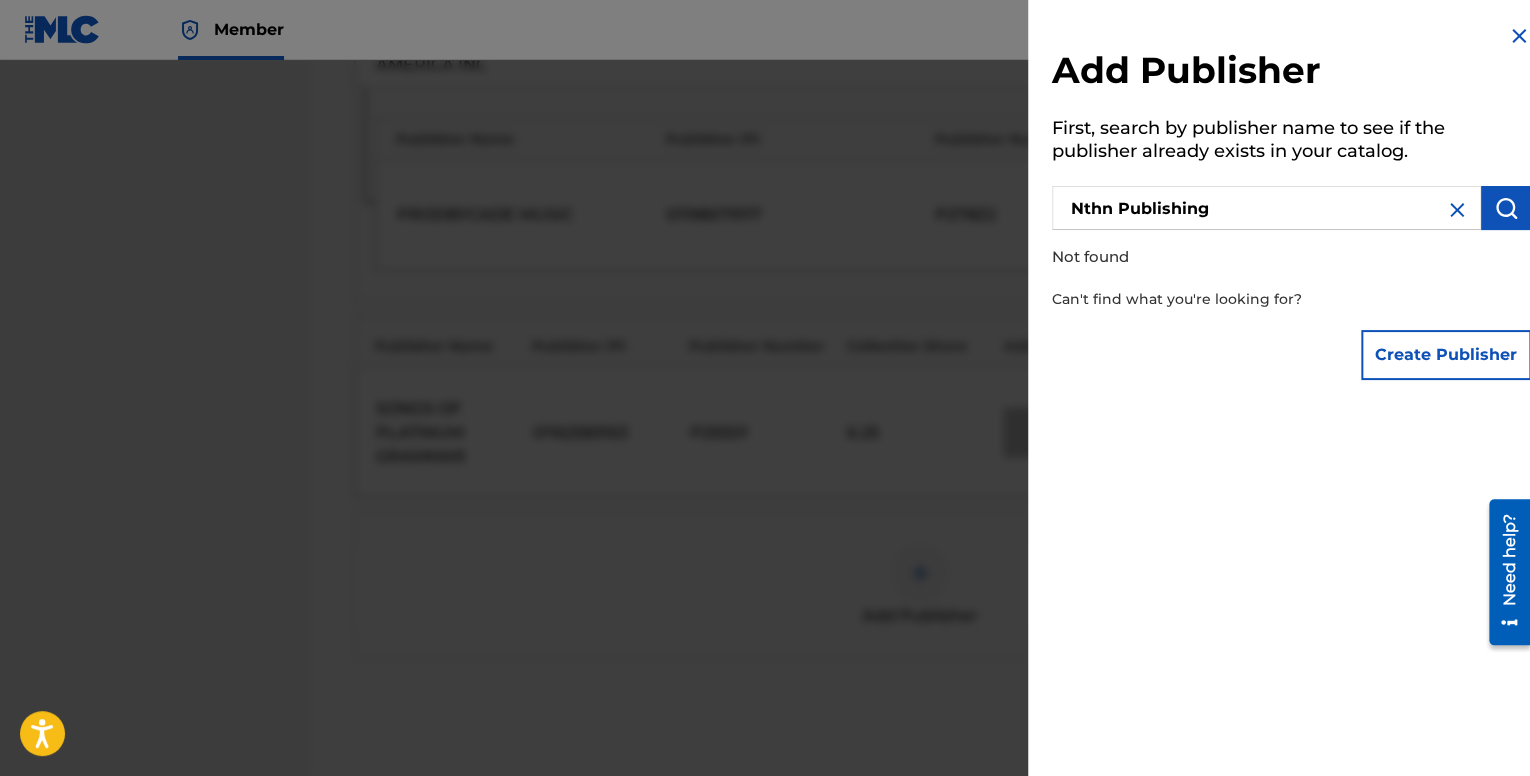 click at bounding box center (1506, 208) 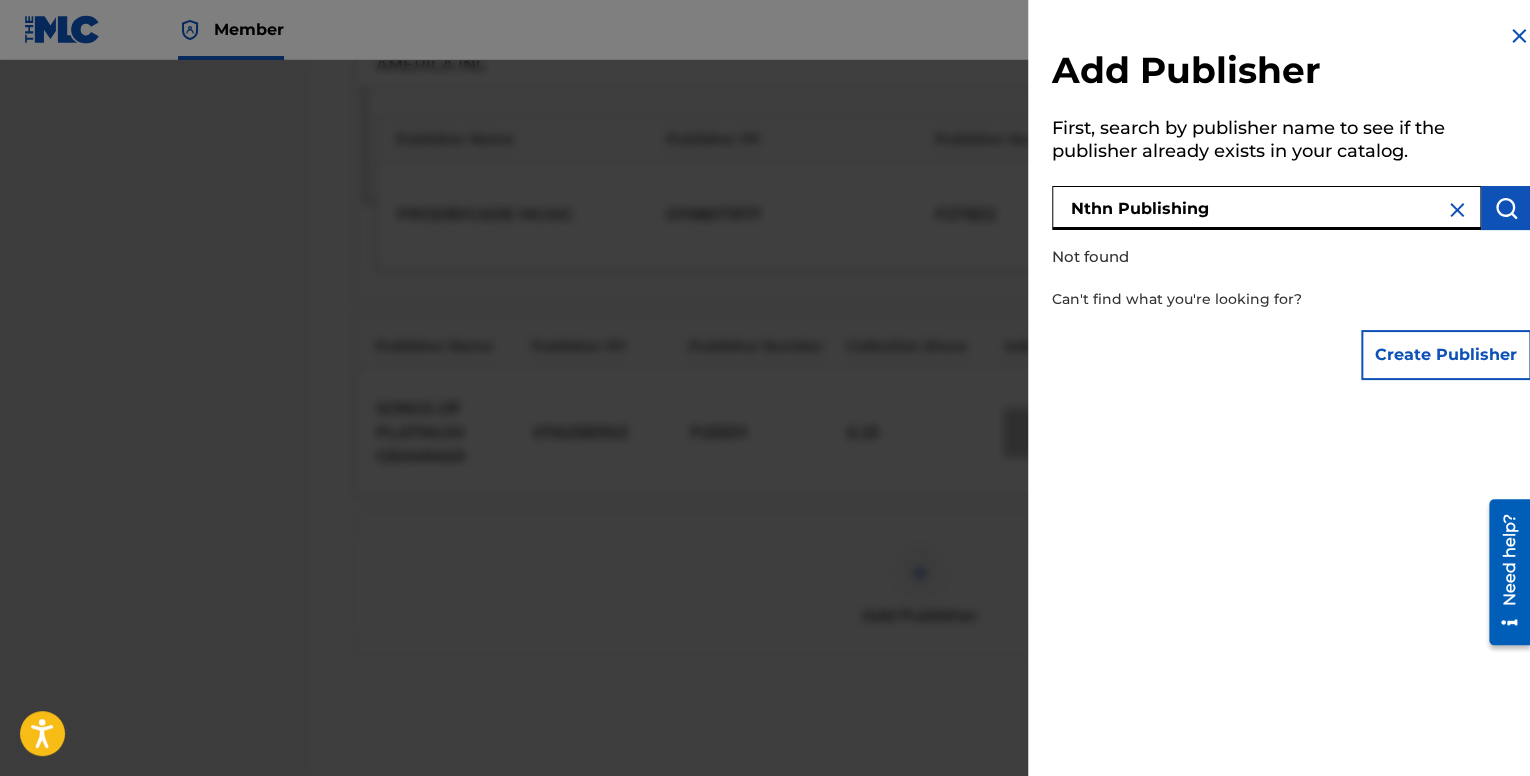 drag, startPoint x: 1084, startPoint y: 212, endPoint x: 1068, endPoint y: 212, distance: 16 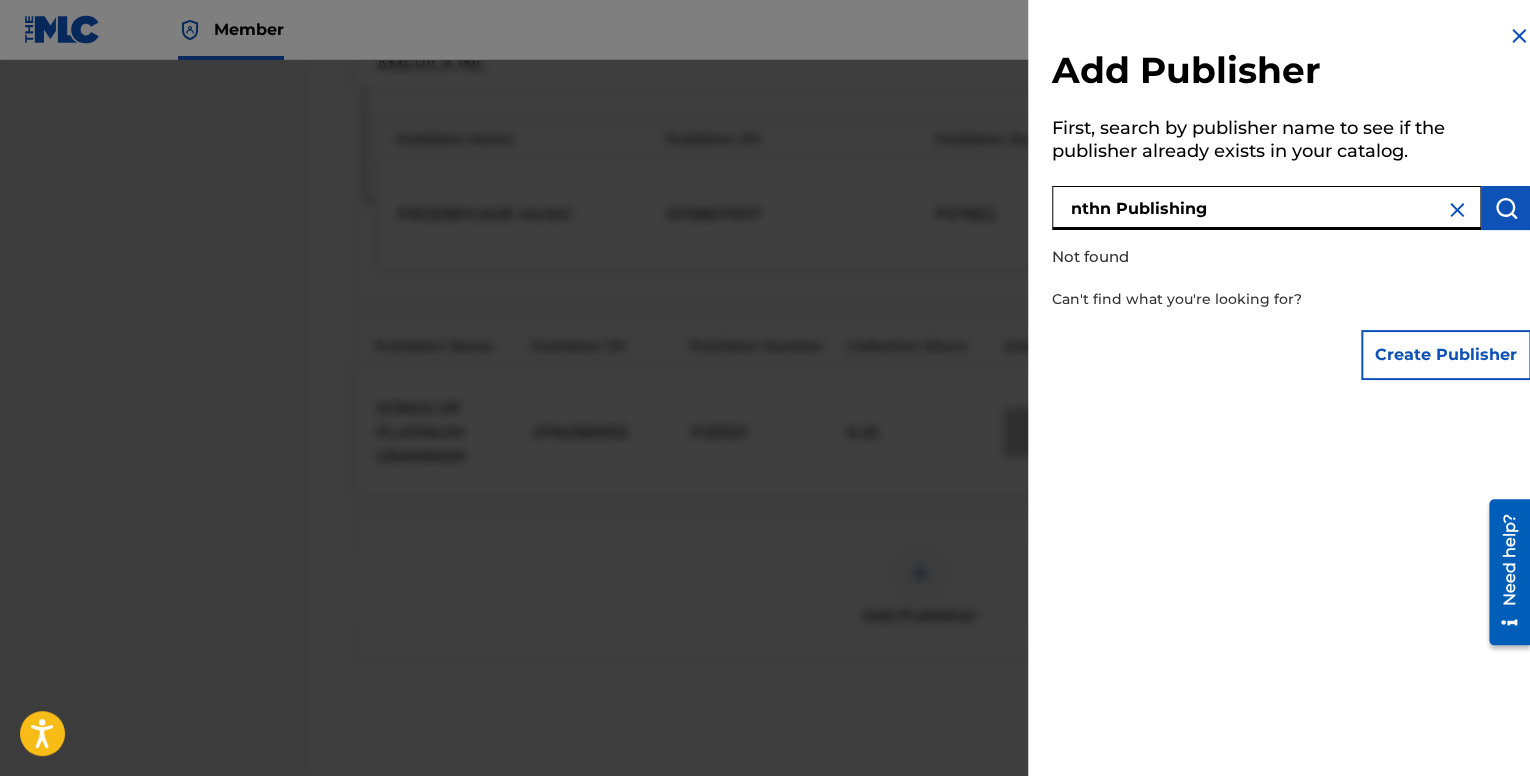 click at bounding box center [1506, 208] 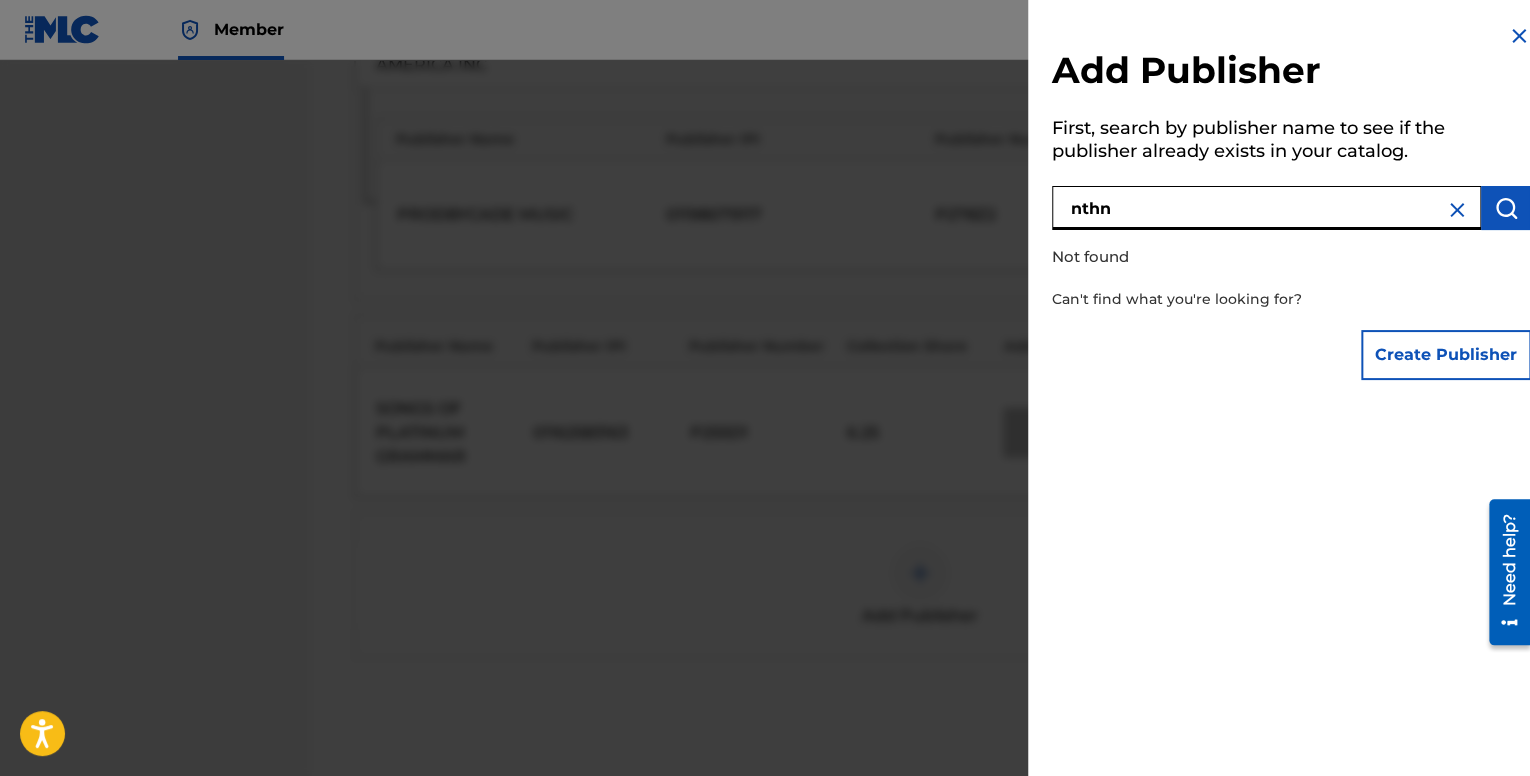 type on "nthn" 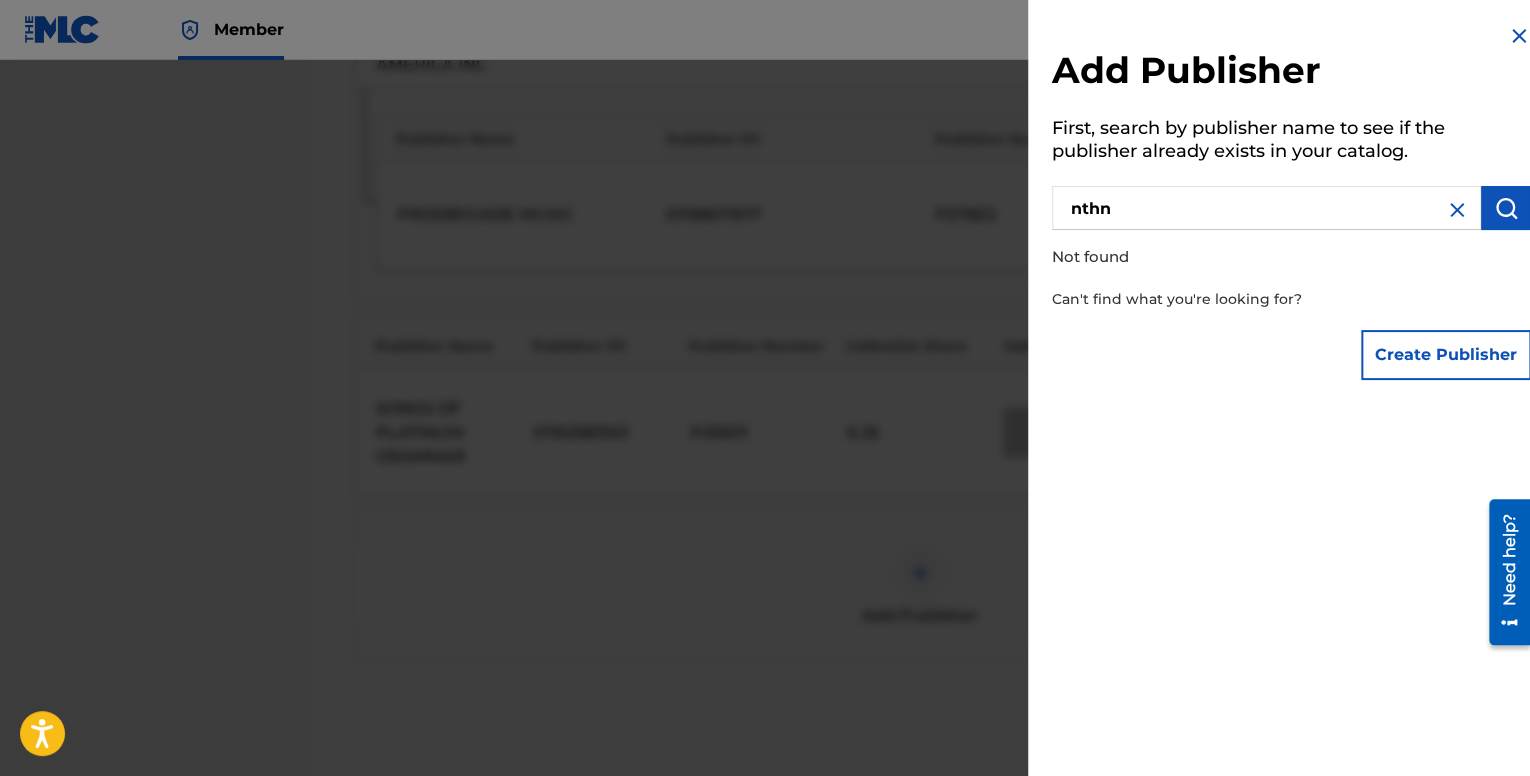 drag, startPoint x: 1489, startPoint y: 28, endPoint x: 1455, endPoint y: 53, distance: 42.201897 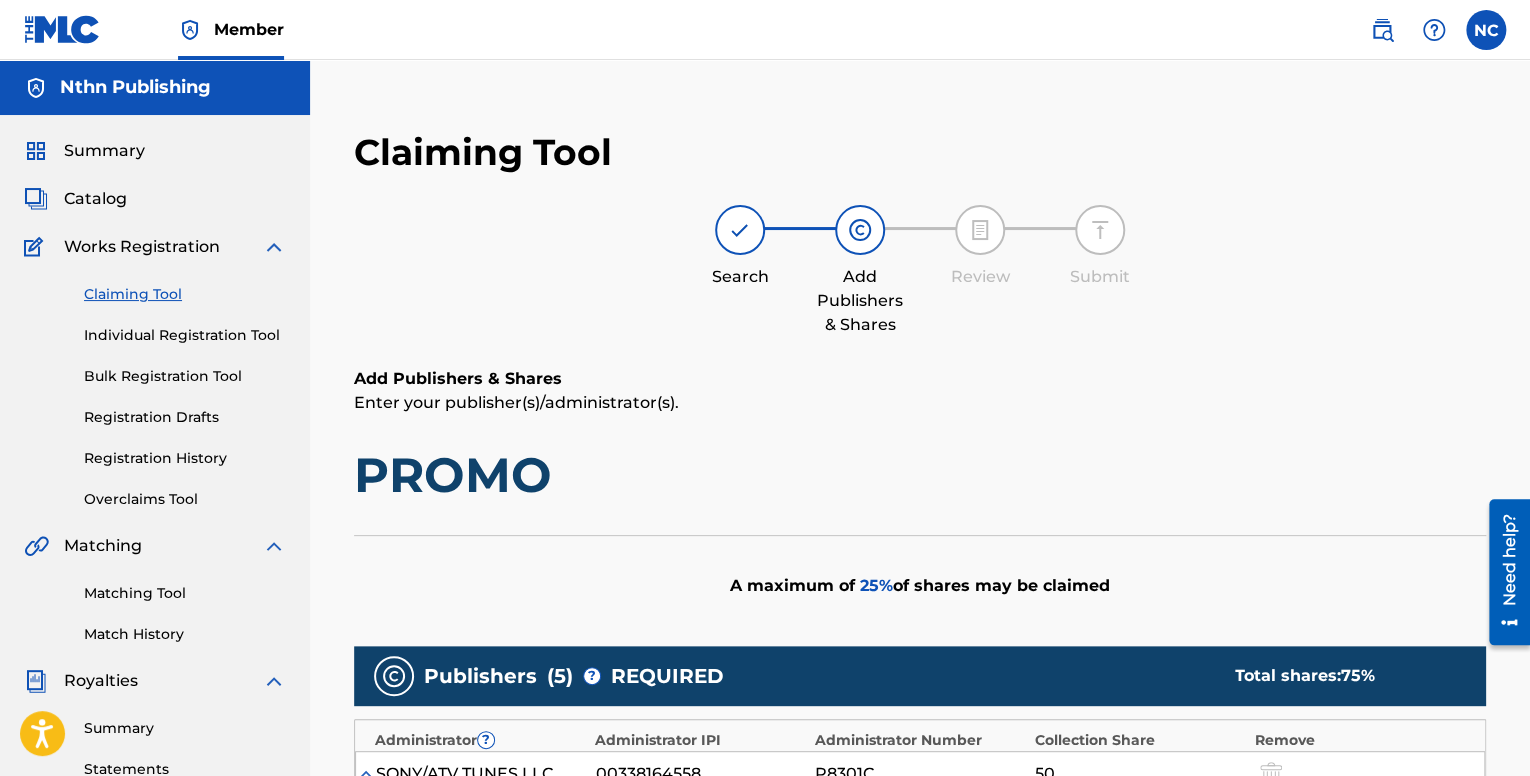 scroll, scrollTop: 0, scrollLeft: 0, axis: both 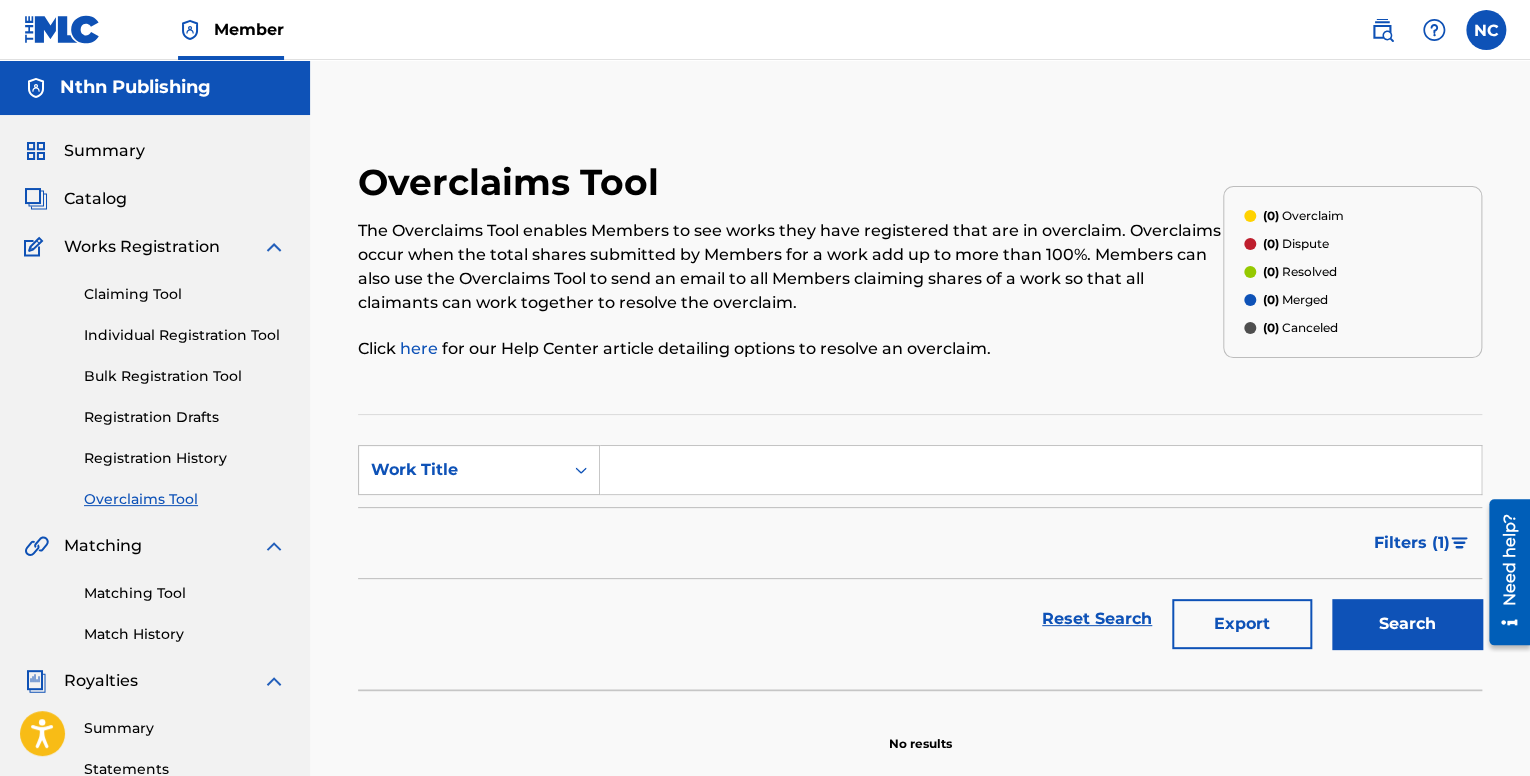 click on "Nthn Publishing" at bounding box center (135, 87) 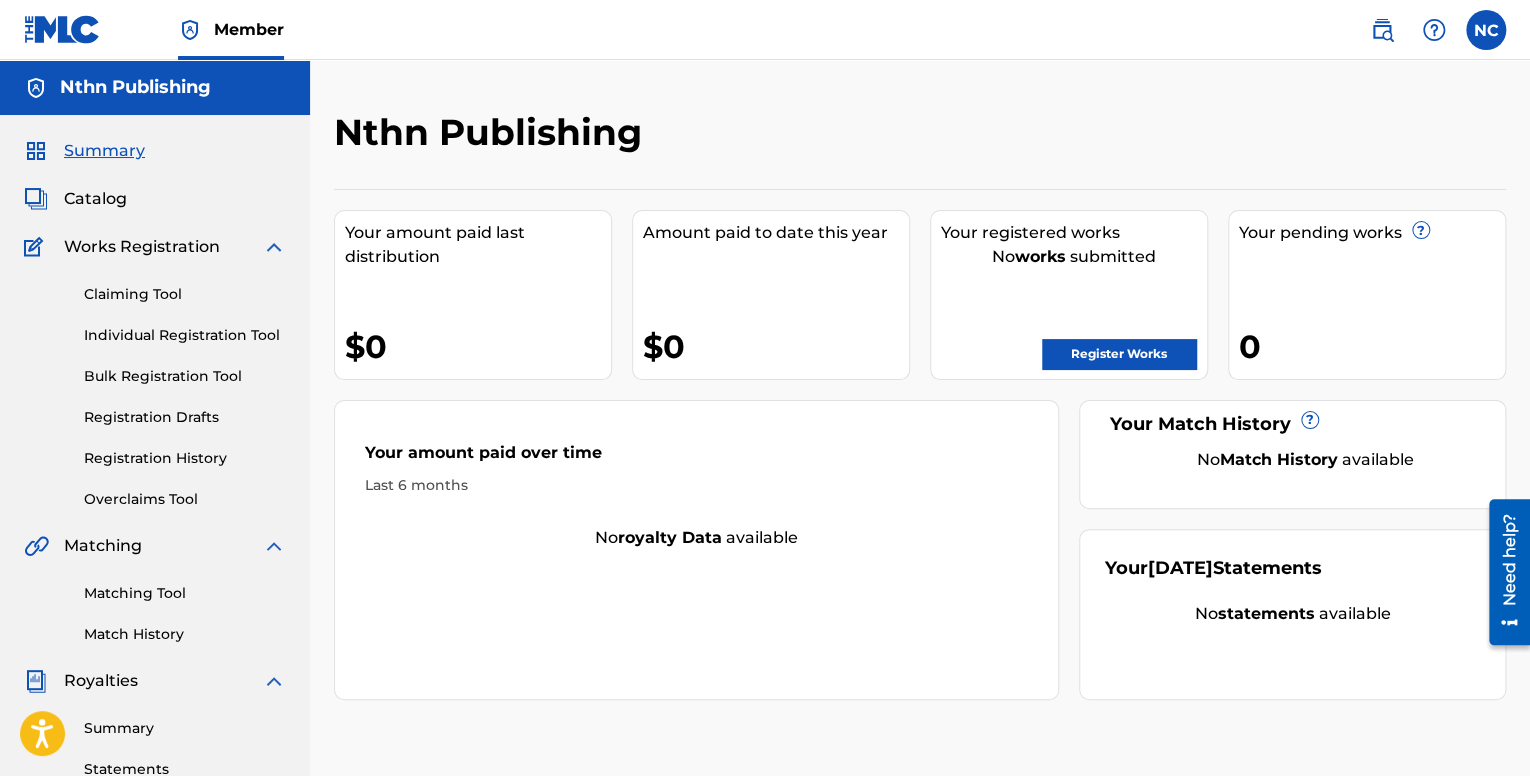 click on "Catalog" at bounding box center (95, 199) 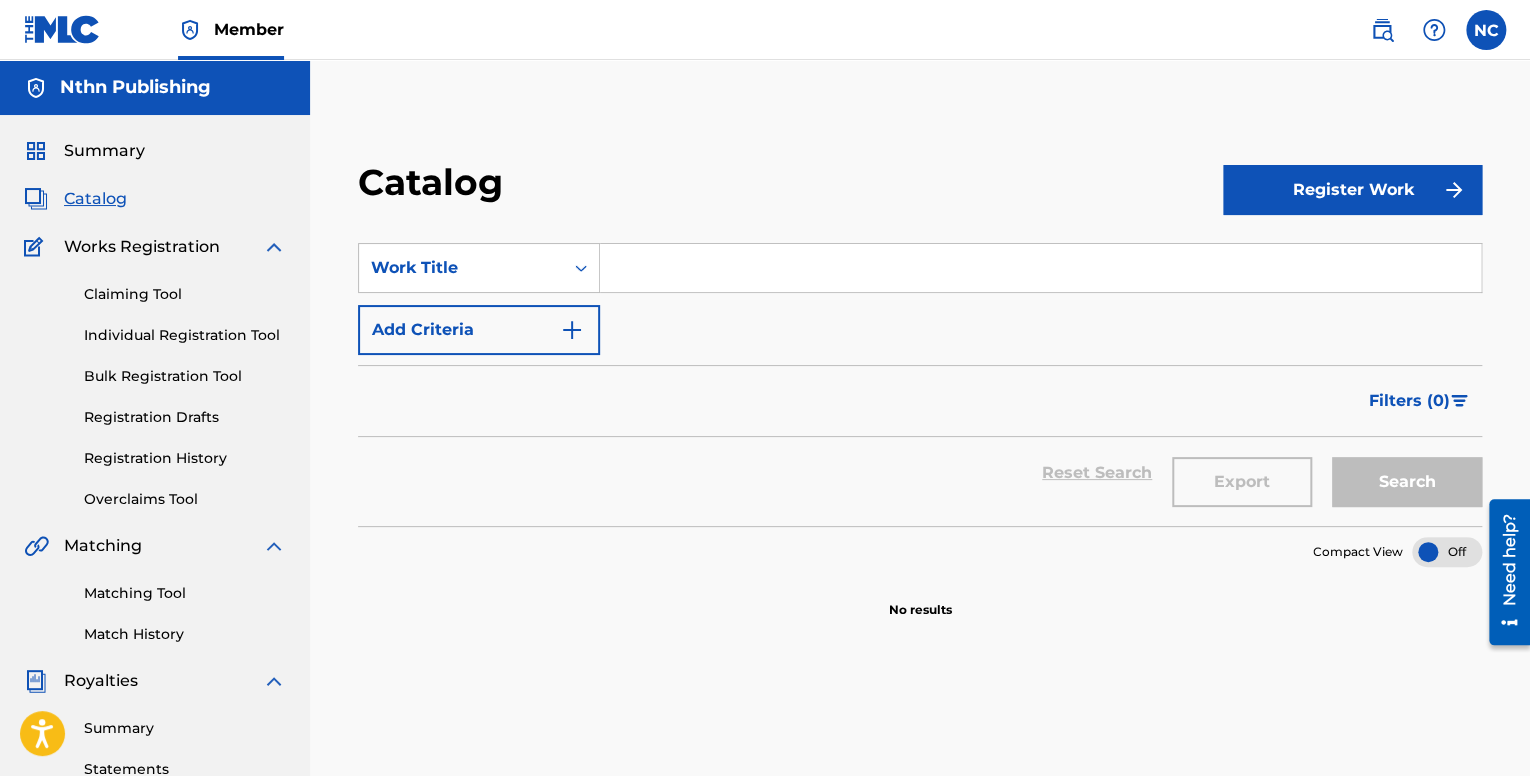 click on "Nthn Publishing" at bounding box center [135, 87] 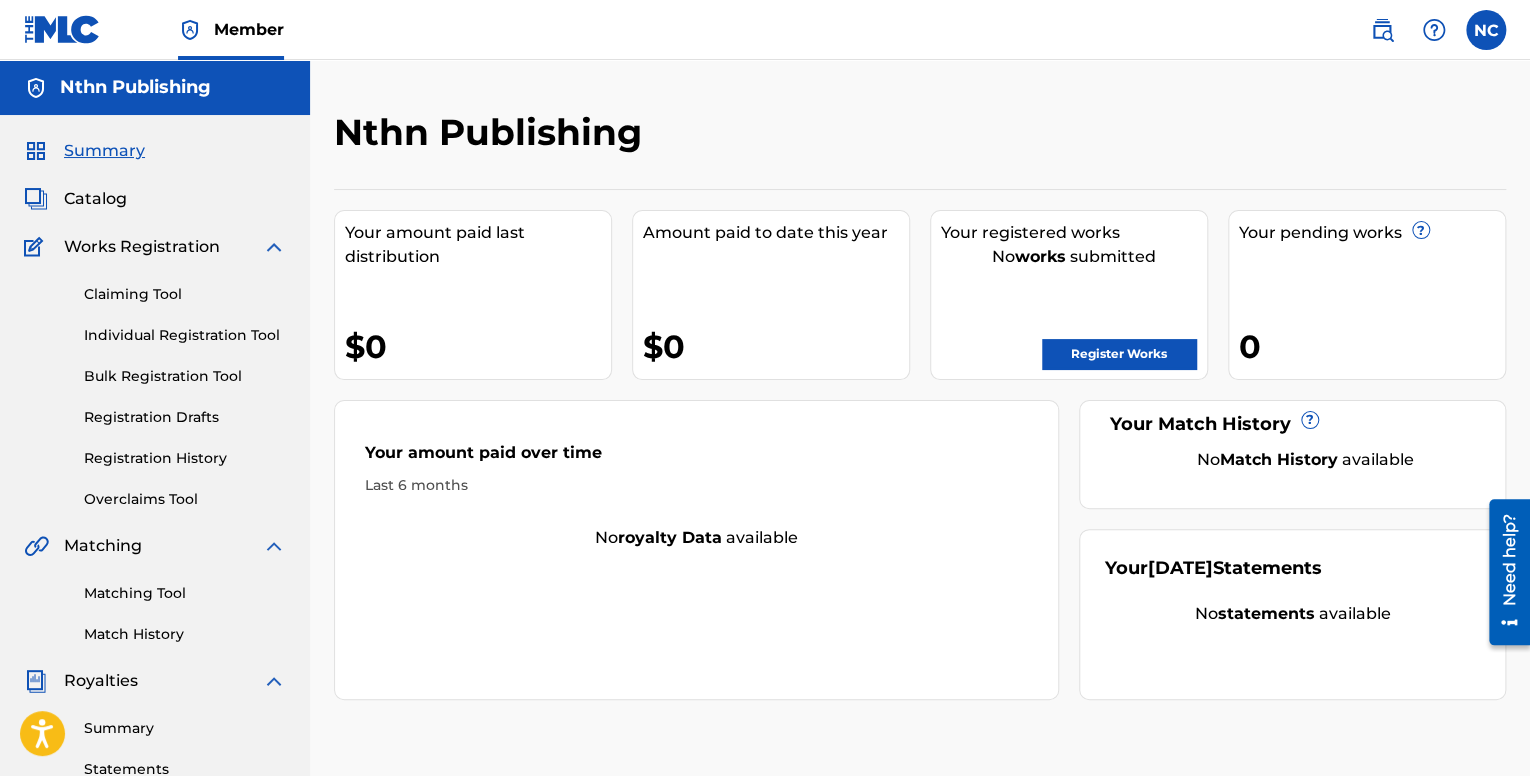 click at bounding box center (1486, 30) 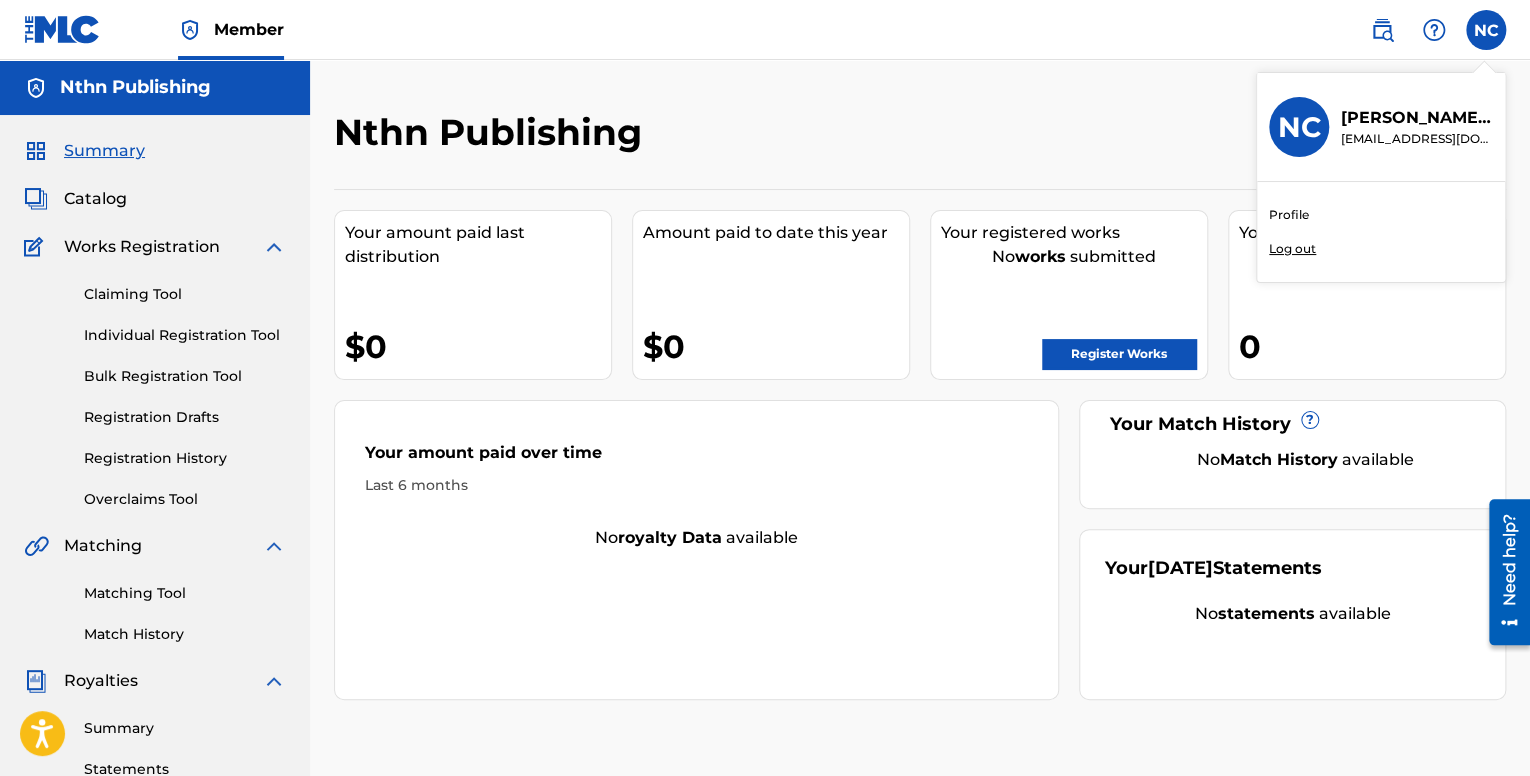 click on "Profile" at bounding box center [1289, 215] 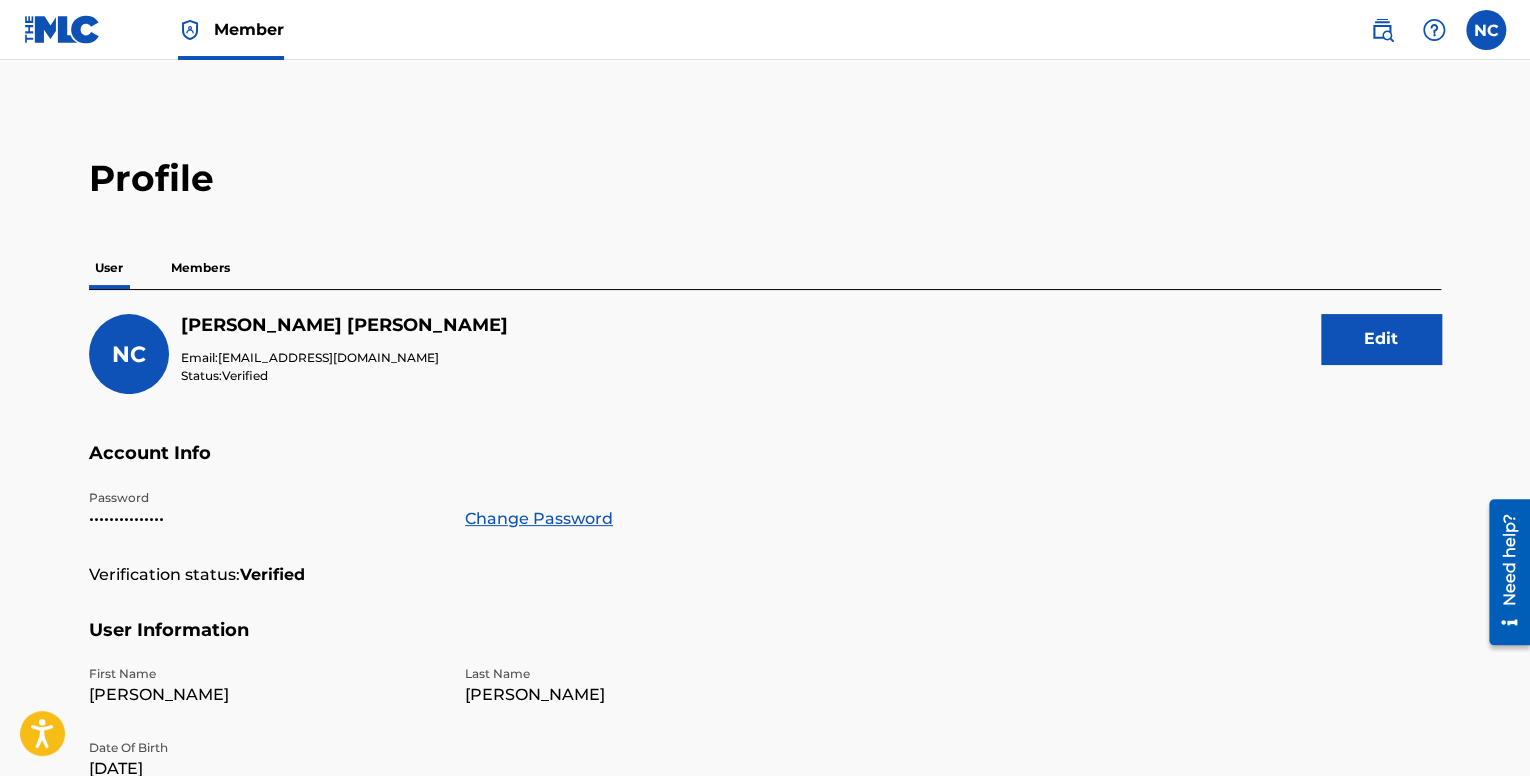 click on "Members" at bounding box center [200, 268] 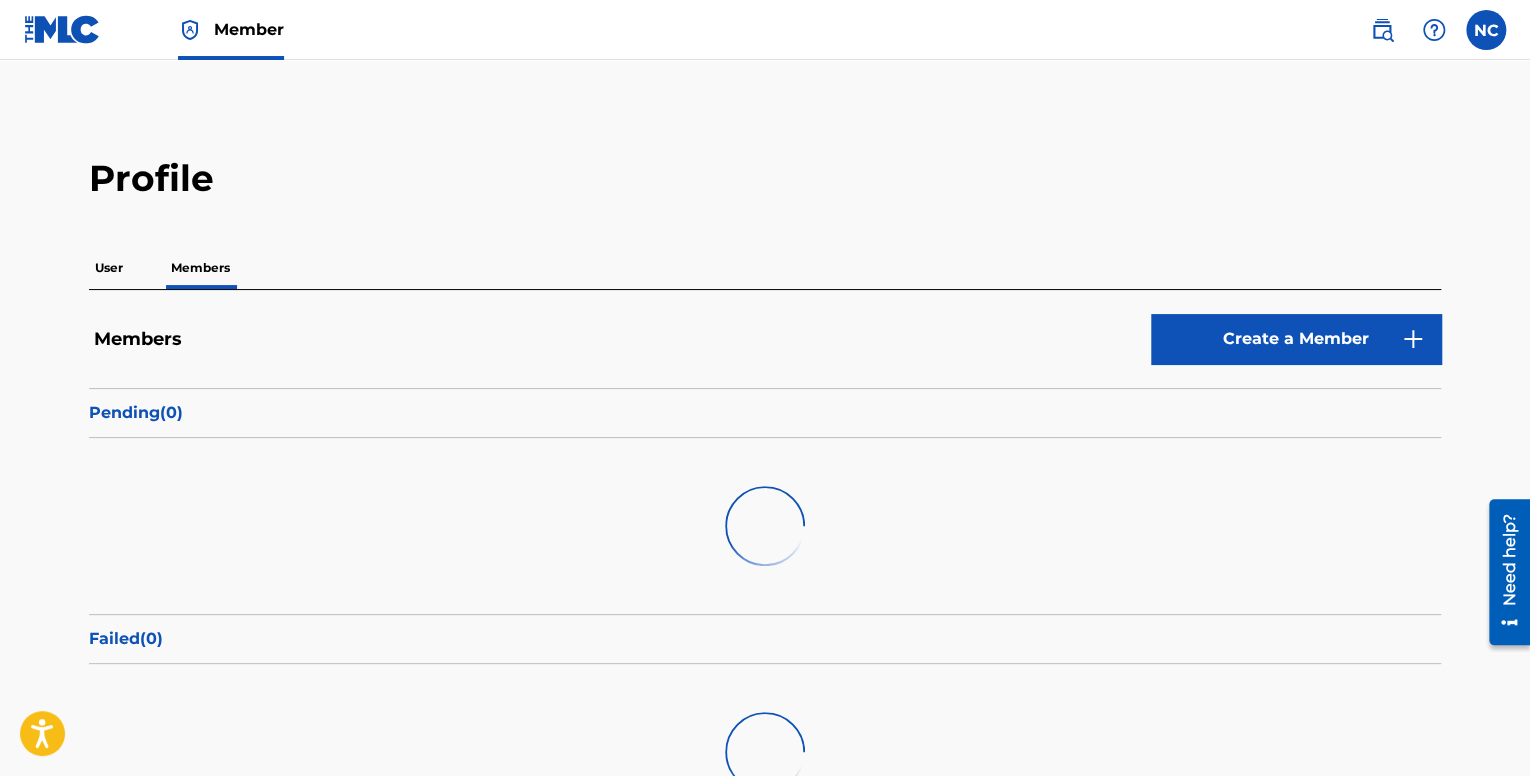scroll, scrollTop: 0, scrollLeft: 0, axis: both 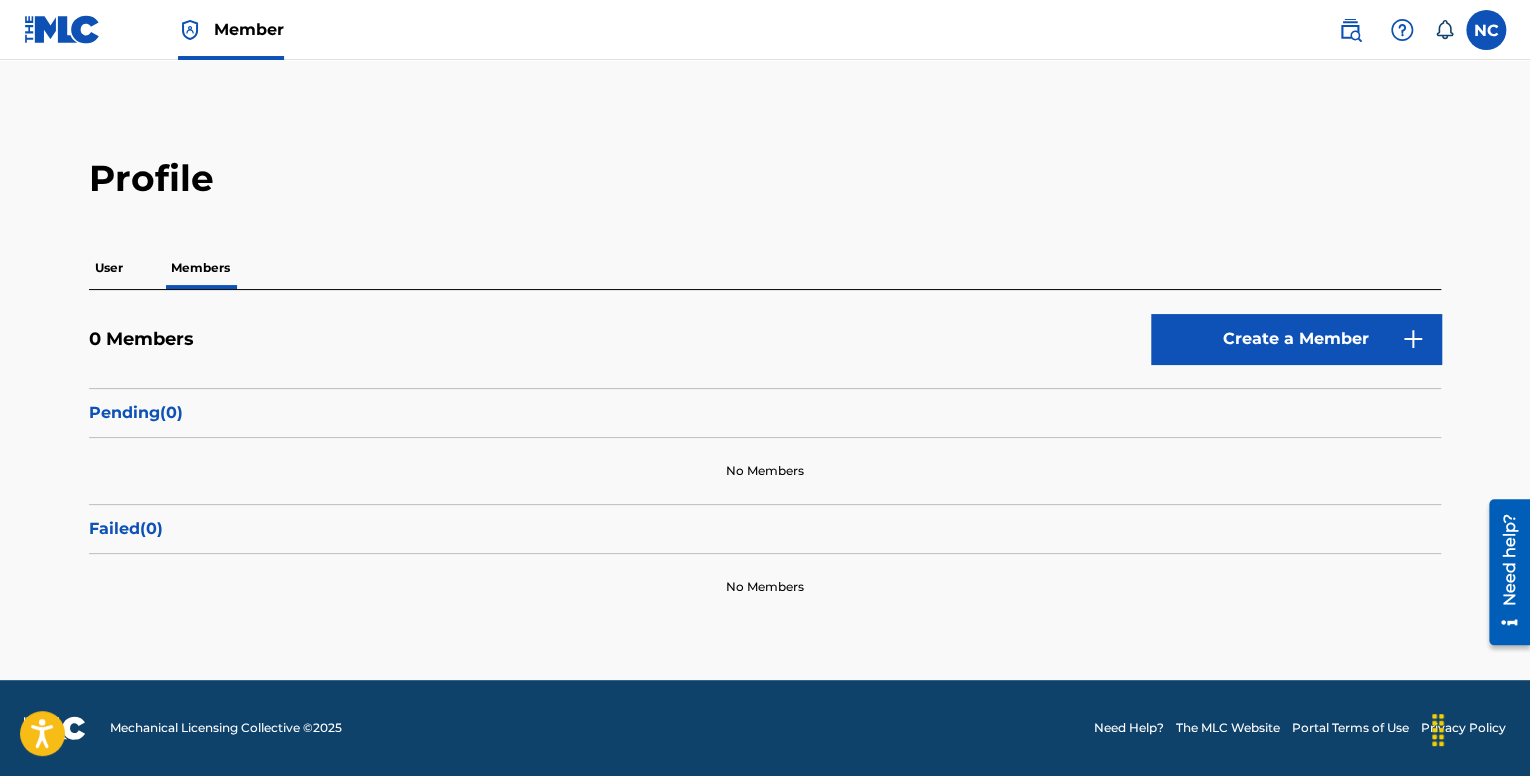 click on "User" at bounding box center [109, 268] 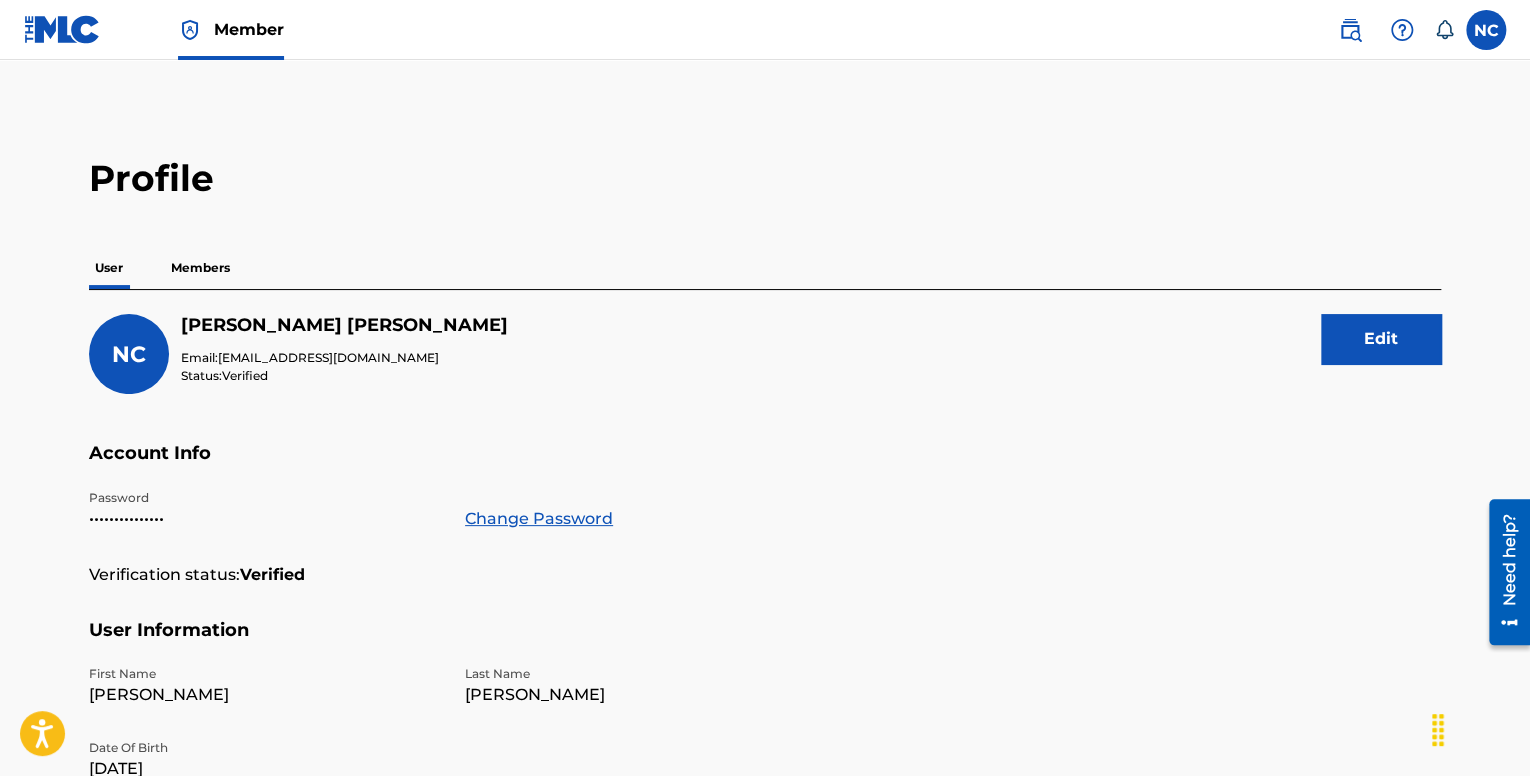 click on "Members" at bounding box center (200, 268) 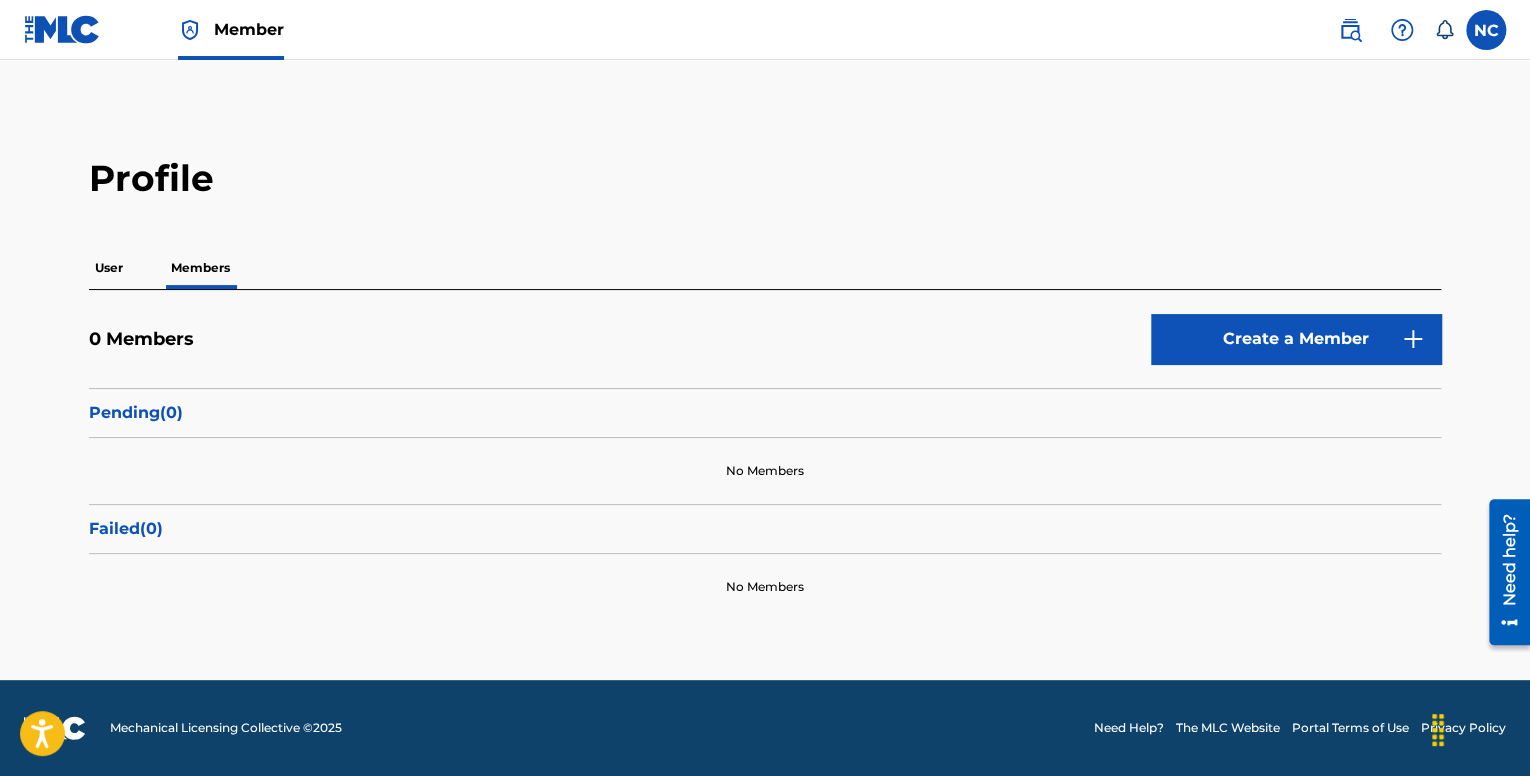 scroll, scrollTop: 0, scrollLeft: 0, axis: both 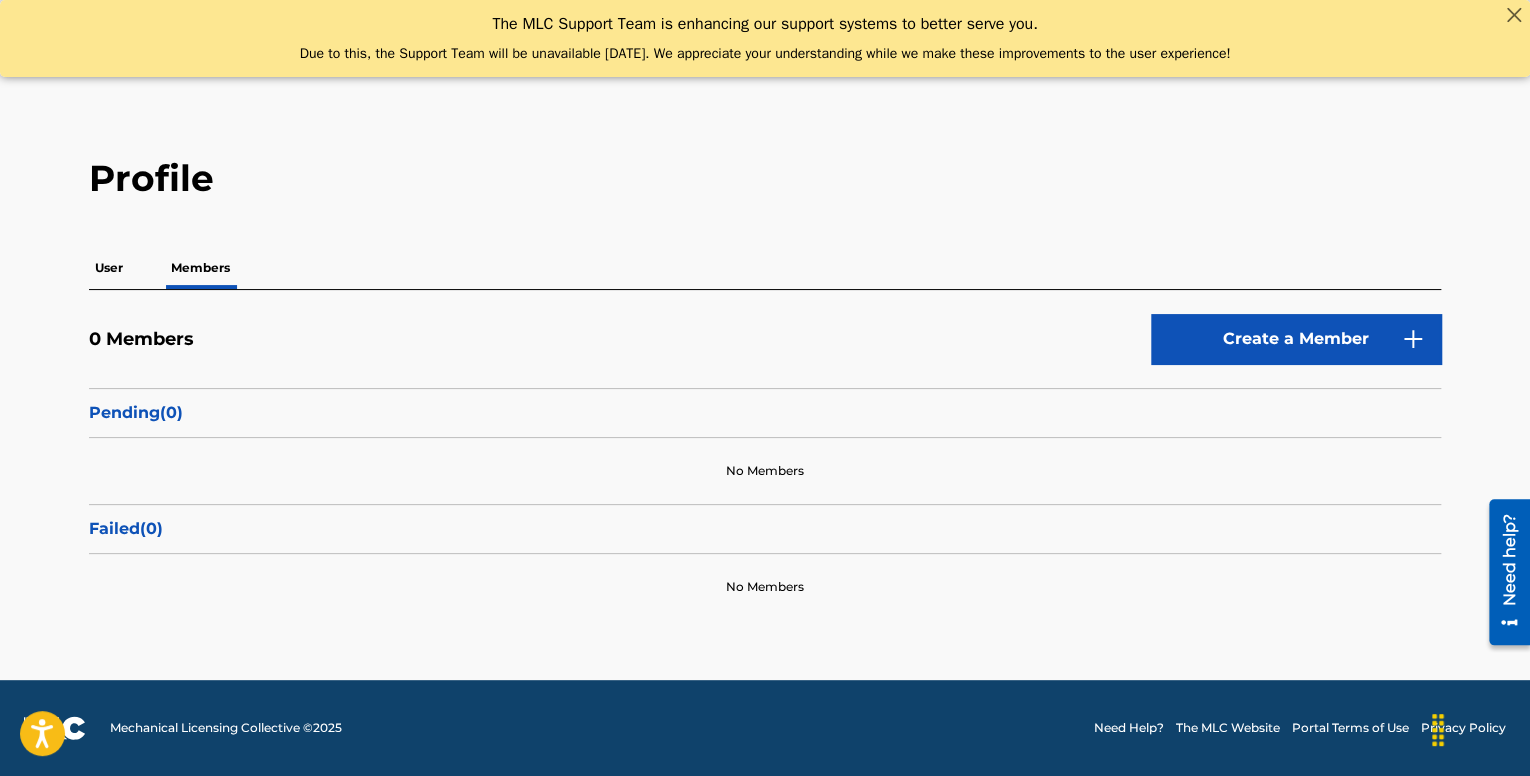 click on "Profile User Members 0   Members Create a Member Pending  ( 0 ) No Members Failed  ( 0 ) No Members" at bounding box center [765, 388] 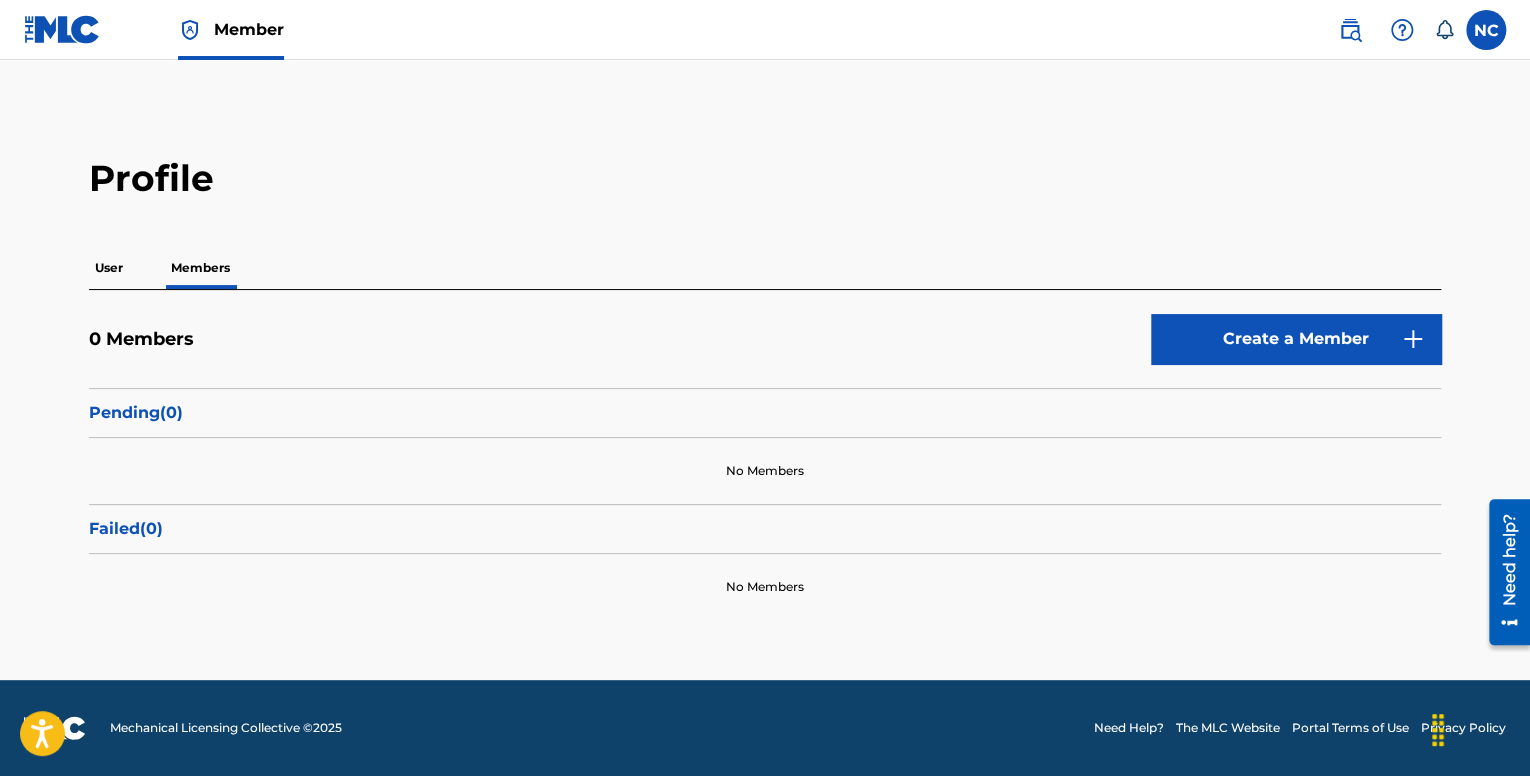 click at bounding box center [62, 29] 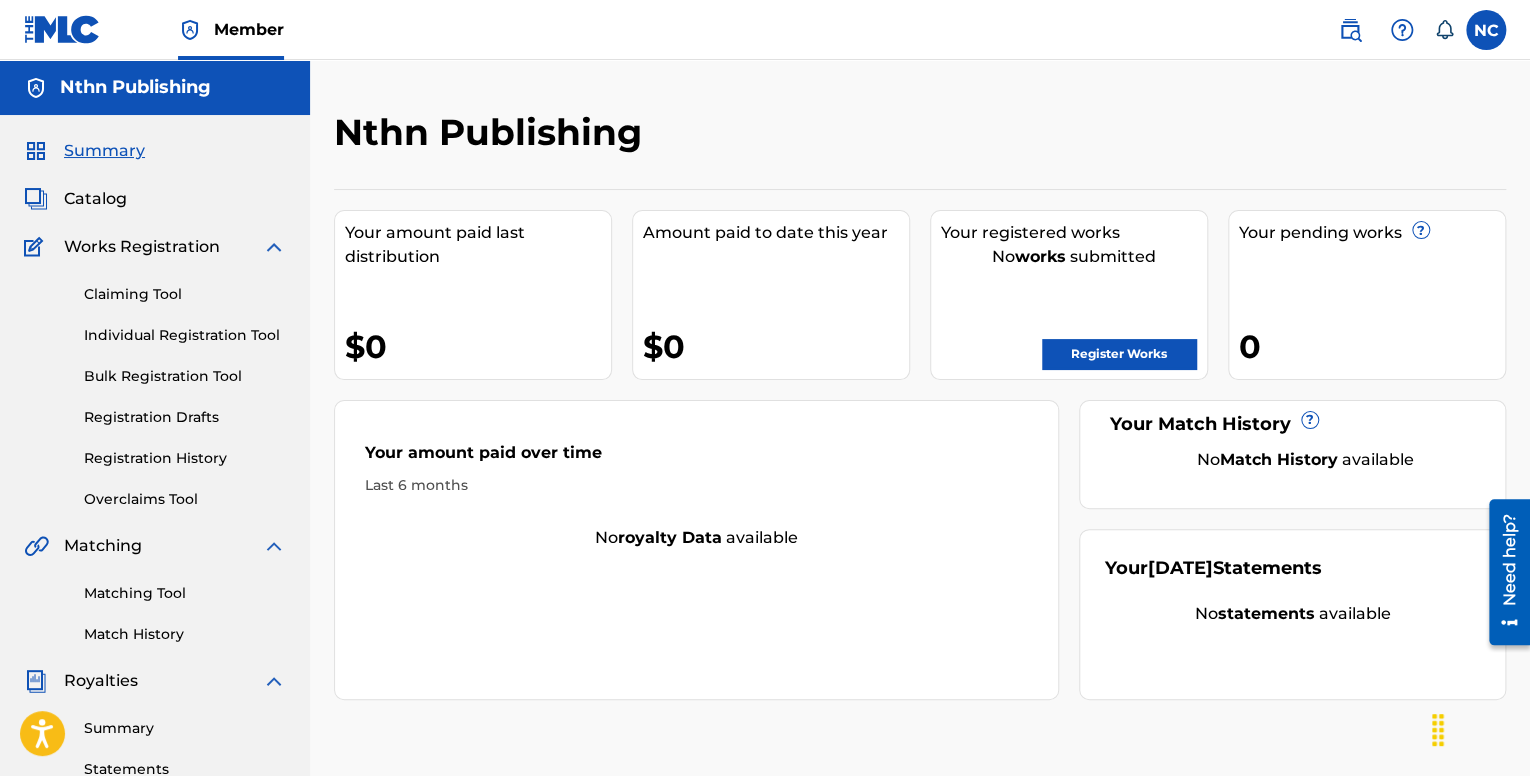 click on "Nthn Publishing" at bounding box center [135, 87] 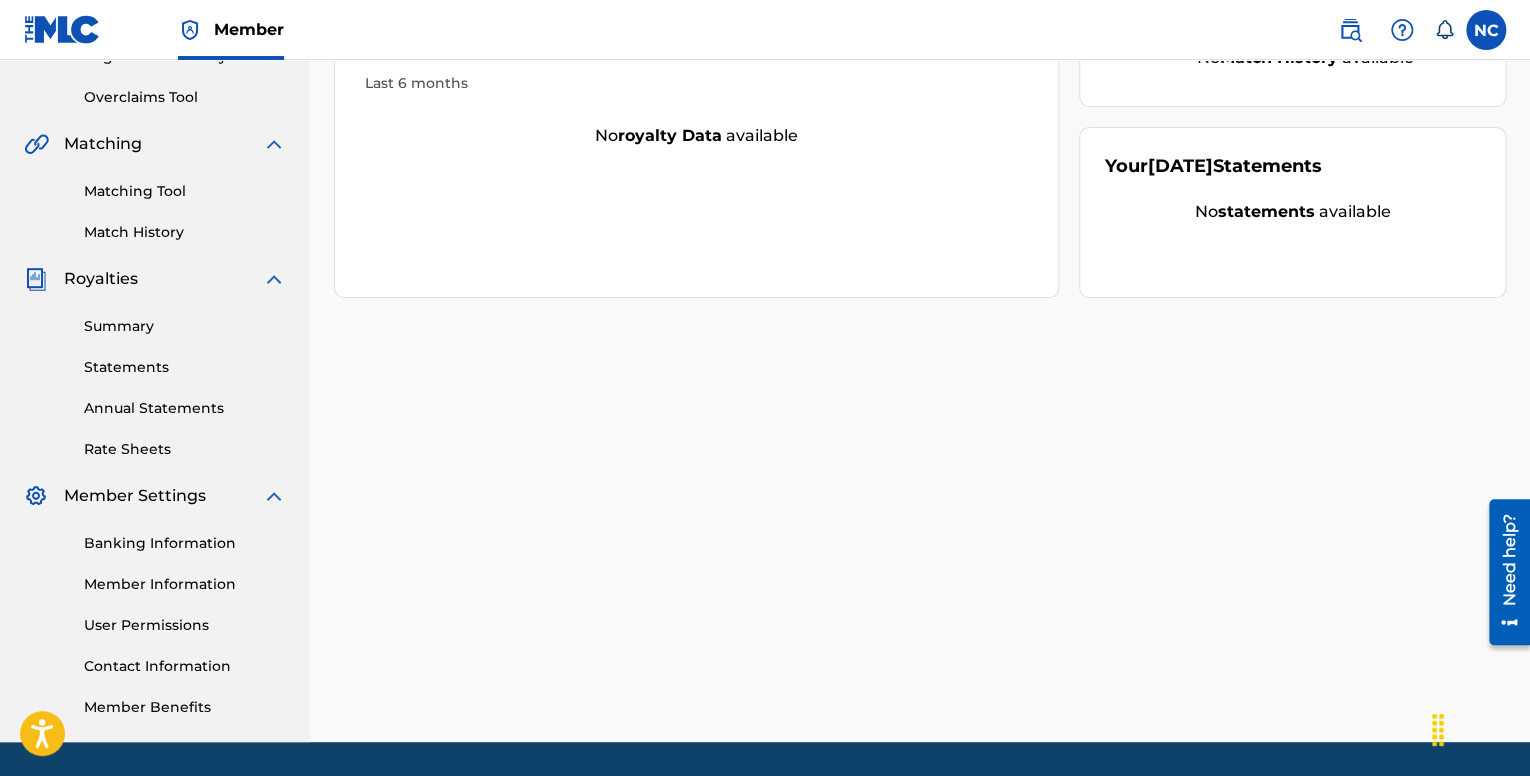 scroll, scrollTop: 464, scrollLeft: 0, axis: vertical 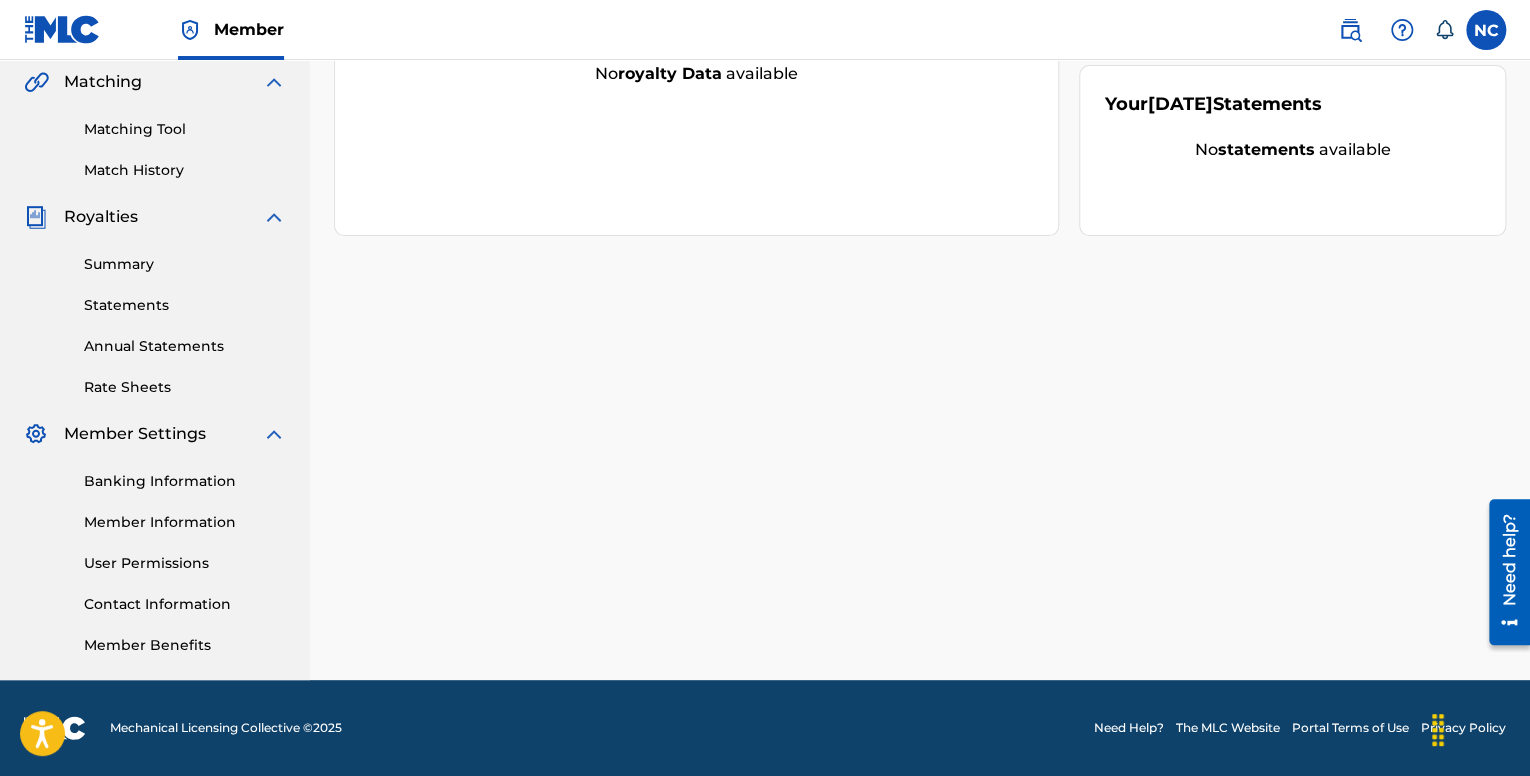 click on "Member Information" at bounding box center [185, 522] 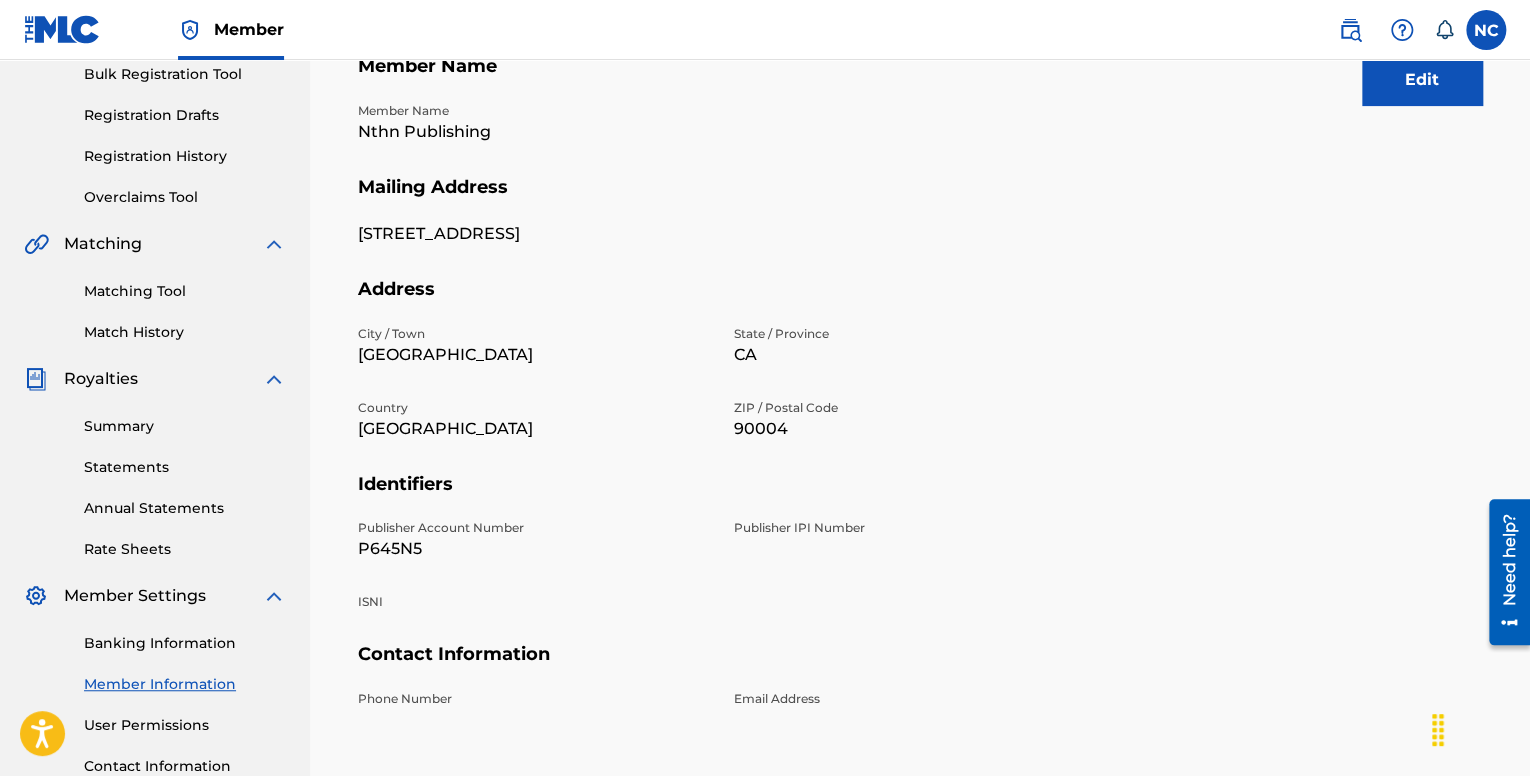 scroll, scrollTop: 400, scrollLeft: 0, axis: vertical 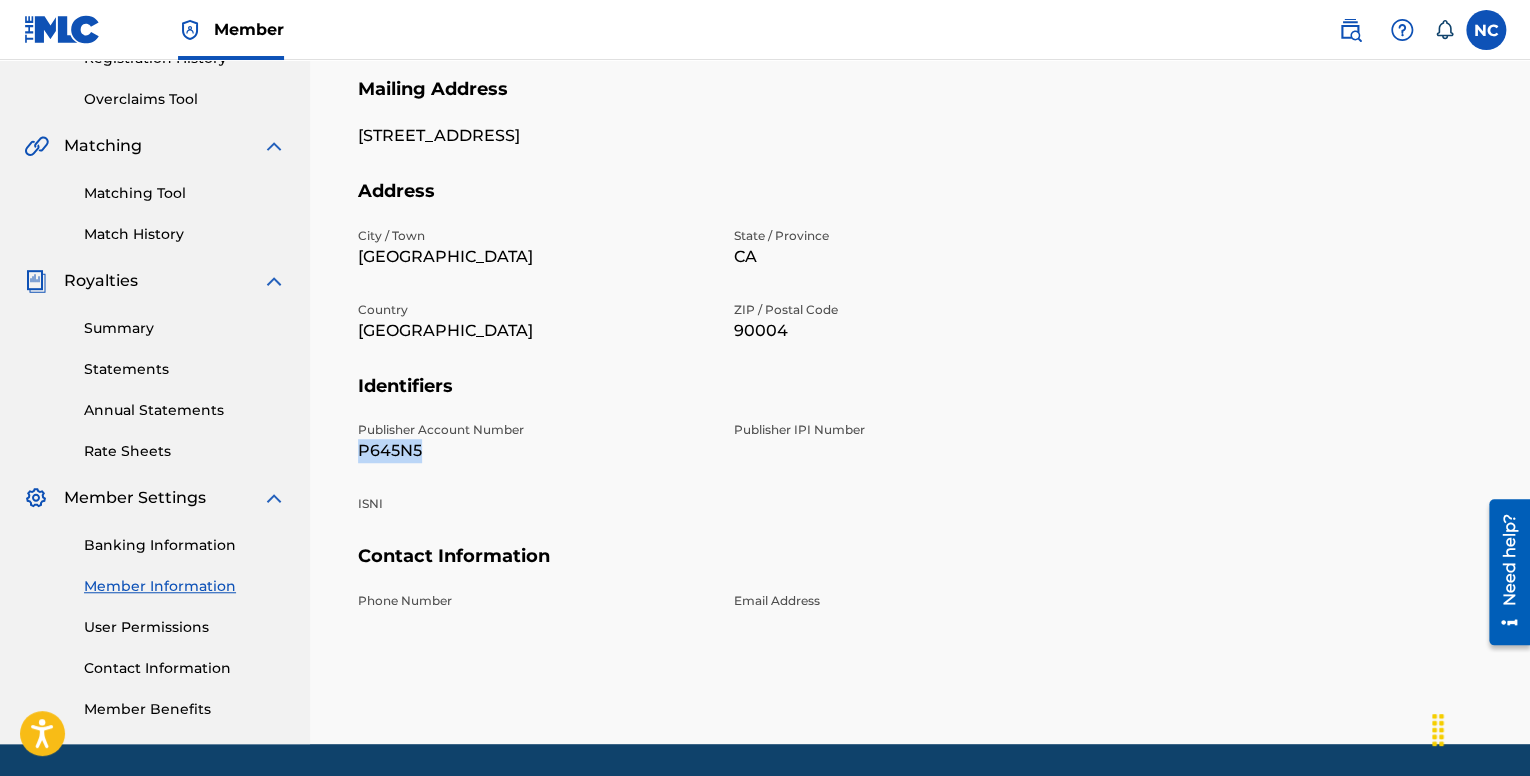 drag, startPoint x: 424, startPoint y: 457, endPoint x: 361, endPoint y: 457, distance: 63 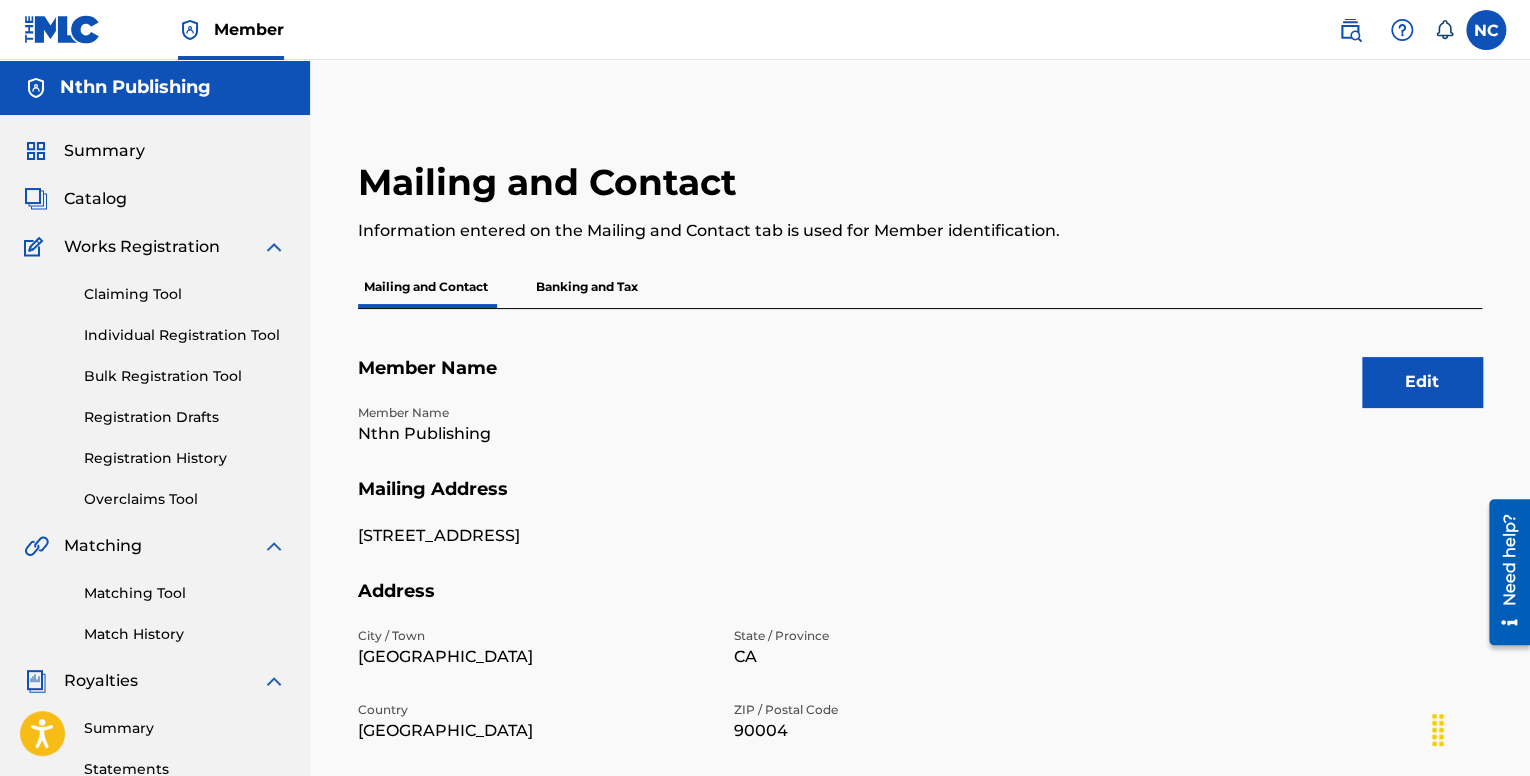 click on "Claiming Tool" at bounding box center [185, 294] 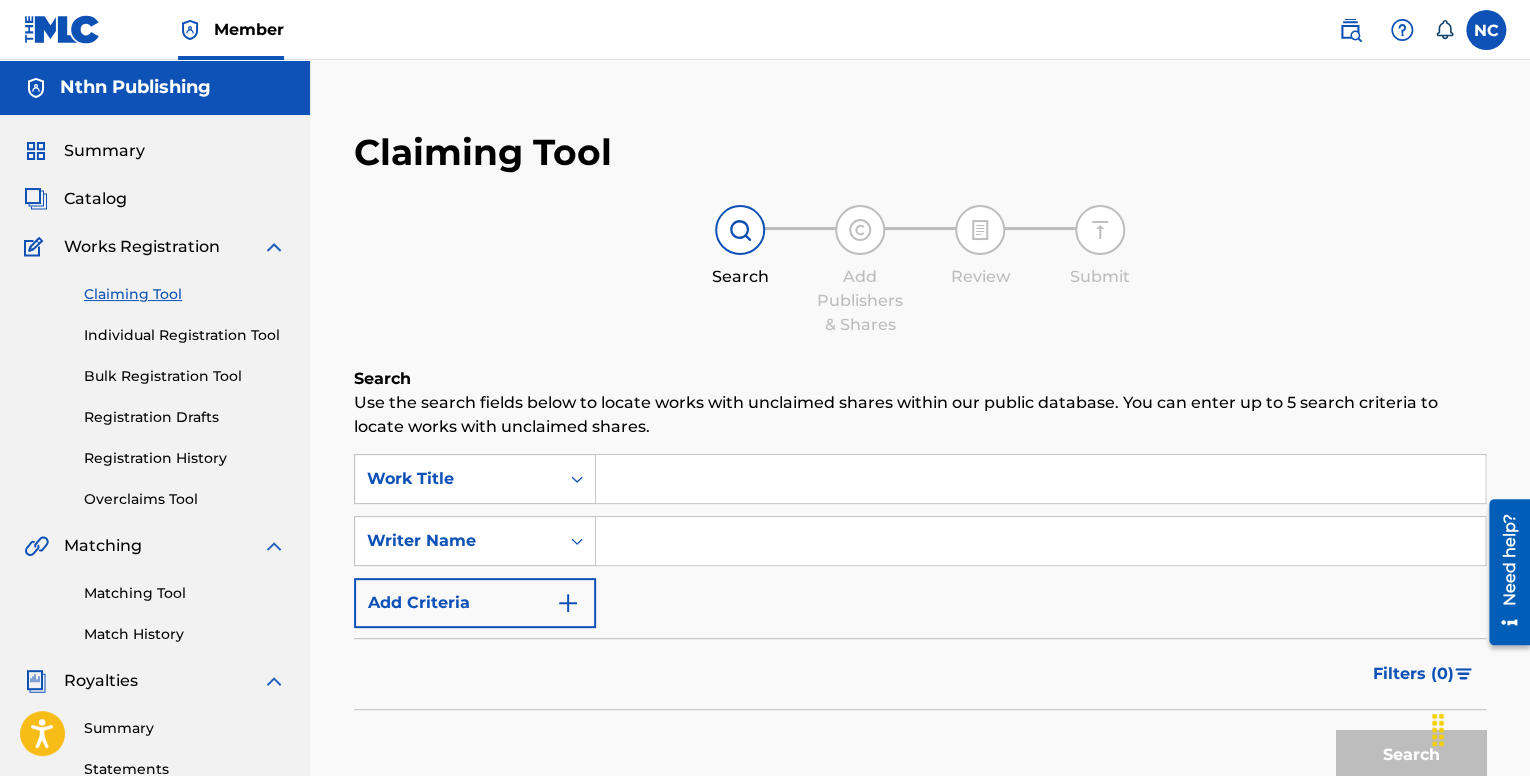 click at bounding box center (1040, 479) 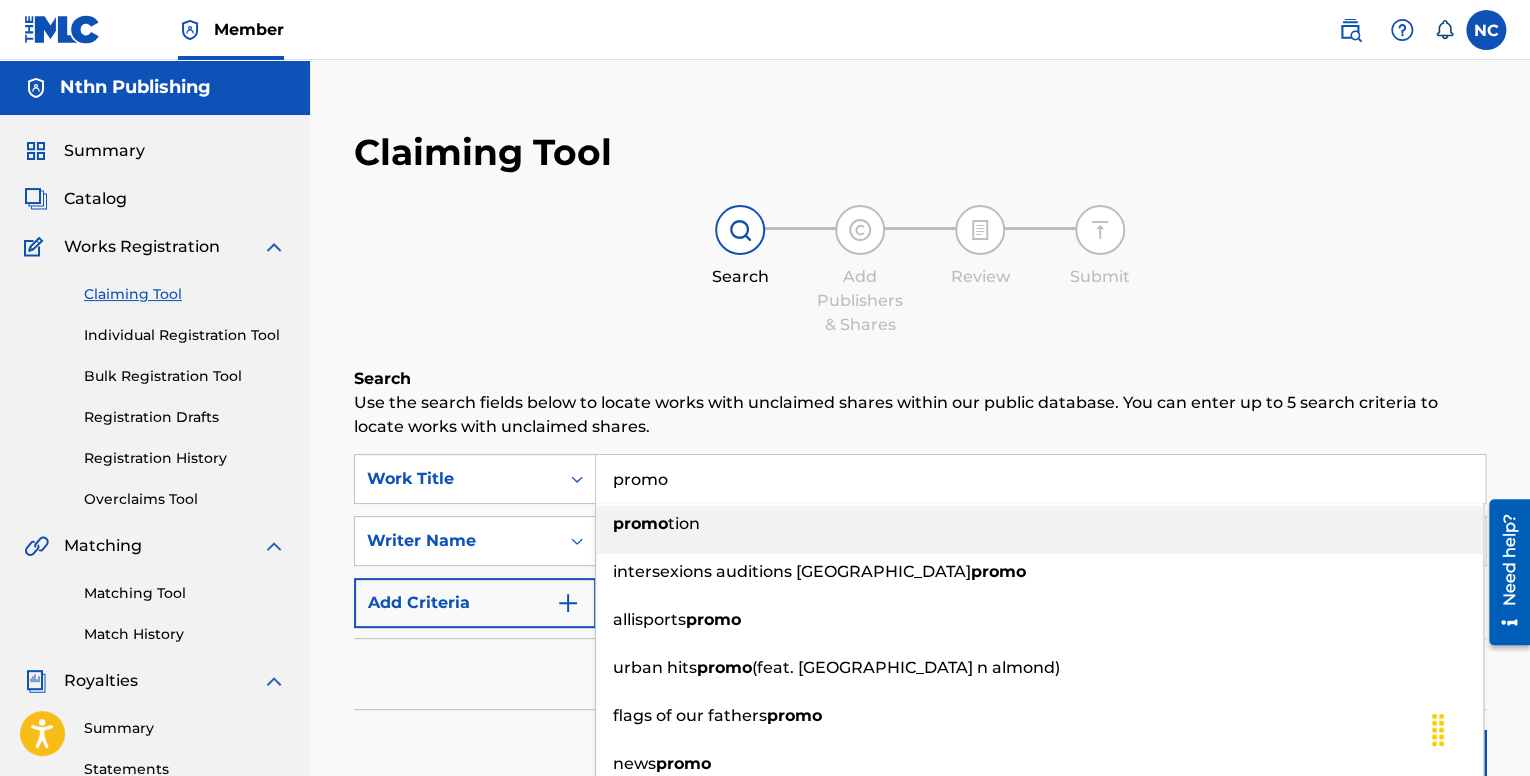 type on "promo" 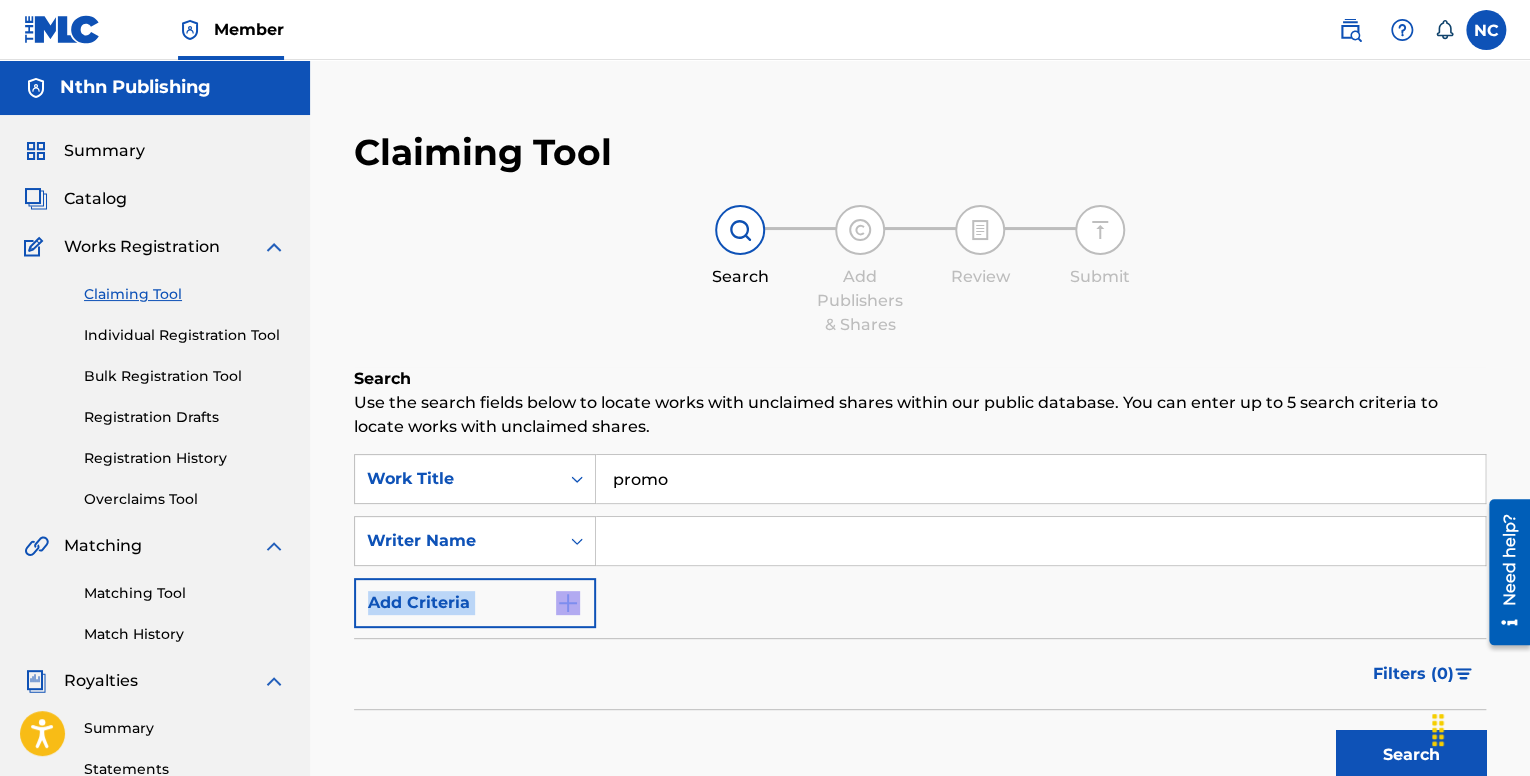 drag, startPoint x: 529, startPoint y: 658, endPoint x: 696, endPoint y: 509, distance: 223.80795 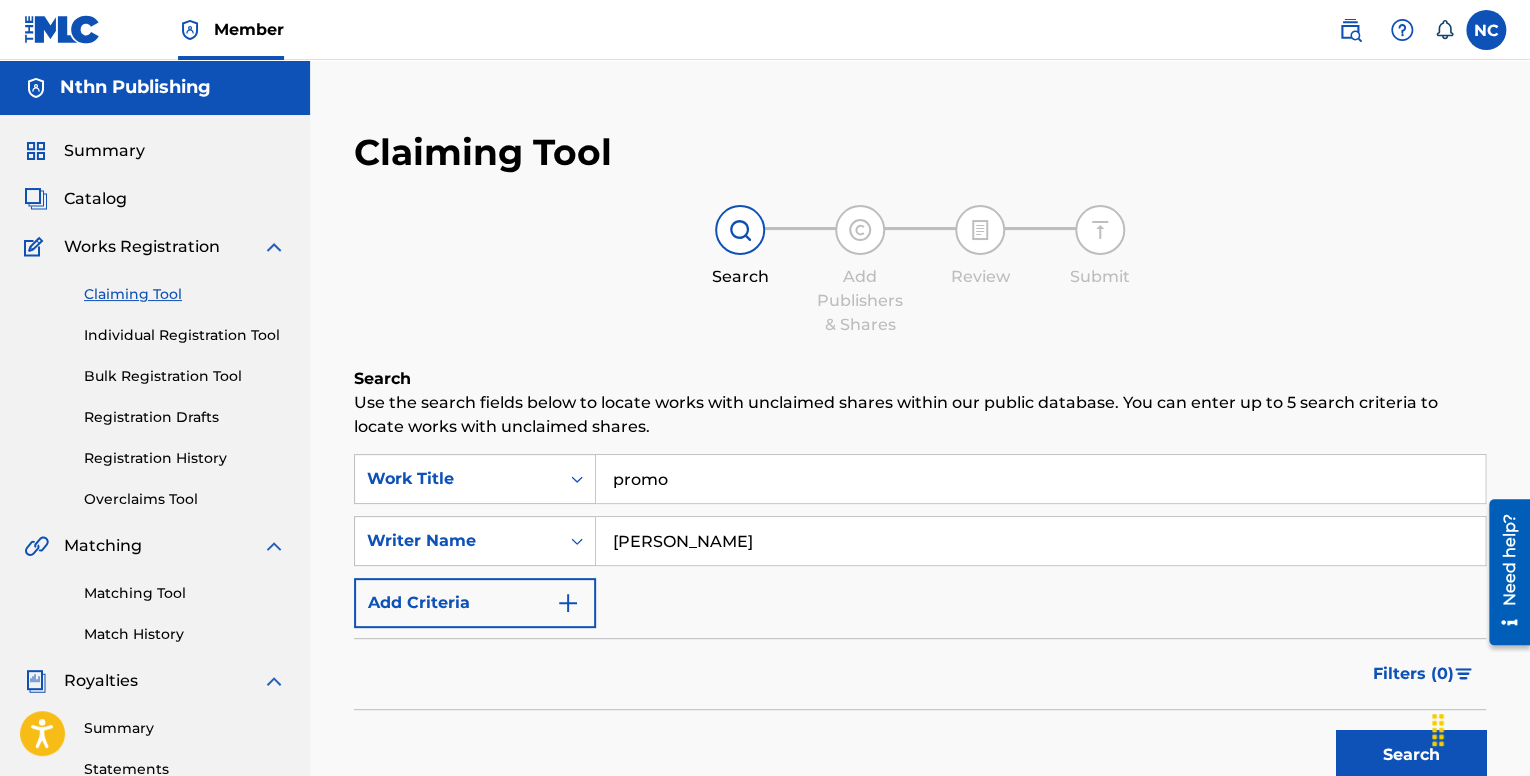 click on "Search" at bounding box center [1411, 755] 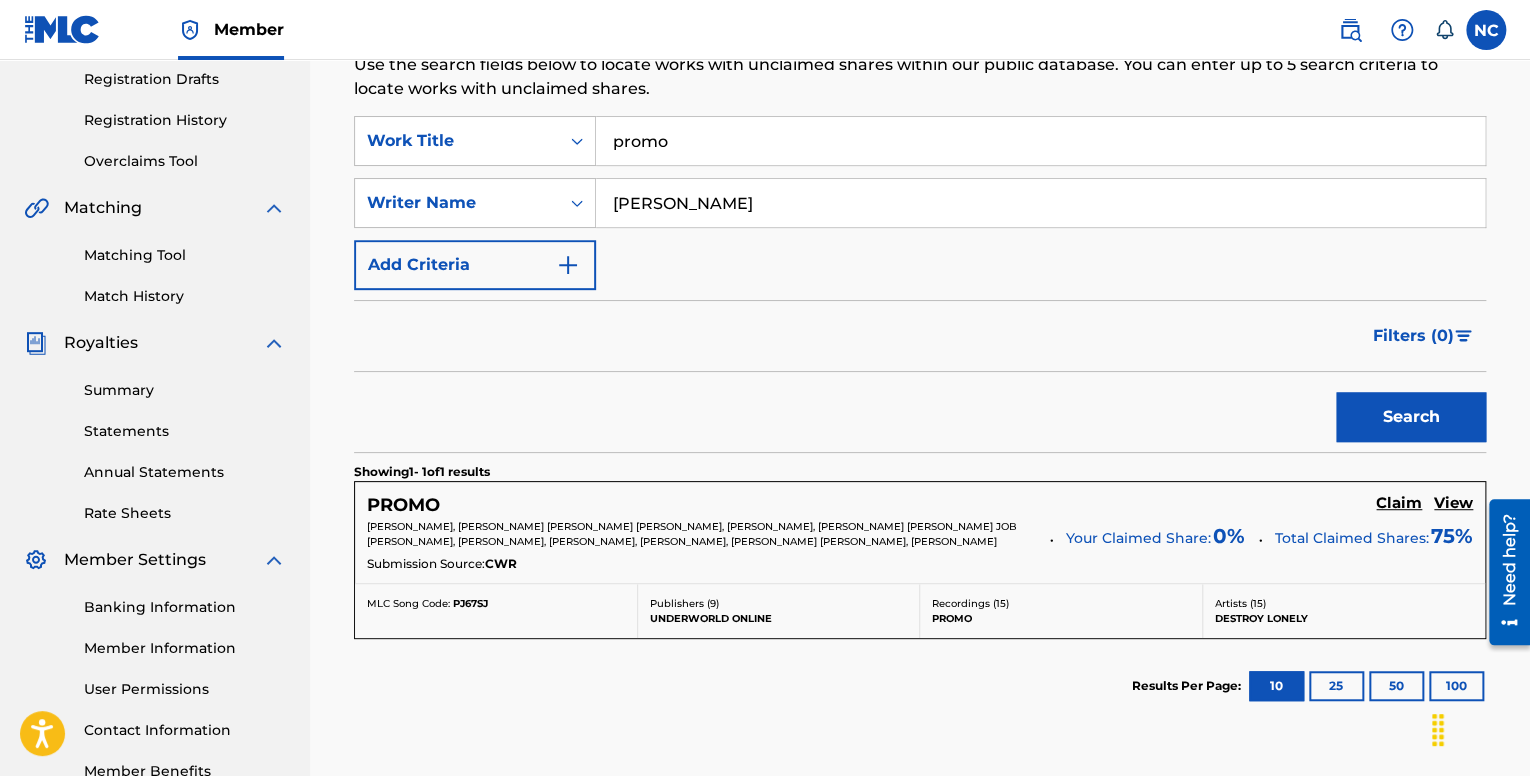 scroll, scrollTop: 400, scrollLeft: 0, axis: vertical 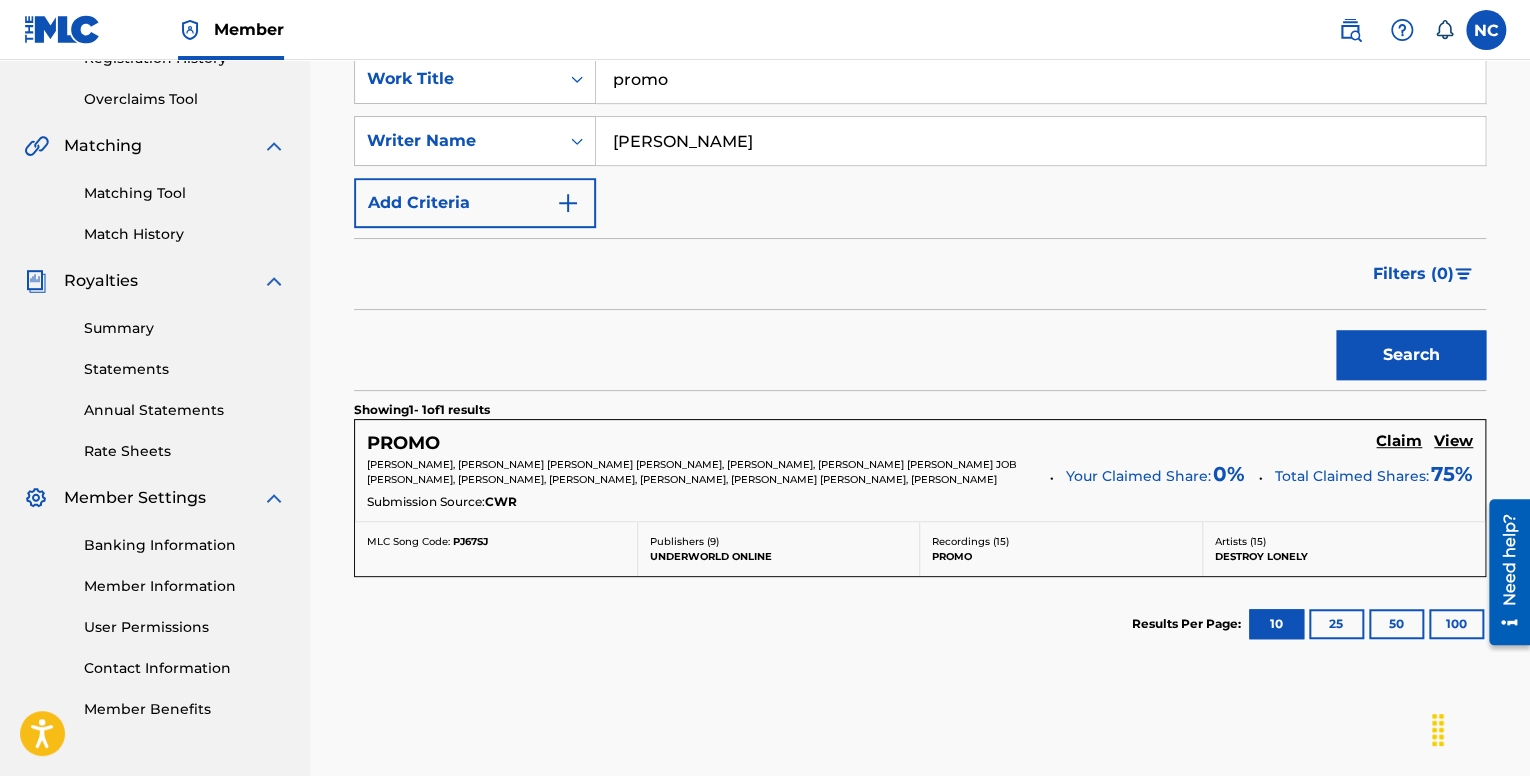 click on "PROMO Claim View [PERSON_NAME], [PERSON_NAME] [PERSON_NAME] [PERSON_NAME], [PERSON_NAME], [PERSON_NAME] [PERSON_NAME] JOB [PERSON_NAME], [PERSON_NAME], [PERSON_NAME], [PERSON_NAME], [PERSON_NAME] [PERSON_NAME], [PERSON_NAME] Your Claimed Share:  0 % Total Claimed Shares:  75 % Submission Source:  CWR" at bounding box center [920, 470] 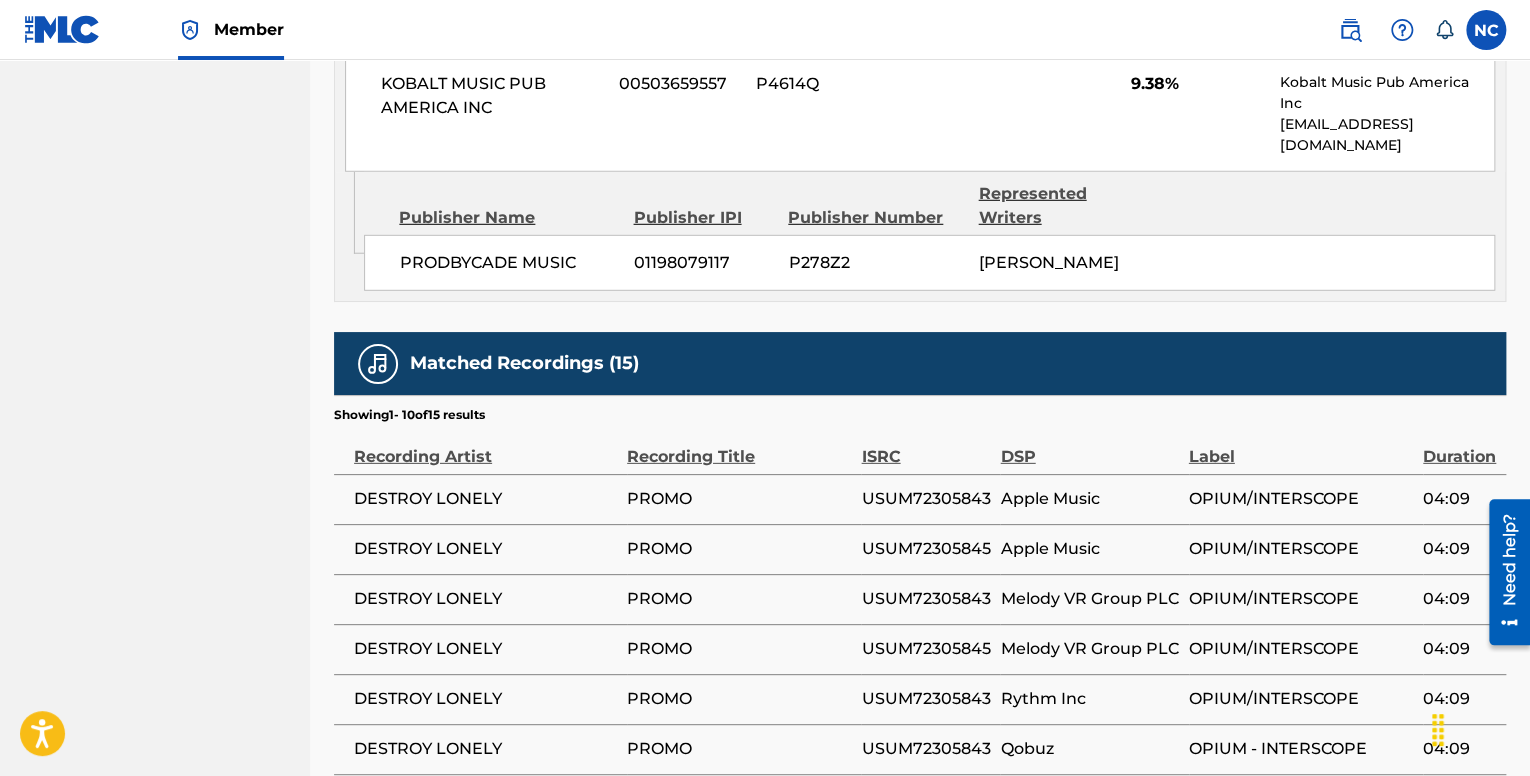scroll, scrollTop: 2800, scrollLeft: 0, axis: vertical 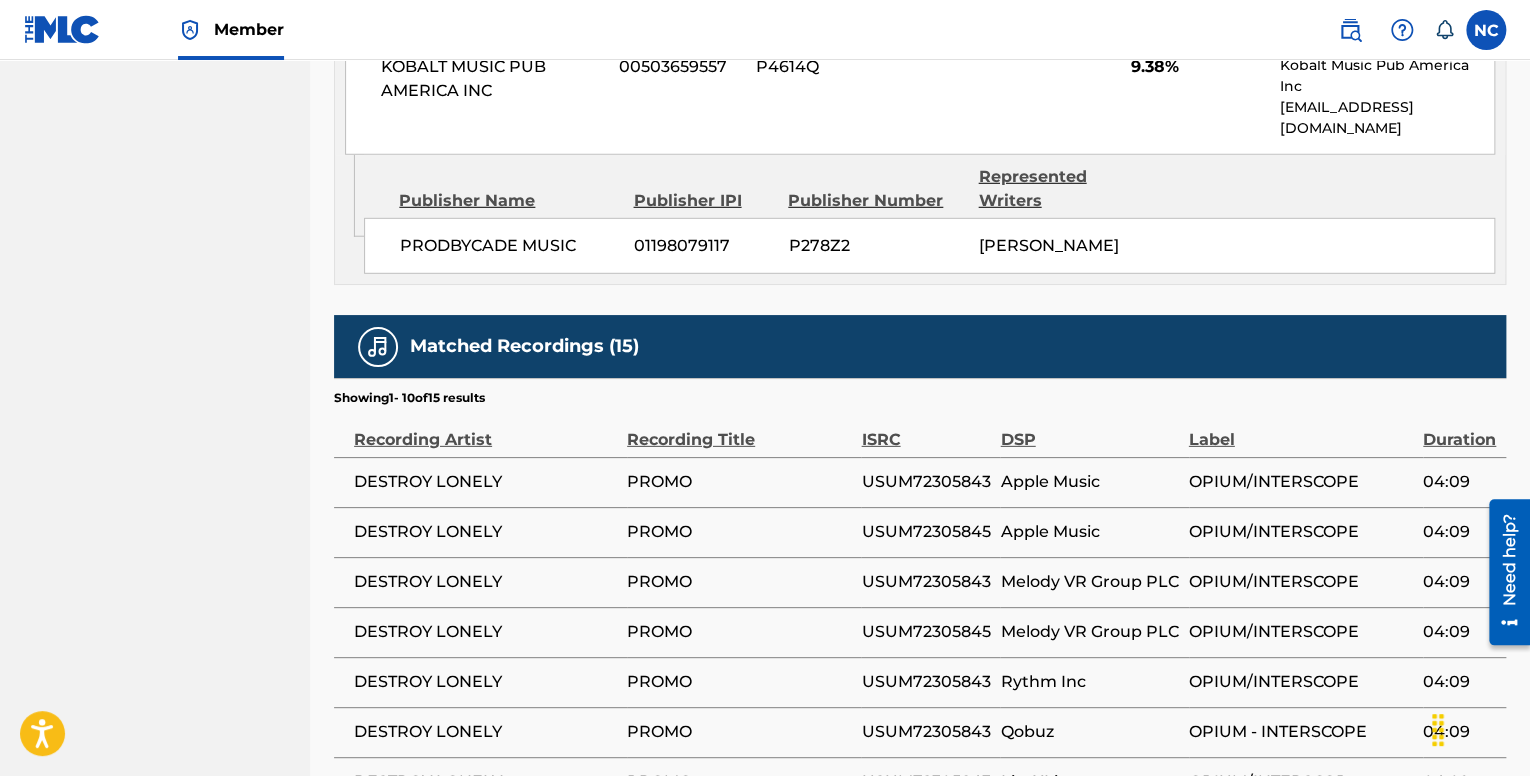 click on "PROMO" at bounding box center (744, 682) 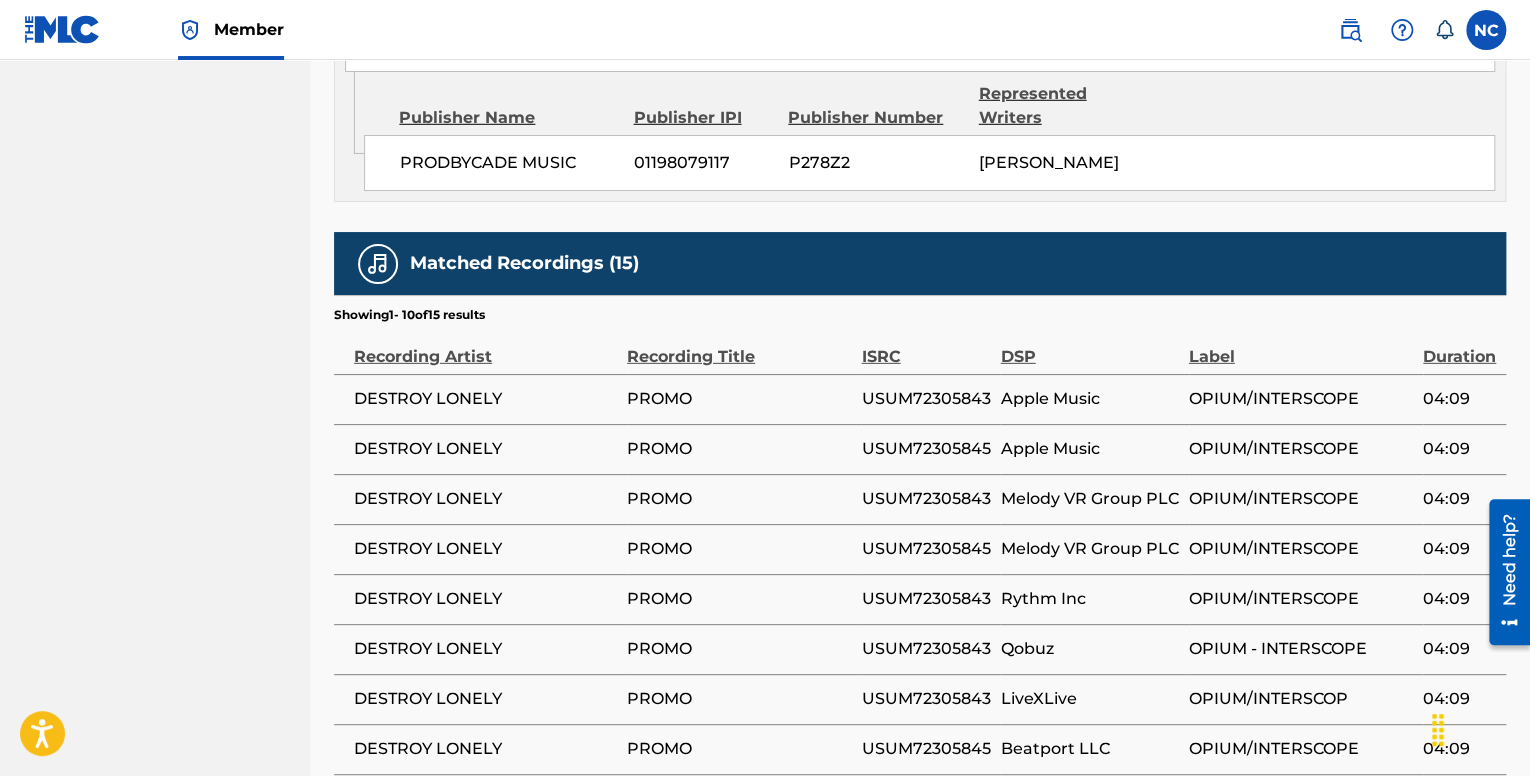 scroll, scrollTop: 2900, scrollLeft: 0, axis: vertical 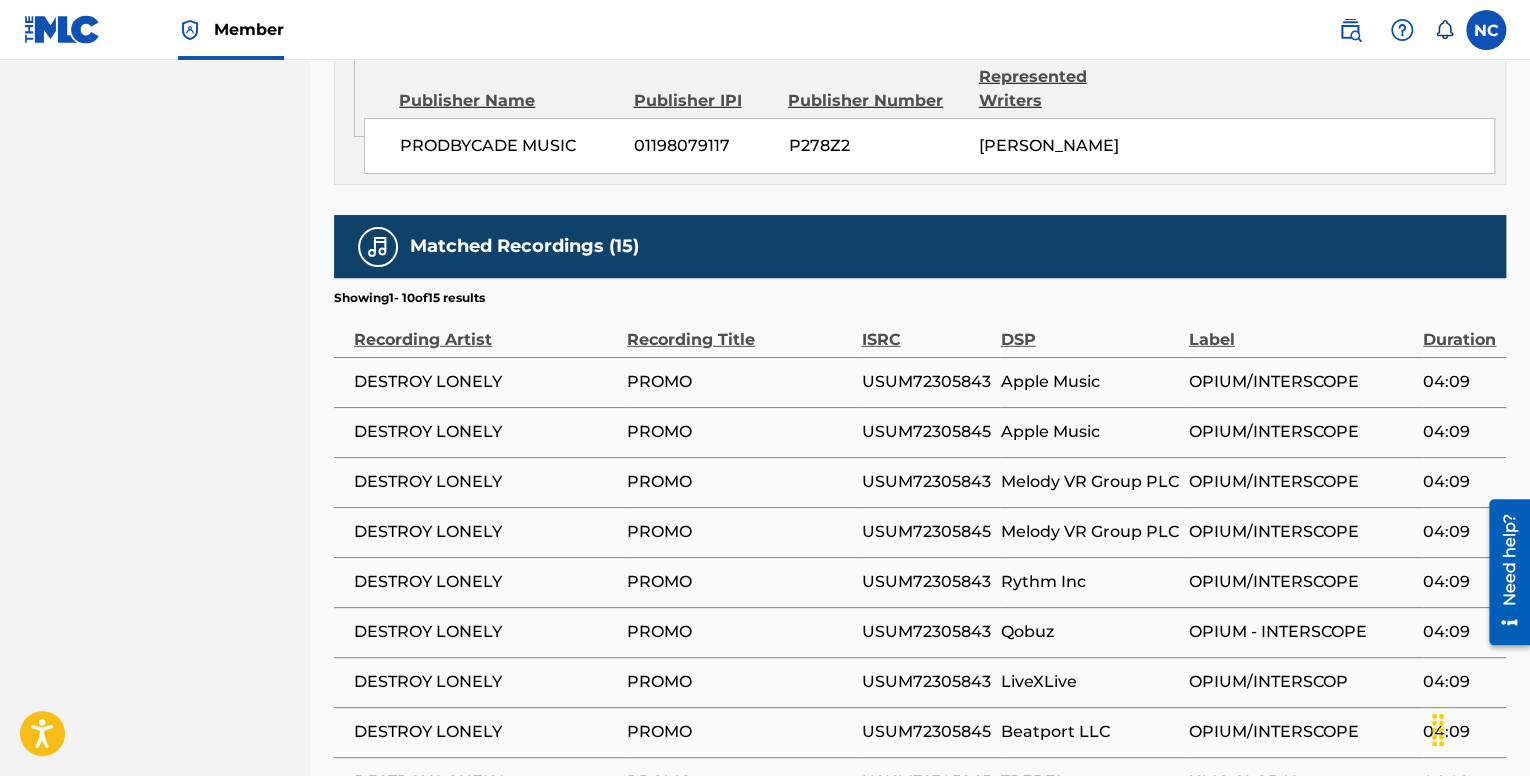 click on "USUM72305843" at bounding box center [930, 682] 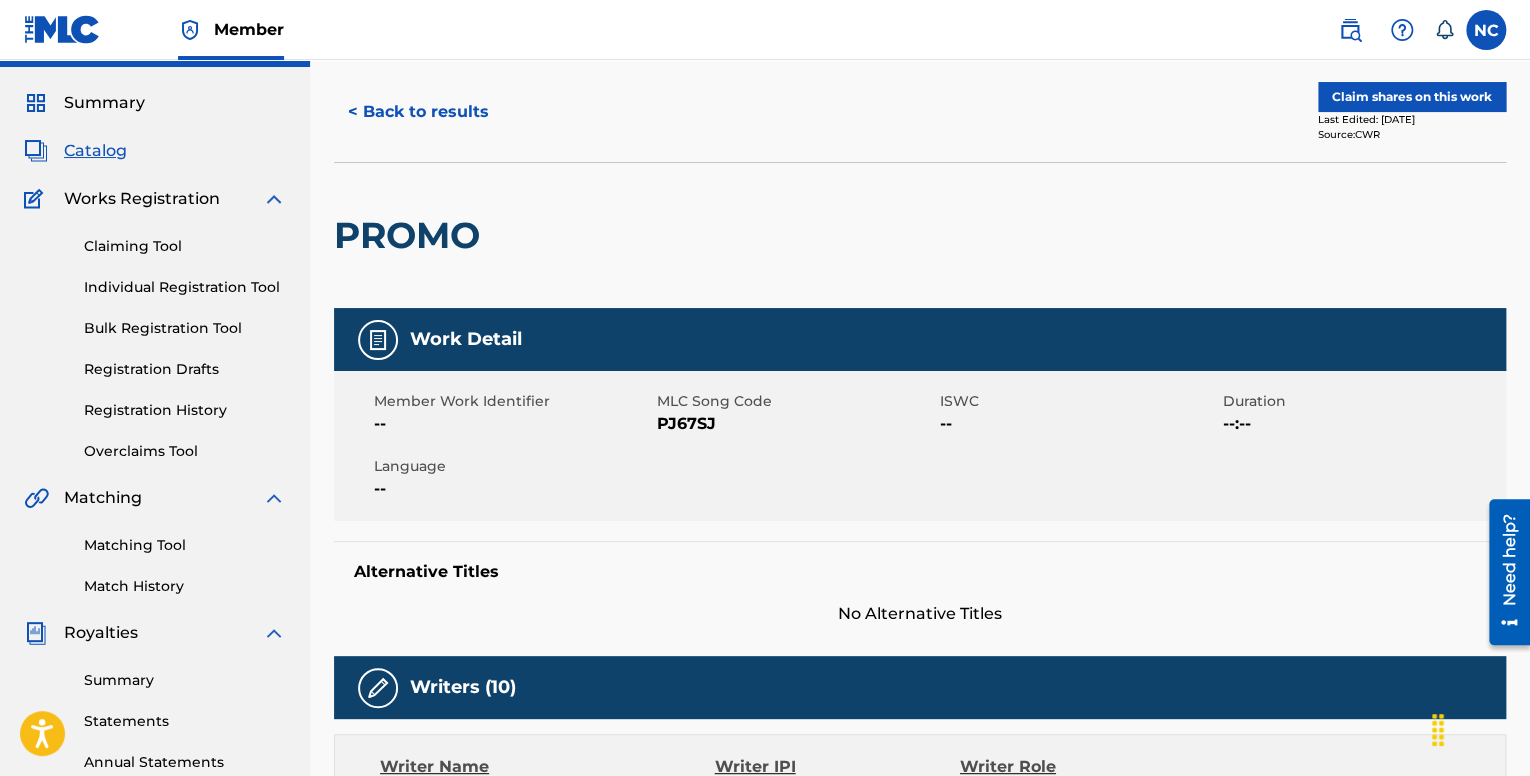 scroll, scrollTop: 0, scrollLeft: 0, axis: both 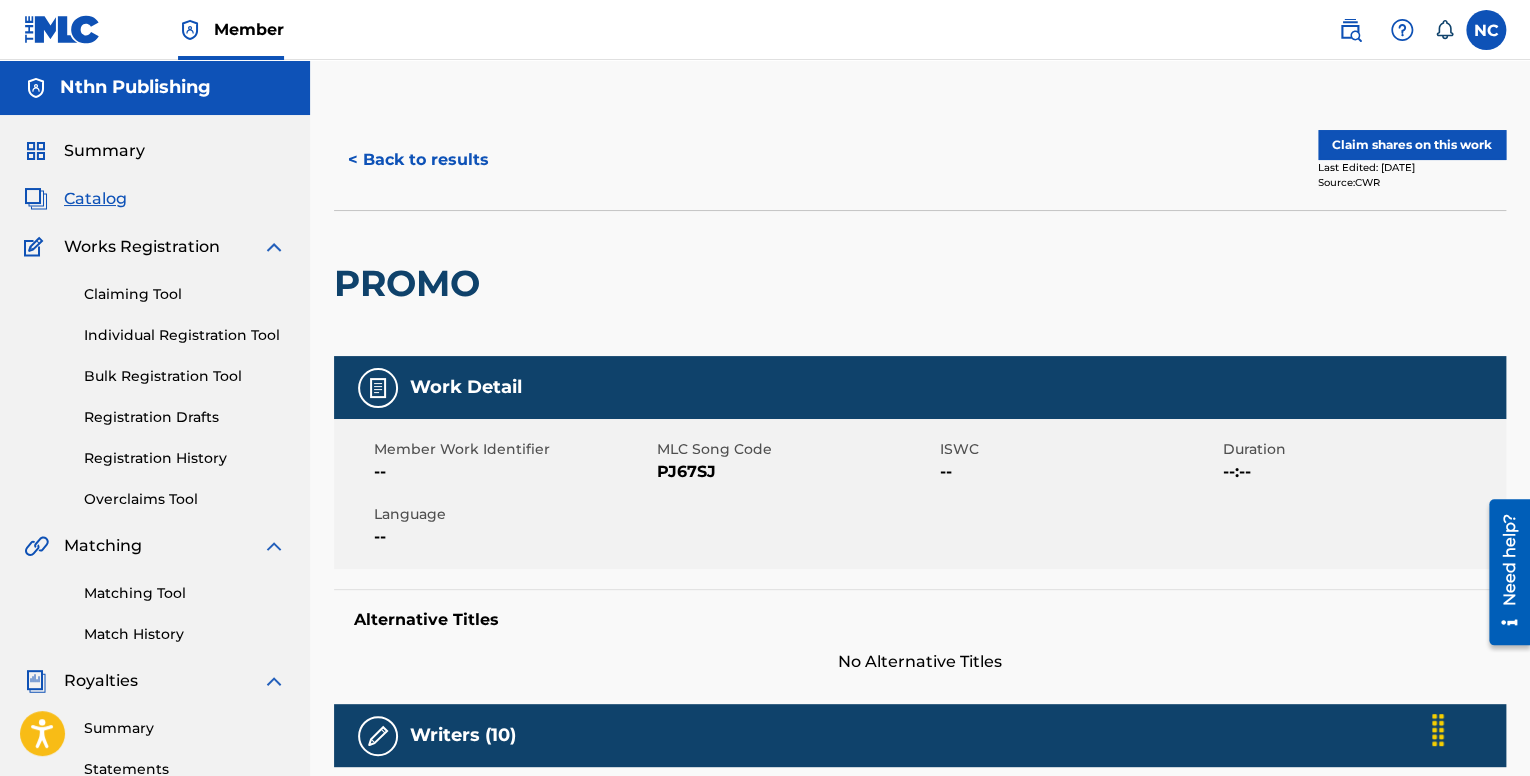 click on "Claim shares on this work" at bounding box center (1412, 145) 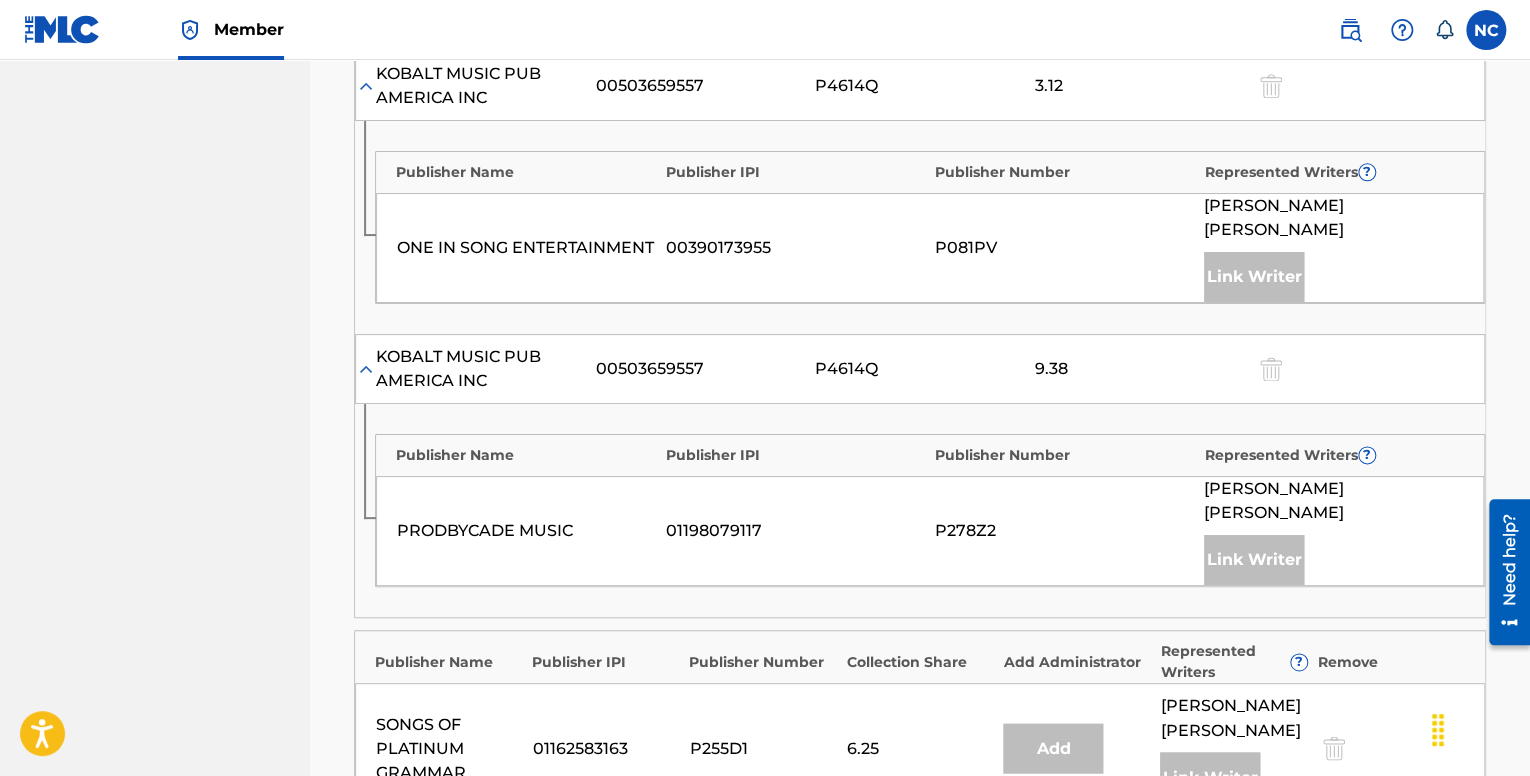 scroll, scrollTop: 1646, scrollLeft: 0, axis: vertical 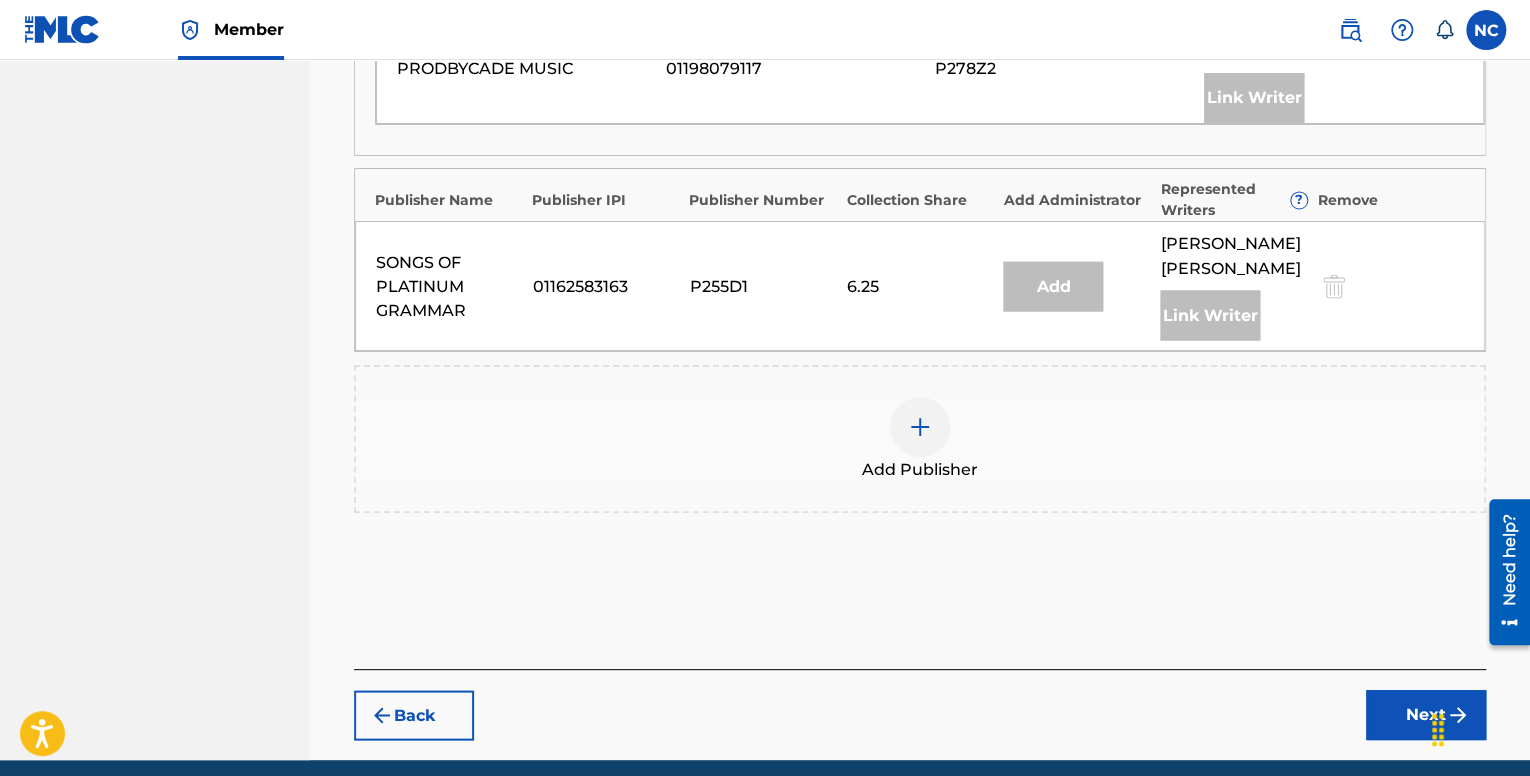 click at bounding box center [920, 427] 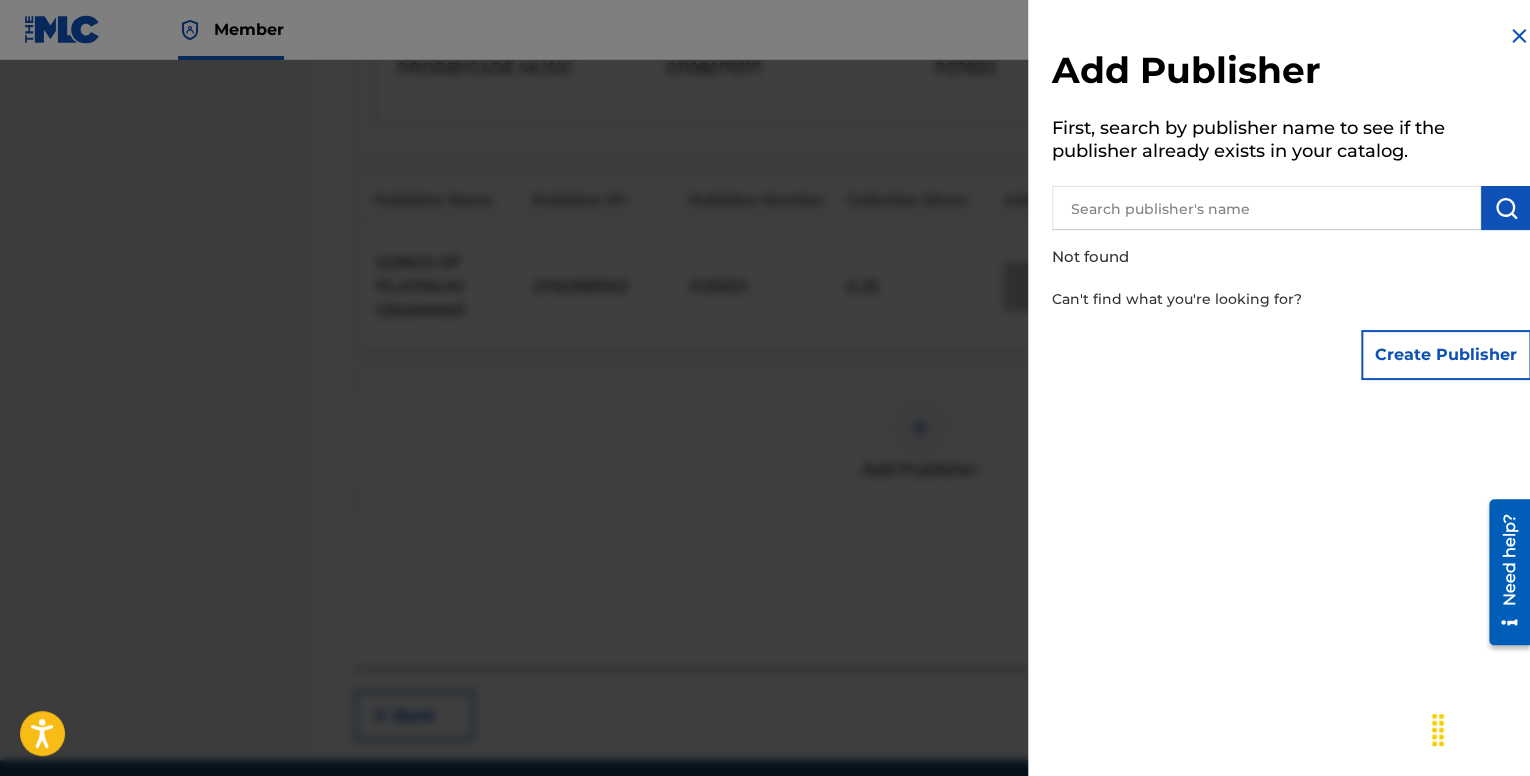 click at bounding box center [1266, 208] 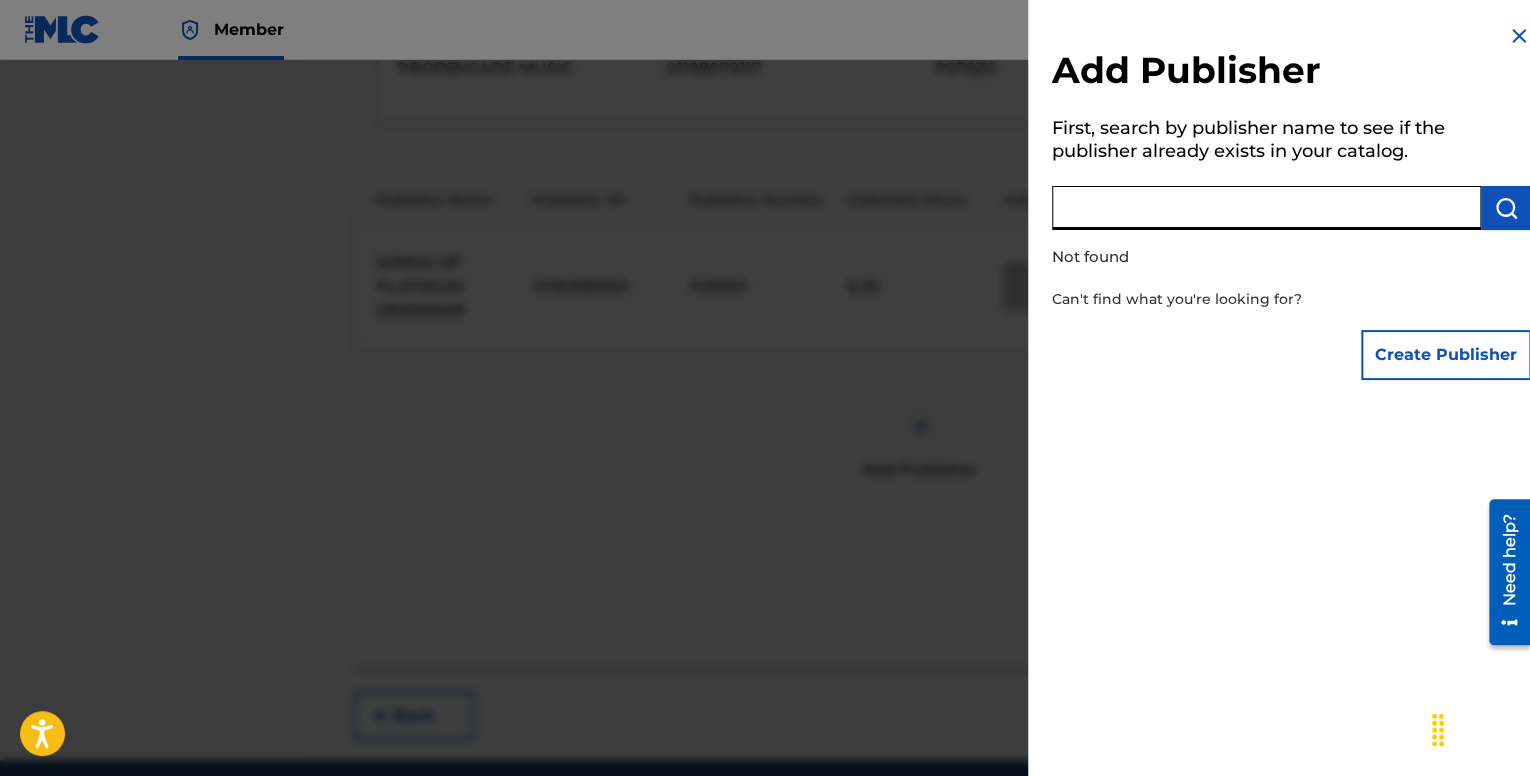 paste on "P645N5" 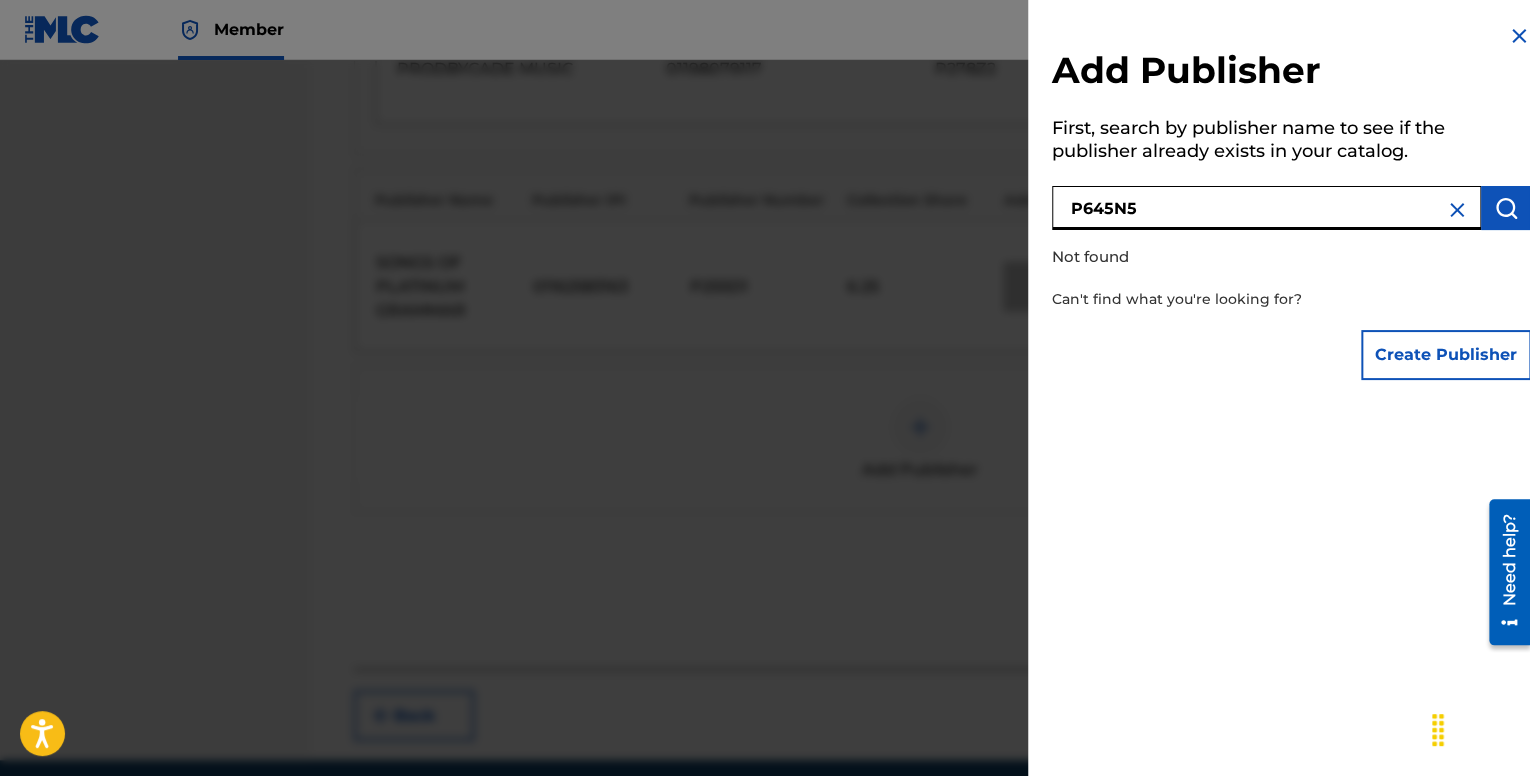 type on "P645N5" 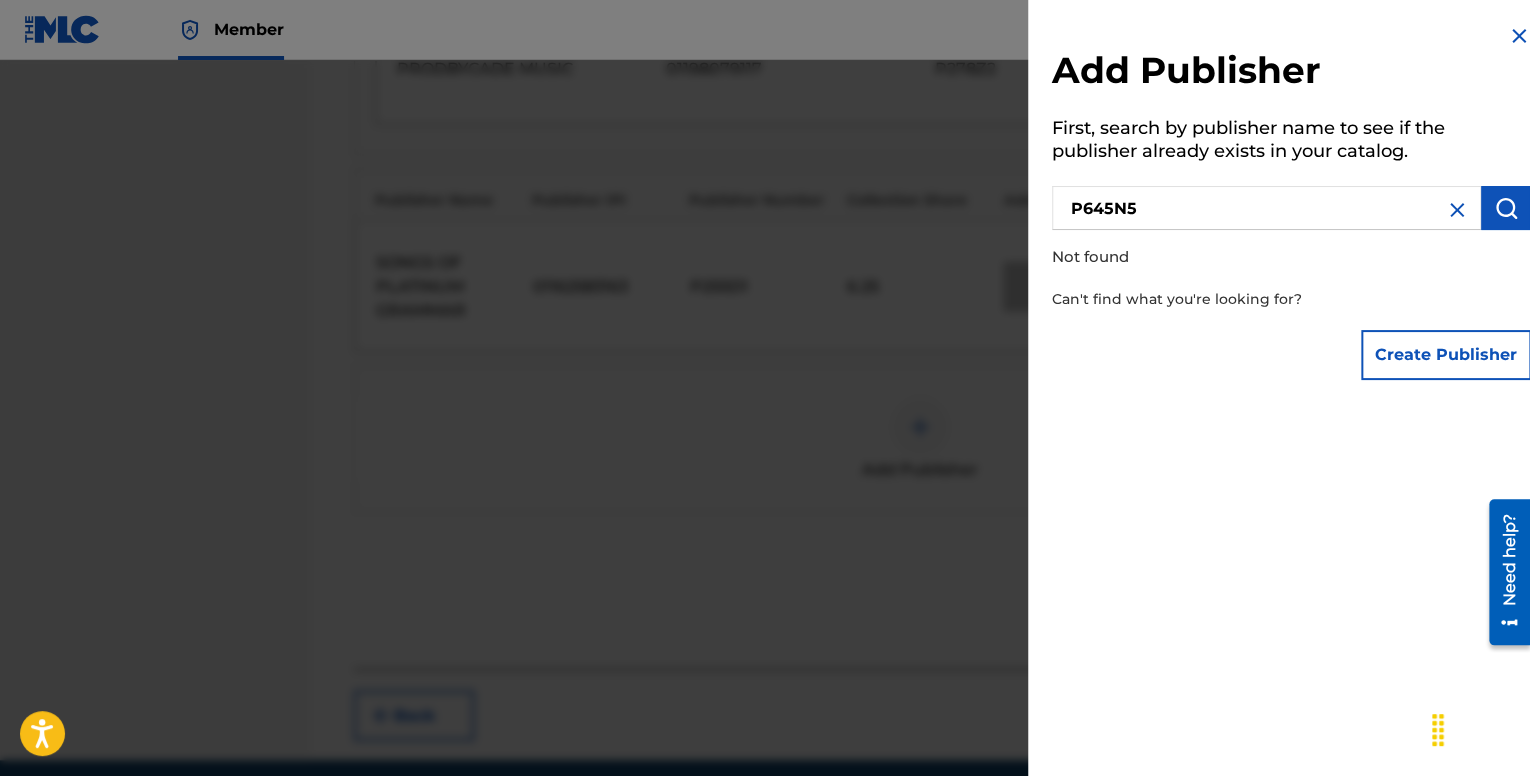 click on "Create Publisher" at bounding box center [1446, 355] 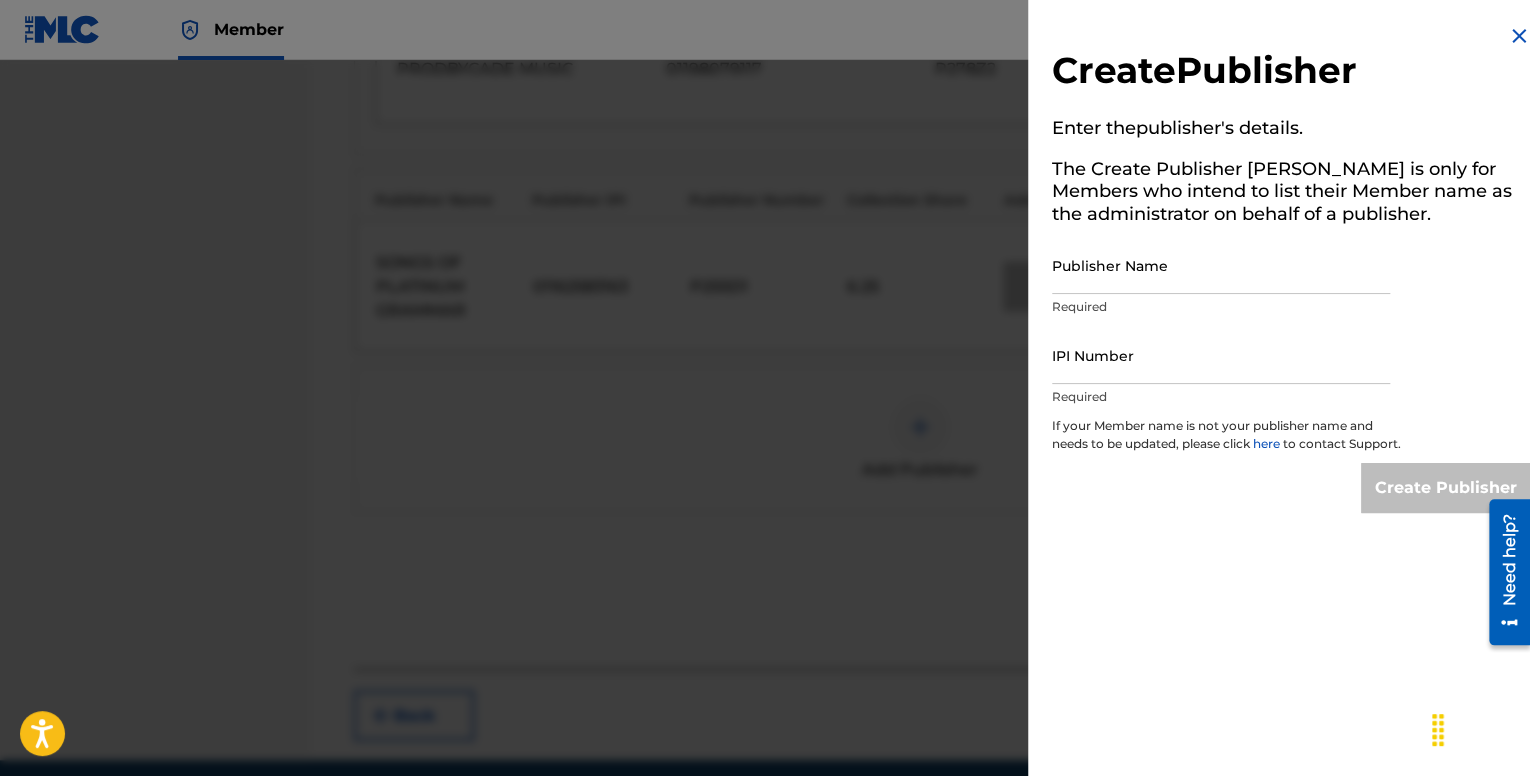 click on "IPI Number" at bounding box center [1221, 355] 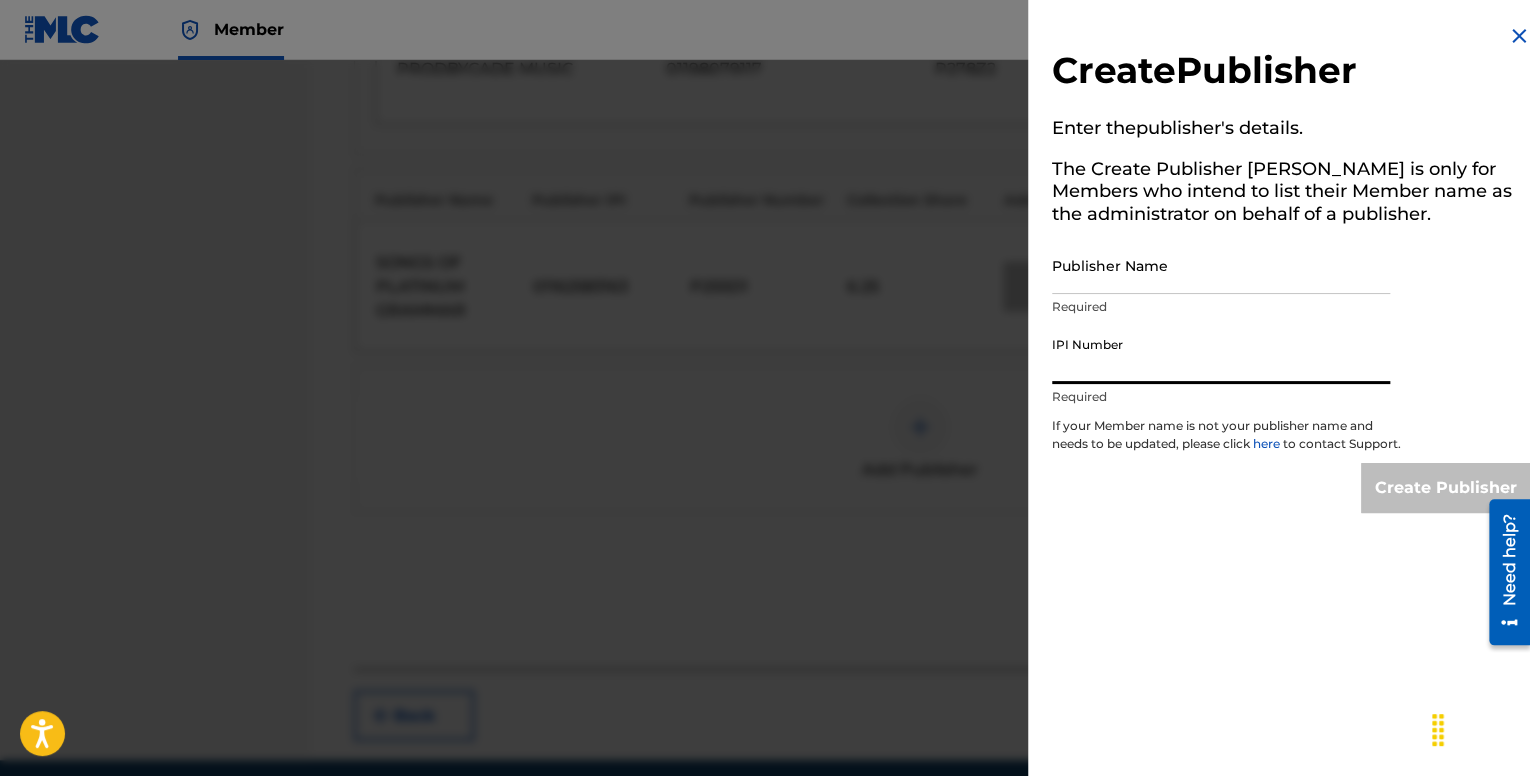paste on "P645N5" 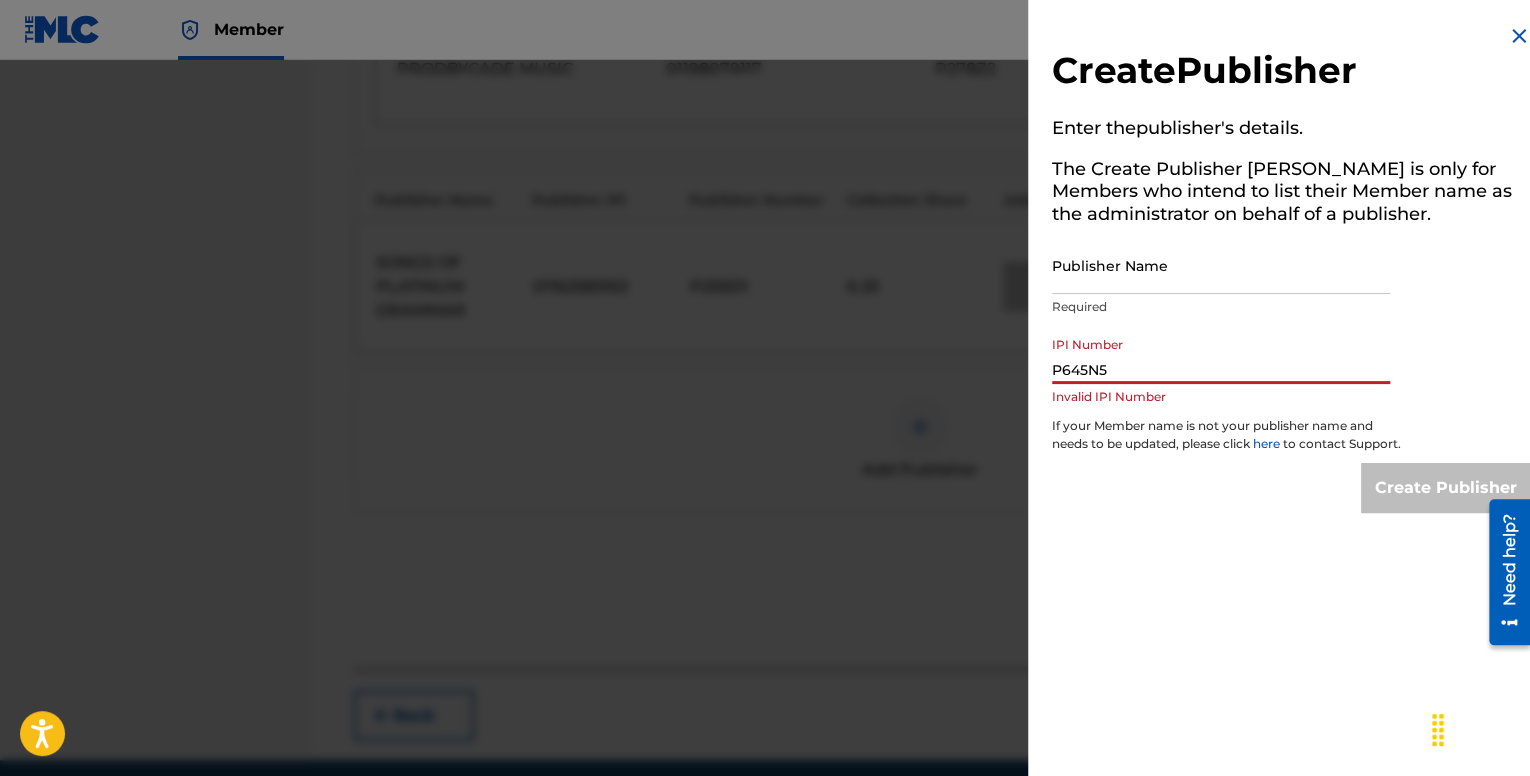 type on "P645N5" 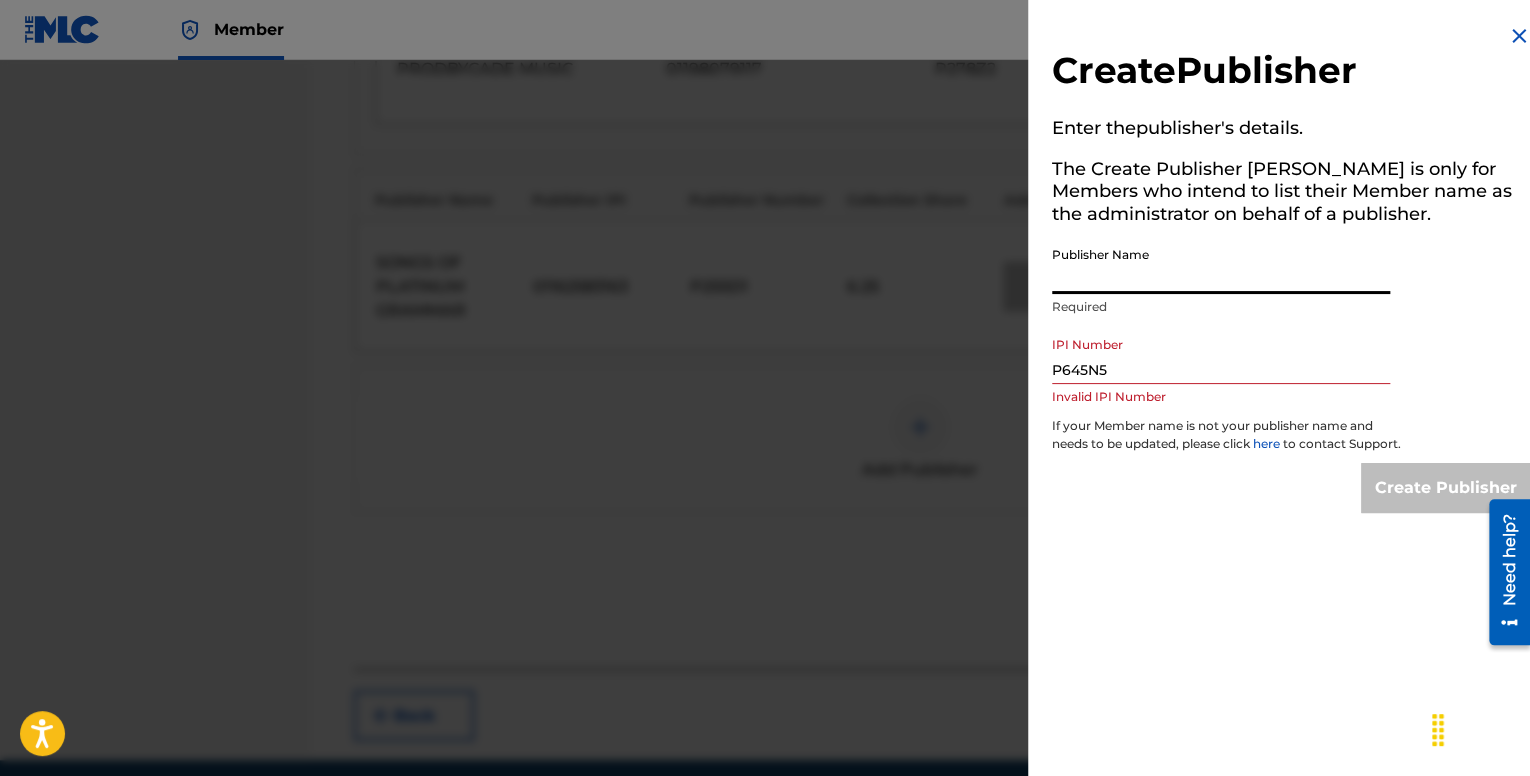 click on "Publisher Name" at bounding box center (1221, 265) 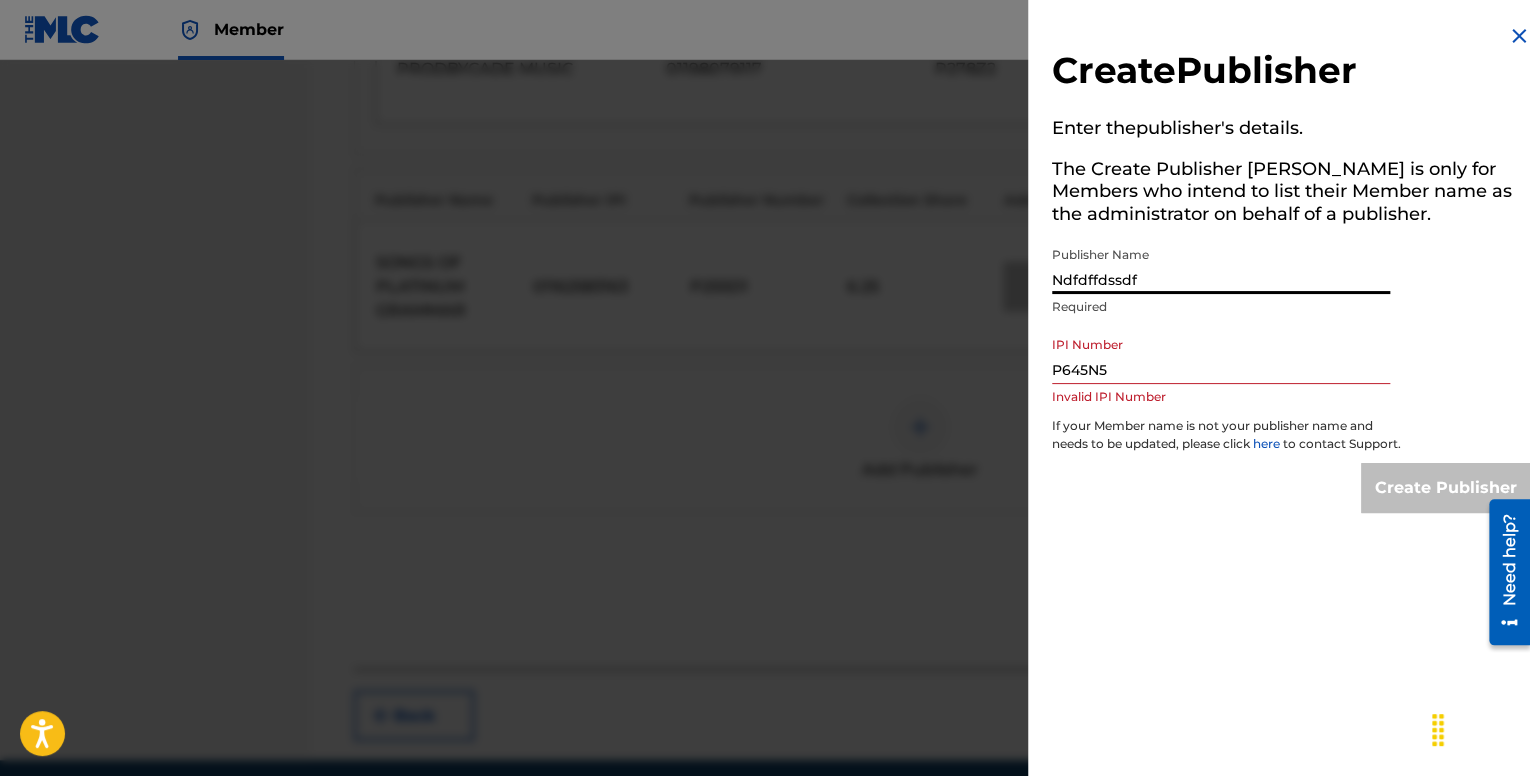 type on "Ndfdffdssdf" 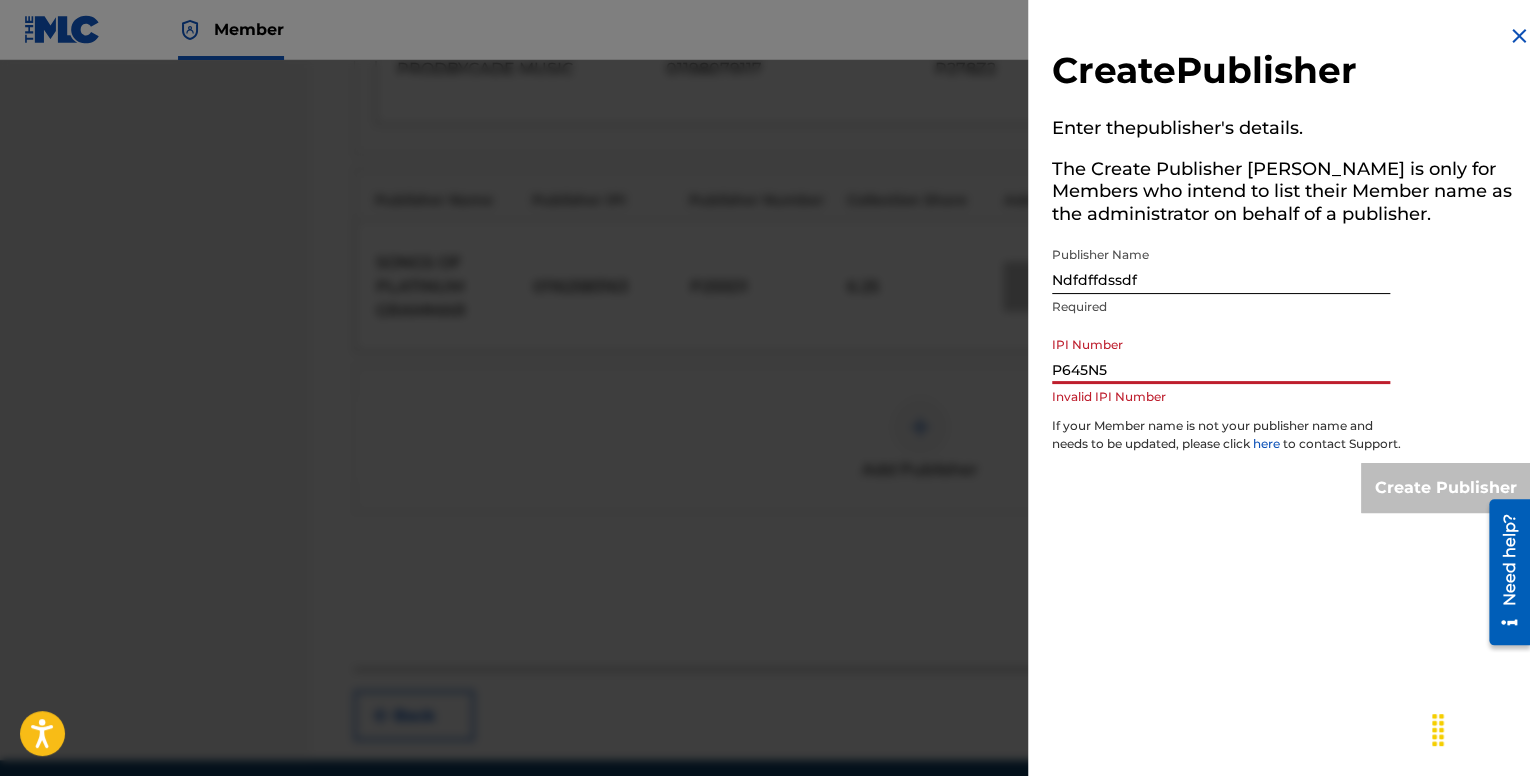click on "P645N5" at bounding box center (1221, 355) 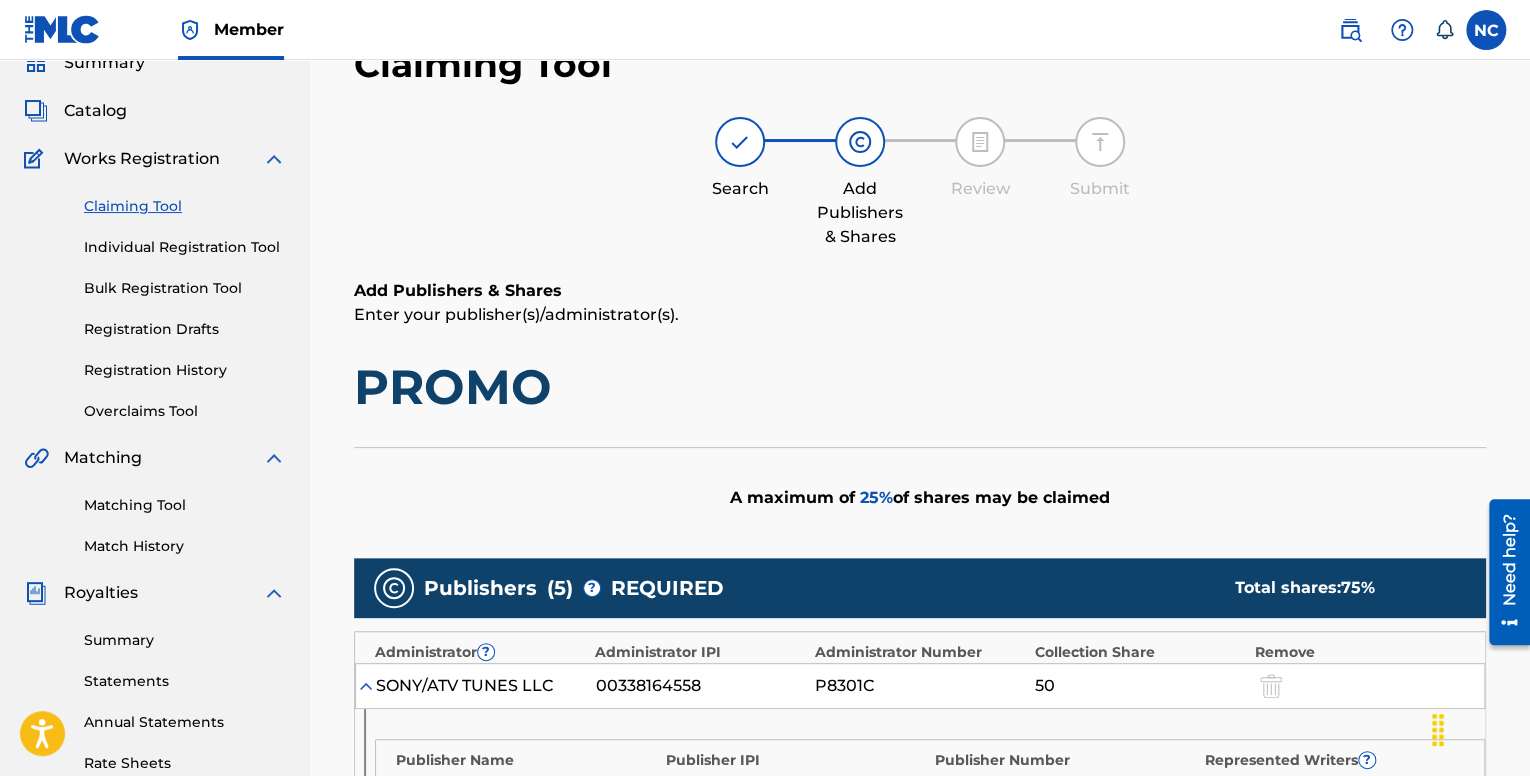 scroll, scrollTop: 0, scrollLeft: 0, axis: both 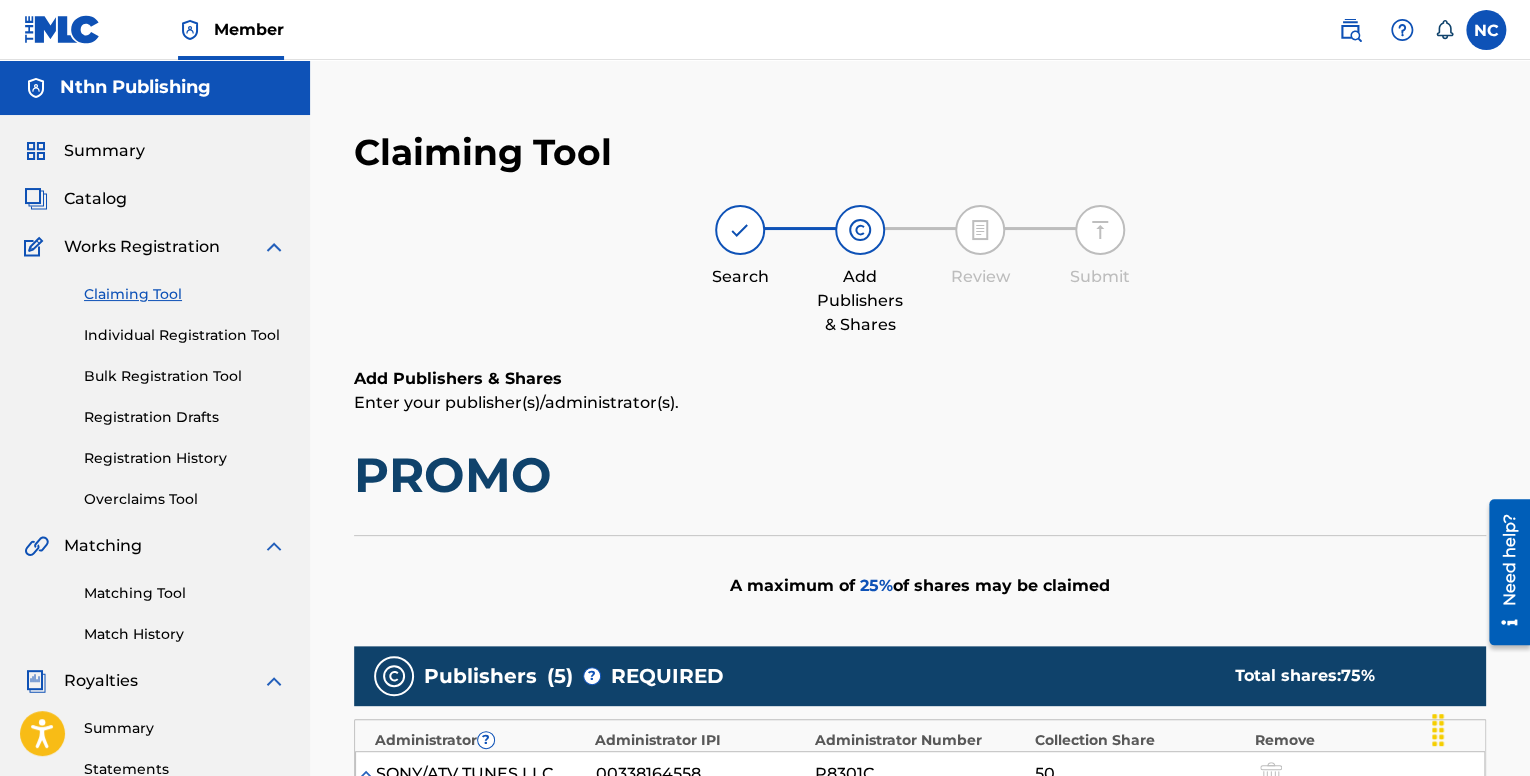 click on "Nthn Publishing" at bounding box center [135, 87] 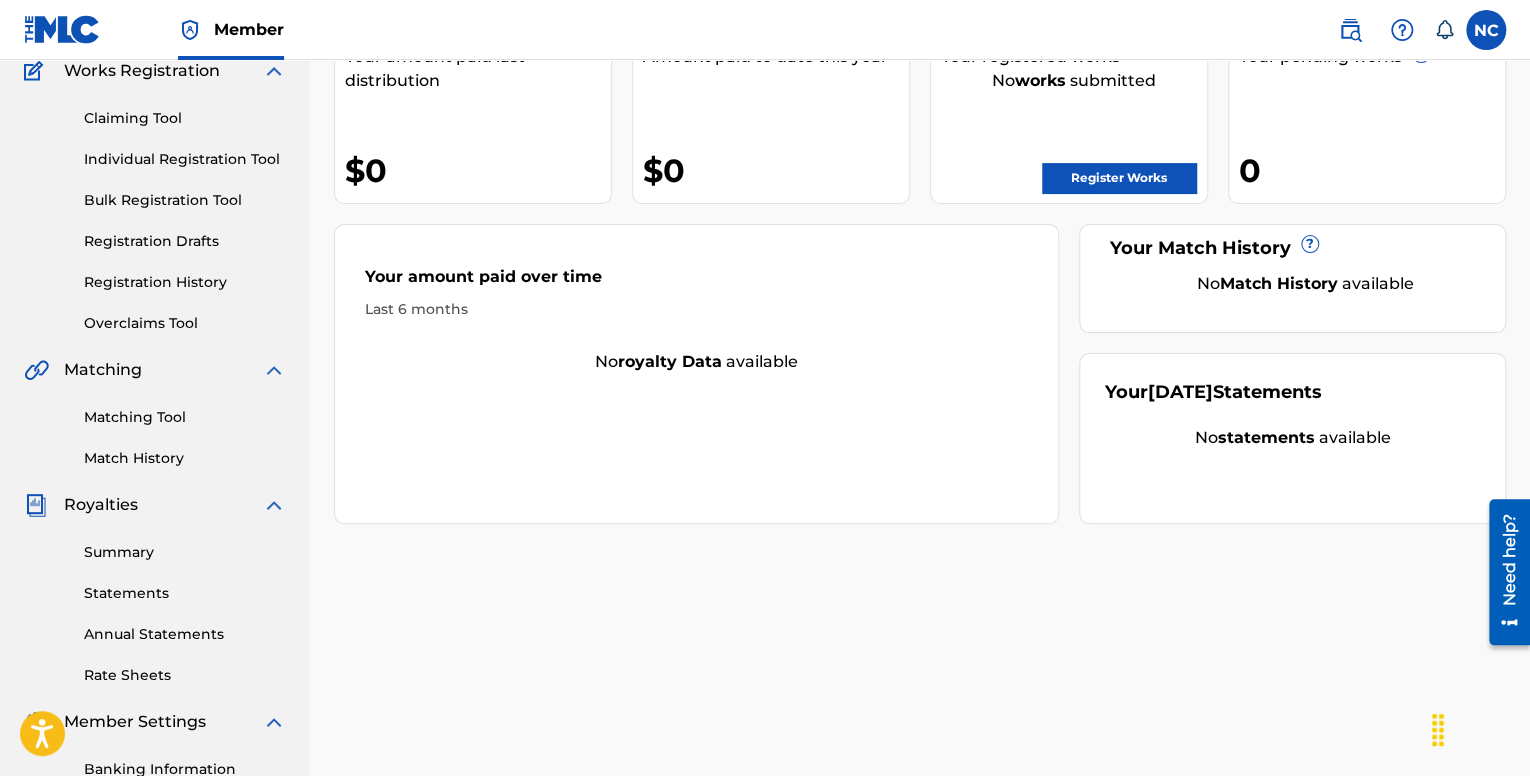 scroll, scrollTop: 464, scrollLeft: 0, axis: vertical 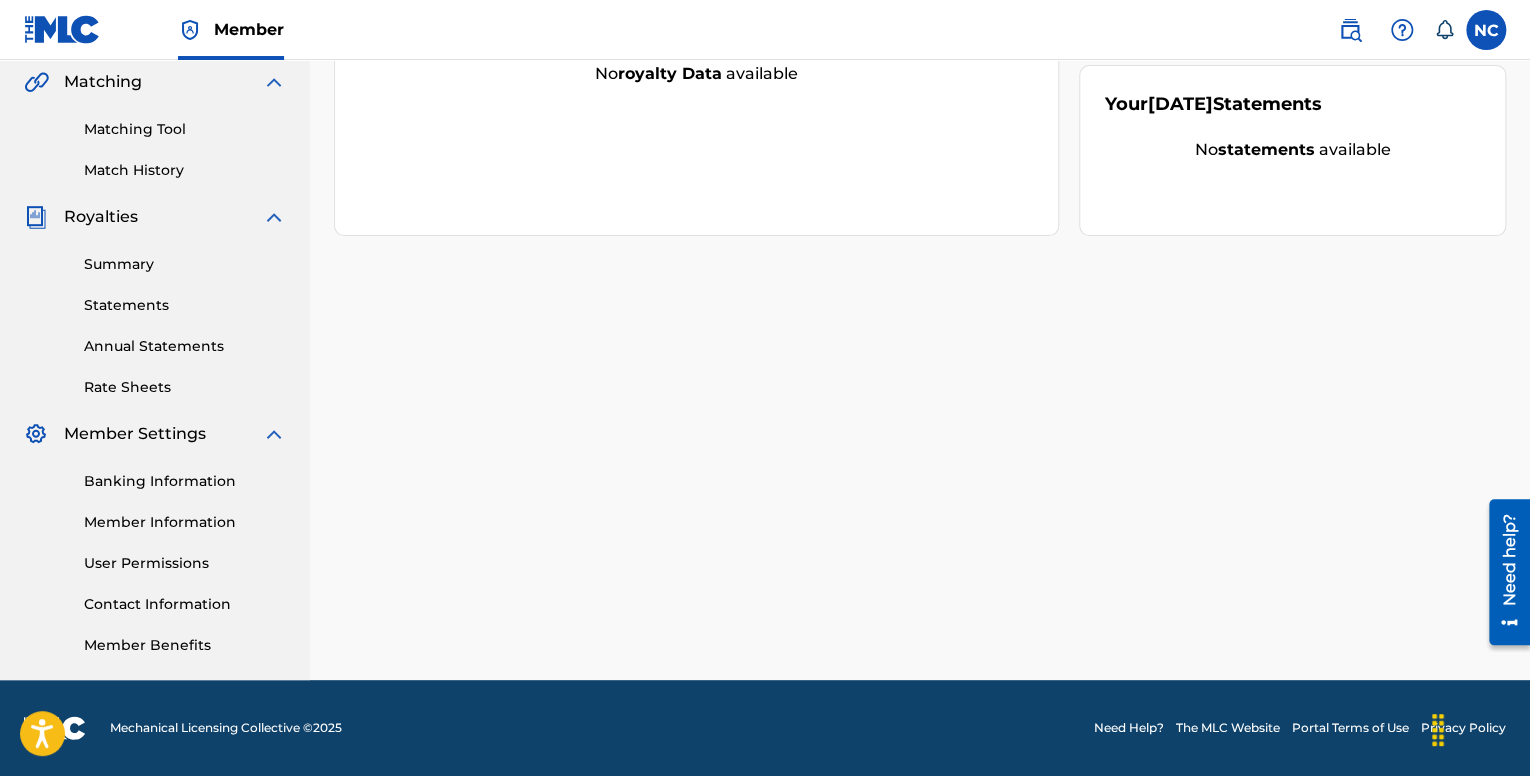 click on "Member Information" at bounding box center (185, 522) 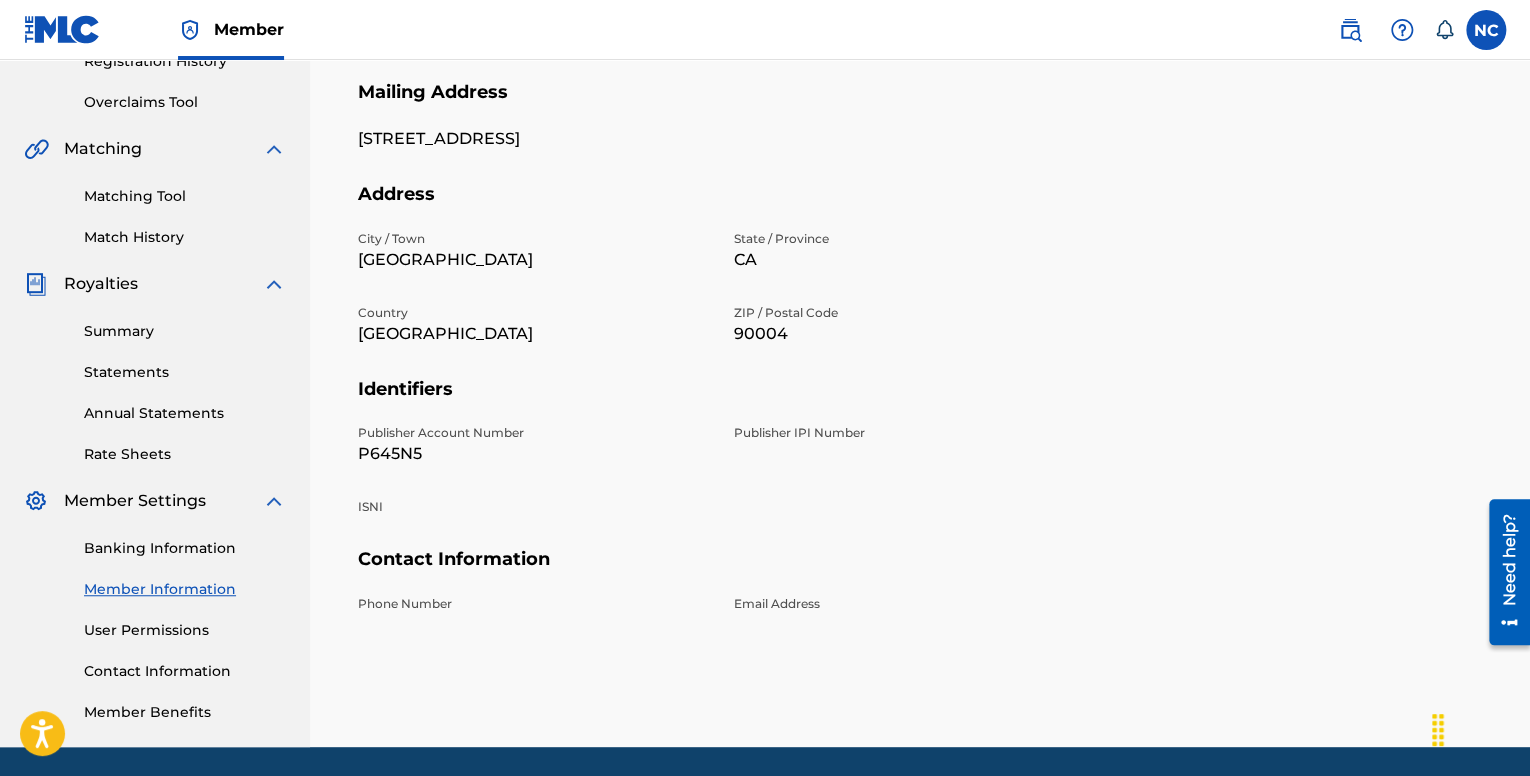scroll, scrollTop: 400, scrollLeft: 0, axis: vertical 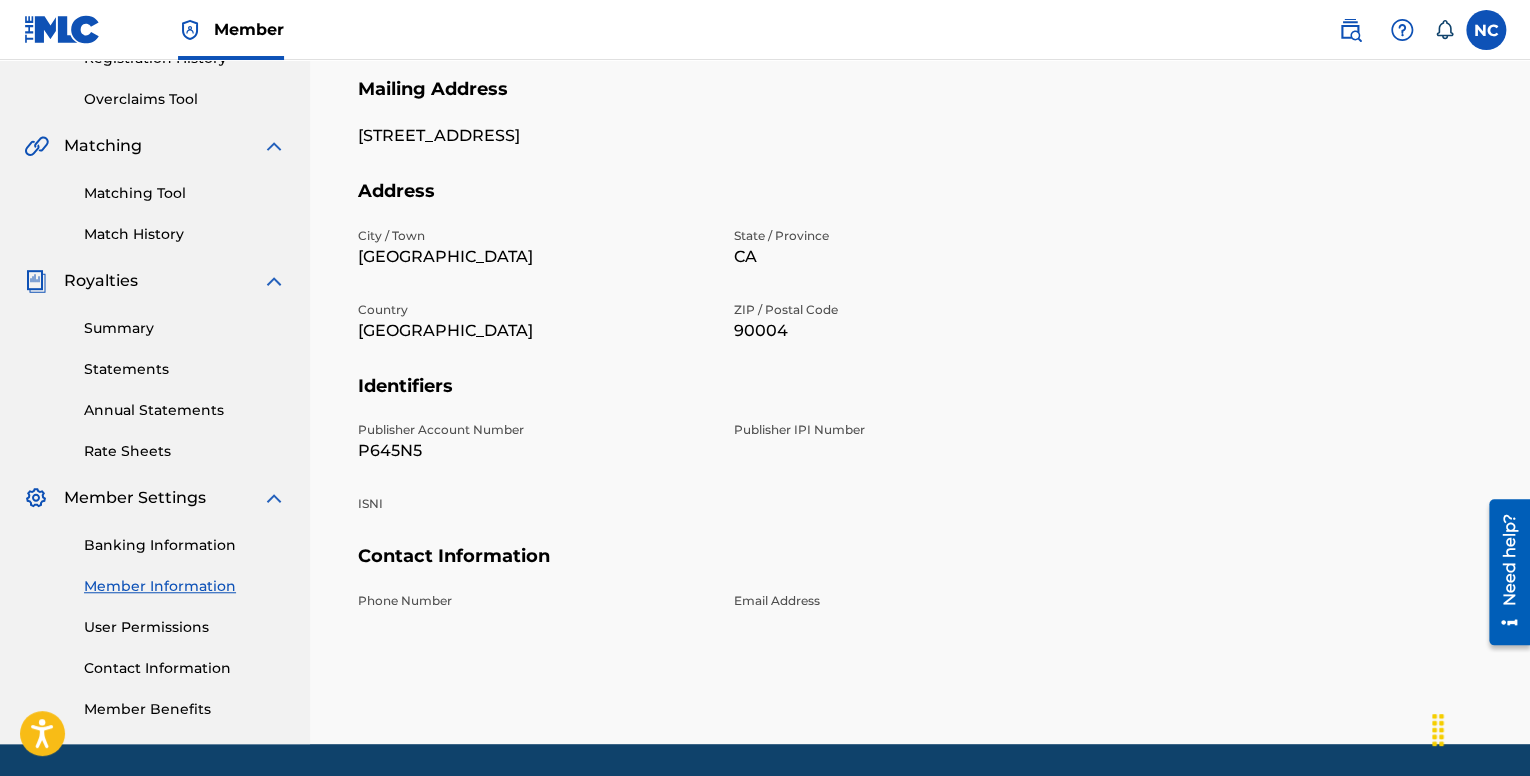 click on "Publisher IPI Number" at bounding box center [910, 430] 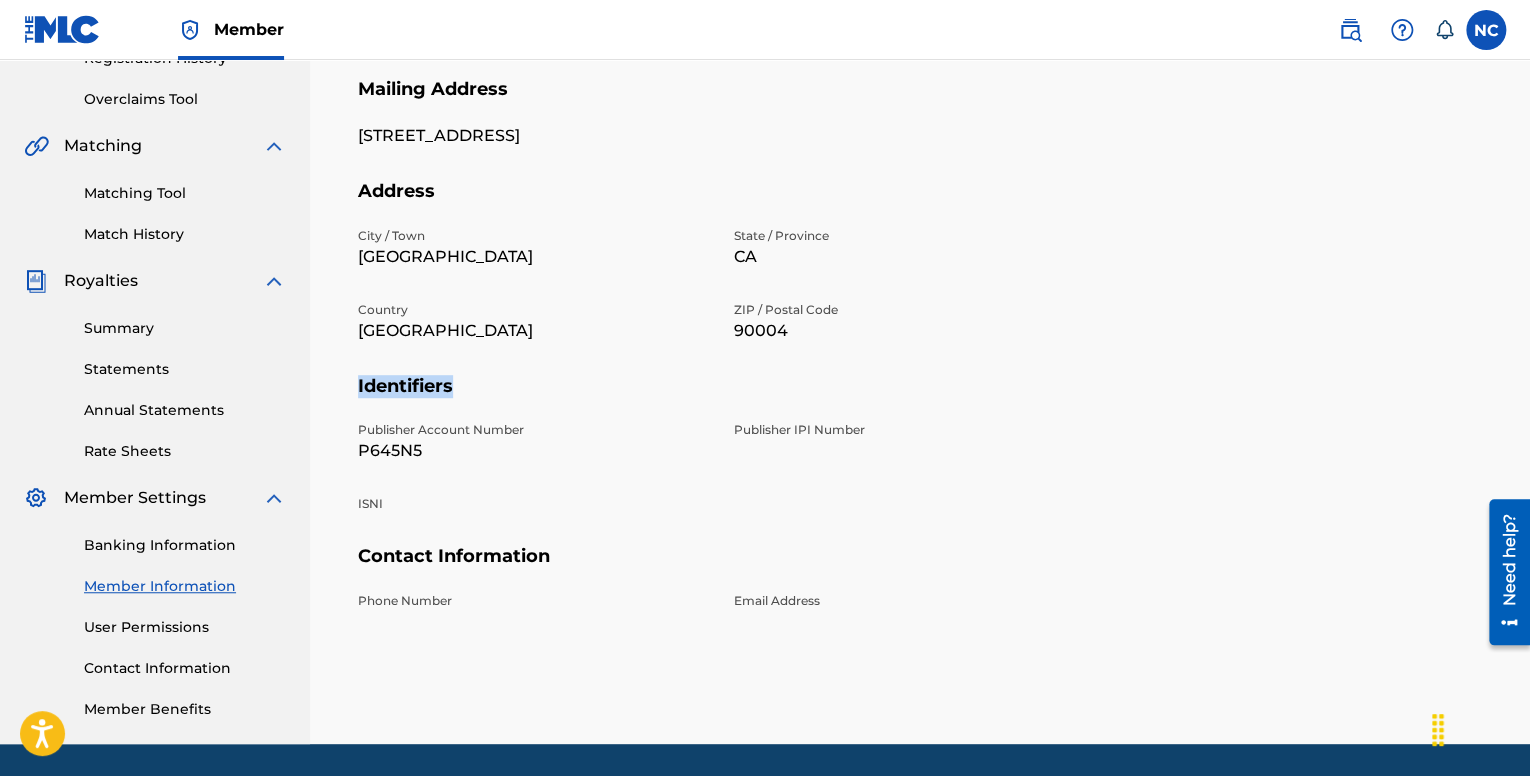 drag, startPoint x: 355, startPoint y: 381, endPoint x: 475, endPoint y: 385, distance: 120.06665 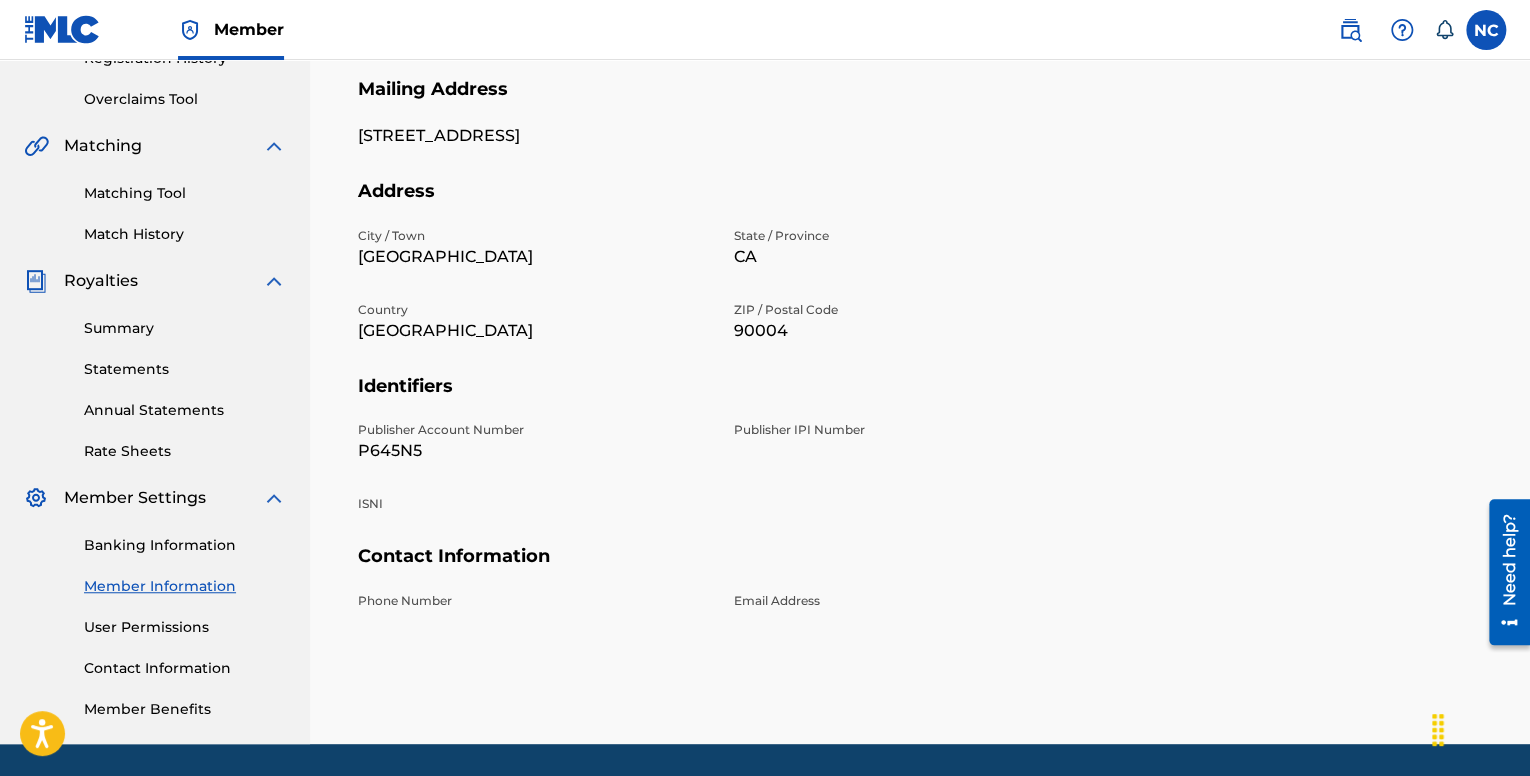 drag, startPoint x: 477, startPoint y: 433, endPoint x: 471, endPoint y: 452, distance: 19.924858 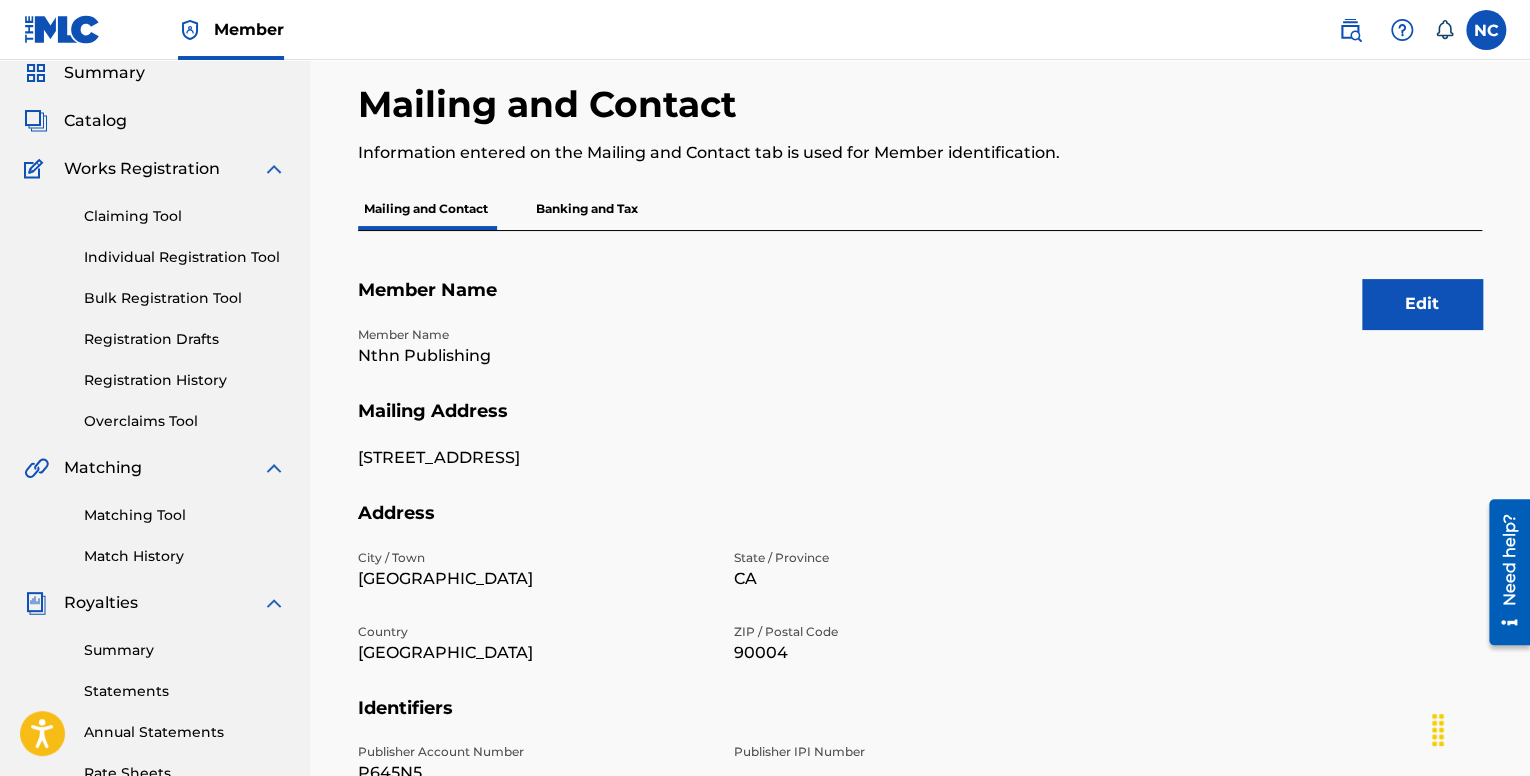scroll, scrollTop: 0, scrollLeft: 0, axis: both 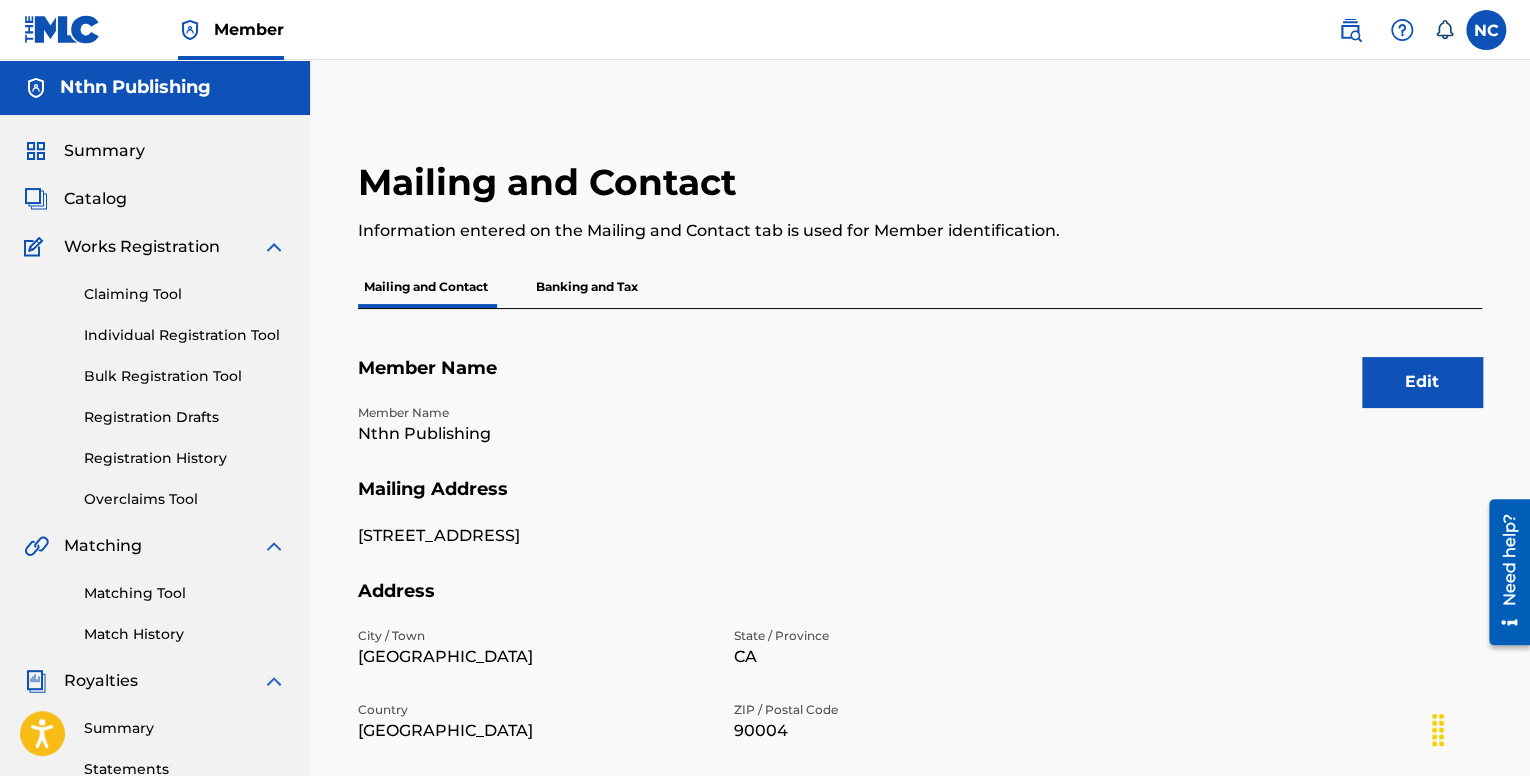 click on "Edit" at bounding box center [1422, 382] 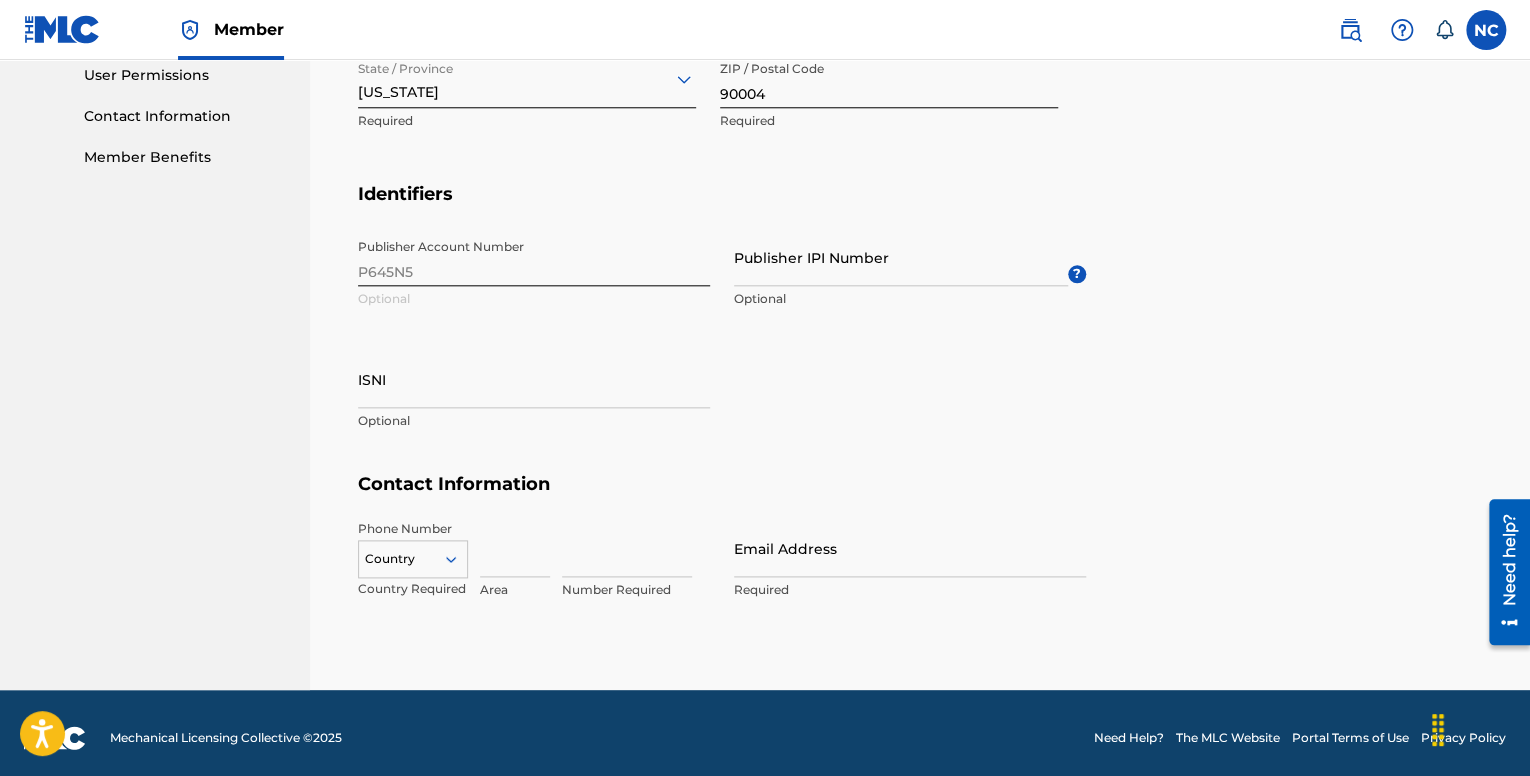 scroll, scrollTop: 961, scrollLeft: 0, axis: vertical 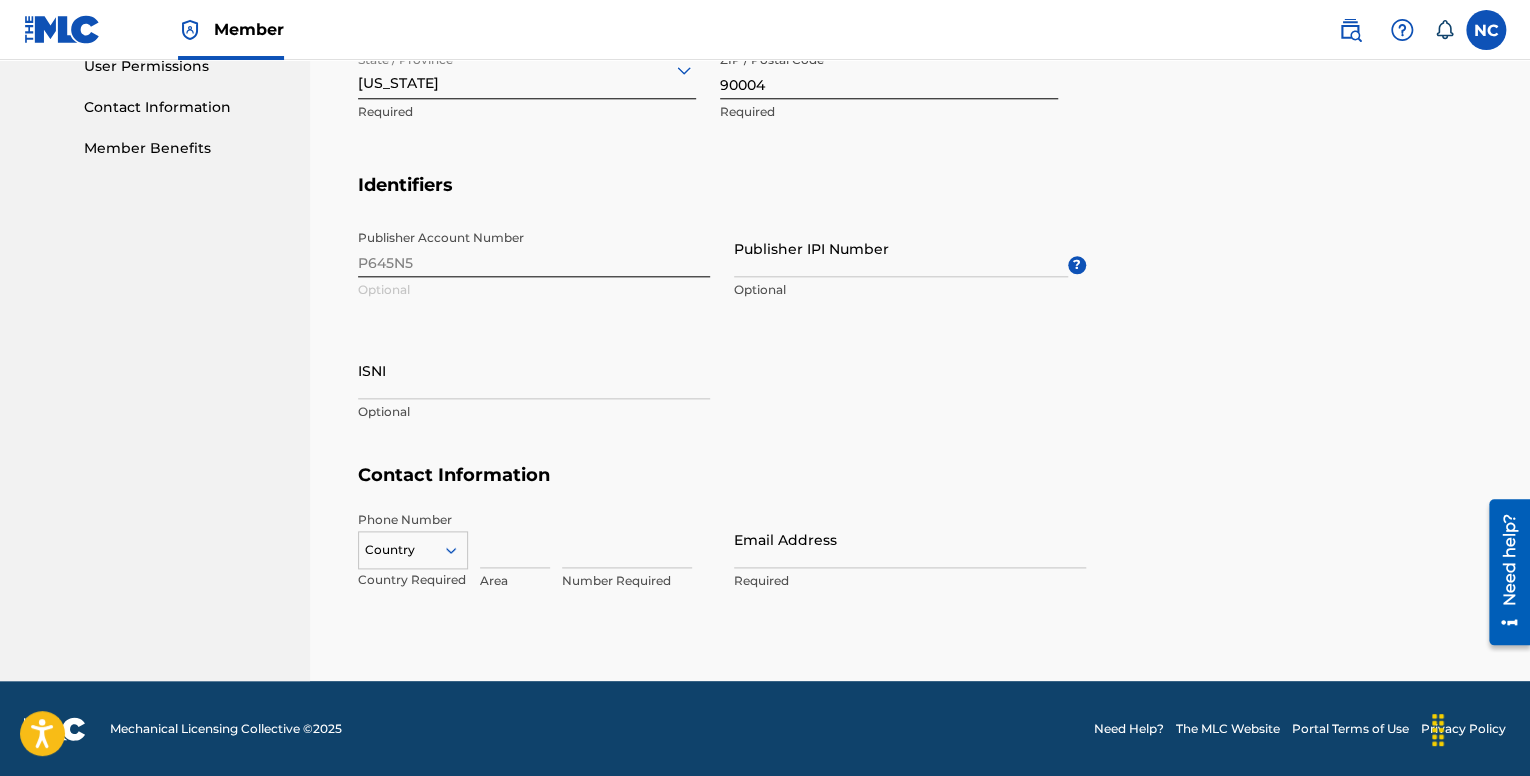 click on "Publisher IPI Number" at bounding box center (901, 248) 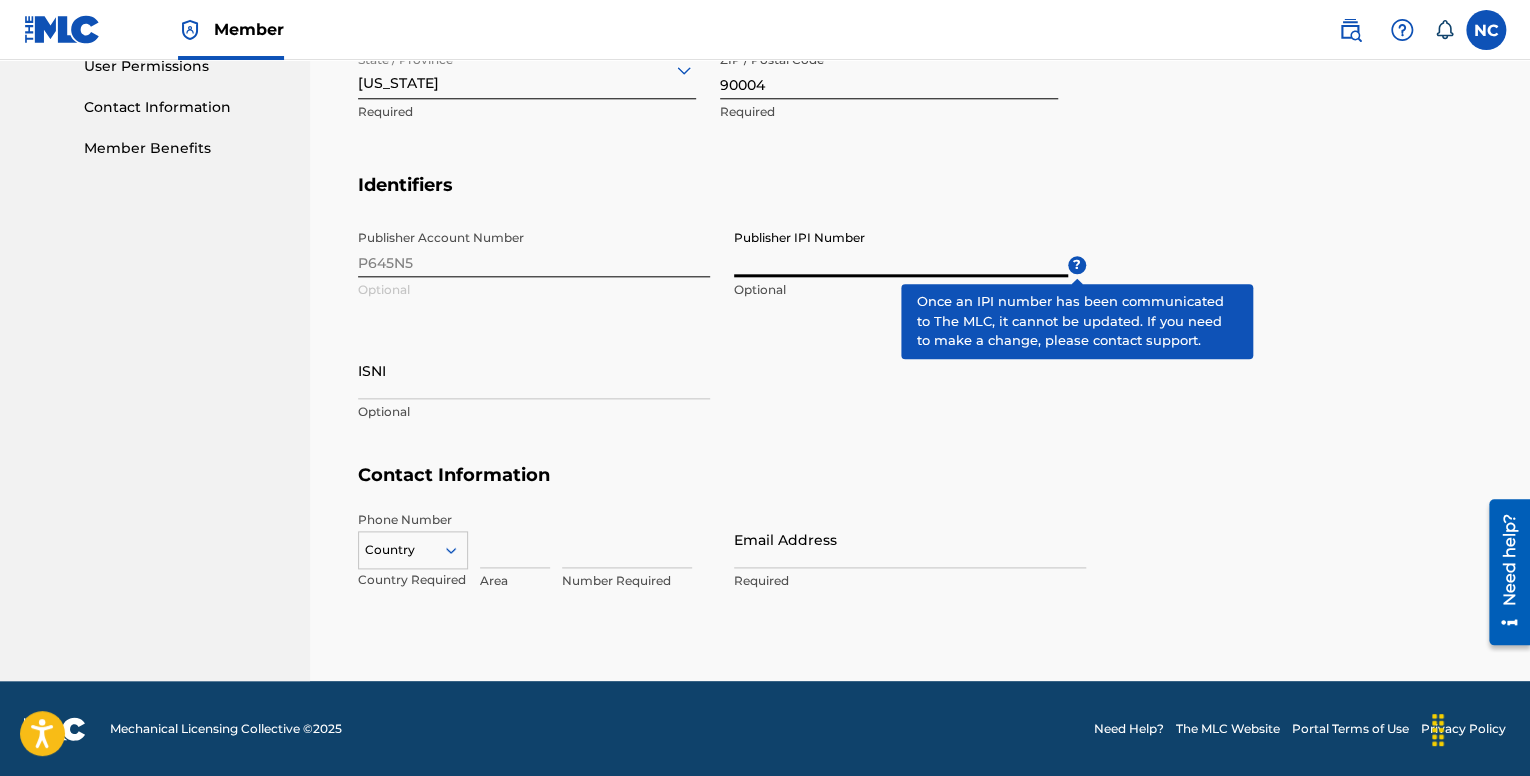 click on "?" at bounding box center [1077, 265] 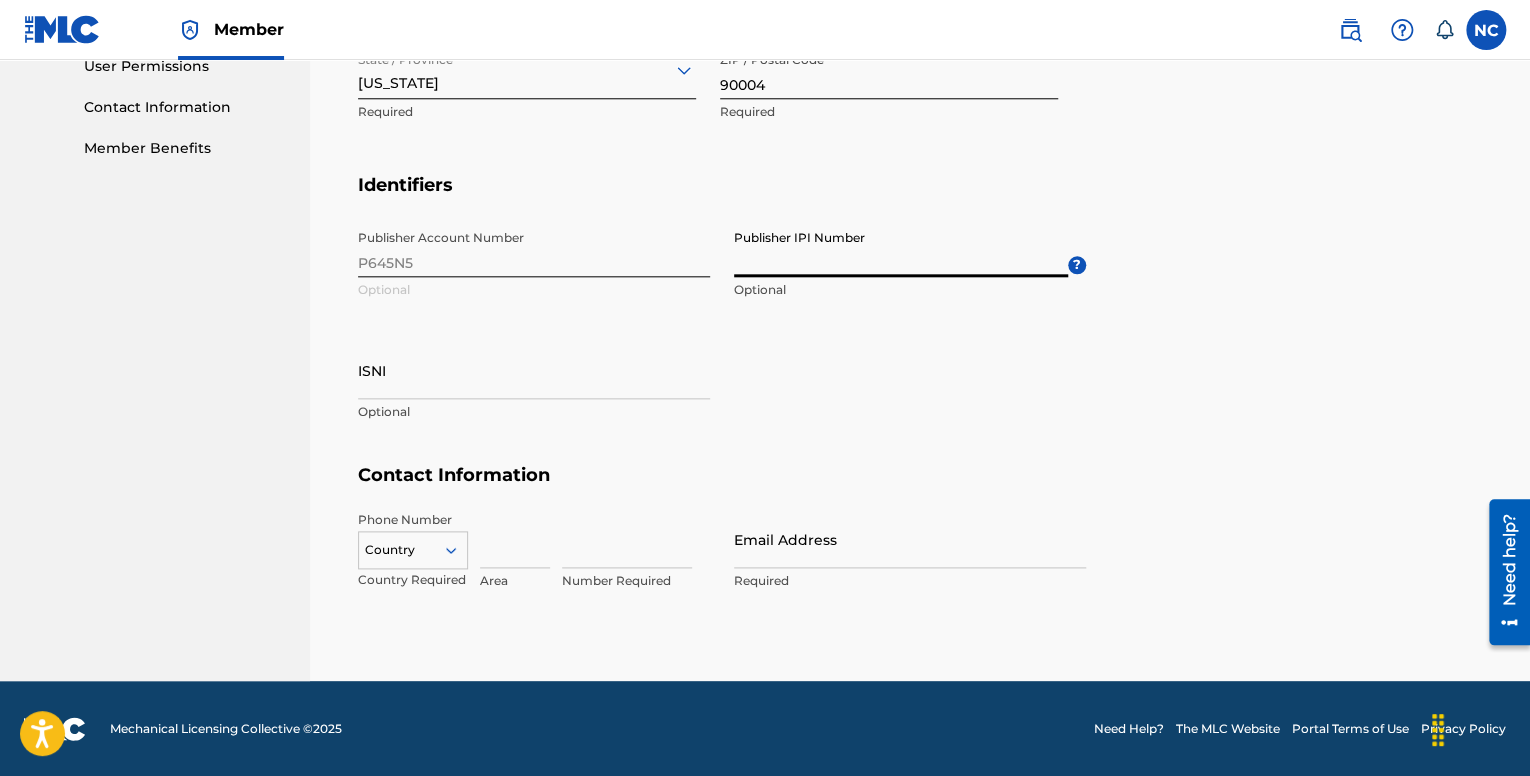 click on "Publisher IPI Number" at bounding box center (901, 248) 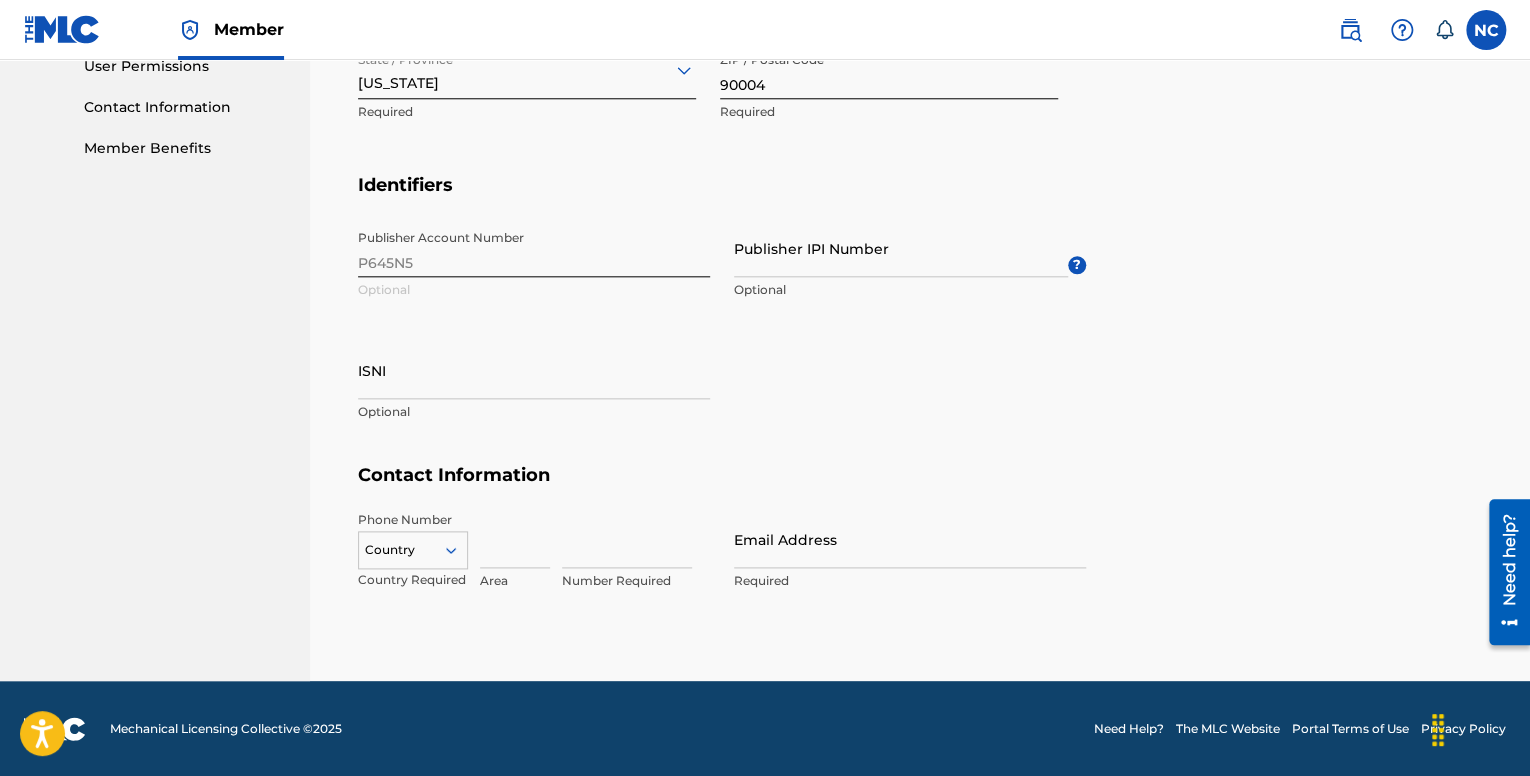 click on "Publisher Account Number P645N5 Optional Publisher IPI Number Optional ? ISNI Optional" at bounding box center [722, 342] 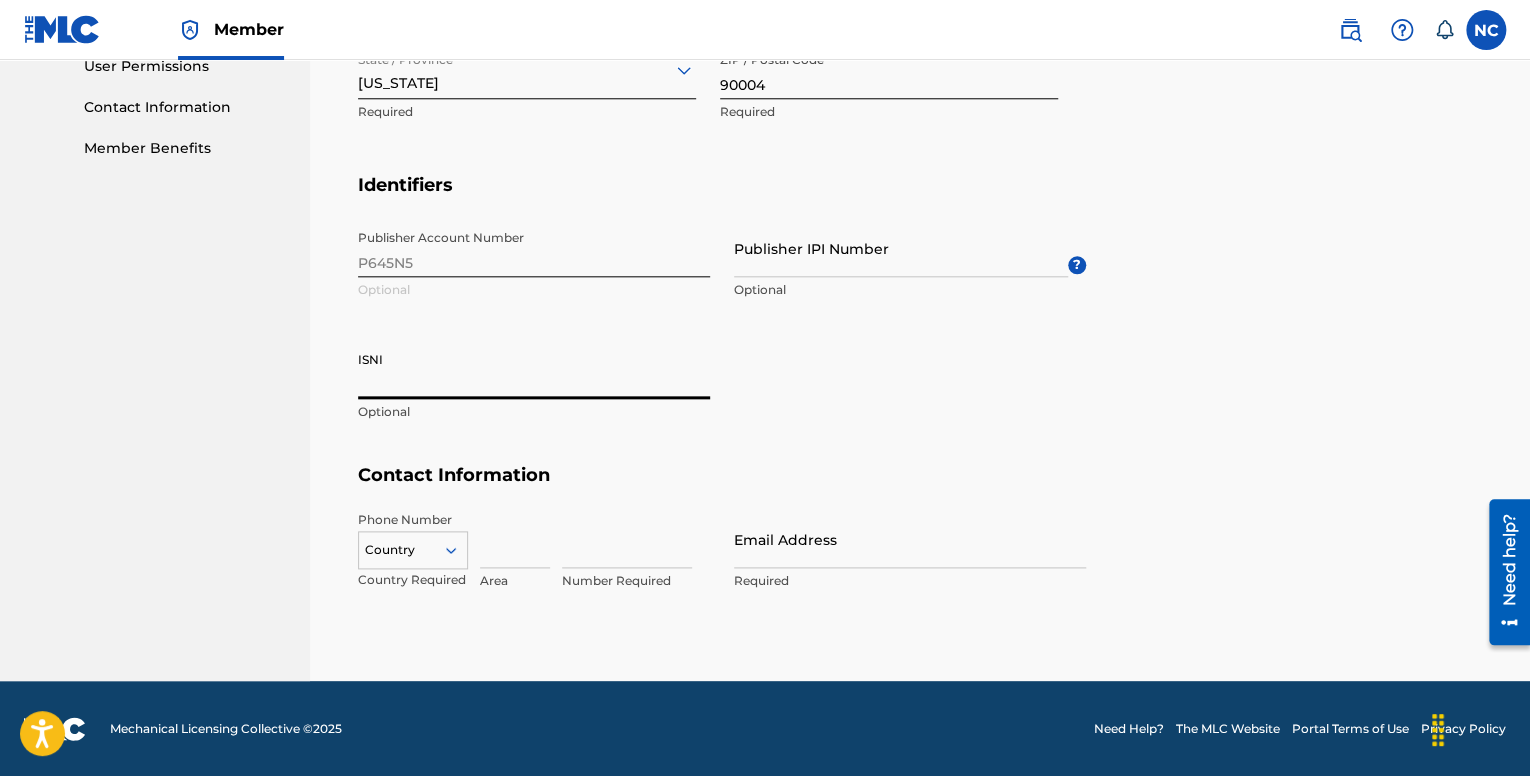 click on "Publisher Account Number P645N5 Optional Publisher IPI Number Optional ? ISNI Optional" at bounding box center [722, 342] 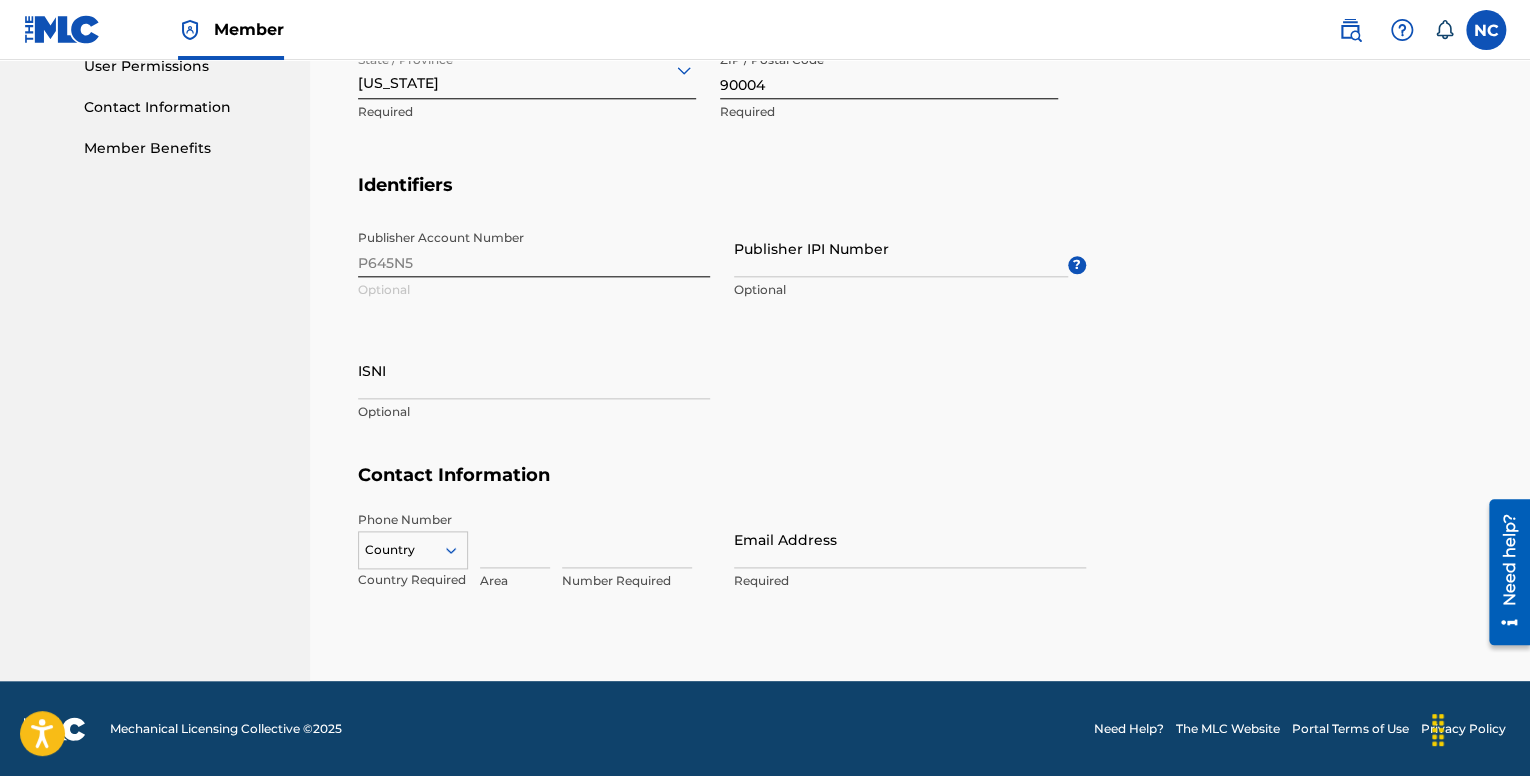click on "Publisher IPI Number" at bounding box center [901, 248] 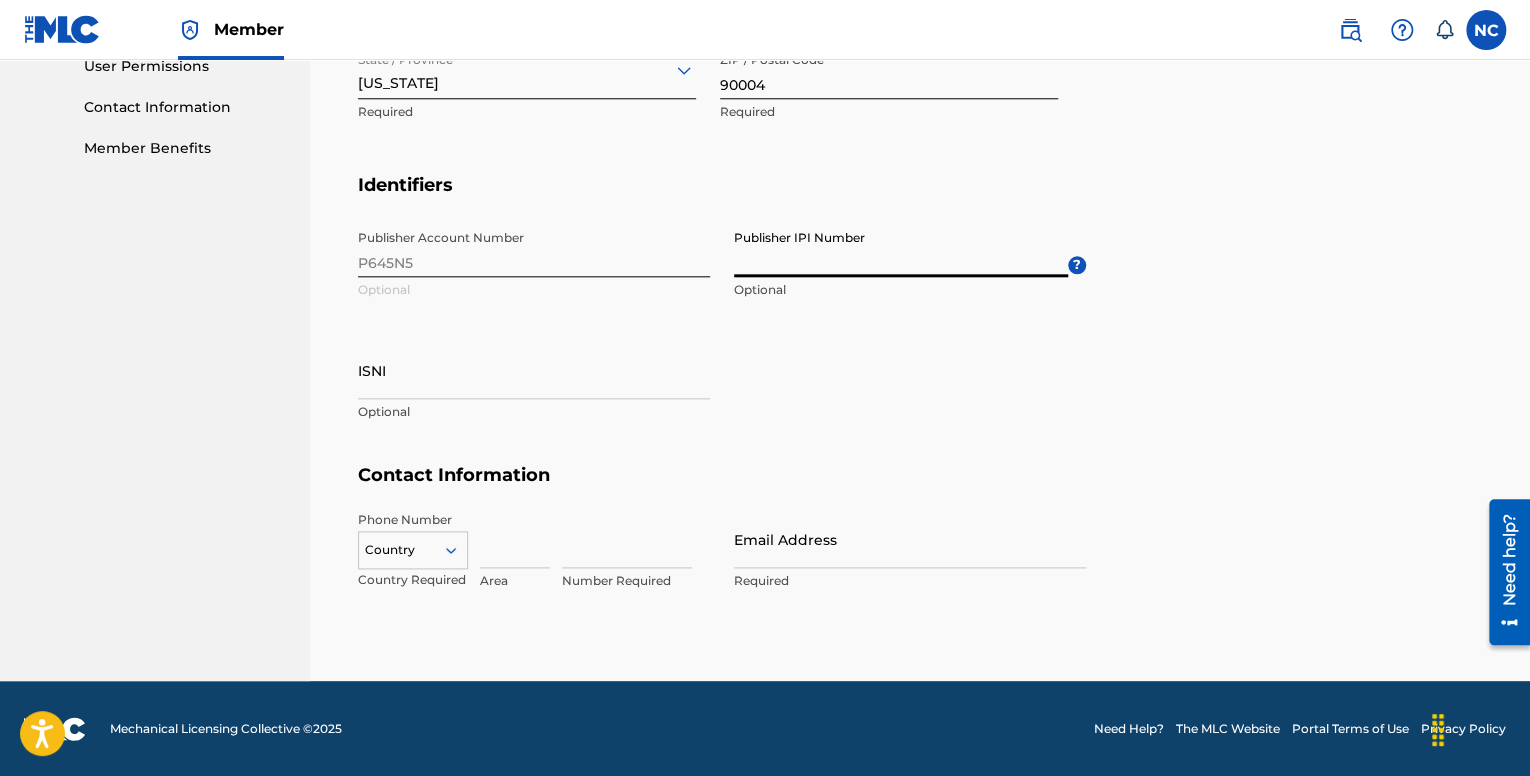 click on "Identifiers" at bounding box center (920, 197) 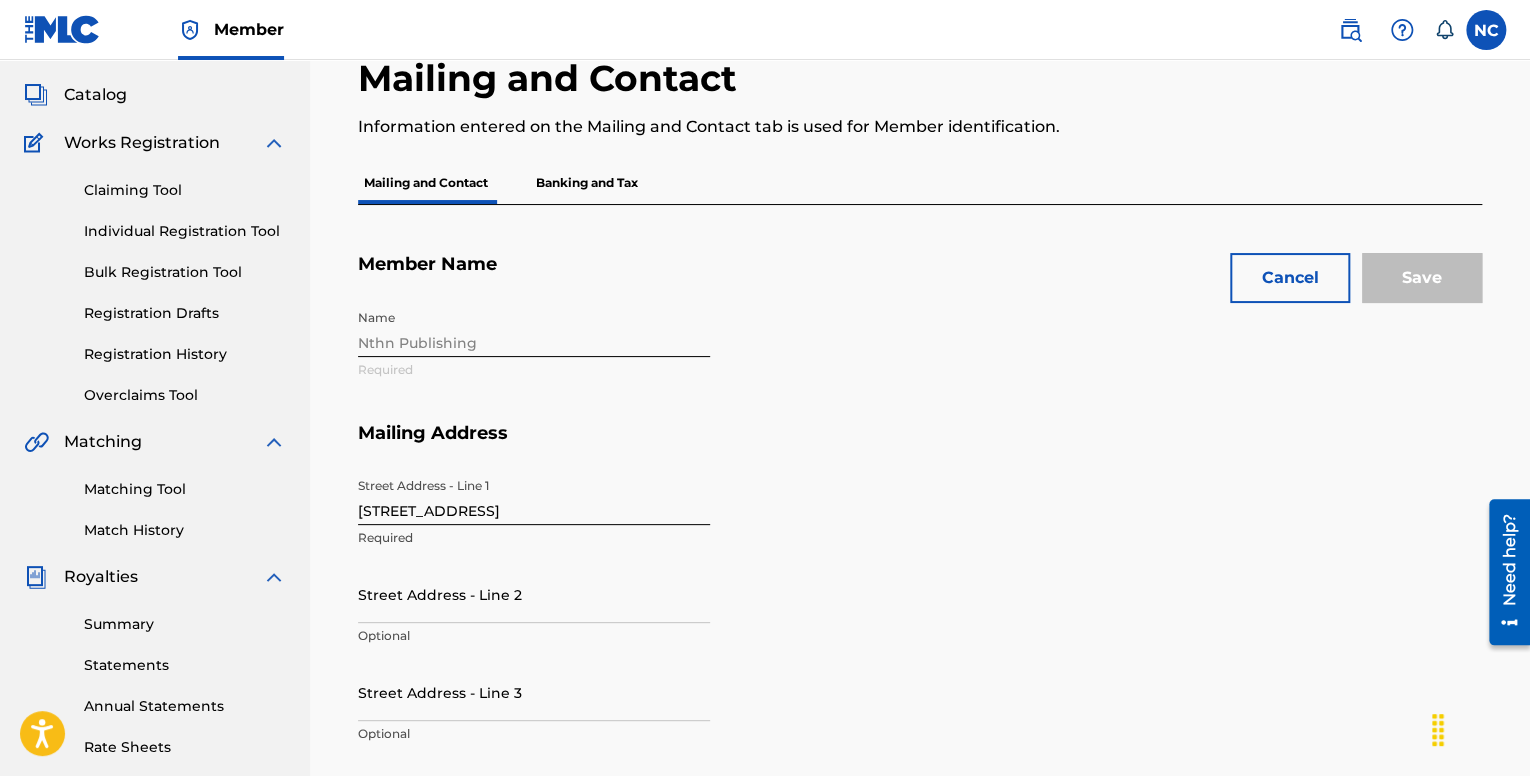 scroll, scrollTop: 0, scrollLeft: 0, axis: both 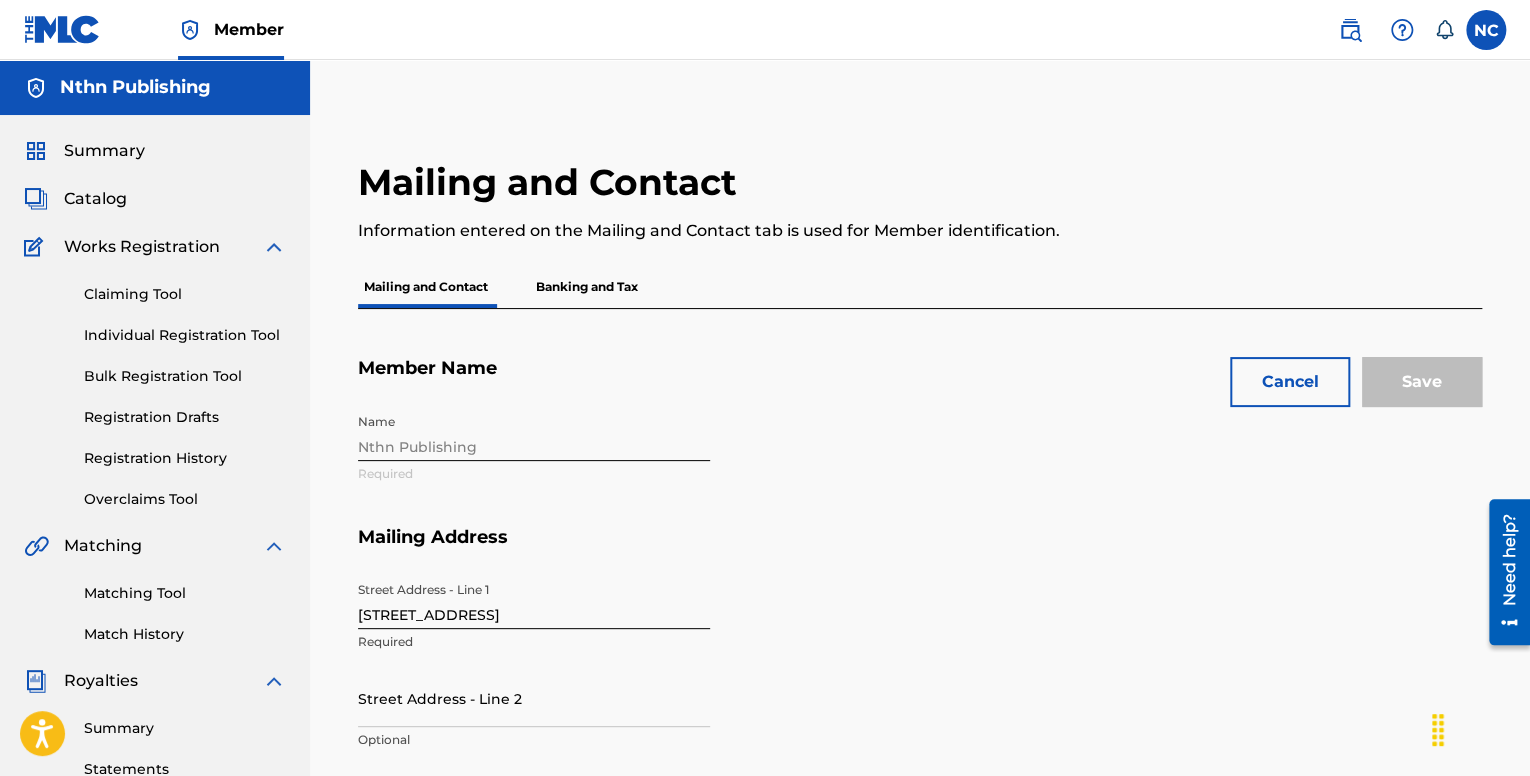 click on "Summary" at bounding box center [104, 151] 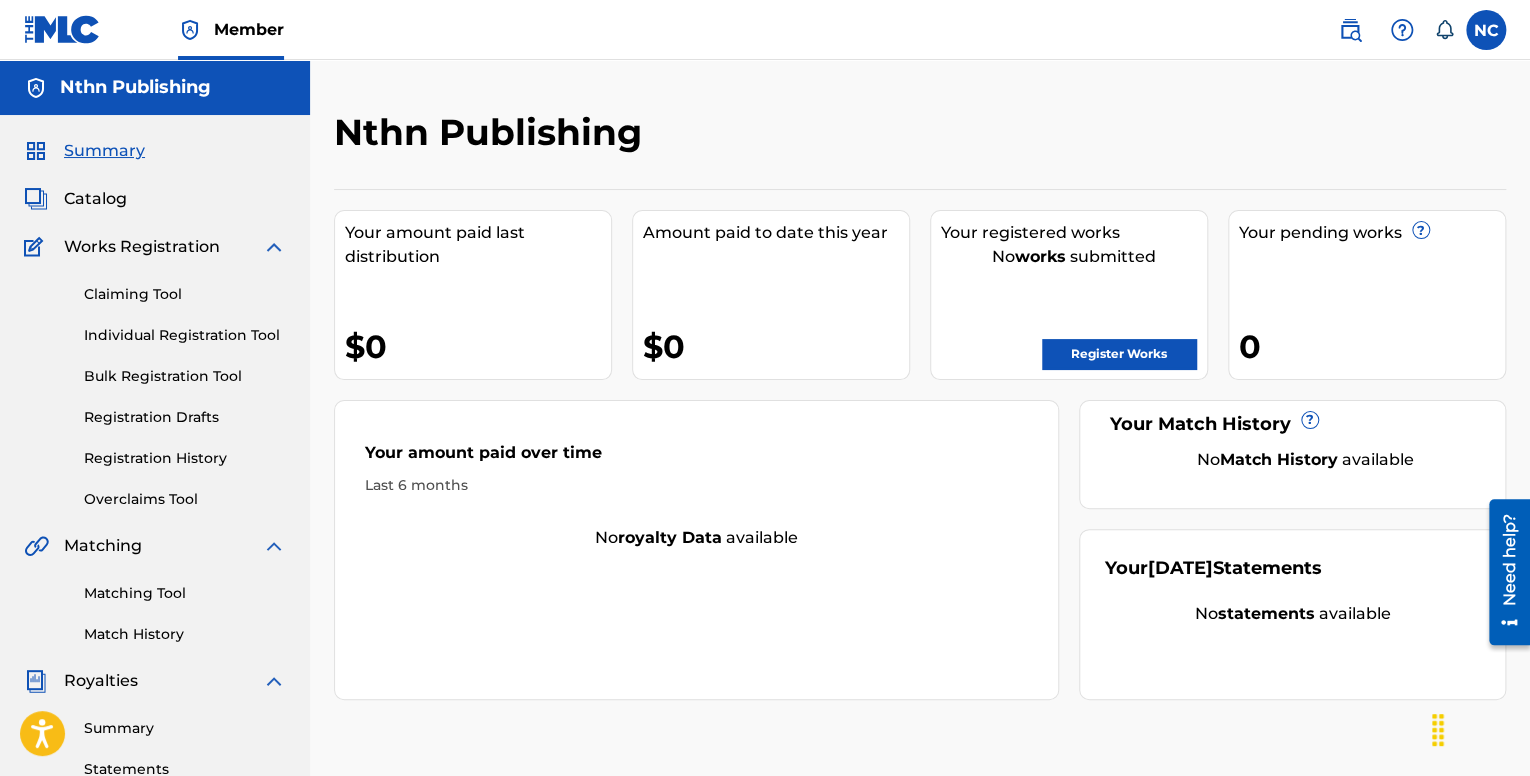 click on "$0" at bounding box center (478, 346) 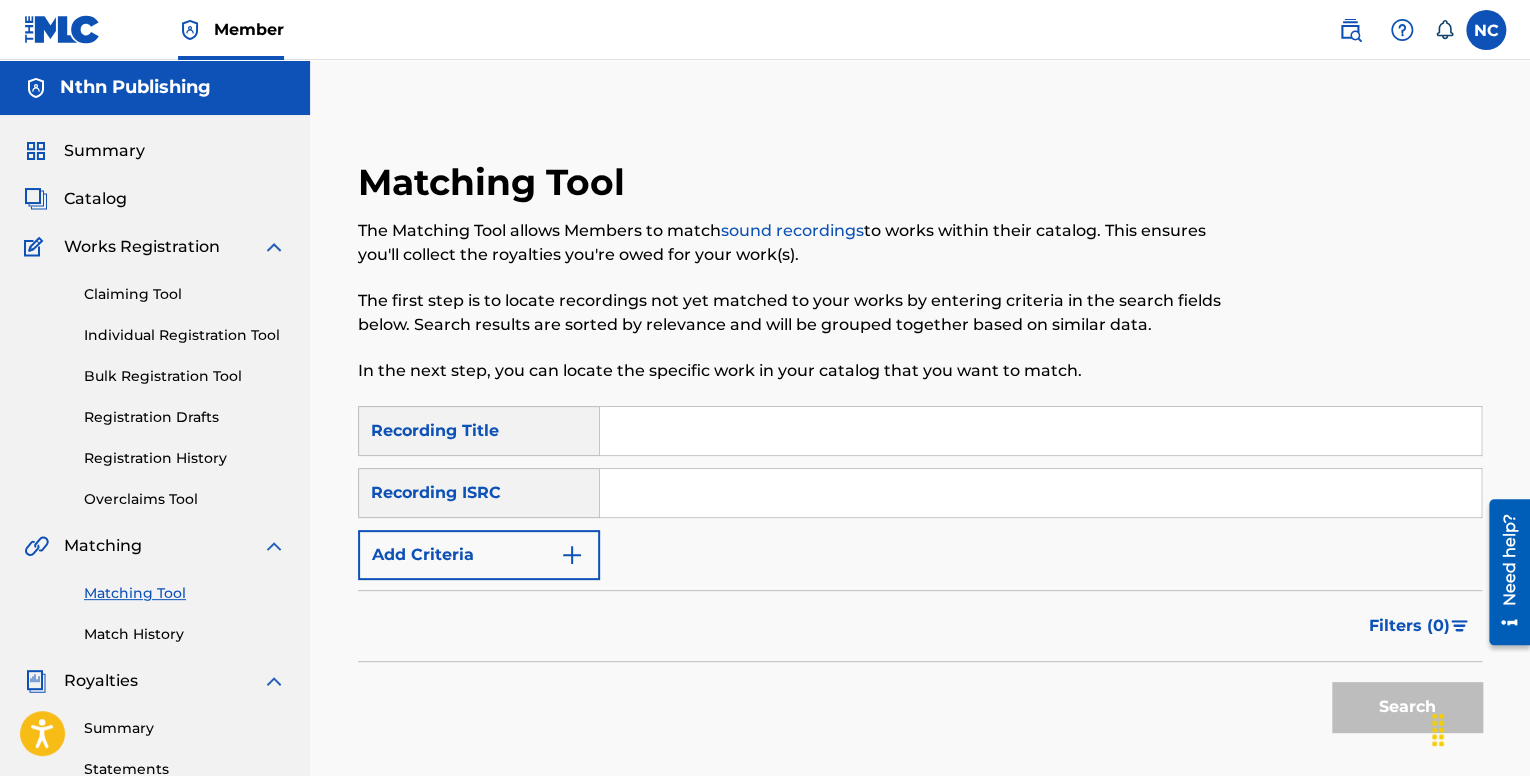 click on "Claiming Tool" at bounding box center (185, 294) 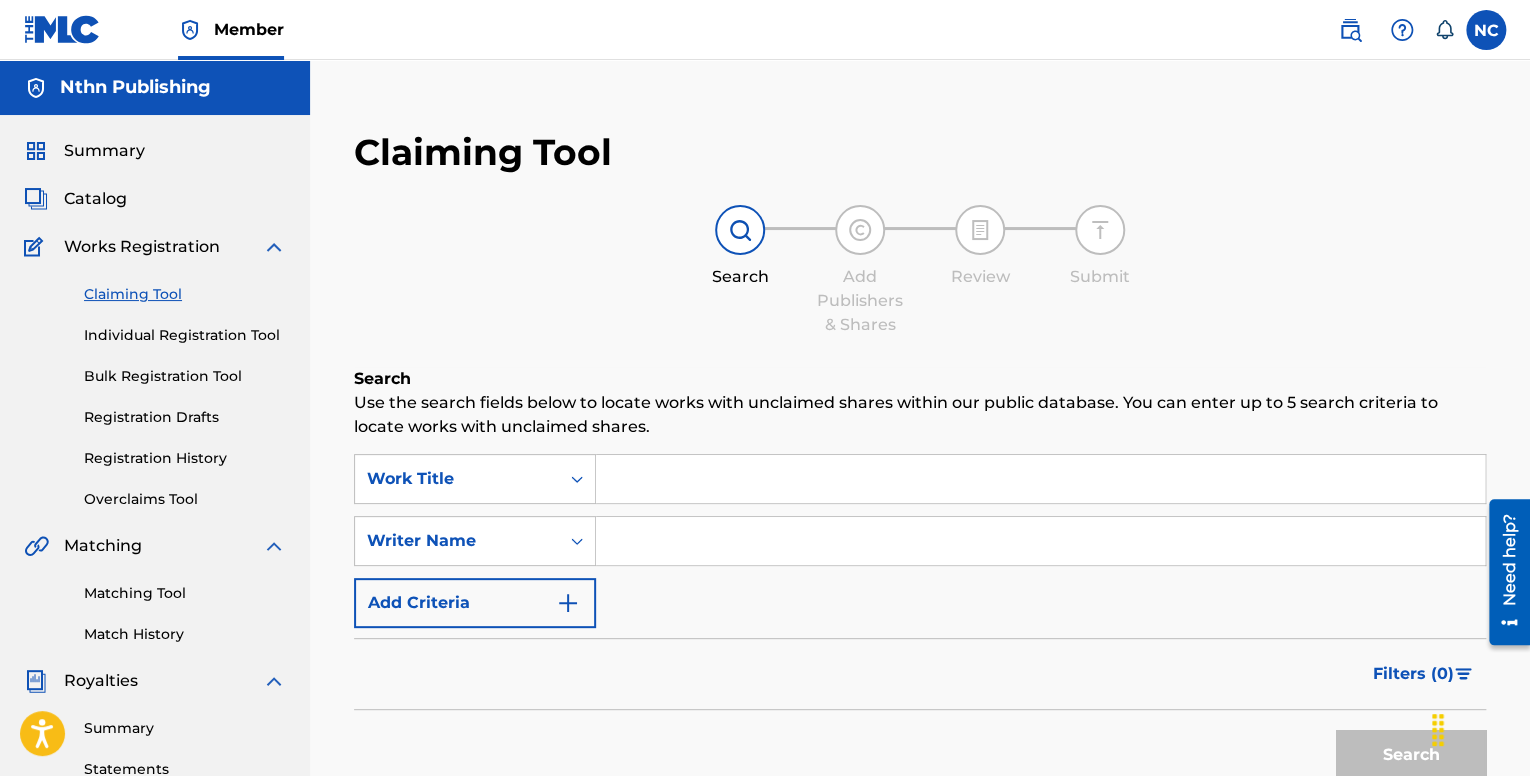 click at bounding box center (1040, 479) 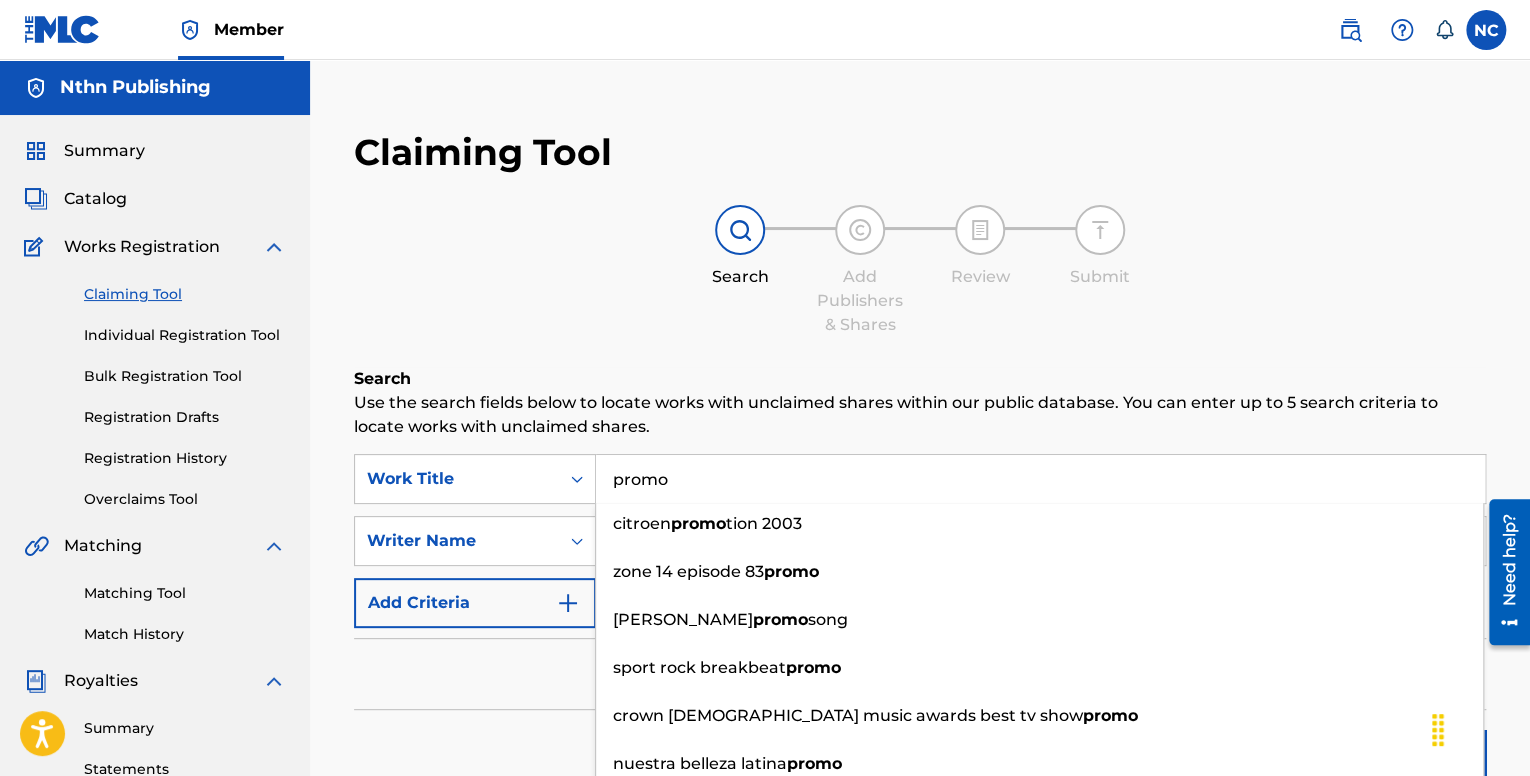 type on "promo" 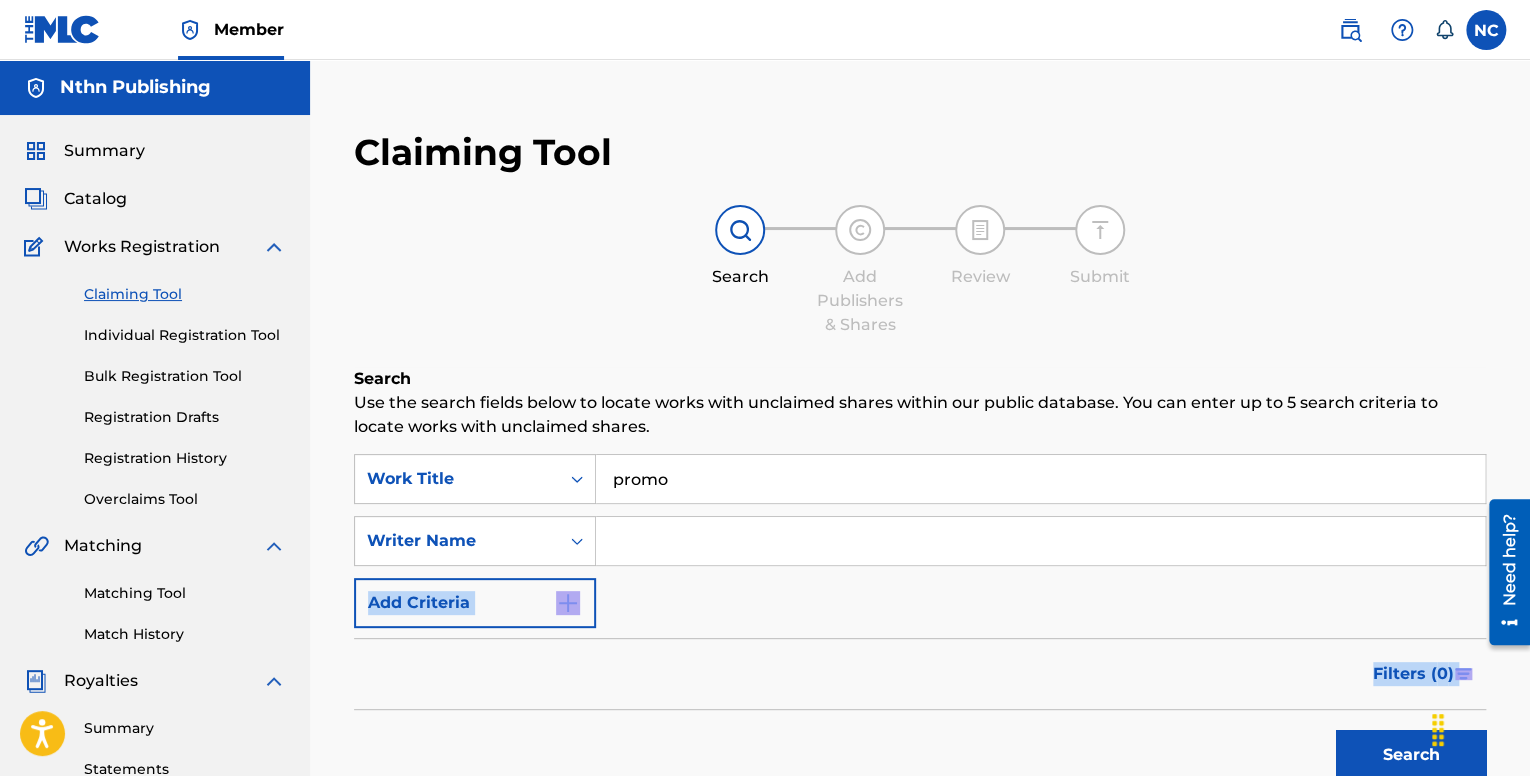 drag, startPoint x: 474, startPoint y: 745, endPoint x: 704, endPoint y: 533, distance: 312.80026 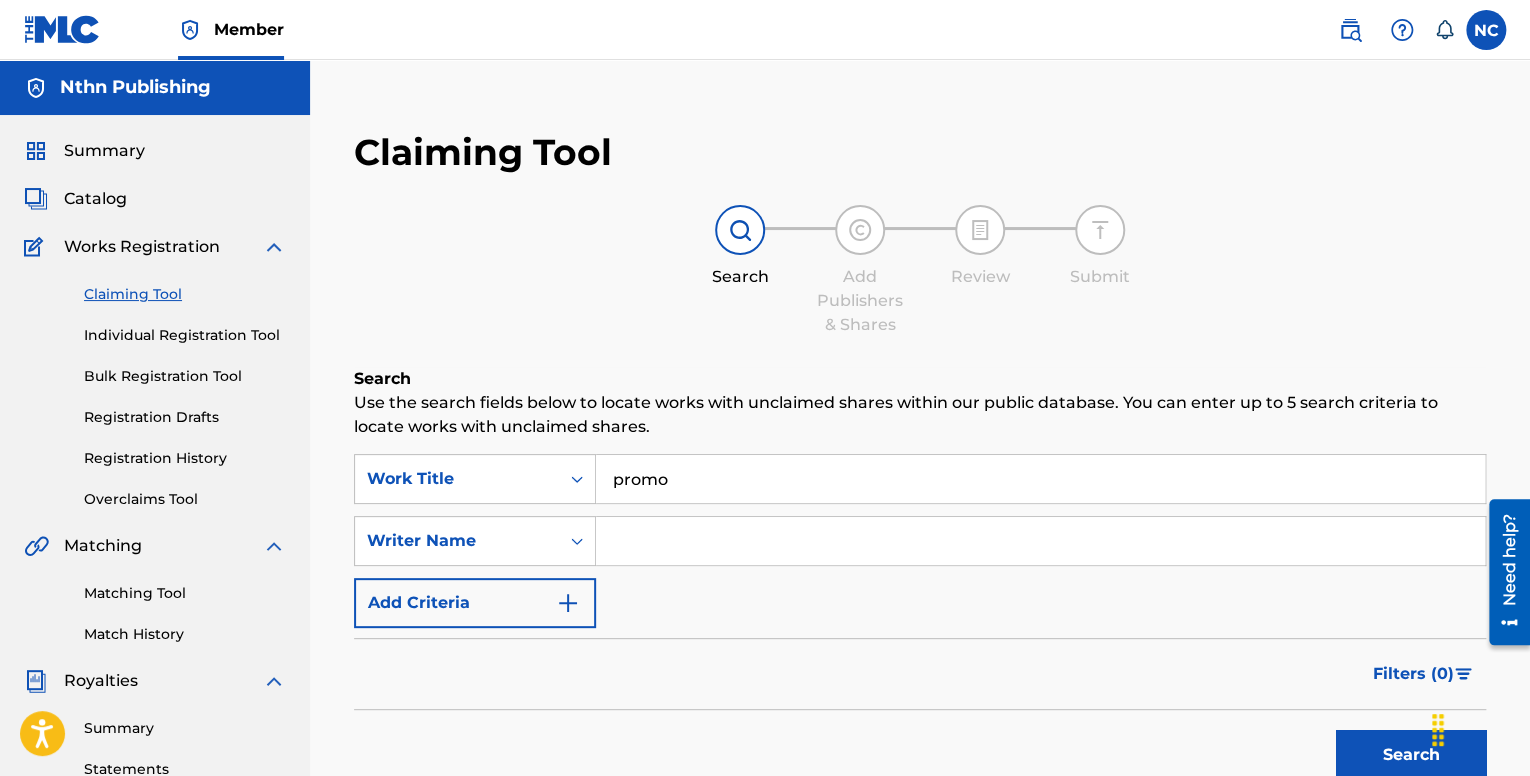 type on "[PERSON_NAME]" 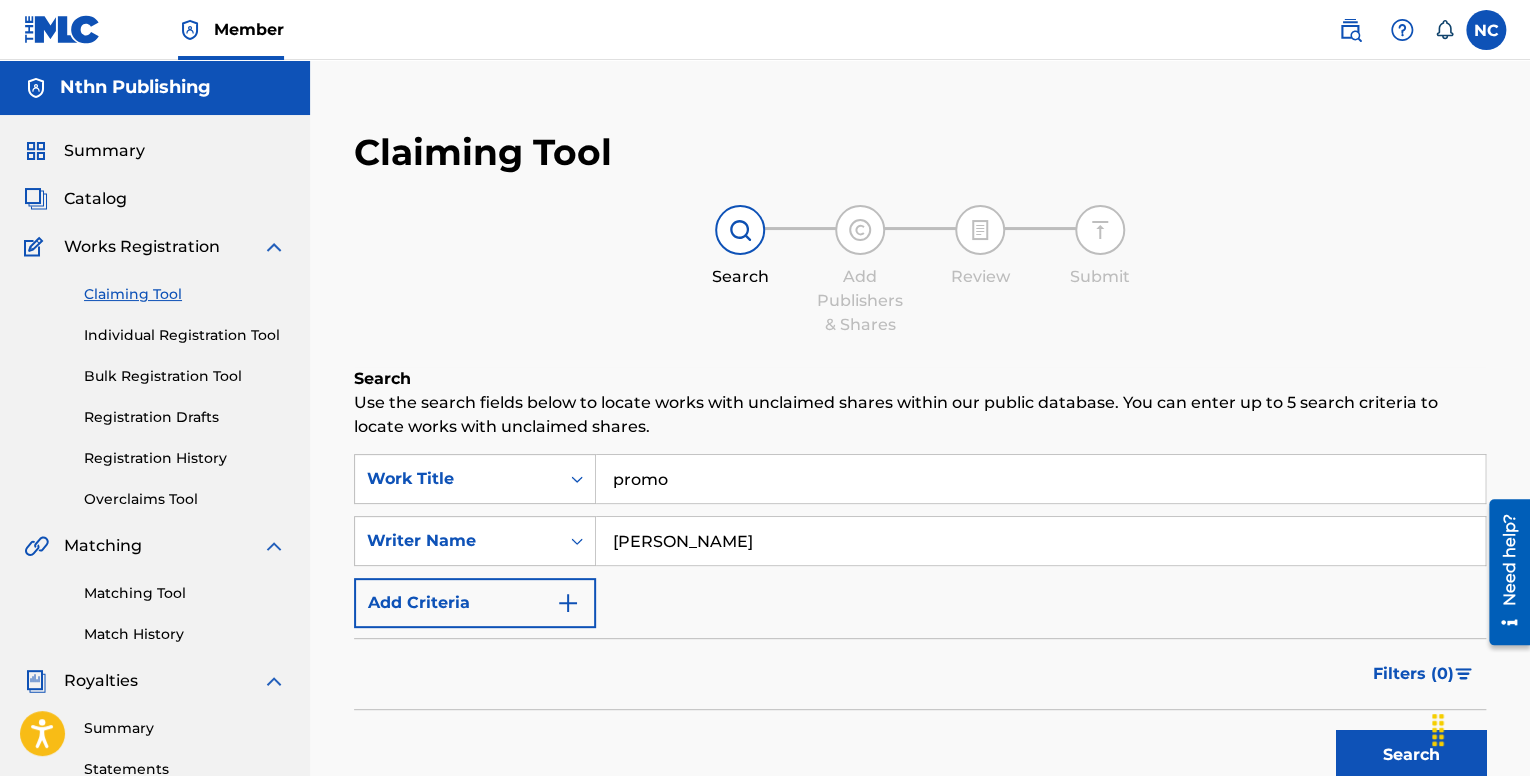 click on "Search" at bounding box center [1411, 755] 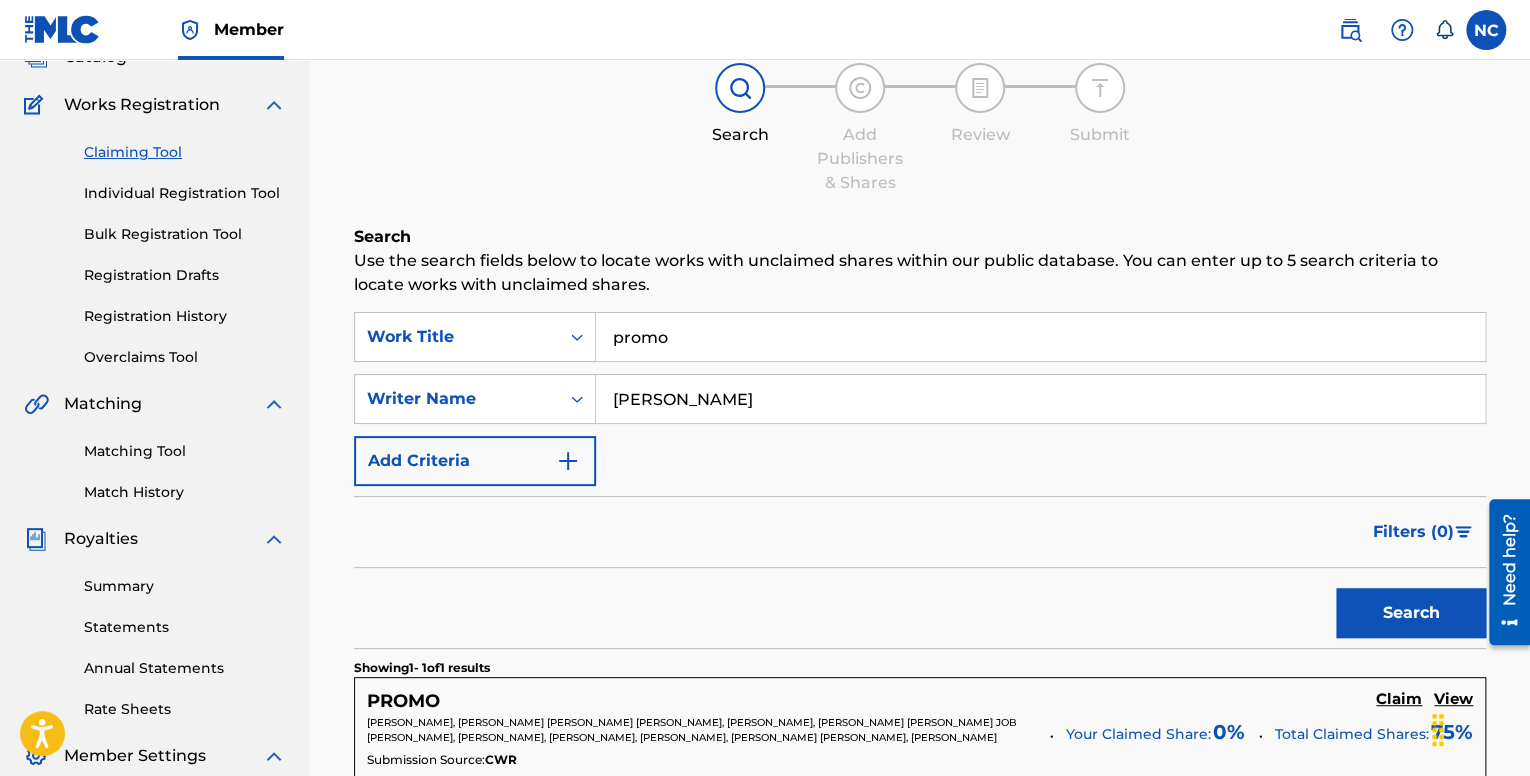 scroll, scrollTop: 148, scrollLeft: 0, axis: vertical 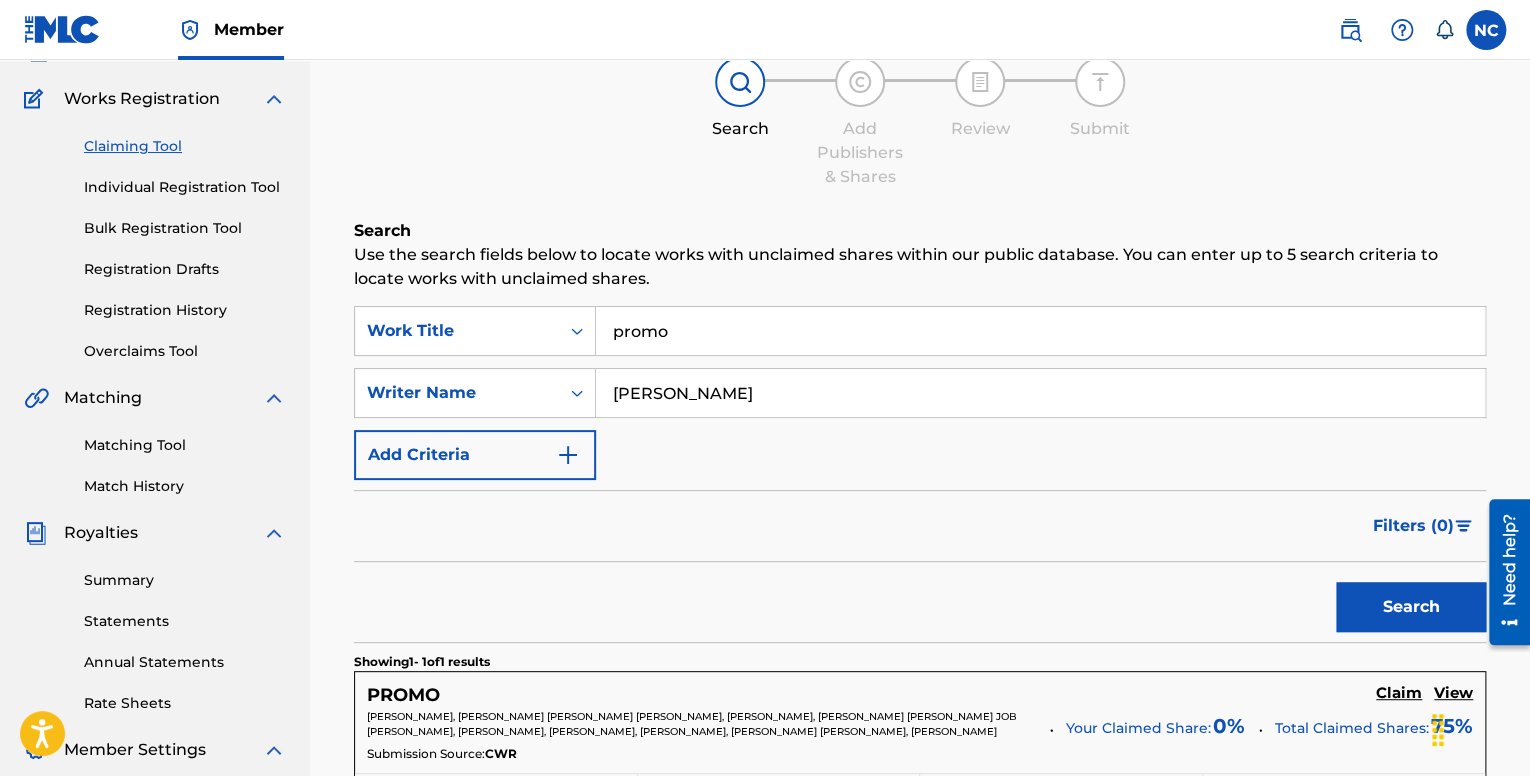 click on "Search" at bounding box center (1411, 607) 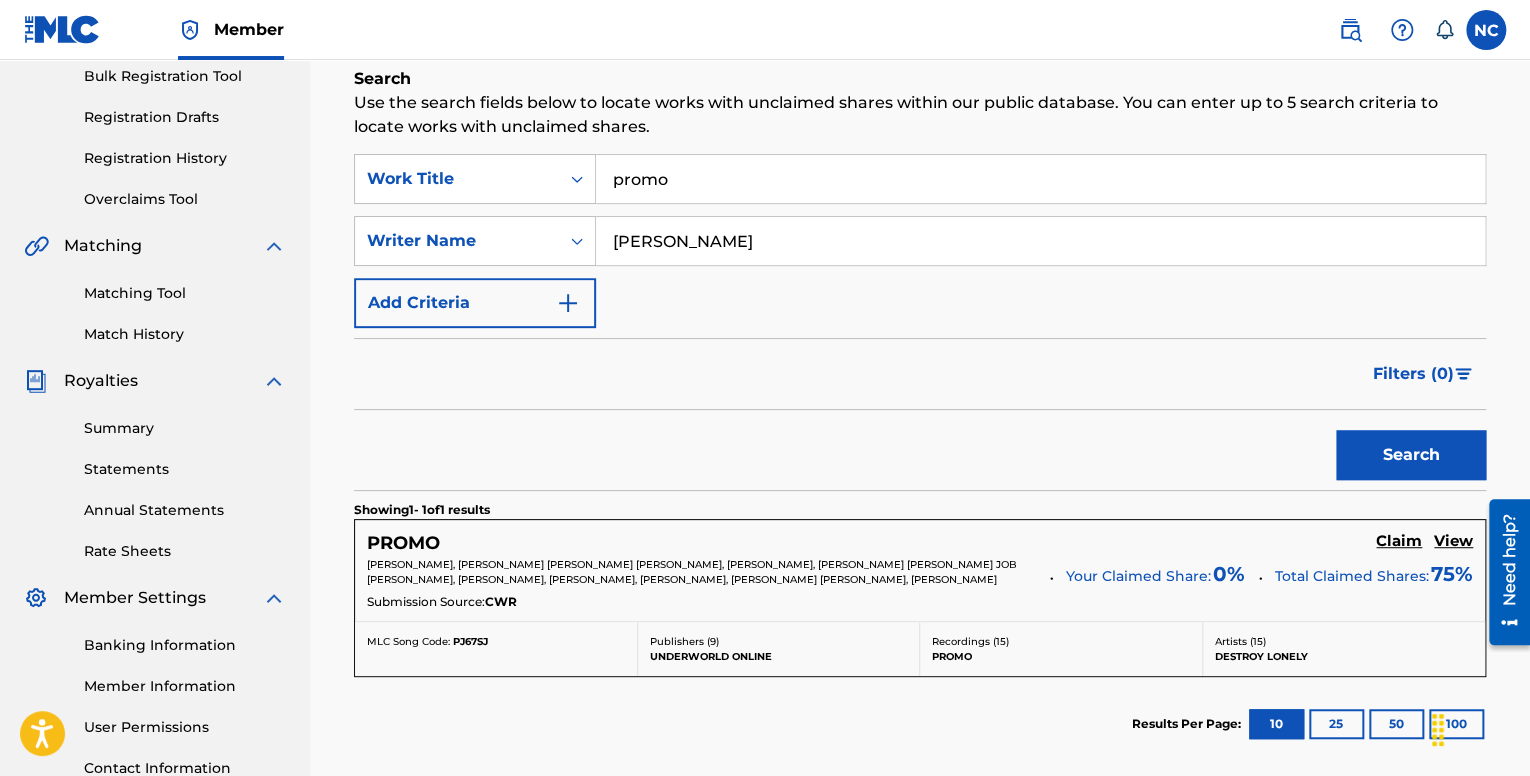 scroll, scrollTop: 302, scrollLeft: 0, axis: vertical 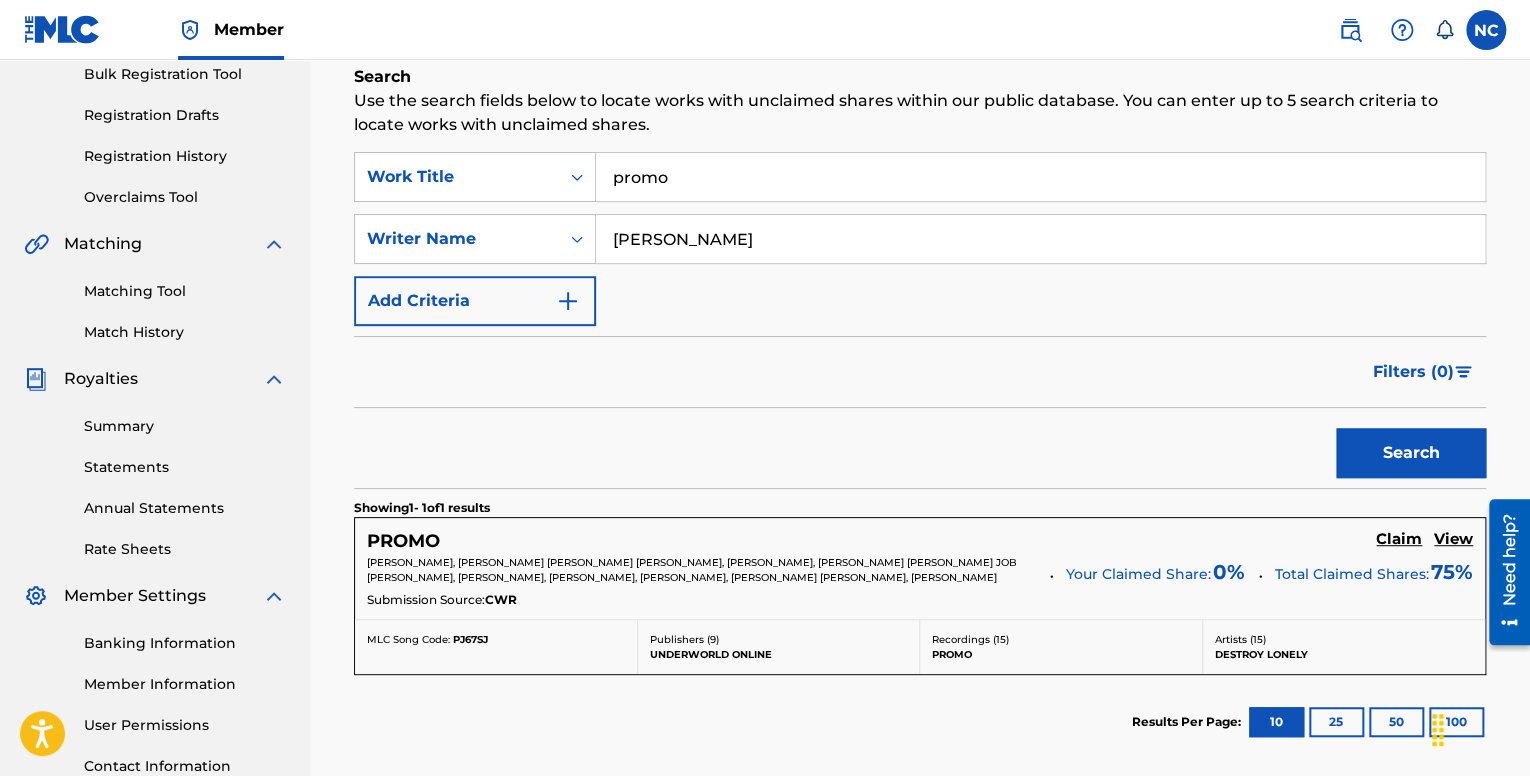 click on "View" at bounding box center [1453, 539] 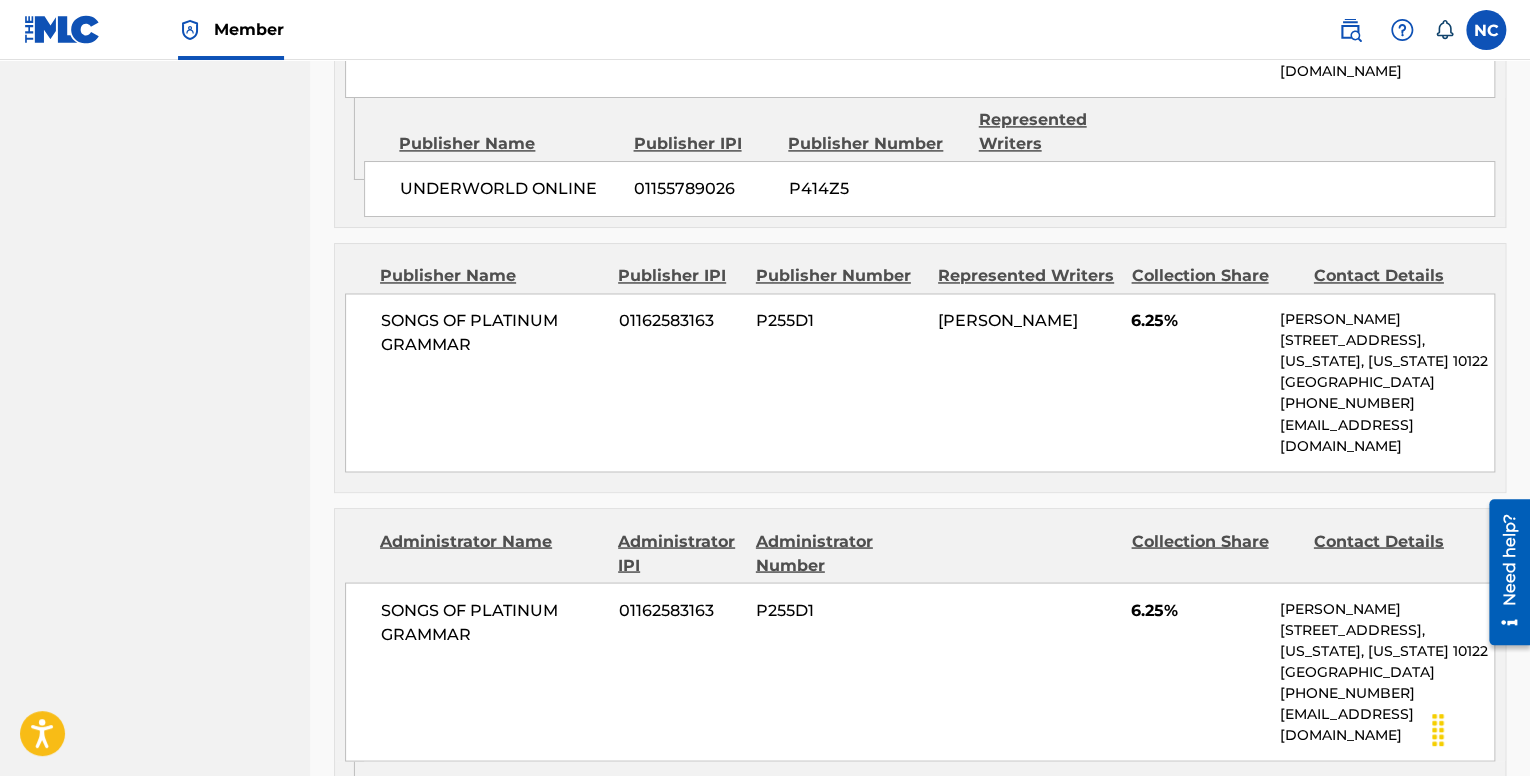 scroll, scrollTop: 1600, scrollLeft: 0, axis: vertical 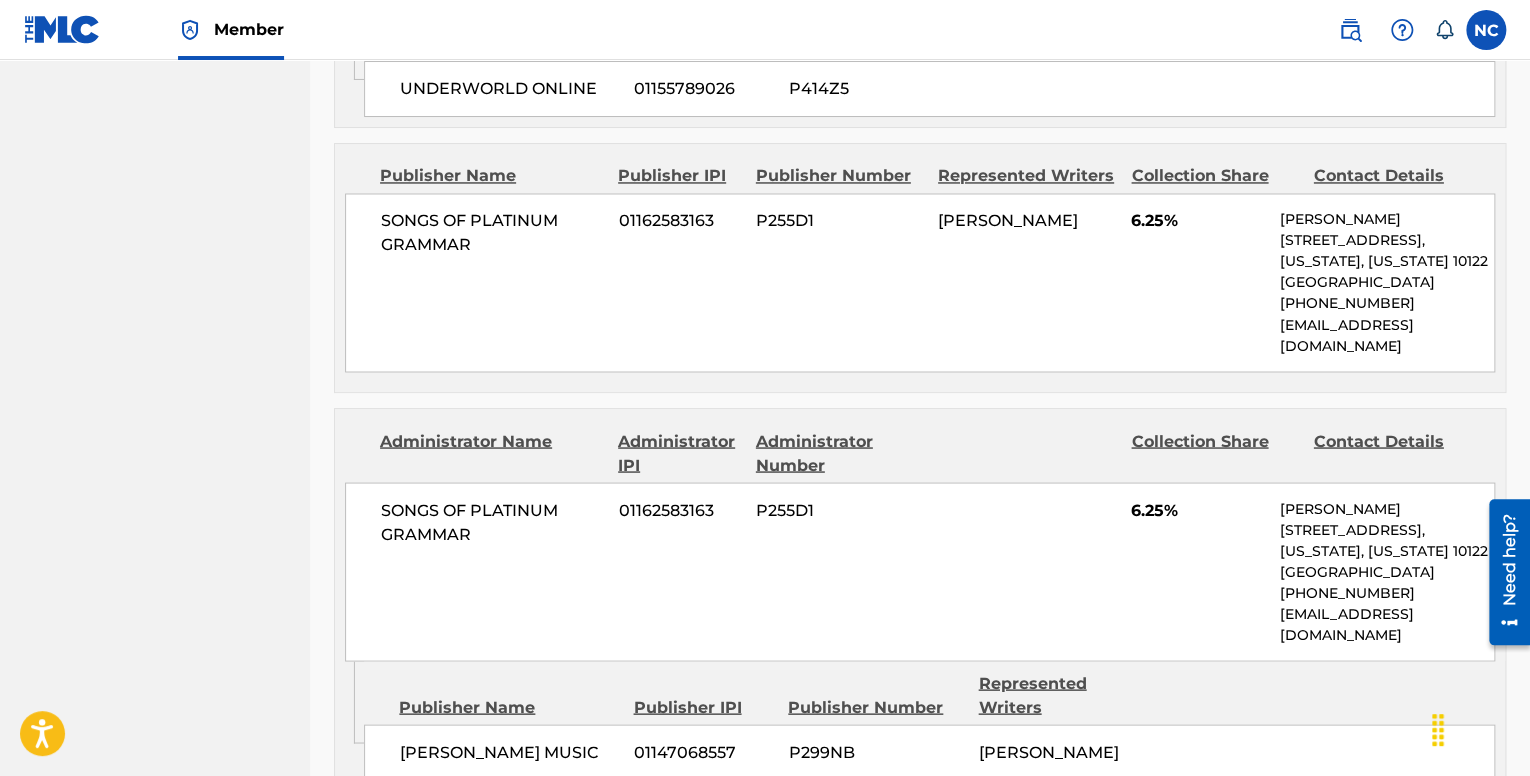click on "SONGS OF PLATINUM GRAMMAR 01162583163 P255D1 6.25% [PERSON_NAME] [STREET_ADDRESS][US_STATE][US_STATE] [PHONE_NUMBER] [EMAIL_ADDRESS][DOMAIN_NAME]" at bounding box center [920, 571] 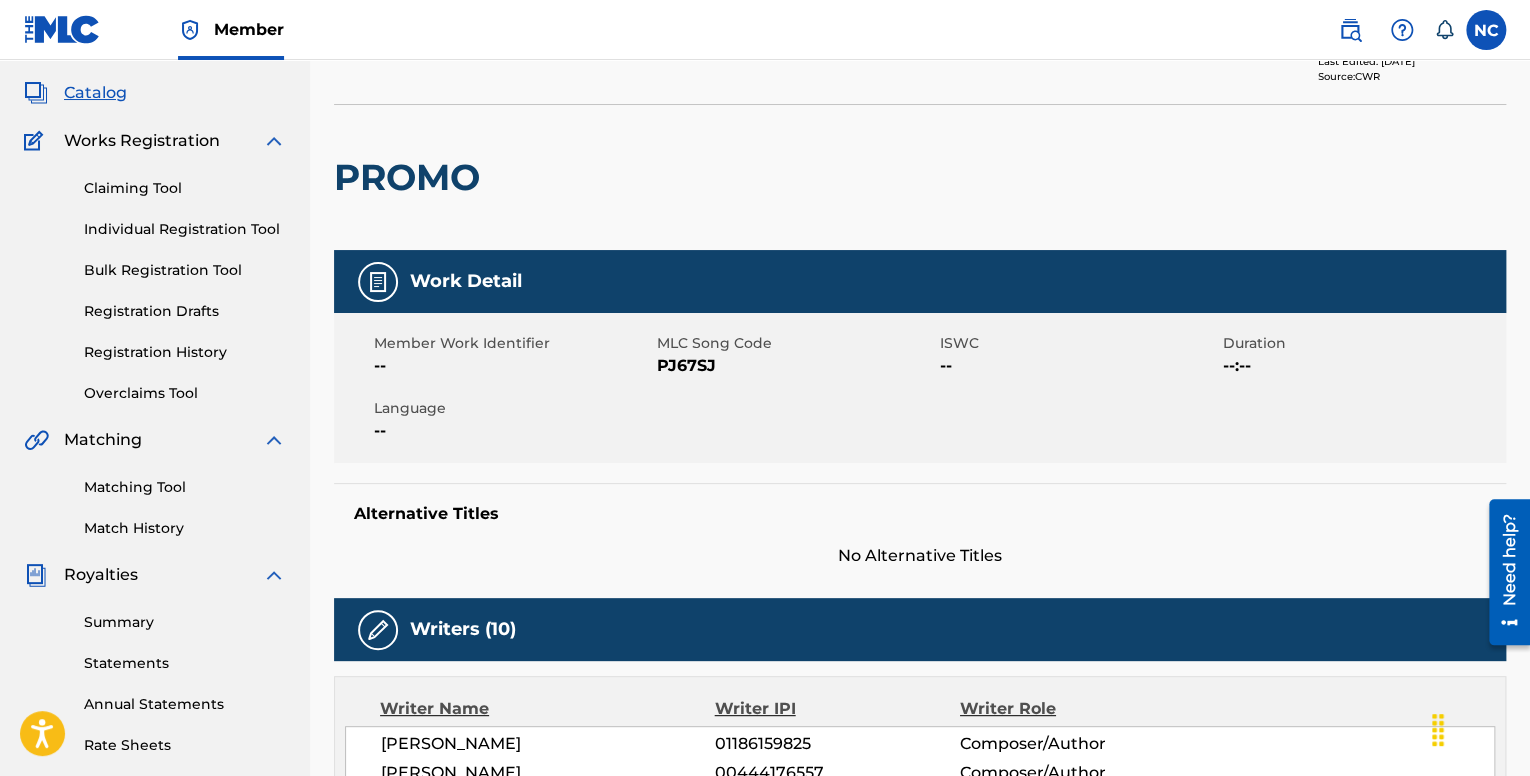 scroll, scrollTop: 0, scrollLeft: 0, axis: both 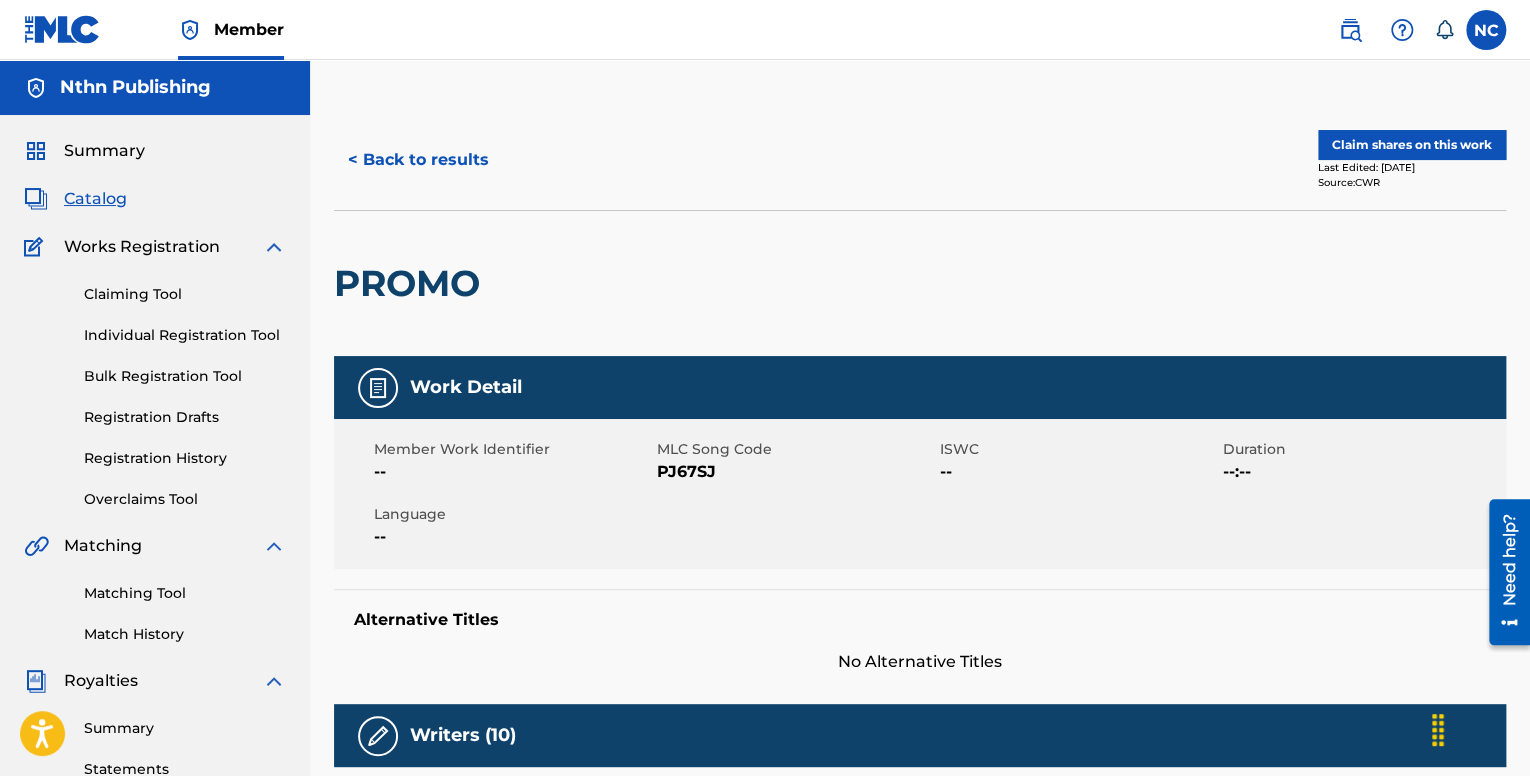 click on "Claim shares on this work" at bounding box center [1412, 145] 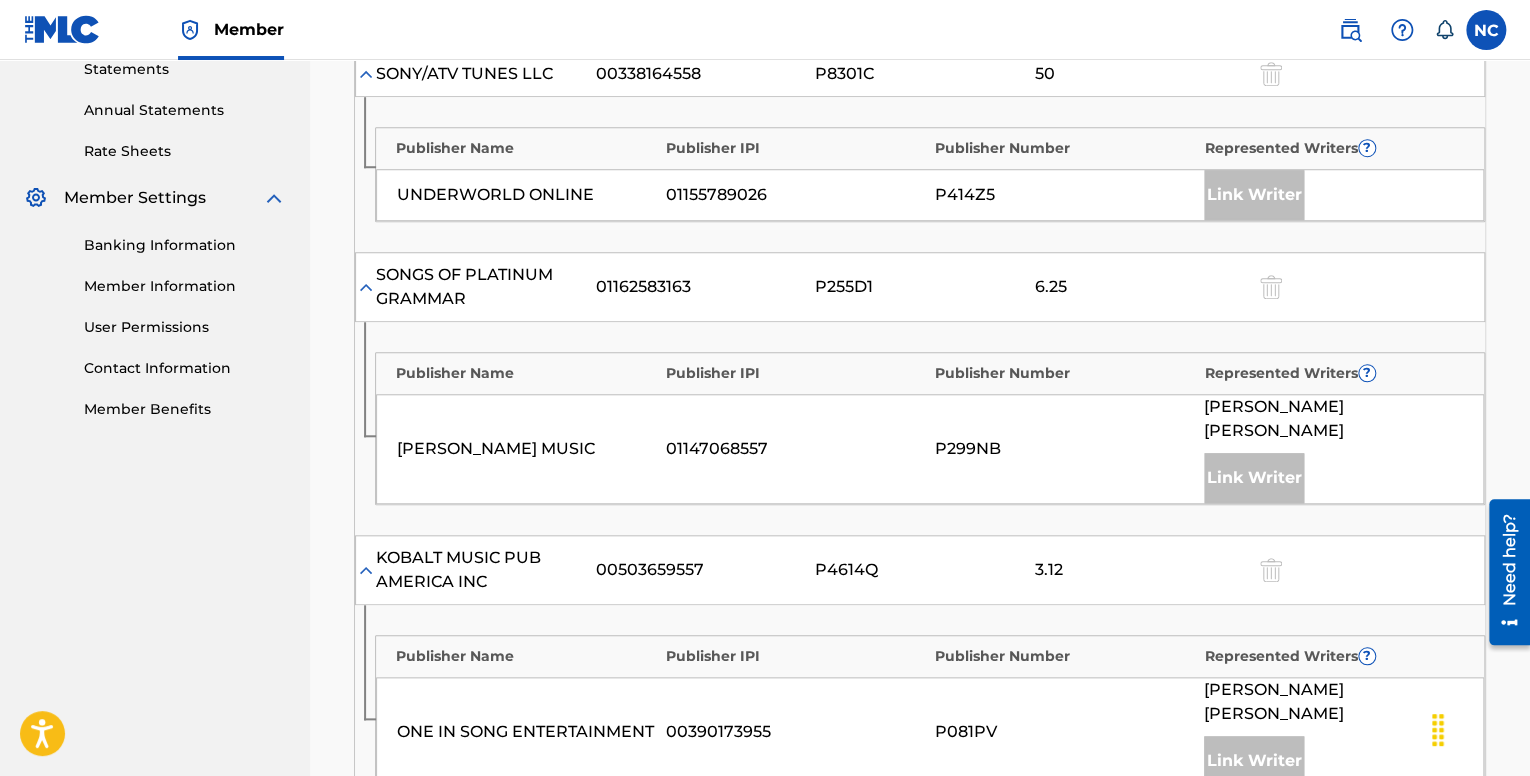 click on "Link Writer" at bounding box center (1254, 195) 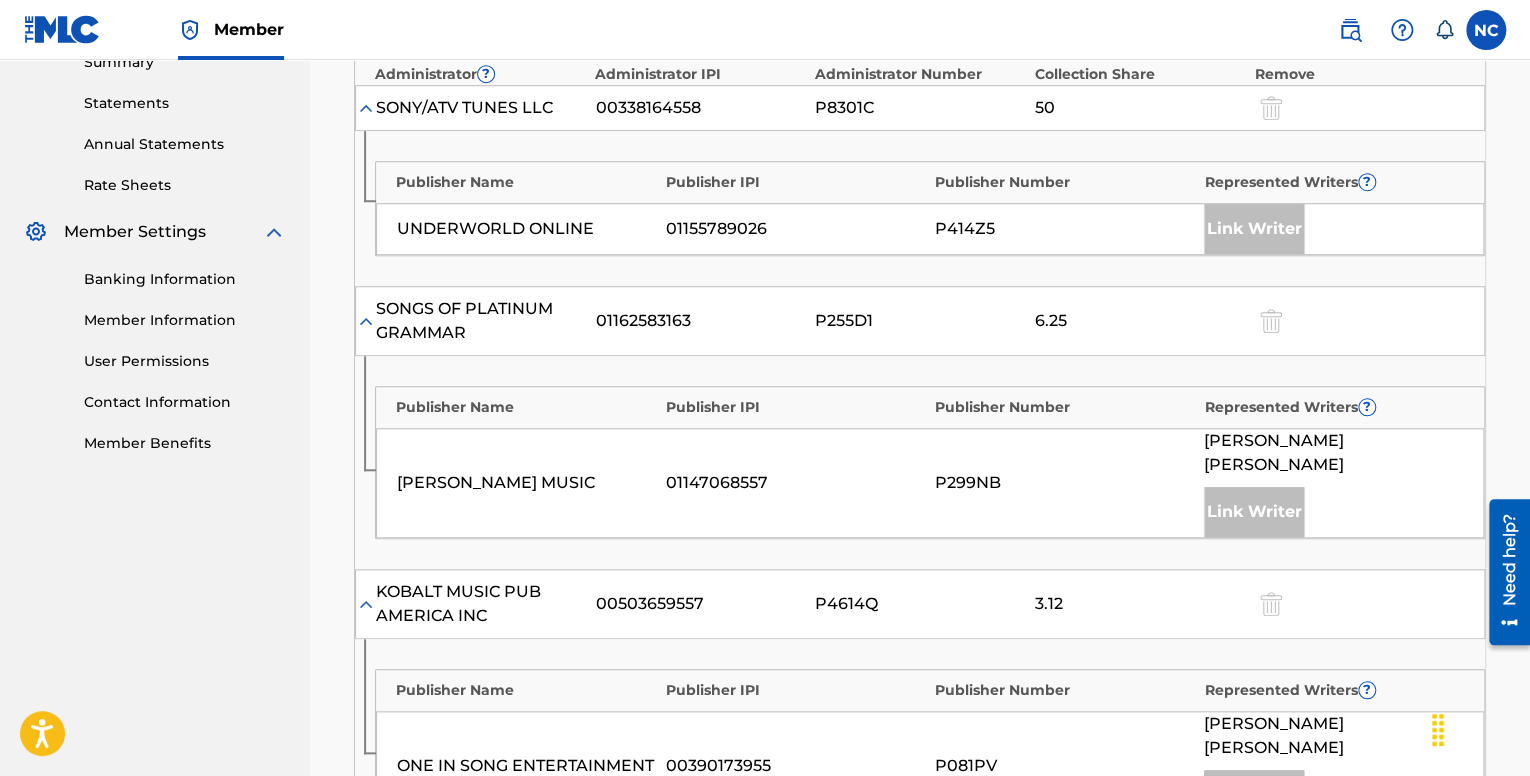 scroll, scrollTop: 500, scrollLeft: 0, axis: vertical 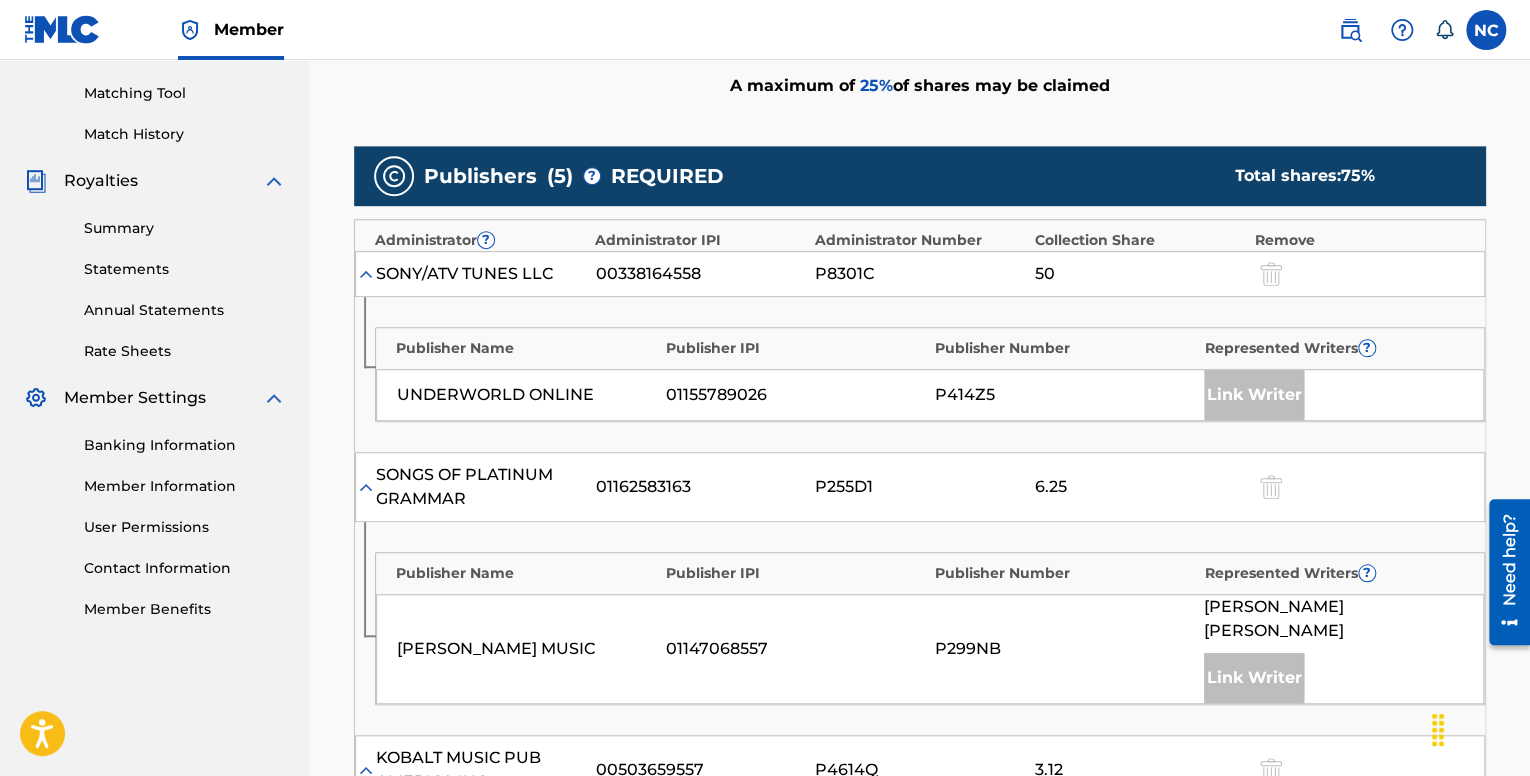 click on "Publishers ( 5 ) ? REQUIRED Total shares:  75 % Administrator ? Administrator IPI Administrator Number Collection Share Remove SONY/ATV TUNES LLC 00338164558 P8301C 50 Publisher Name Publisher IPI Publisher Number Represented Writers ? UNDERWORLD ONLINE 01155789026 P414Z5 Link Writer SONGS OF PLATINUM GRAMMAR 01162583163 P255D1 6.25 Publisher Name Publisher IPI Publisher Number Represented Writers ? [PERSON_NAME] MUSIC 01147068557 P299NB [PERSON_NAME] Link Writer KOBALT MUSIC PUB AMERICA INC 00503659557 P4614Q 3.12 Publisher Name Publisher IPI Publisher Number Represented Writers ? ONE IN SONG ENTERTAINMENT 00390173955 P081PV CADE [PERSON_NAME] Link Writer KOBALT MUSIC PUB AMERICA INC 00503659557 P4614Q 9.38 Publisher Name Publisher IPI Publisher Number Represented Writers ? PRODBYCADE MUSIC 01198079117 P278Z2 [PERSON_NAME] Link Writer Publisher Name Publisher IPI Publisher Number Collection Share Add Administrator Represented Writers ? Remove SONGS OF PLATINUM GRAMMAR 01162583163 P255D1" at bounding box center [920, 902] 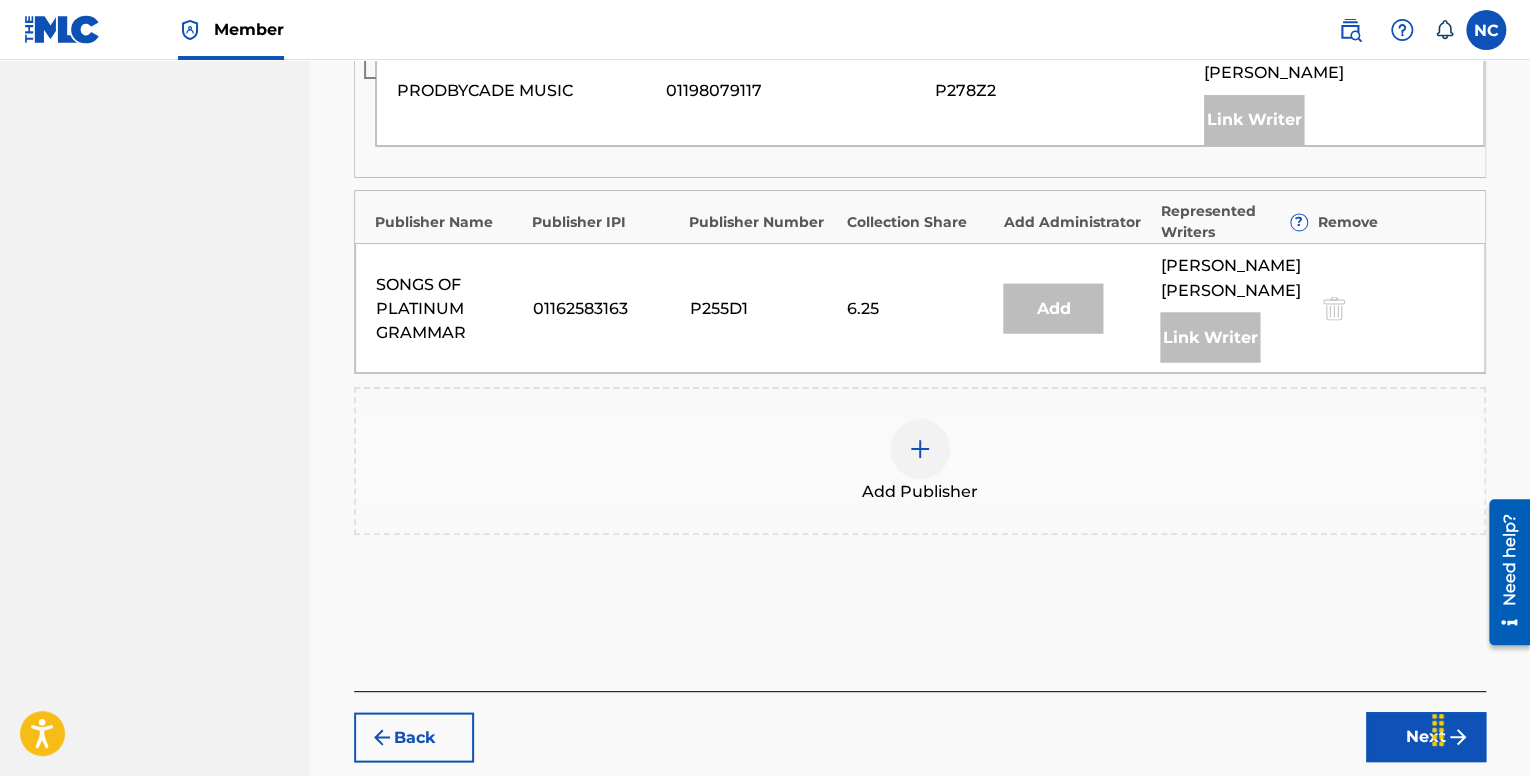 scroll, scrollTop: 1646, scrollLeft: 0, axis: vertical 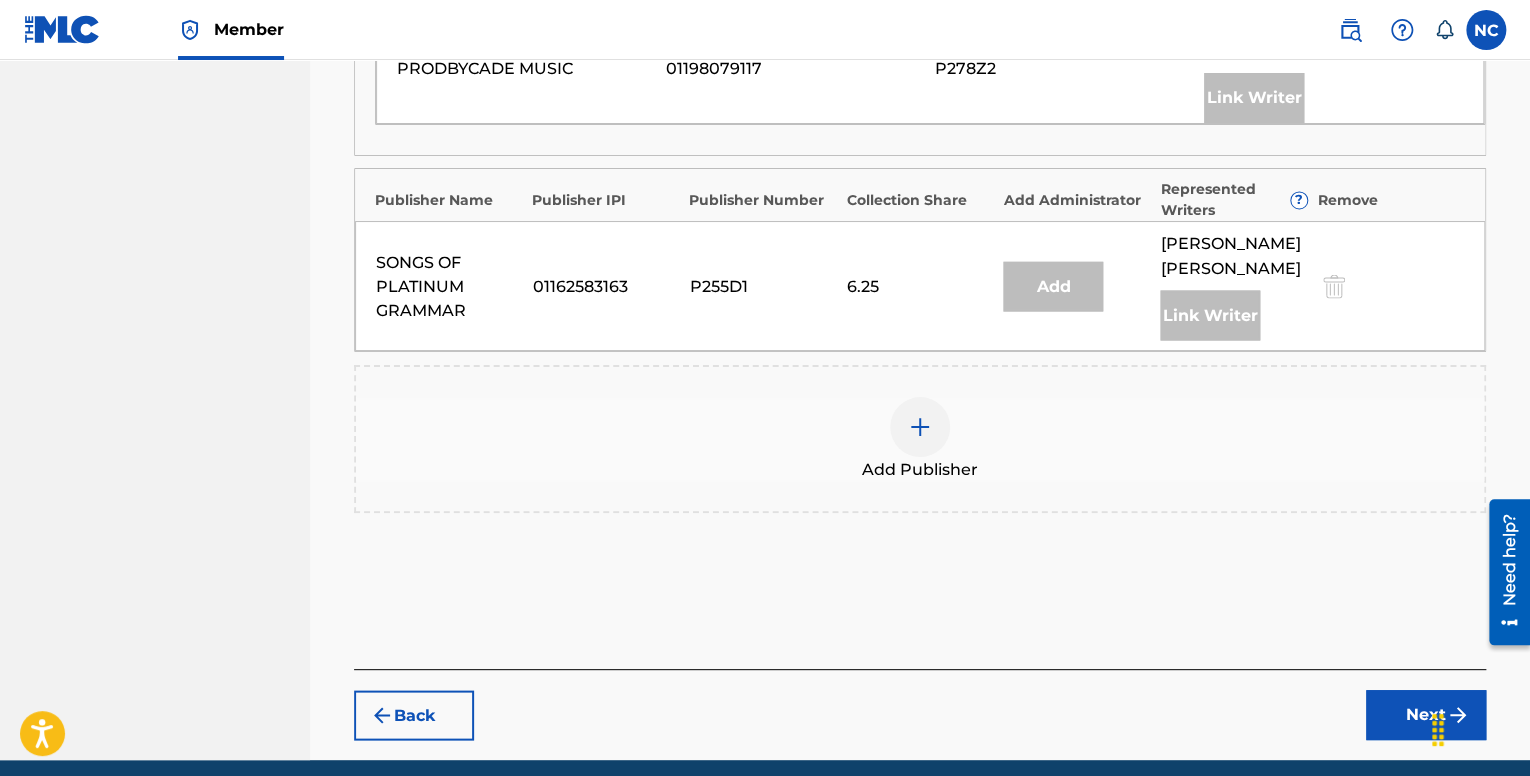 click at bounding box center (920, 427) 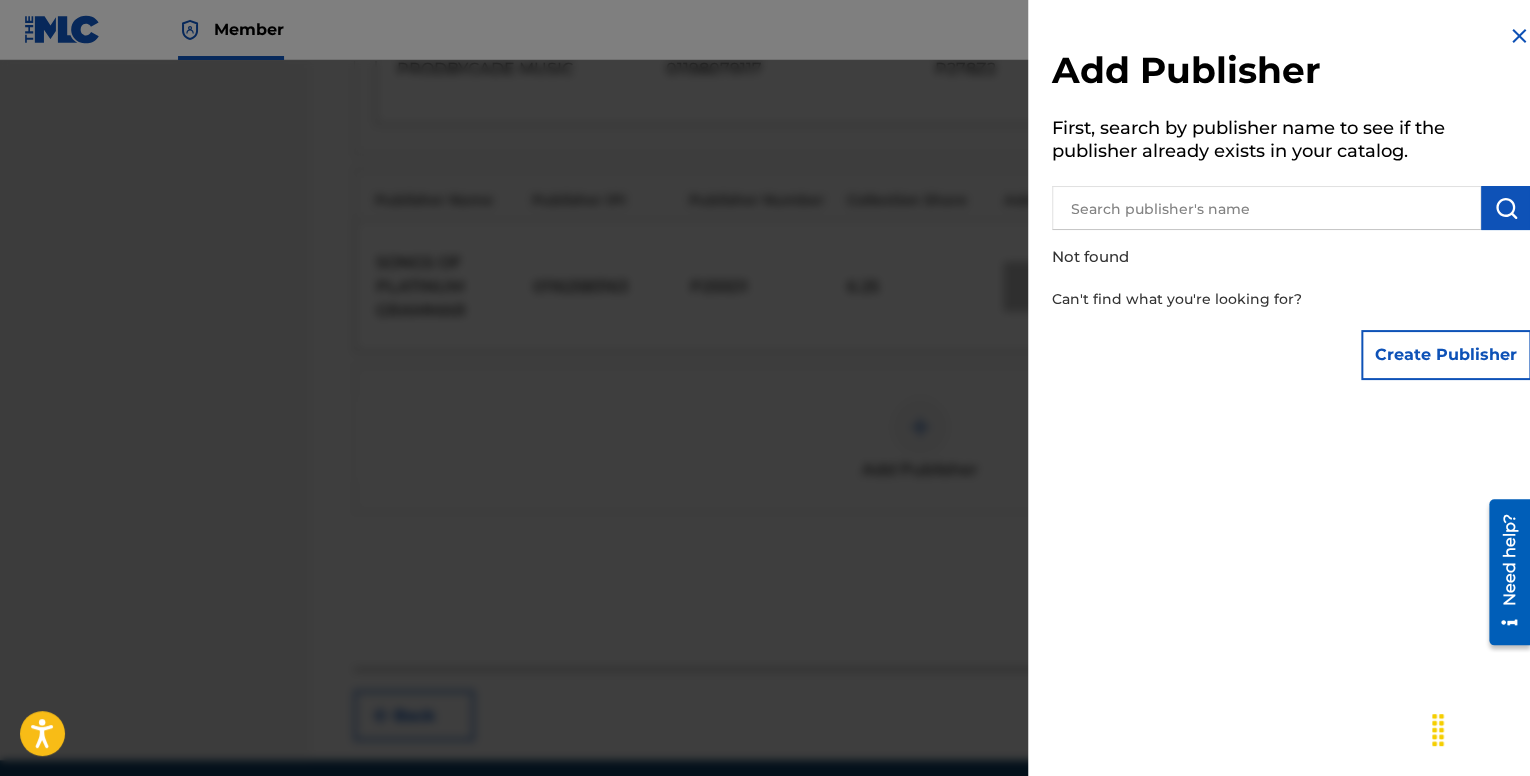 click at bounding box center (1266, 208) 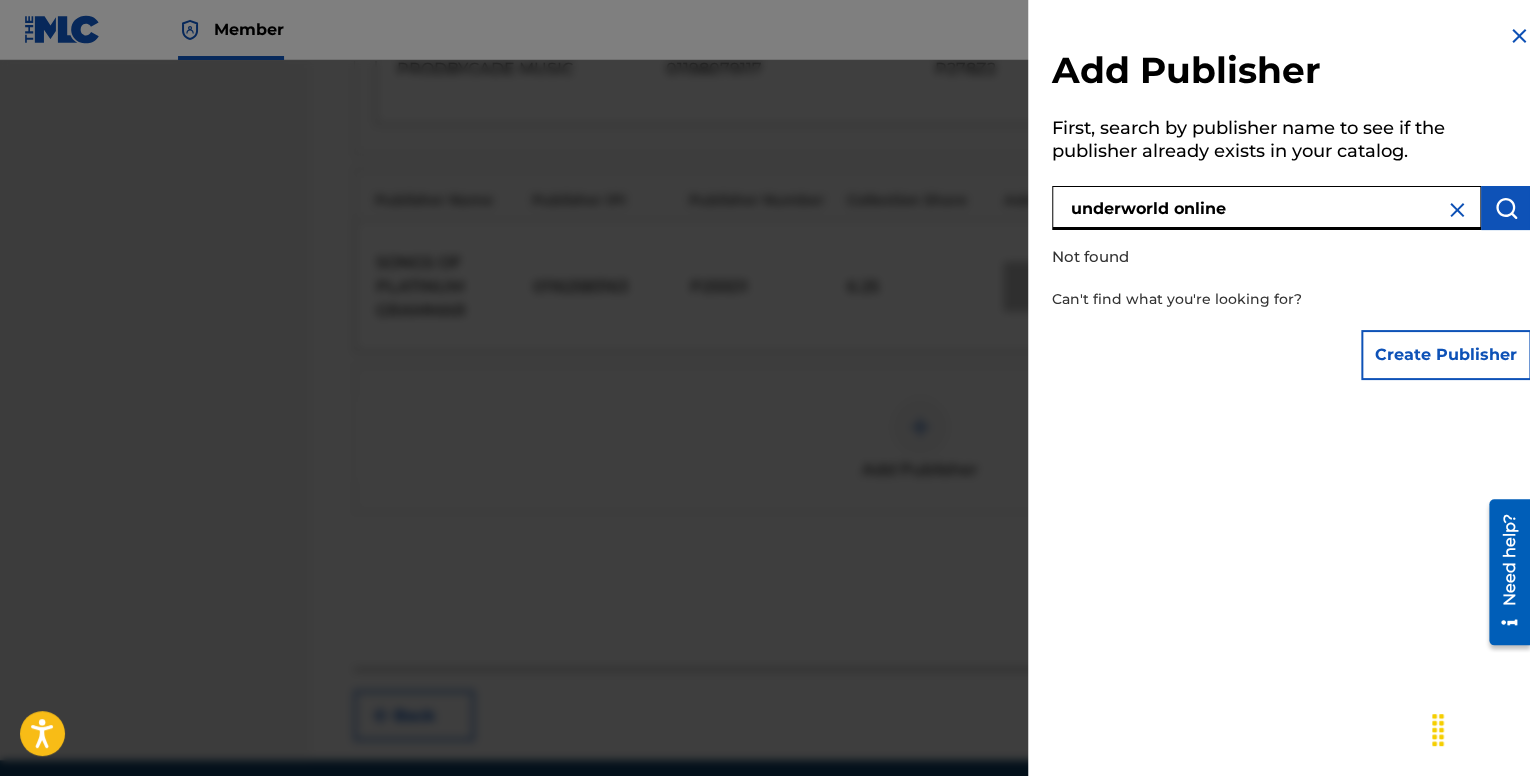 type on "underworld online" 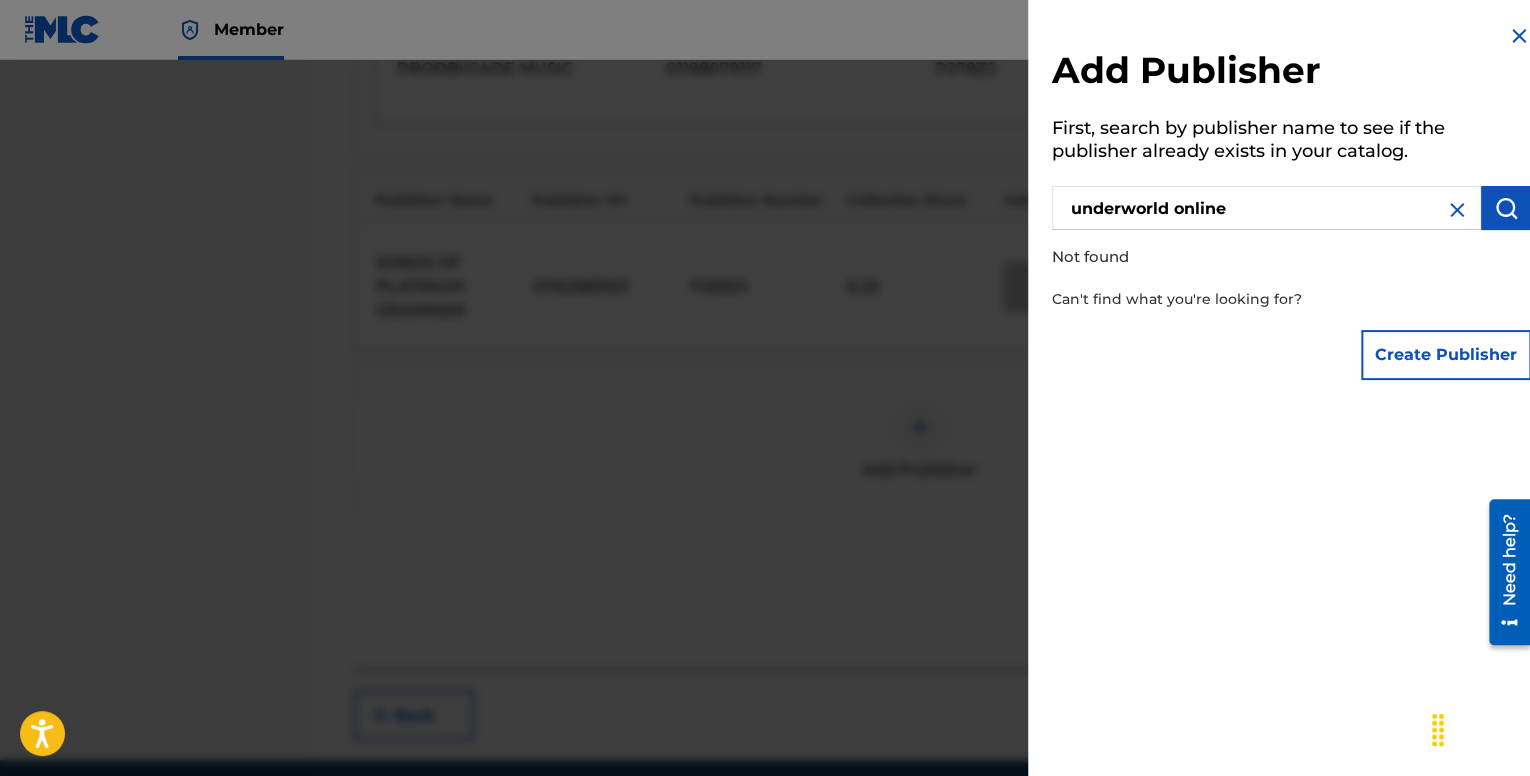 click at bounding box center (1506, 208) 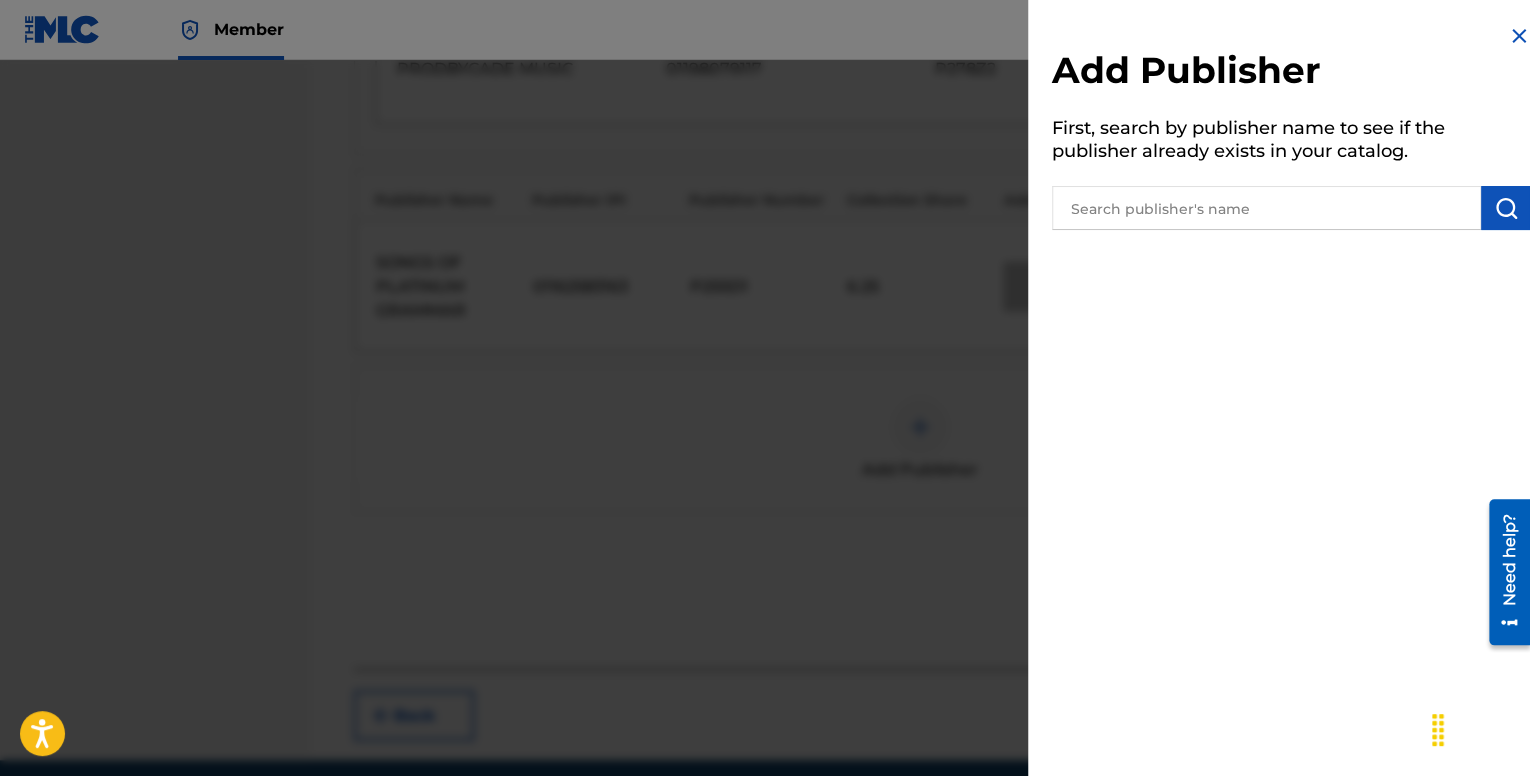 click at bounding box center [1506, 208] 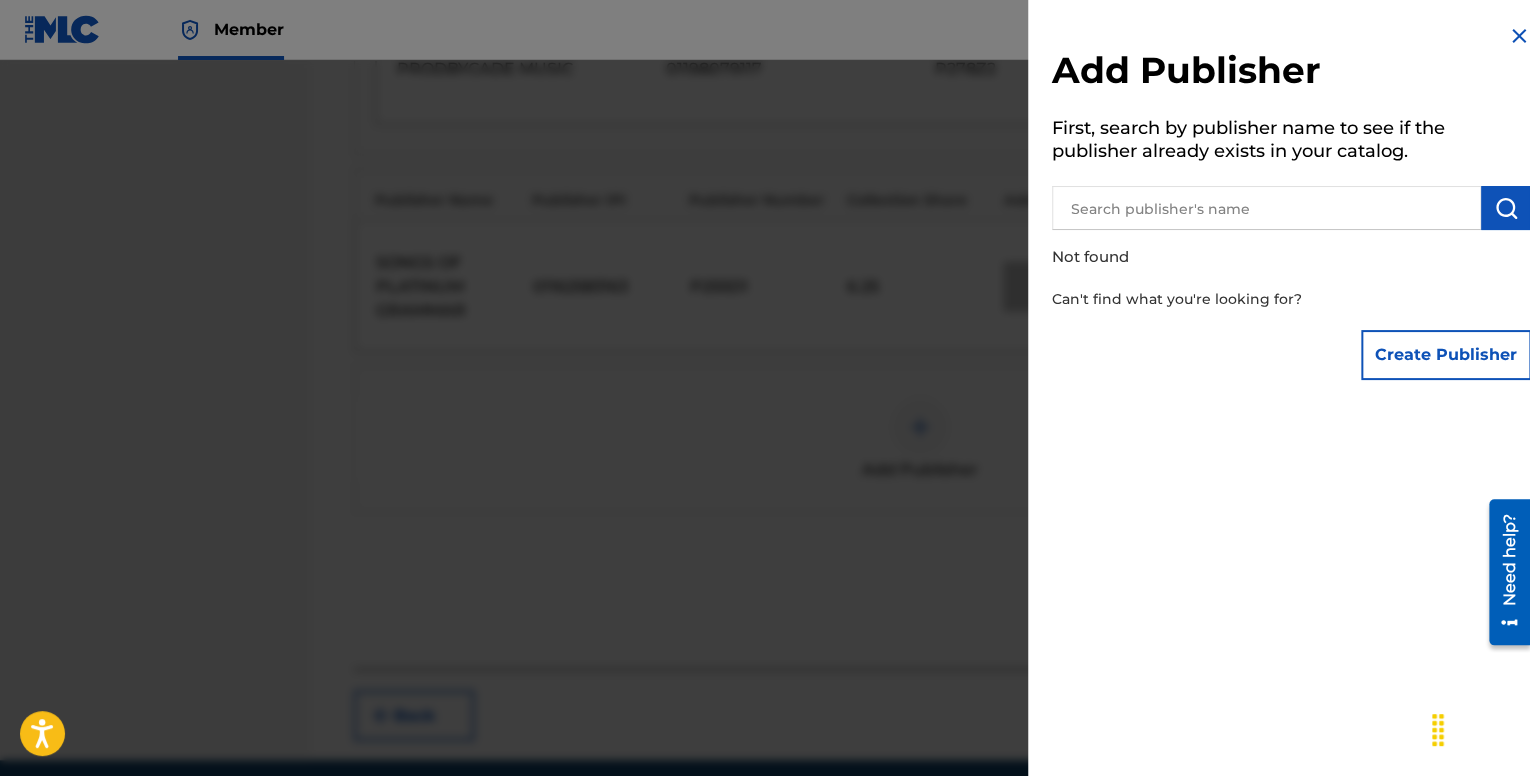 click on "Create Publisher" at bounding box center [1446, 355] 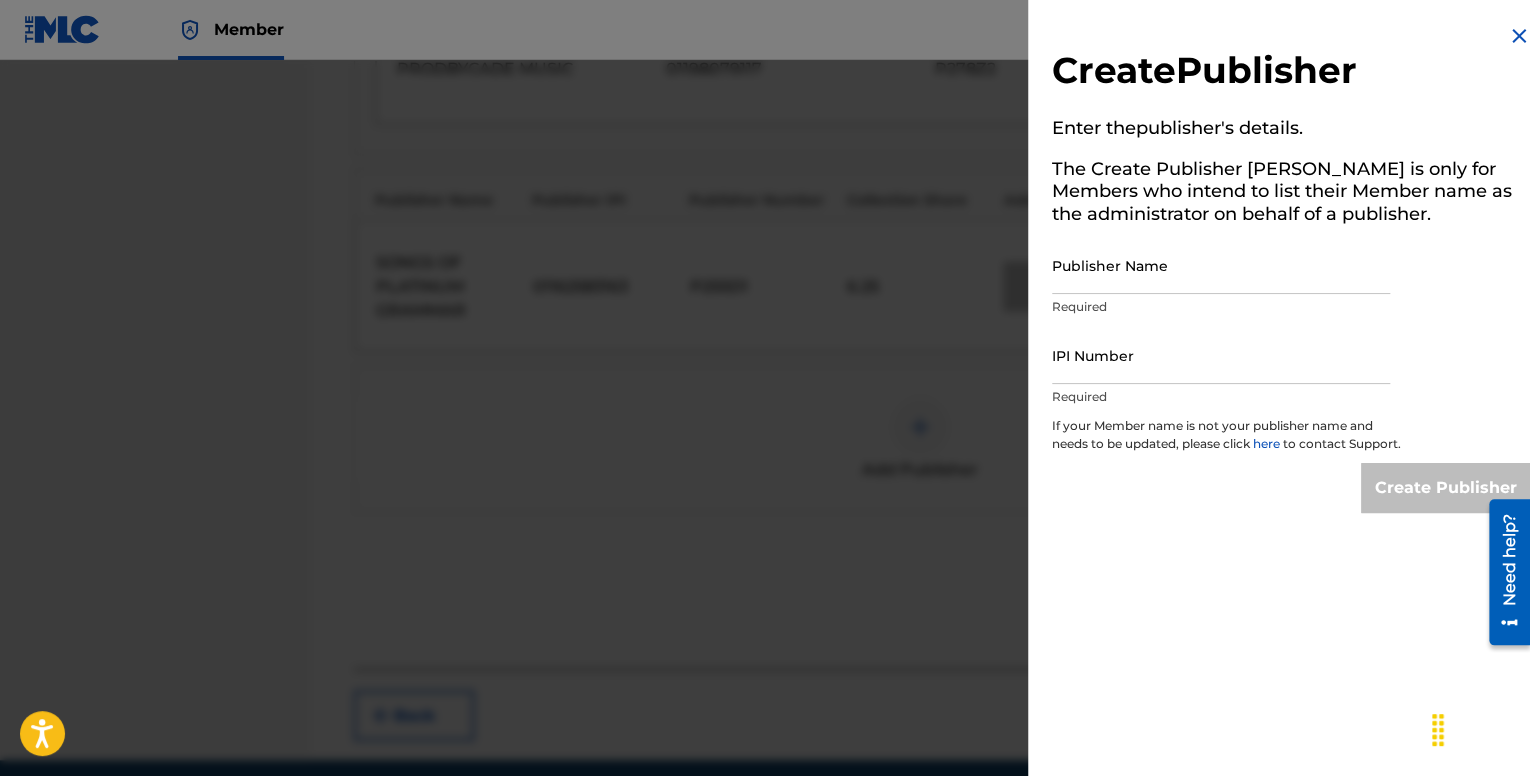 click on "Publisher Name" at bounding box center (1221, 265) 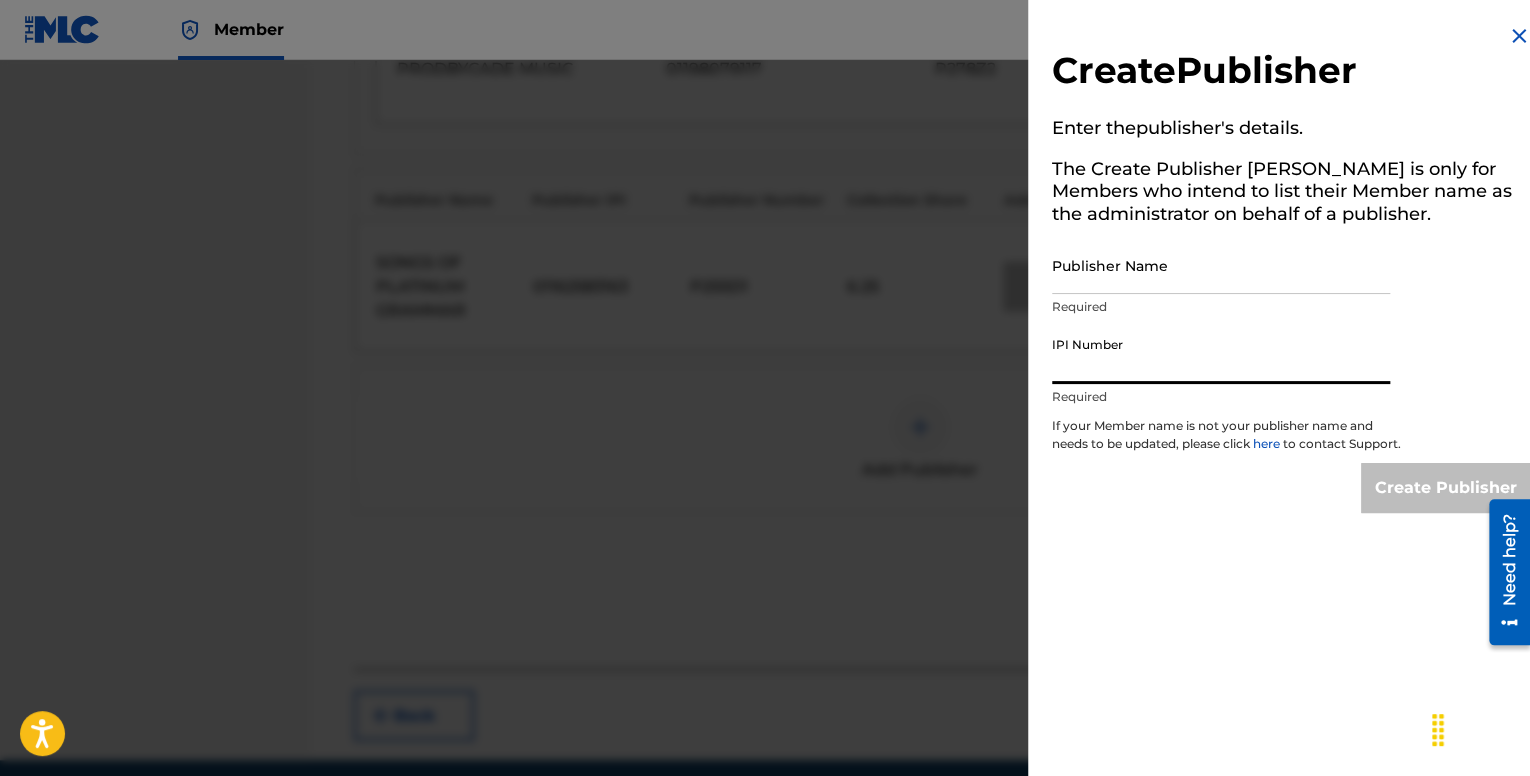 click on "IPI Number" at bounding box center [1221, 355] 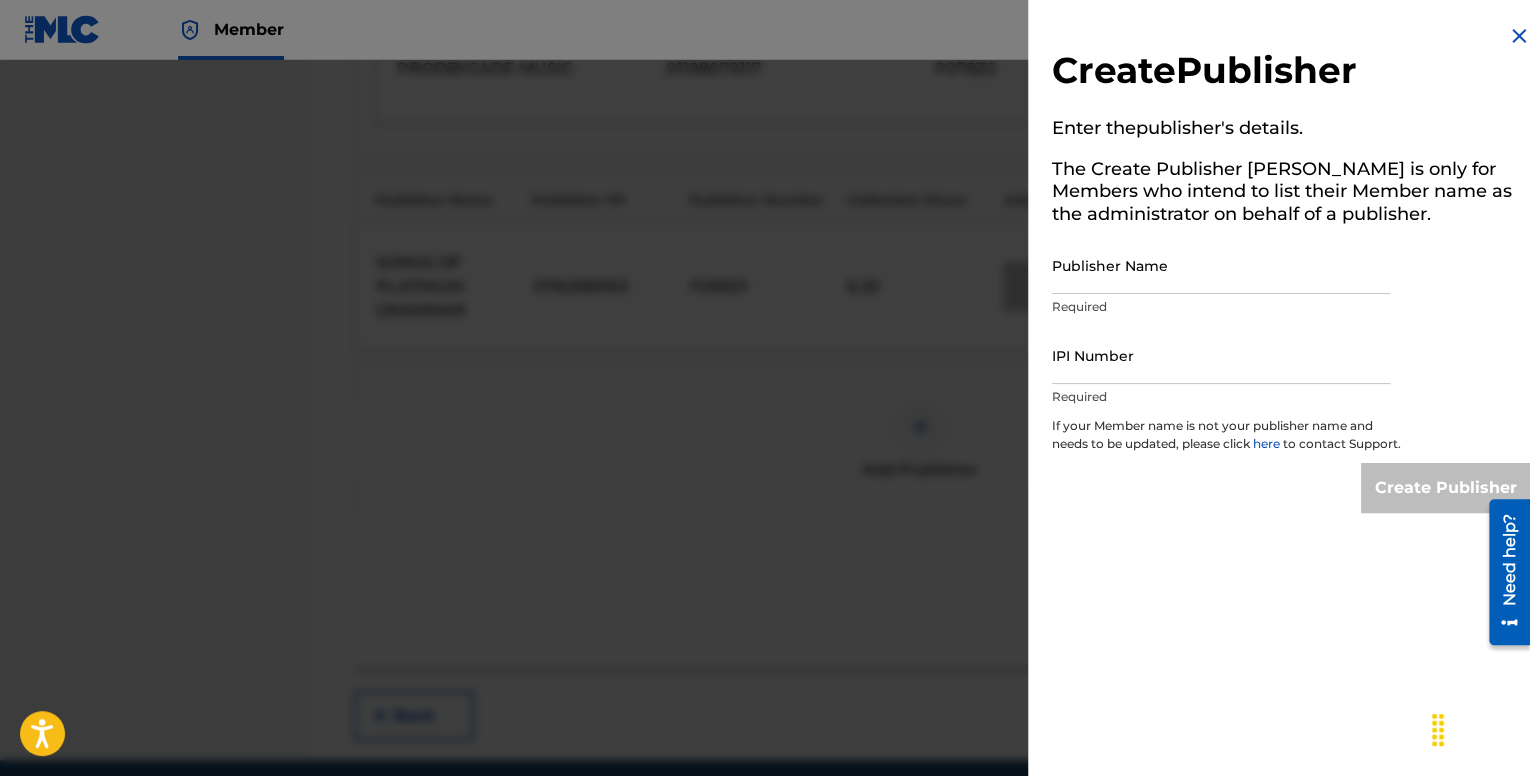 drag, startPoint x: 1490, startPoint y: 39, endPoint x: 1143, endPoint y: 151, distance: 364.6272 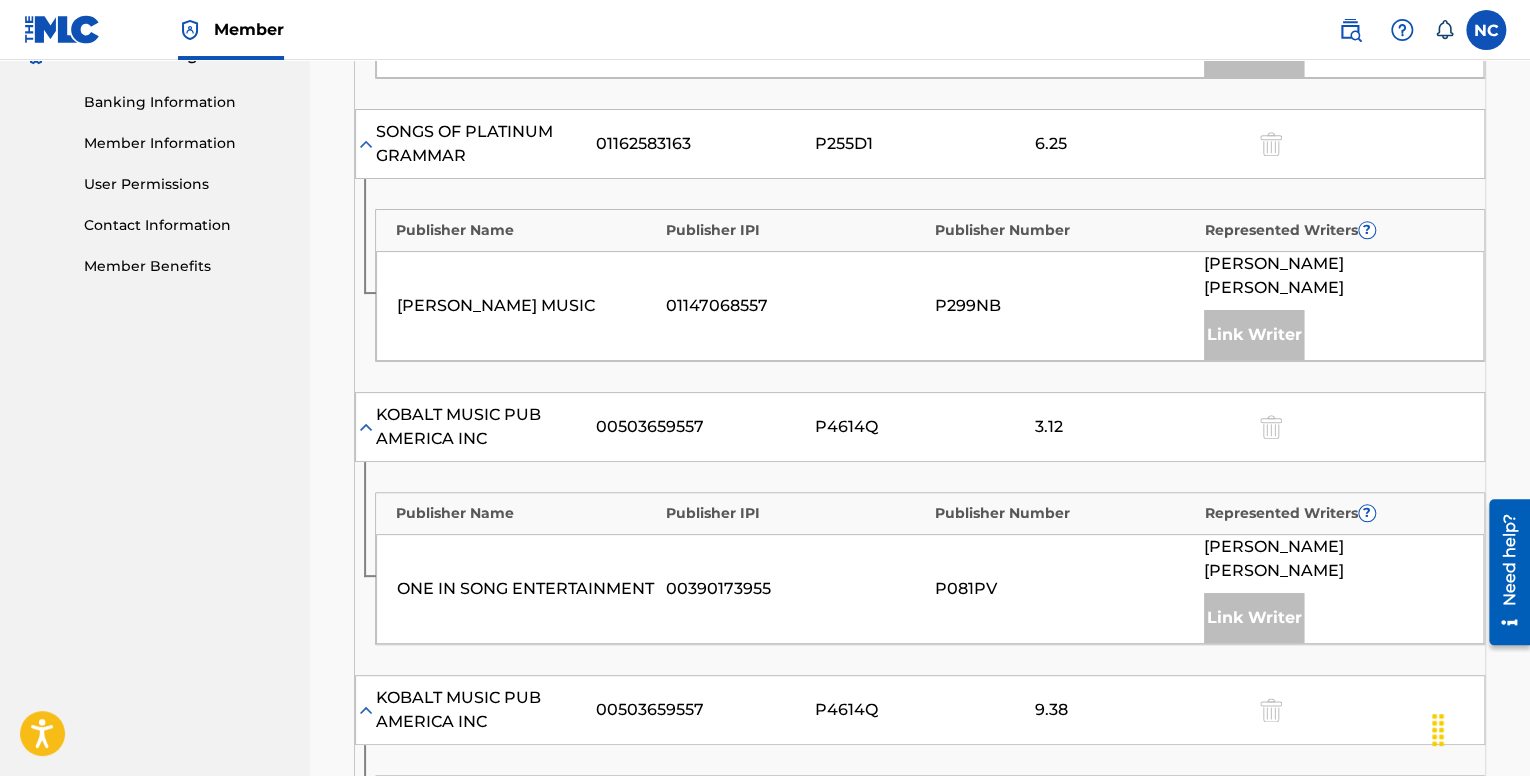scroll, scrollTop: 900, scrollLeft: 0, axis: vertical 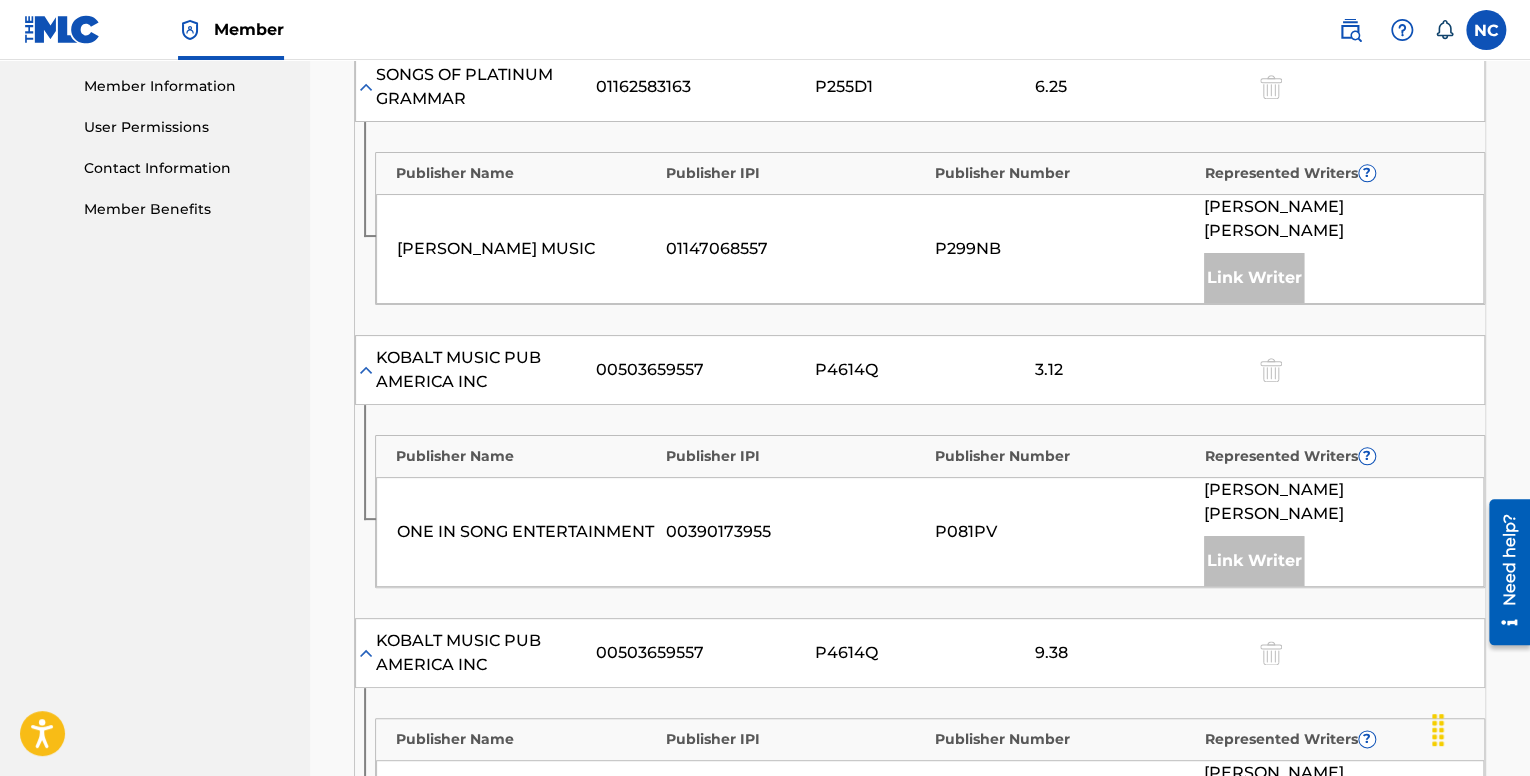 click on "Member Benefits" at bounding box center [185, 209] 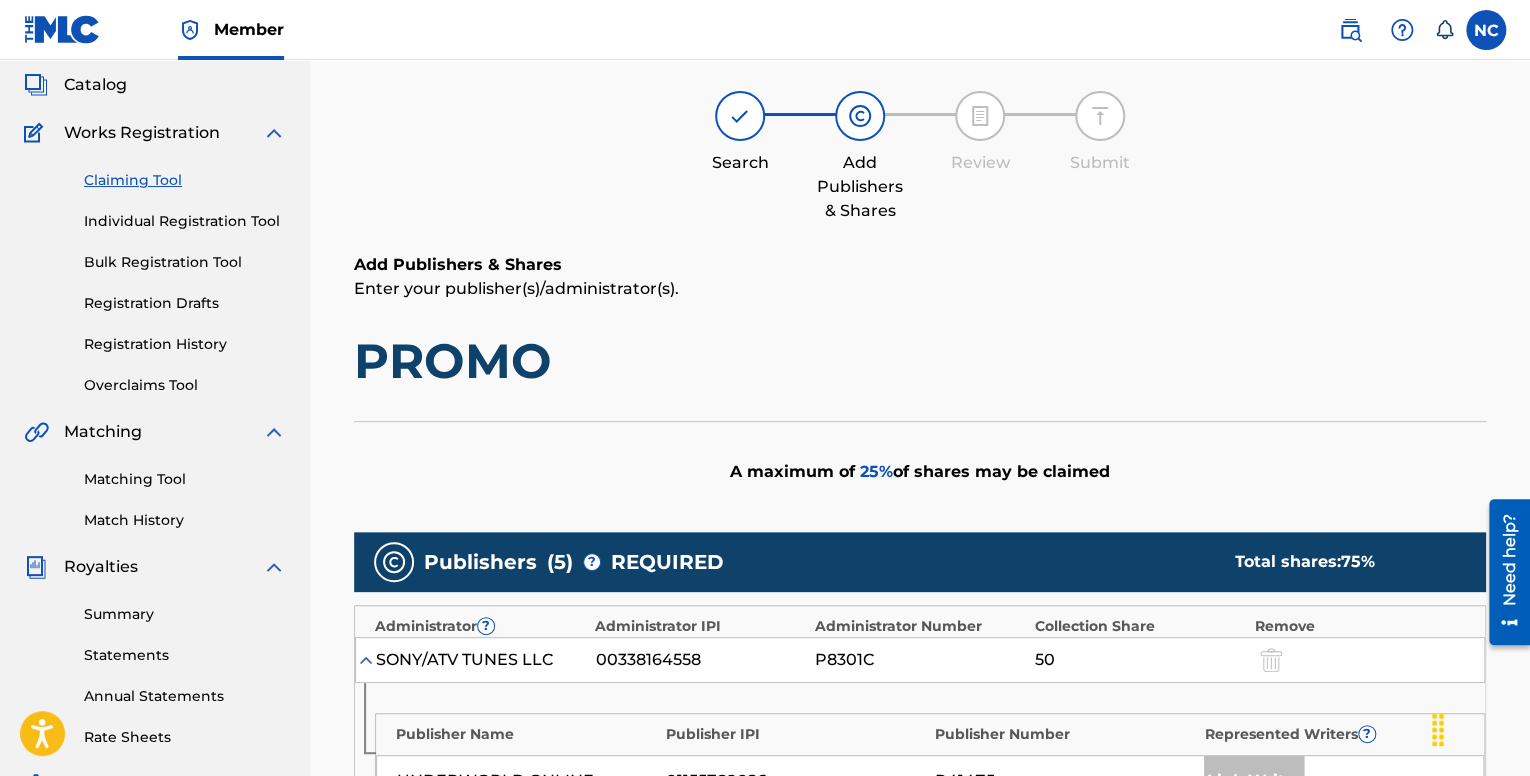 scroll, scrollTop: 0, scrollLeft: 0, axis: both 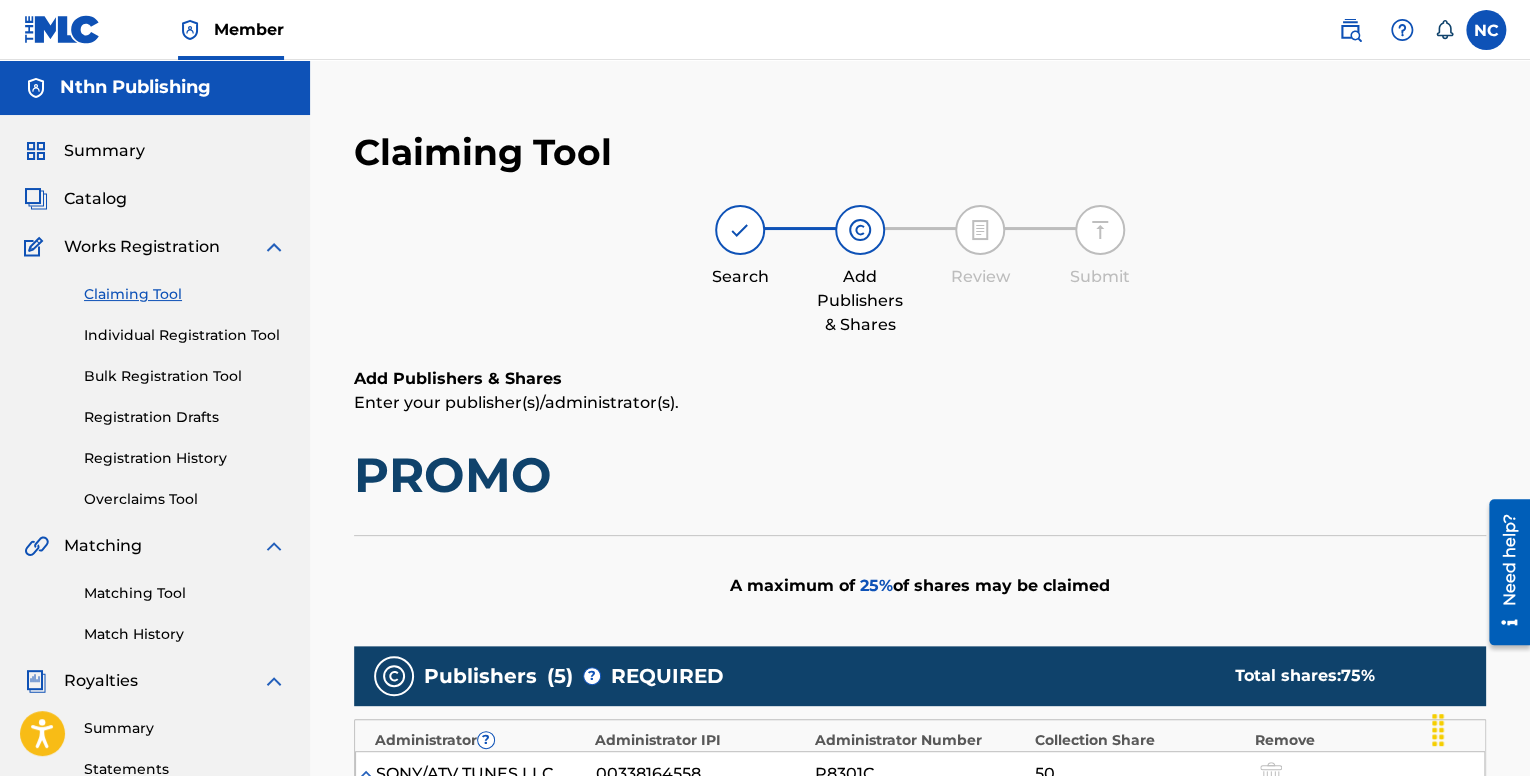 click on "PROMO" at bounding box center (920, 475) 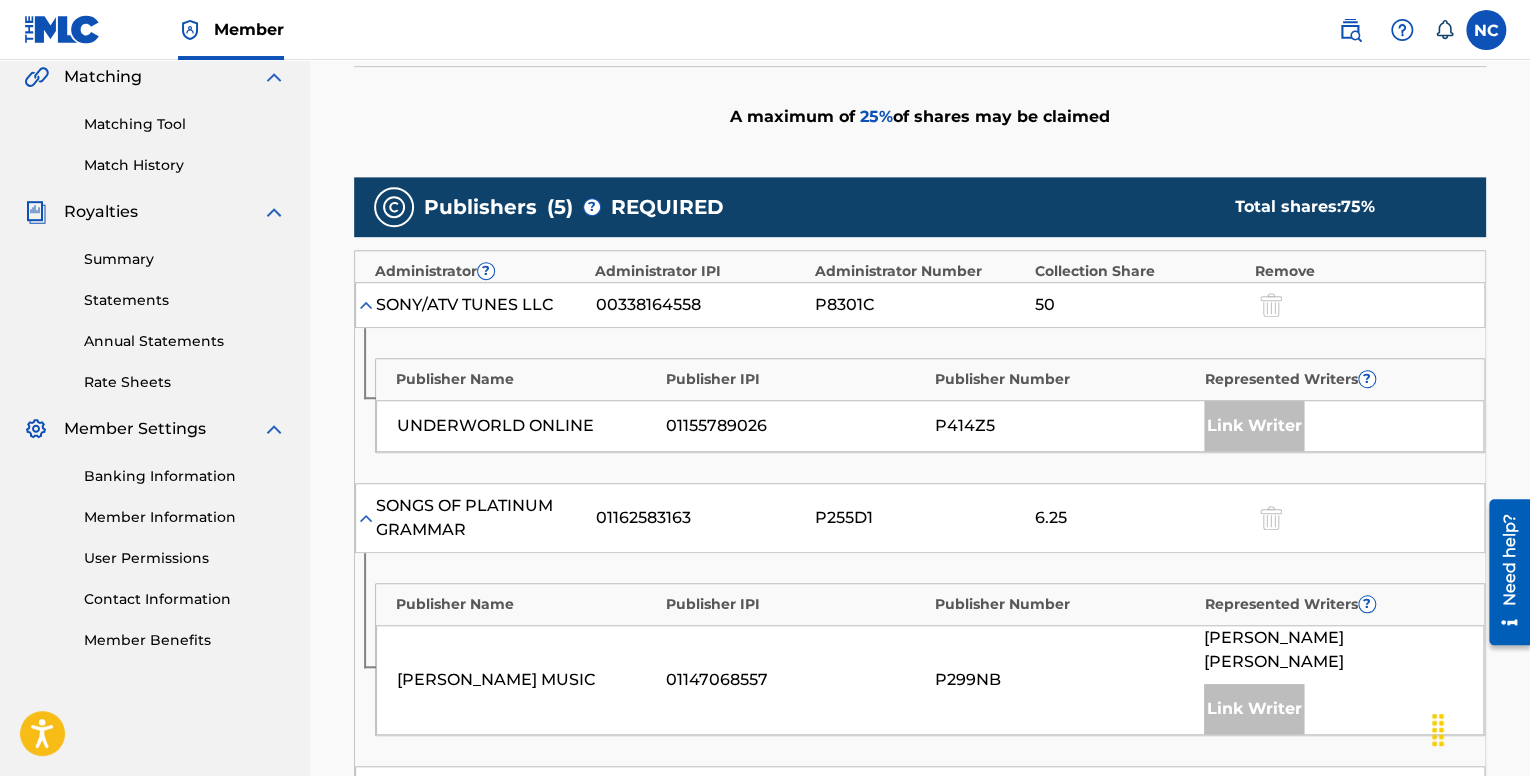 scroll, scrollTop: 400, scrollLeft: 0, axis: vertical 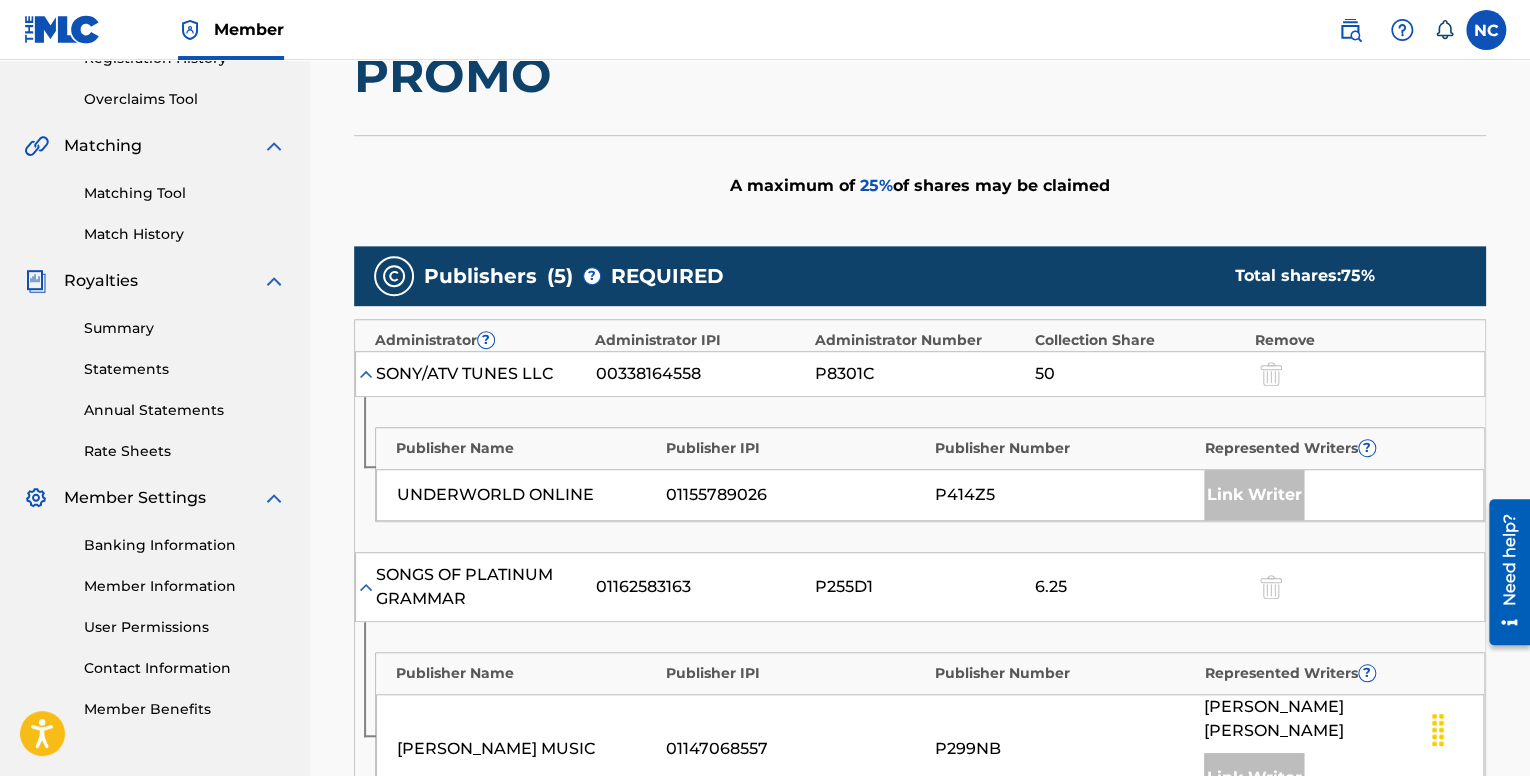 click at bounding box center (366, 374) 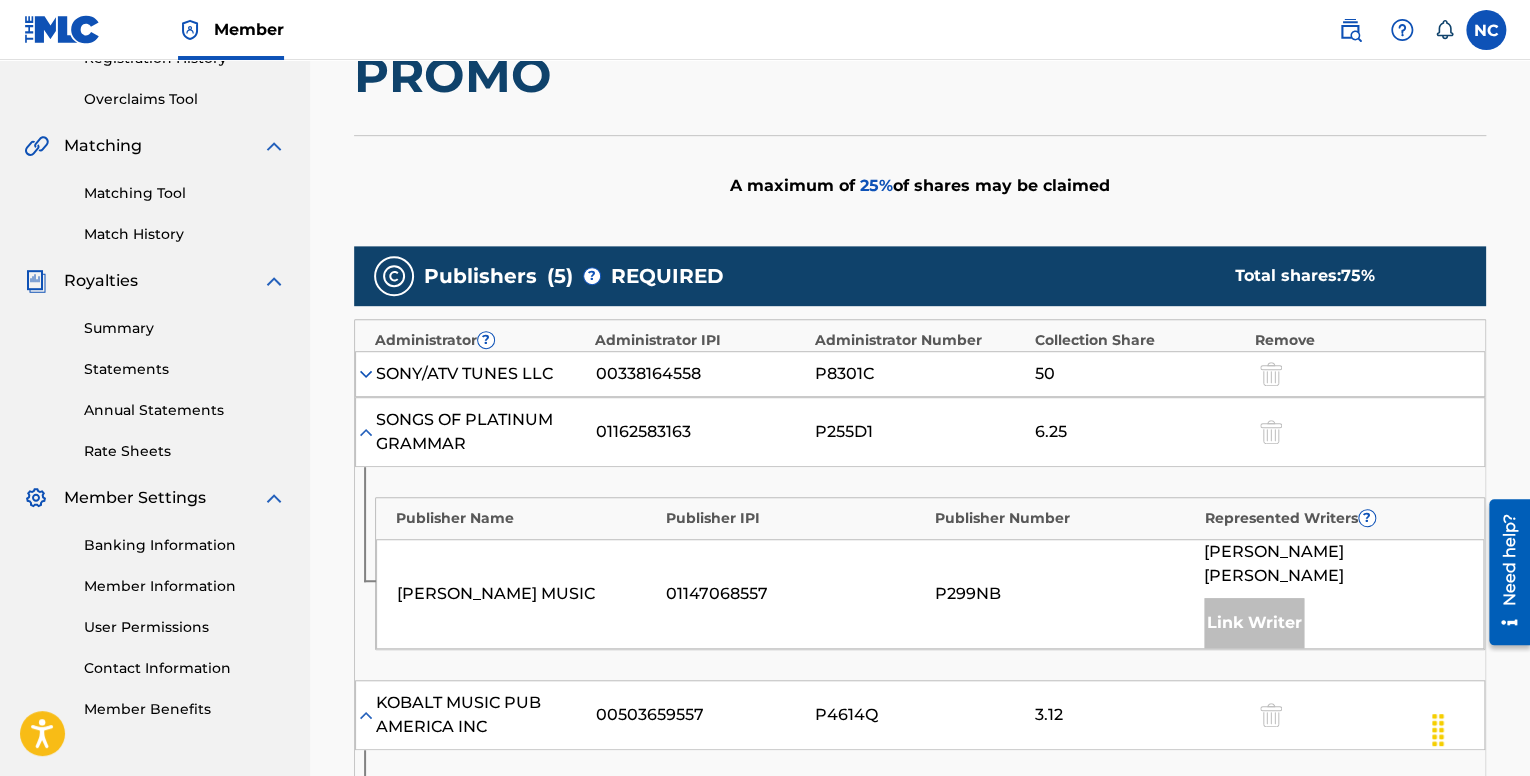 click at bounding box center (366, 432) 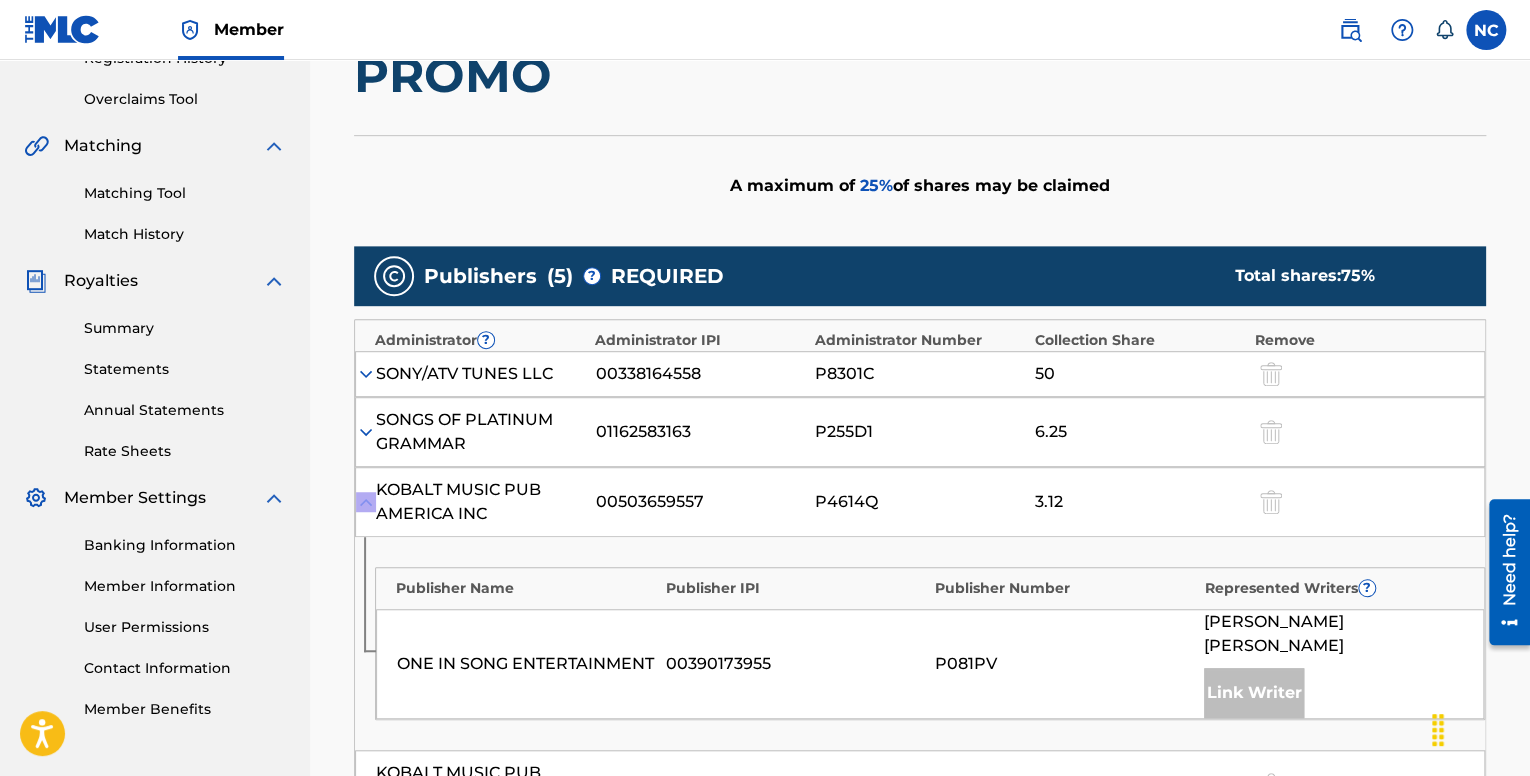 click on "KOBALT MUSIC PUB AMERICA INC 00503659557 P4614Q 3.12" at bounding box center [920, 502] 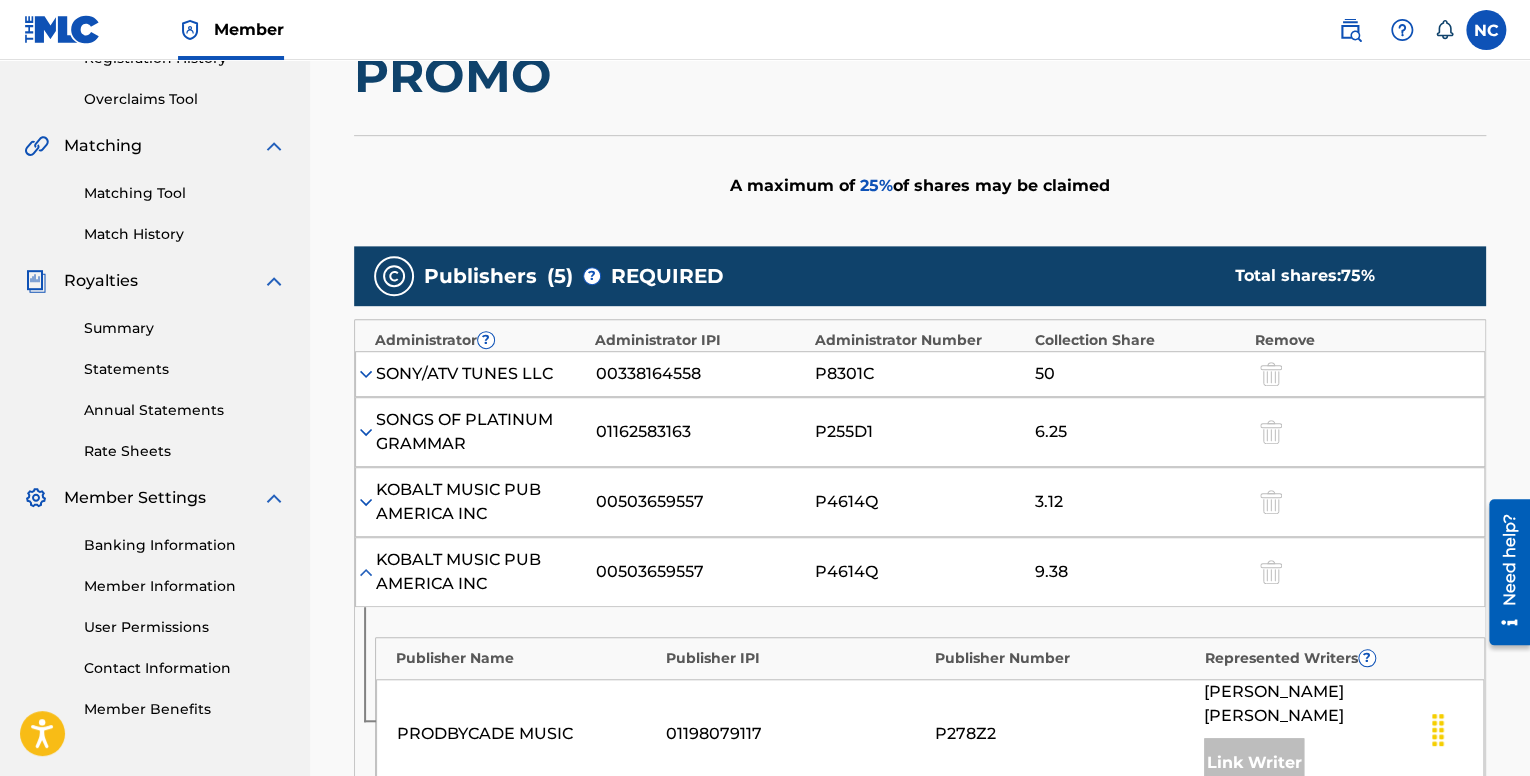 click on "Claiming Tool Search Add Publishers & Shares Review Submit Add Publishers & Shares Enter your publisher(s)/administrator(s). PROMO A maximum of   25 %  of shares may be claimed Publishers ( 5 ) ? REQUIRED Total shares:  75 % Administrator ? Administrator IPI Administrator Number Collection Share Remove SONY/ATV TUNES LLC 00338164558 P8301C 50 SONGS OF PLATINUM GRAMMAR 01162583163 P255D1 6.25 KOBALT MUSIC PUB AMERICA INC 00503659557 P4614Q 3.12 KOBALT MUSIC PUB AMERICA INC 00503659557 P4614Q 9.38 Publisher Name Publisher IPI Publisher Number Represented Writers ? PRODBYCADE MUSIC 01198079117 P278Z2 [PERSON_NAME] Link Writer Publisher Name Publisher IPI Publisher Number Collection Share Add Administrator Represented Writers ? Remove SONGS OF PLATINUM GRAMMAR 01162583163 P255D1 6.25 Add [PERSON_NAME] Link Writer Add Publisher Back Next" at bounding box center (920, 567) 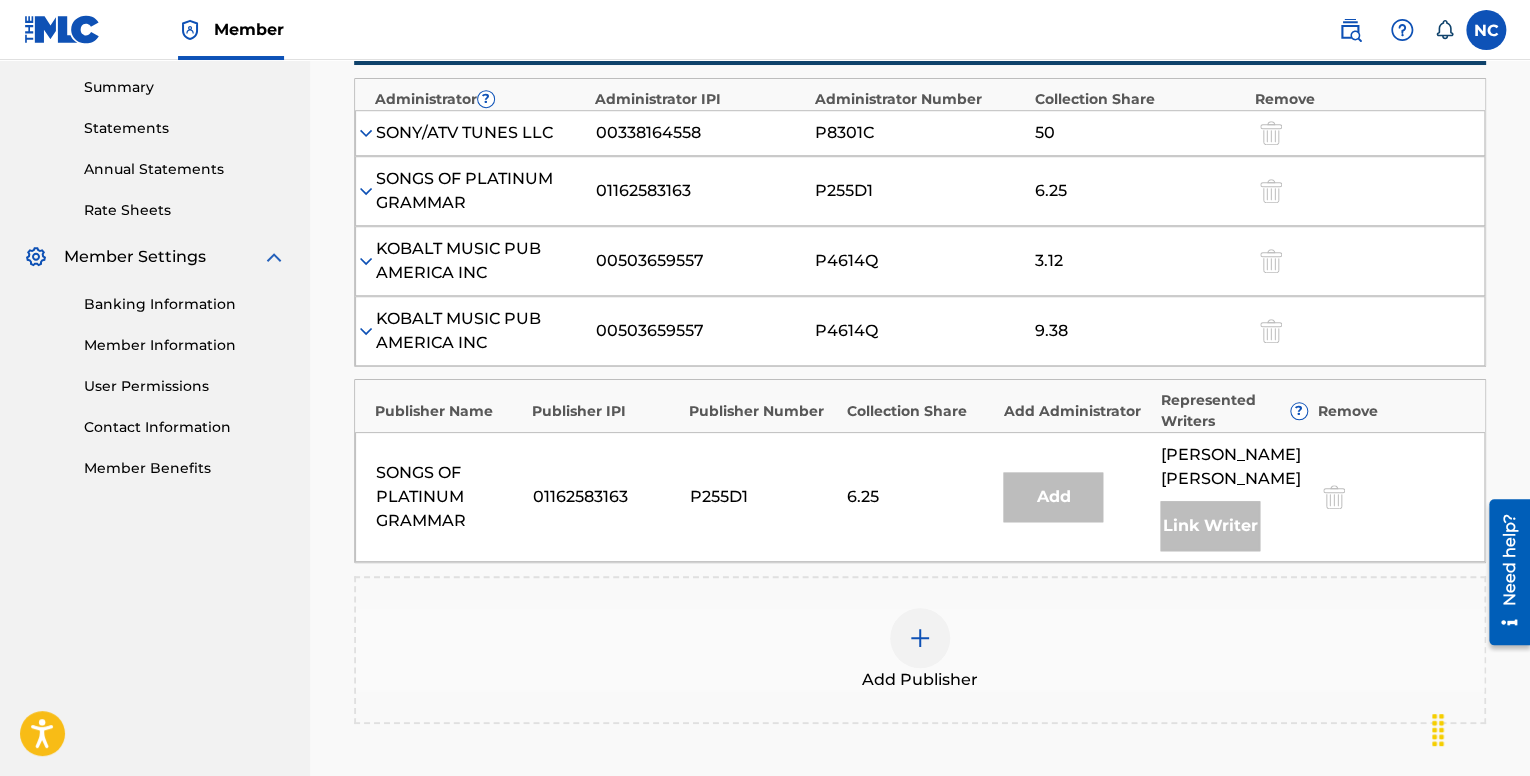 scroll, scrollTop: 700, scrollLeft: 0, axis: vertical 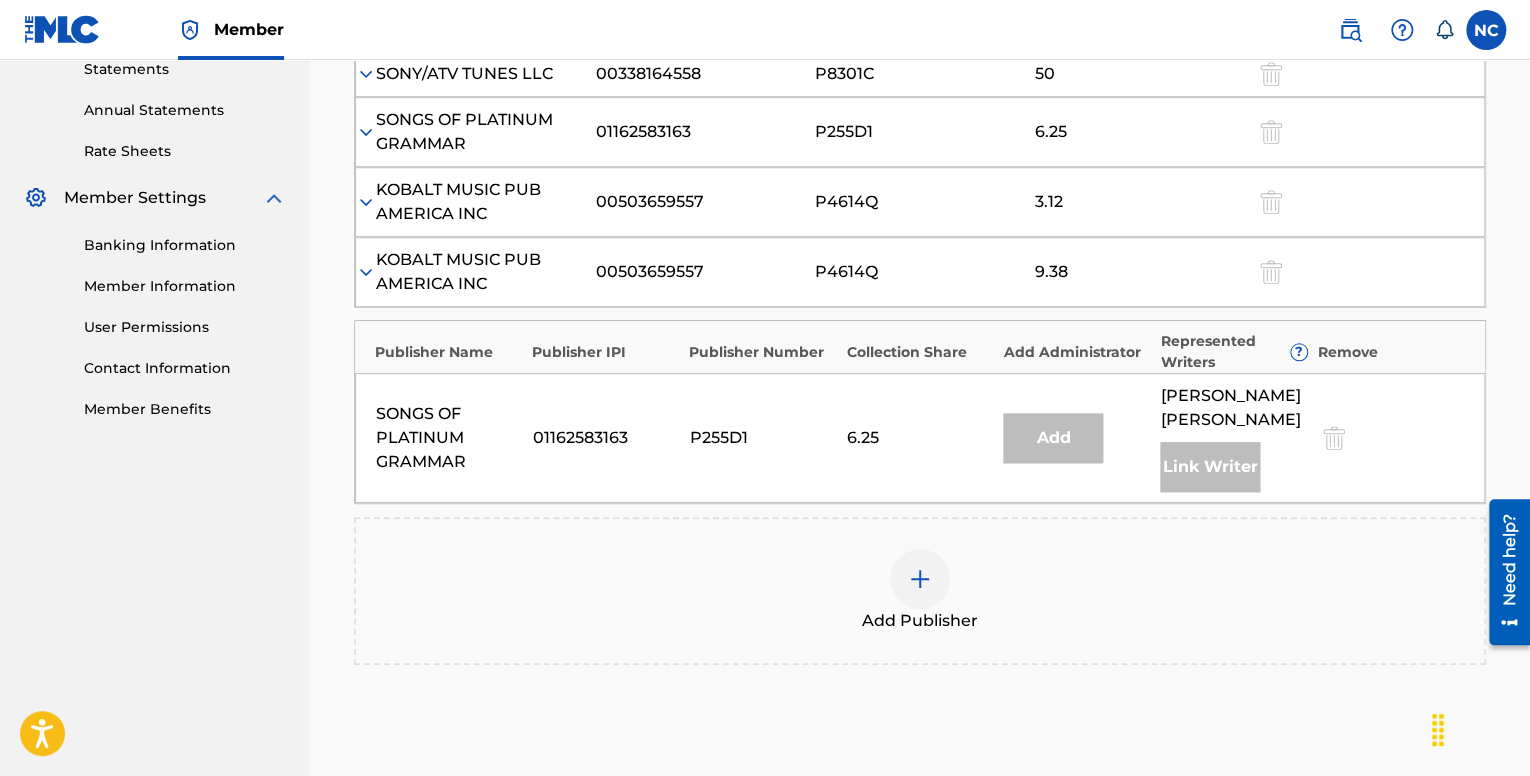 click on "SONGS OF PLATINUM GRAMMAR" at bounding box center (449, 438) 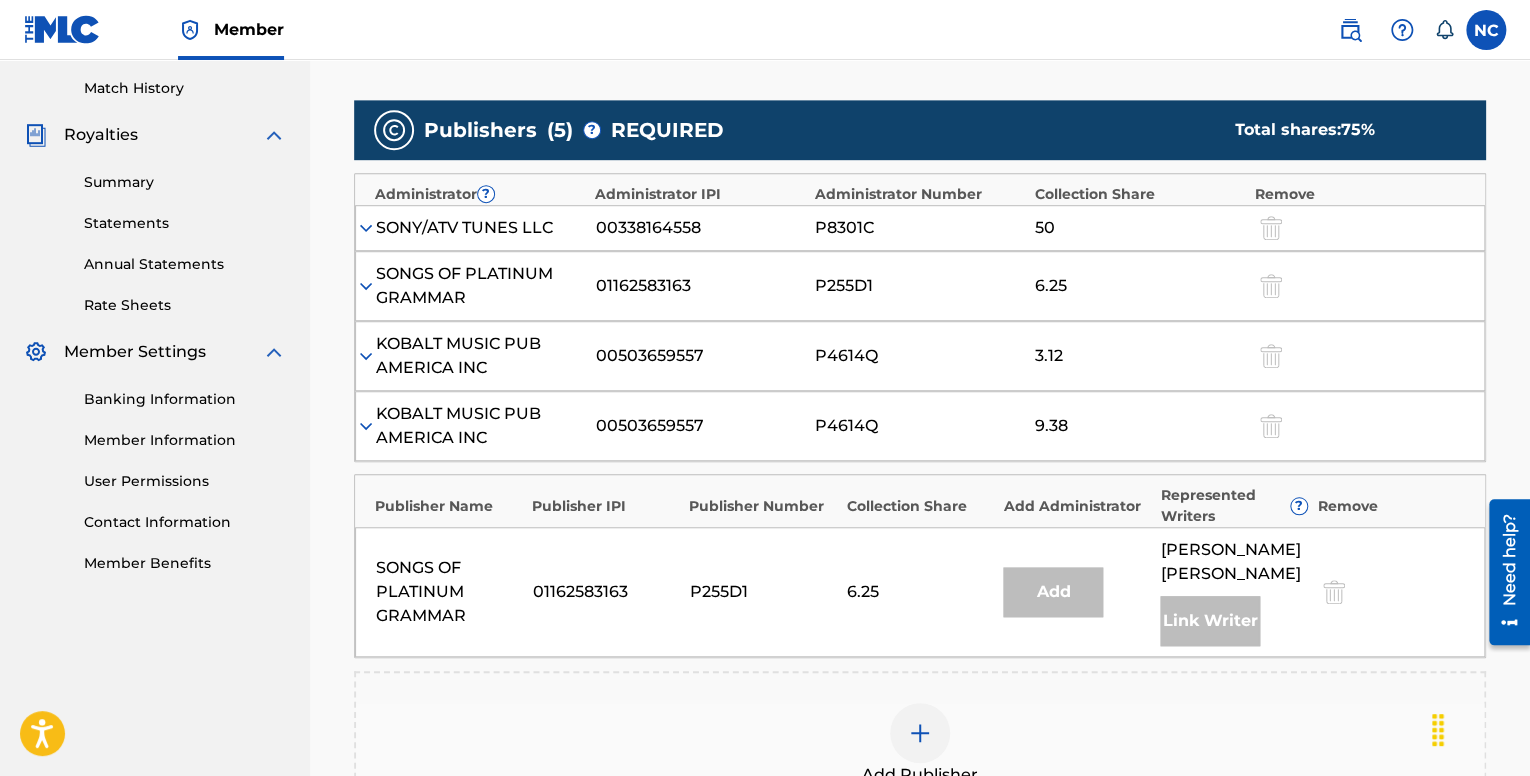 scroll, scrollTop: 500, scrollLeft: 0, axis: vertical 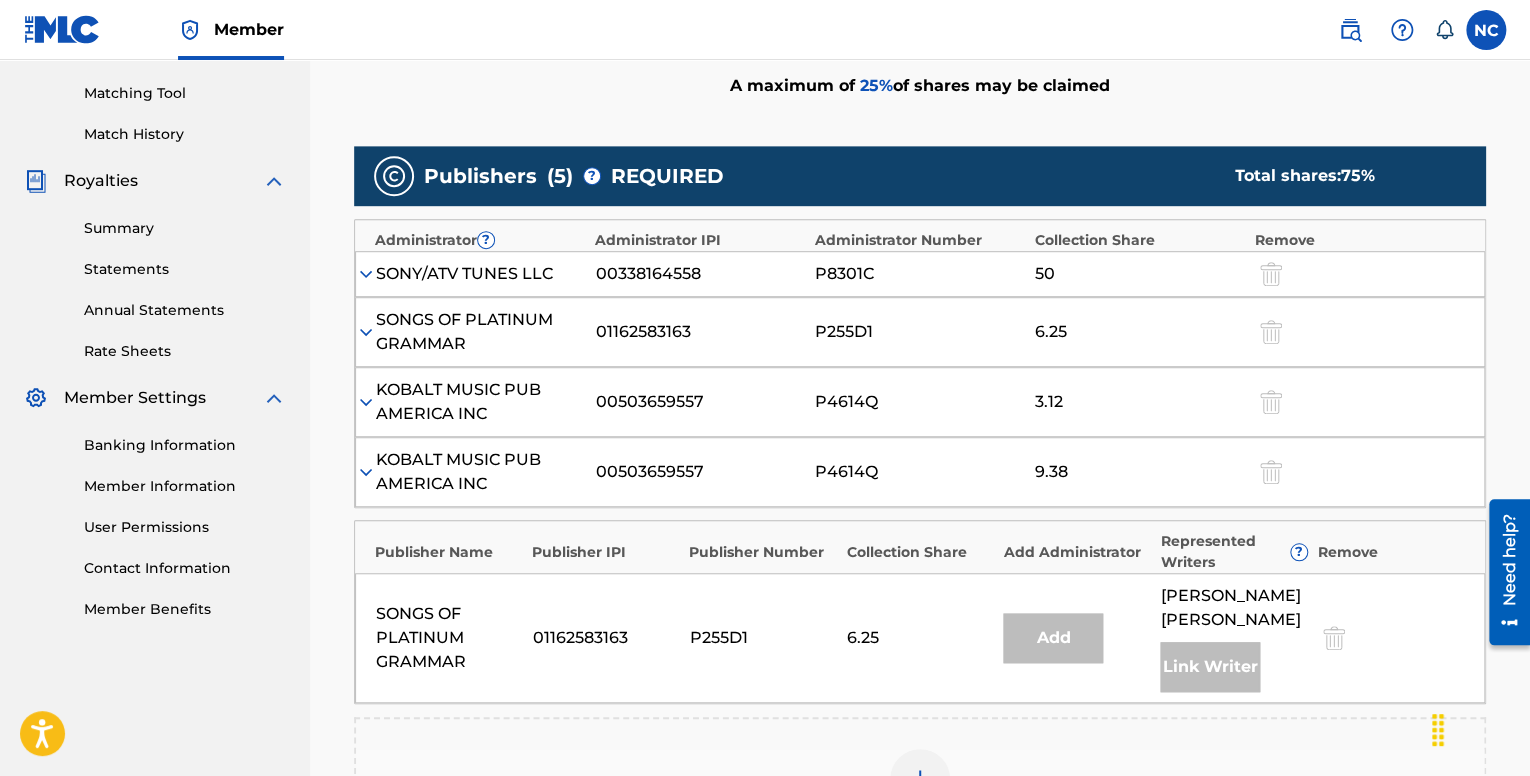 click at bounding box center (366, 274) 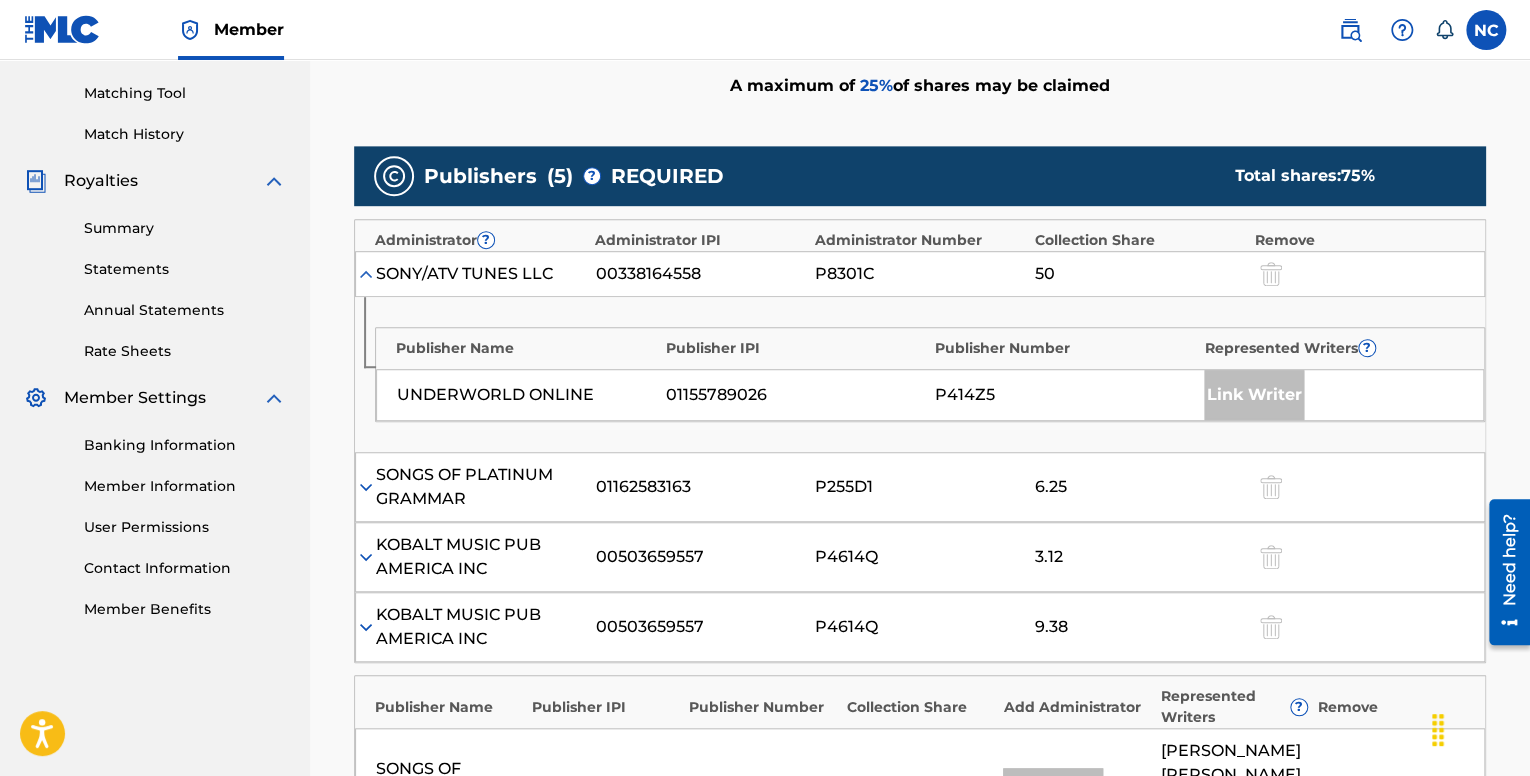 click at bounding box center [366, 274] 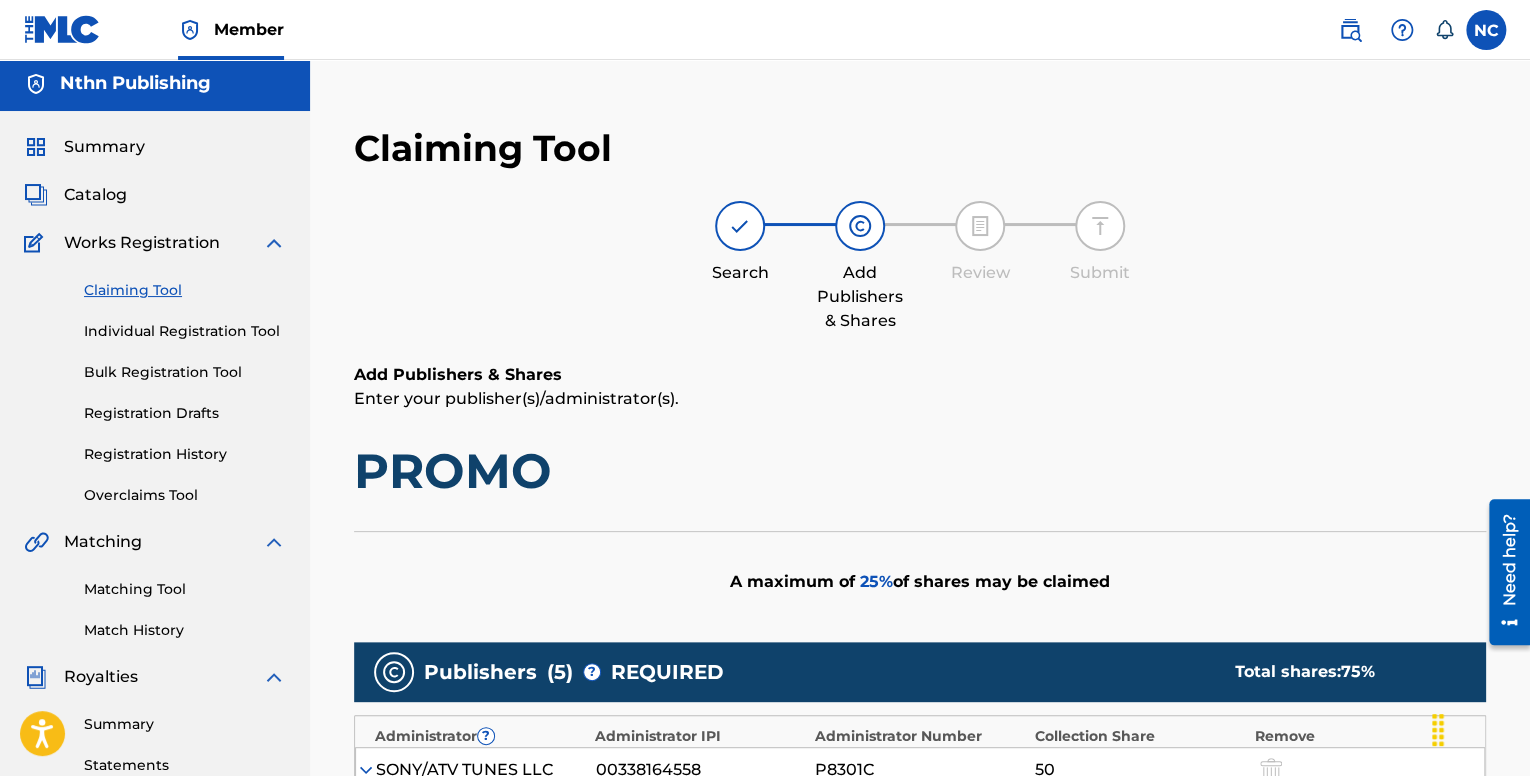 scroll, scrollTop: 0, scrollLeft: 0, axis: both 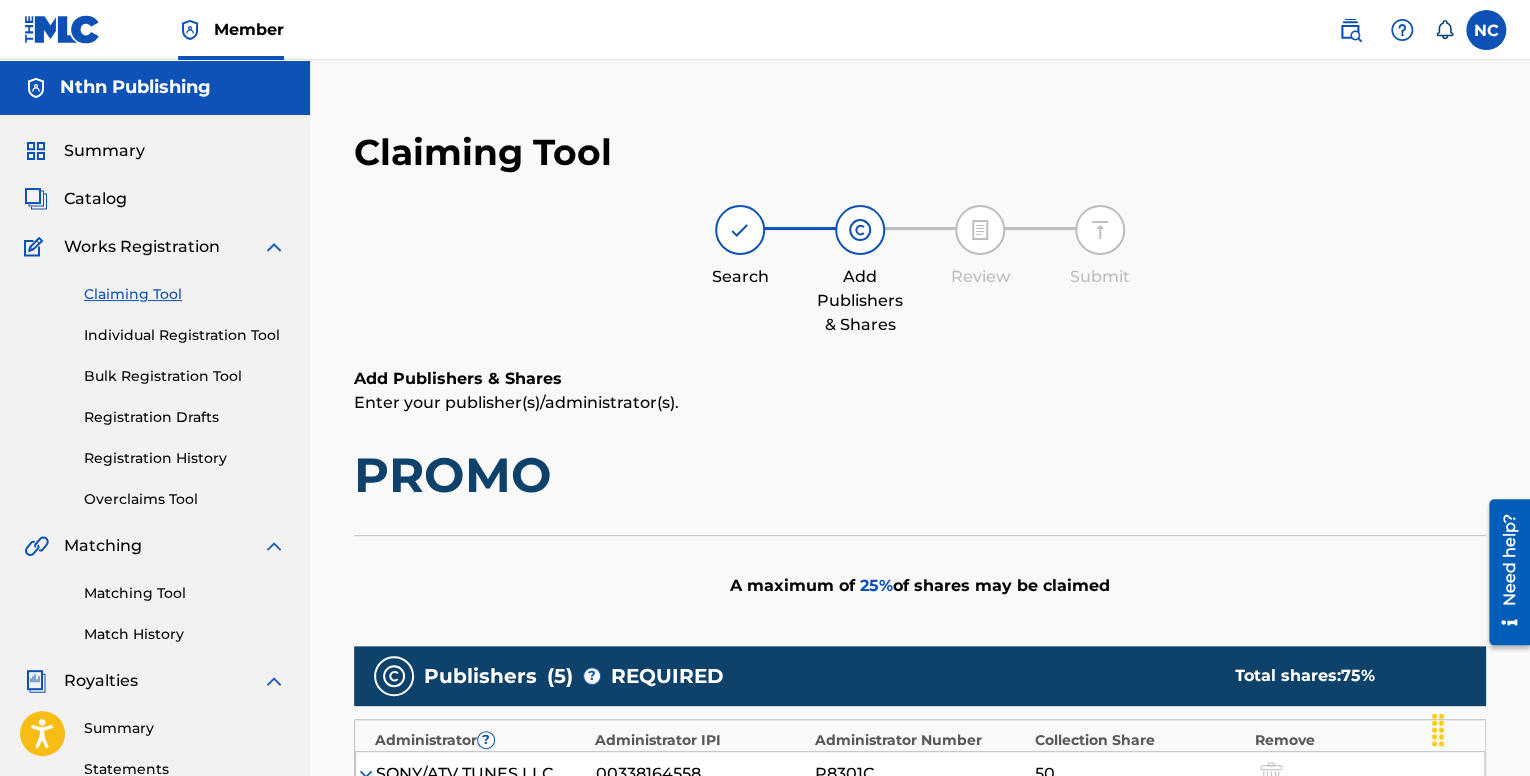 click on "Member" at bounding box center (249, 29) 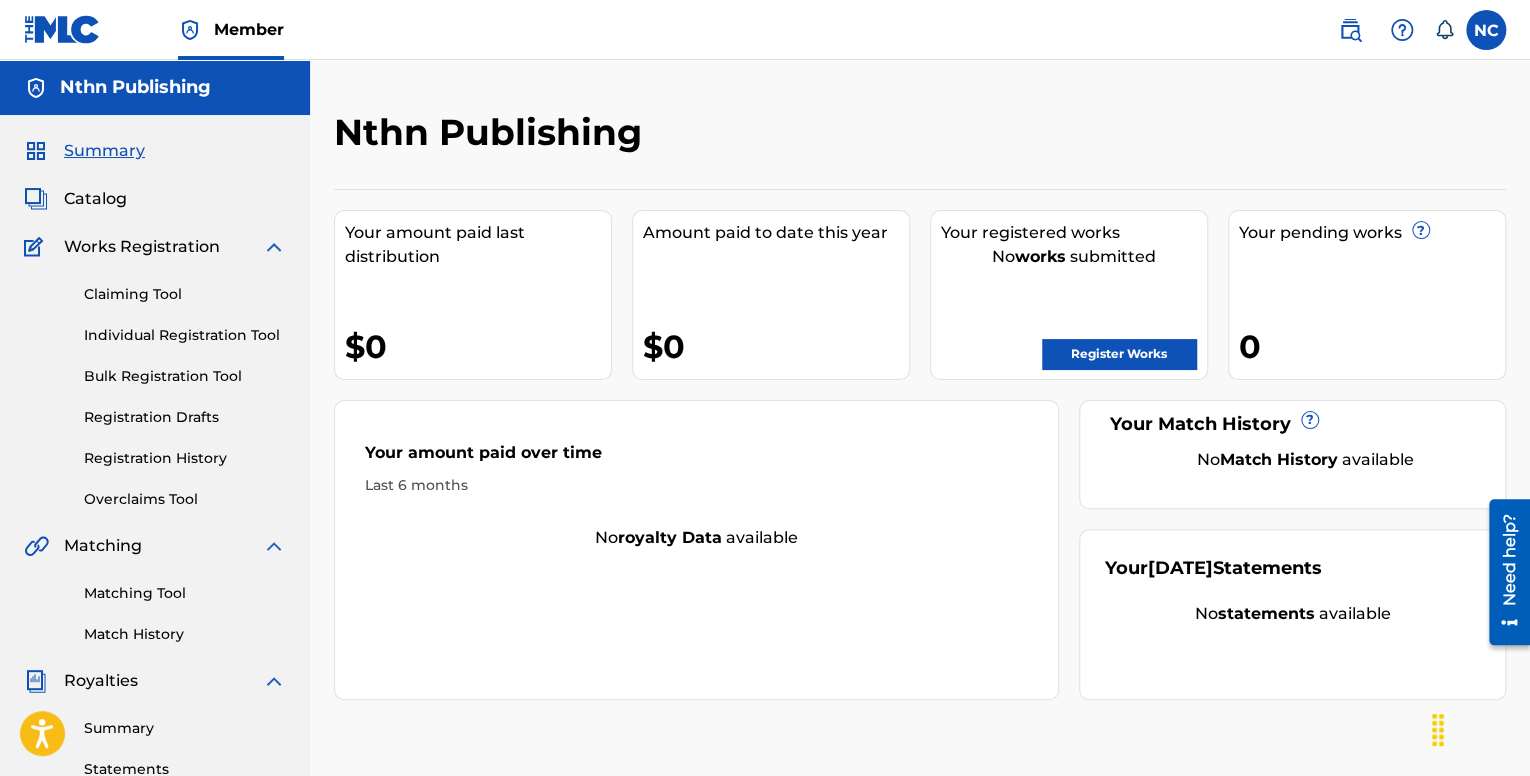 click at bounding box center [1486, 30] 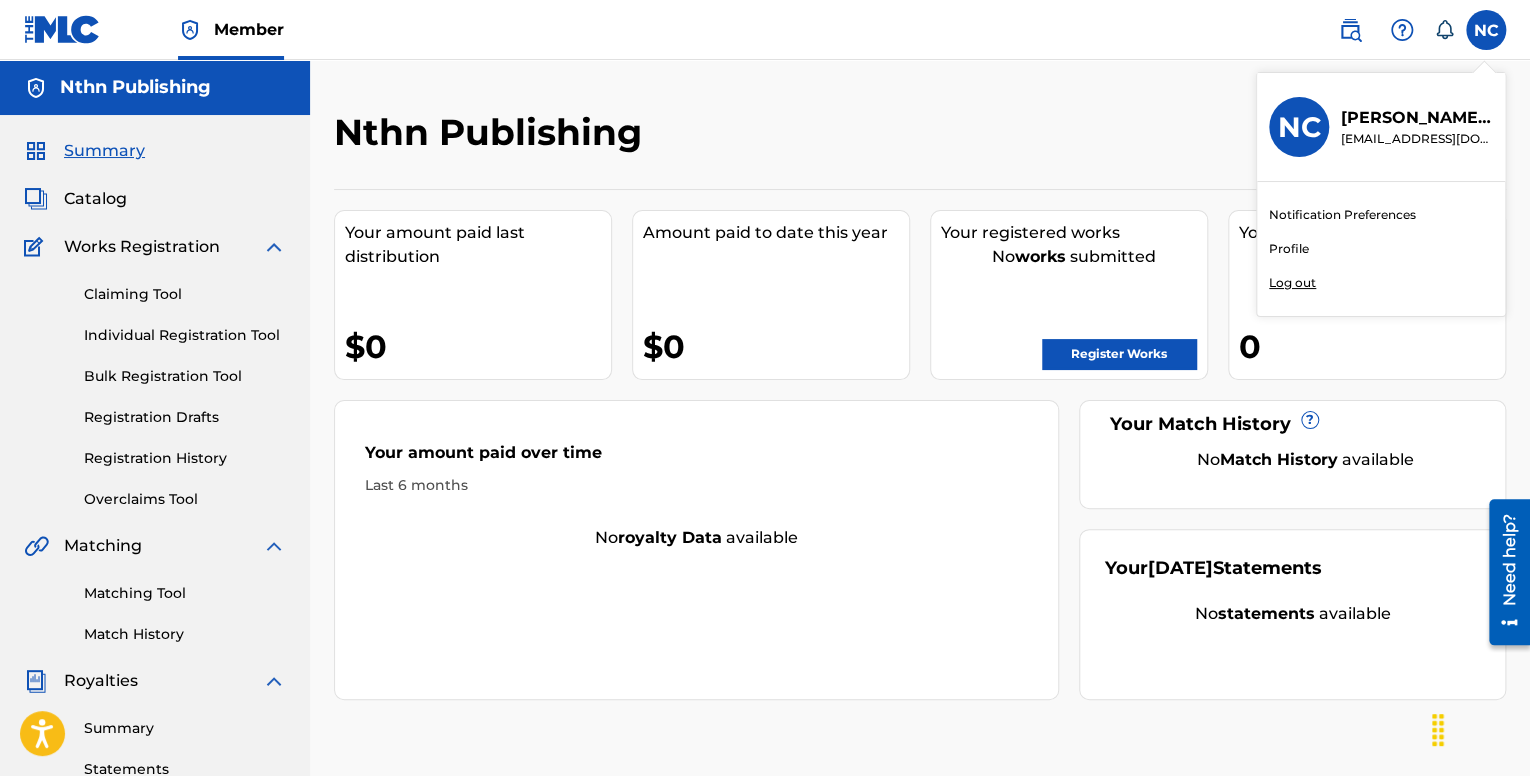 click on "Profile" at bounding box center [1289, 249] 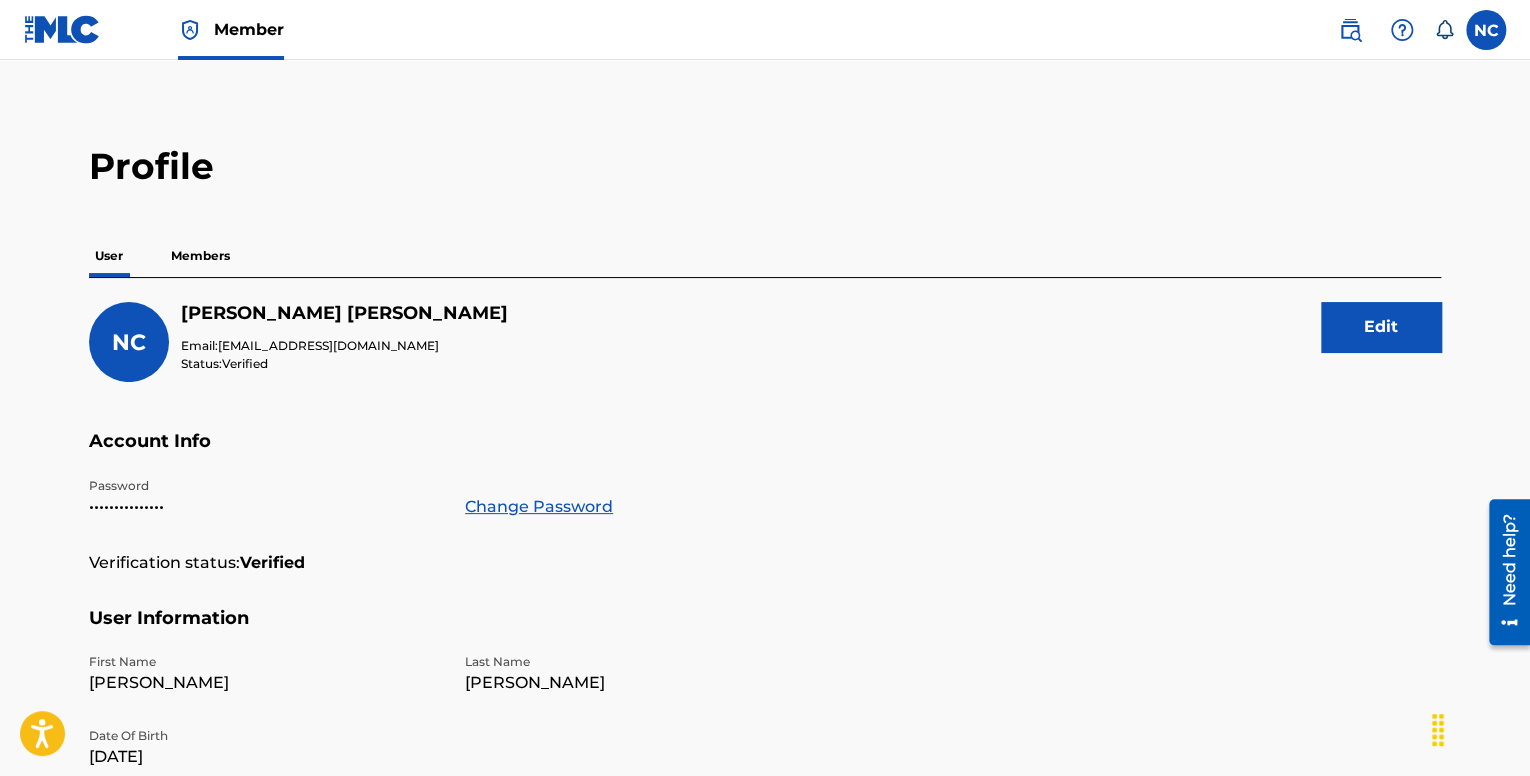 scroll, scrollTop: 0, scrollLeft: 0, axis: both 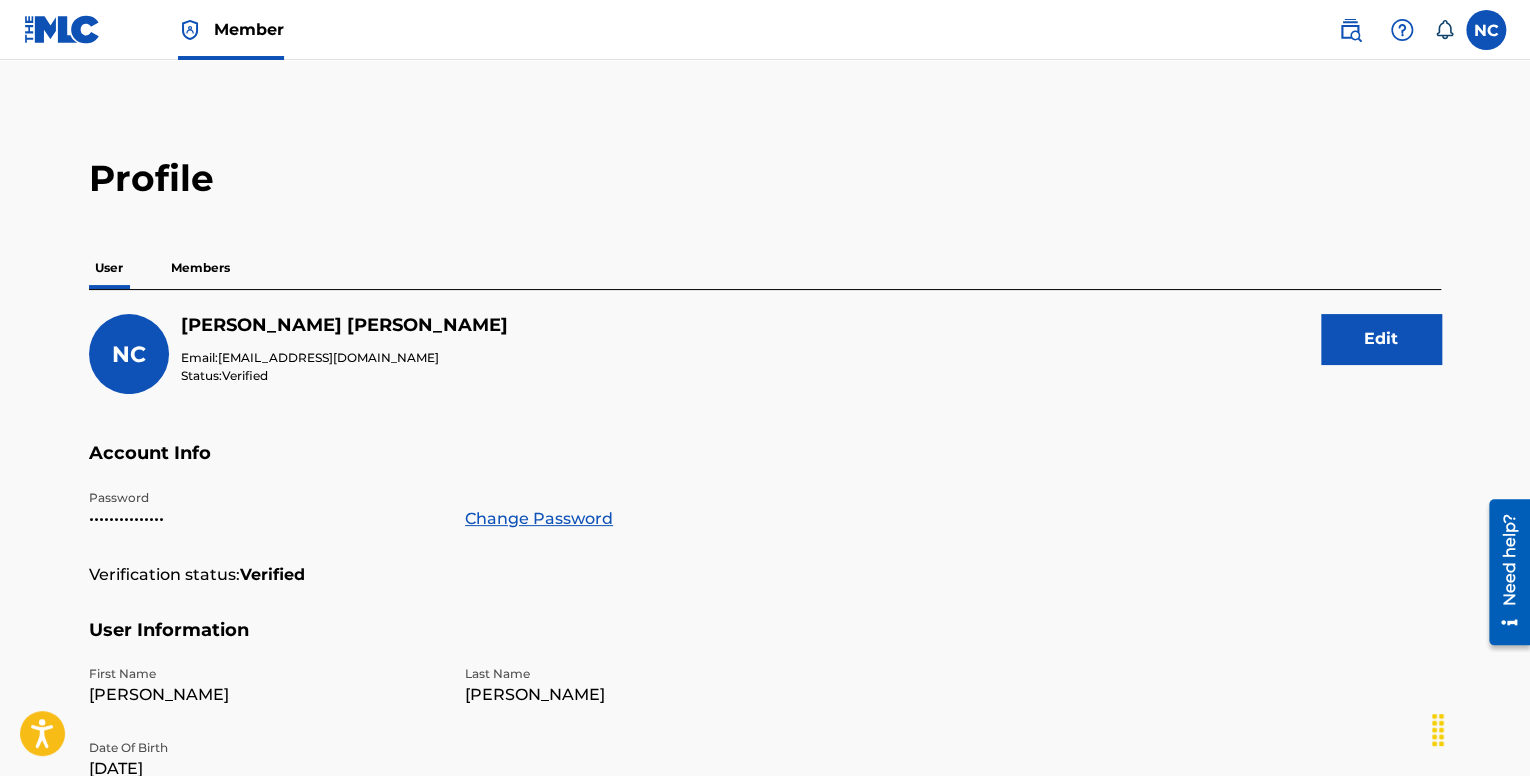 click on "Members" at bounding box center [200, 268] 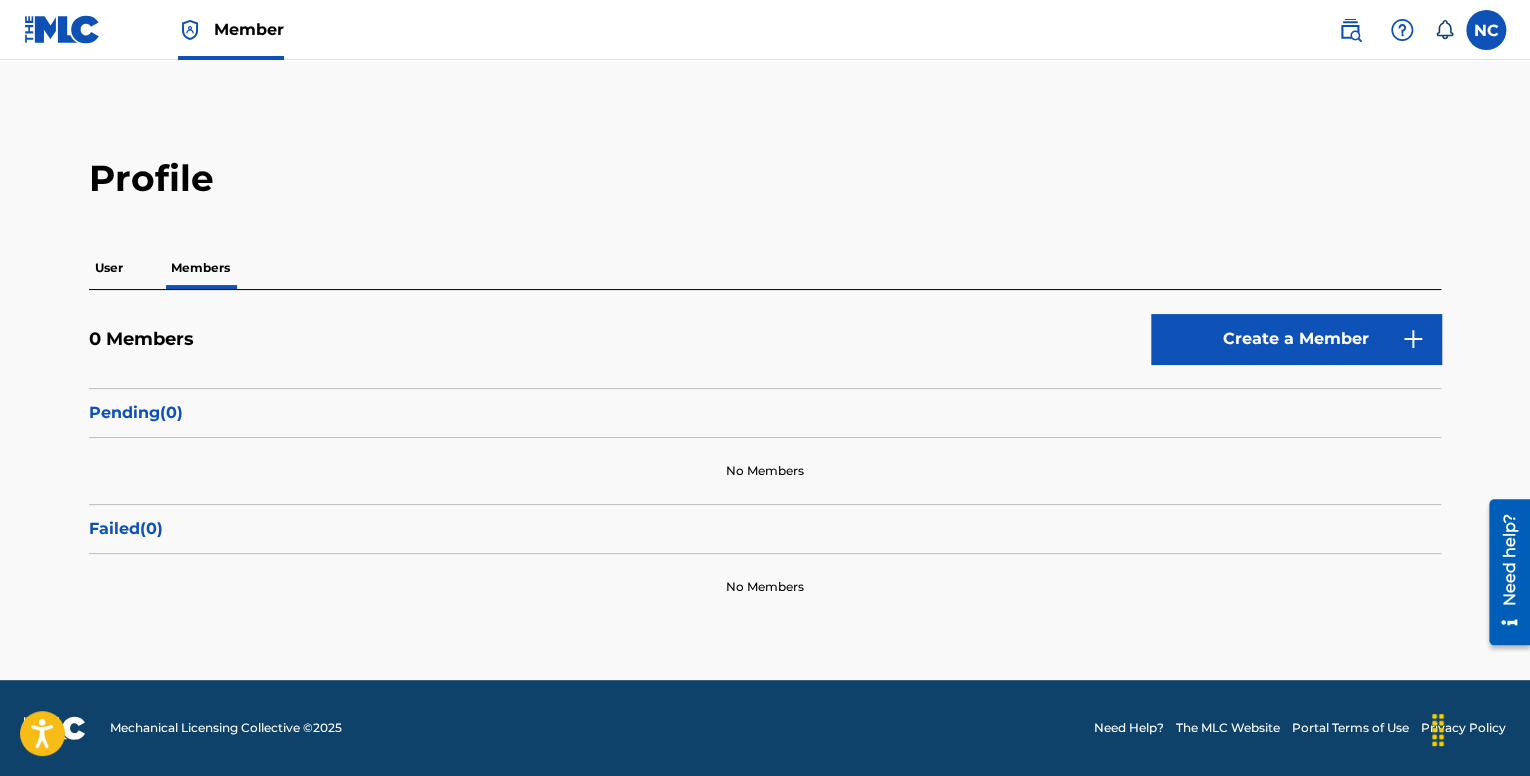 scroll, scrollTop: 0, scrollLeft: 0, axis: both 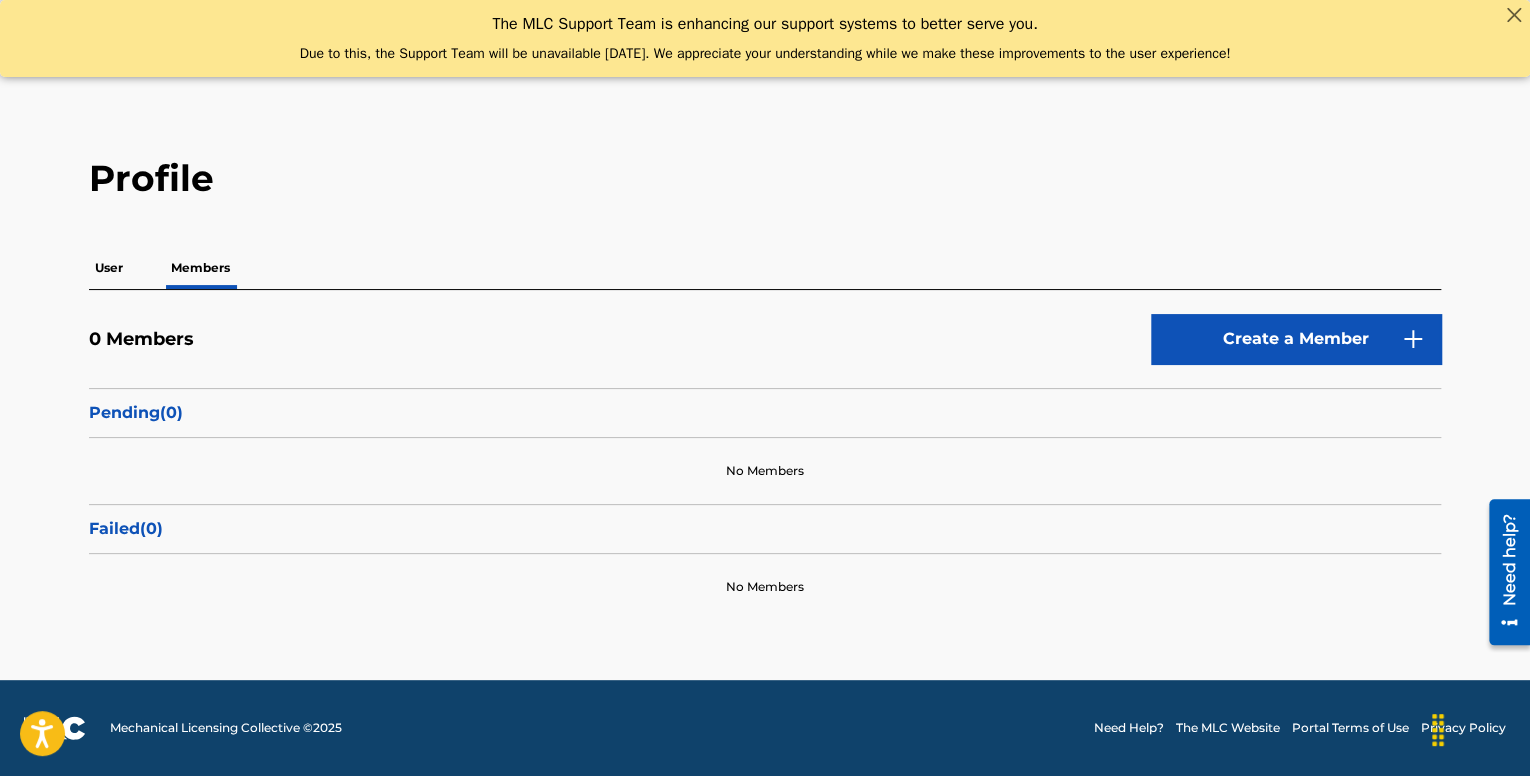 click on "Create a Member" at bounding box center [1296, 339] 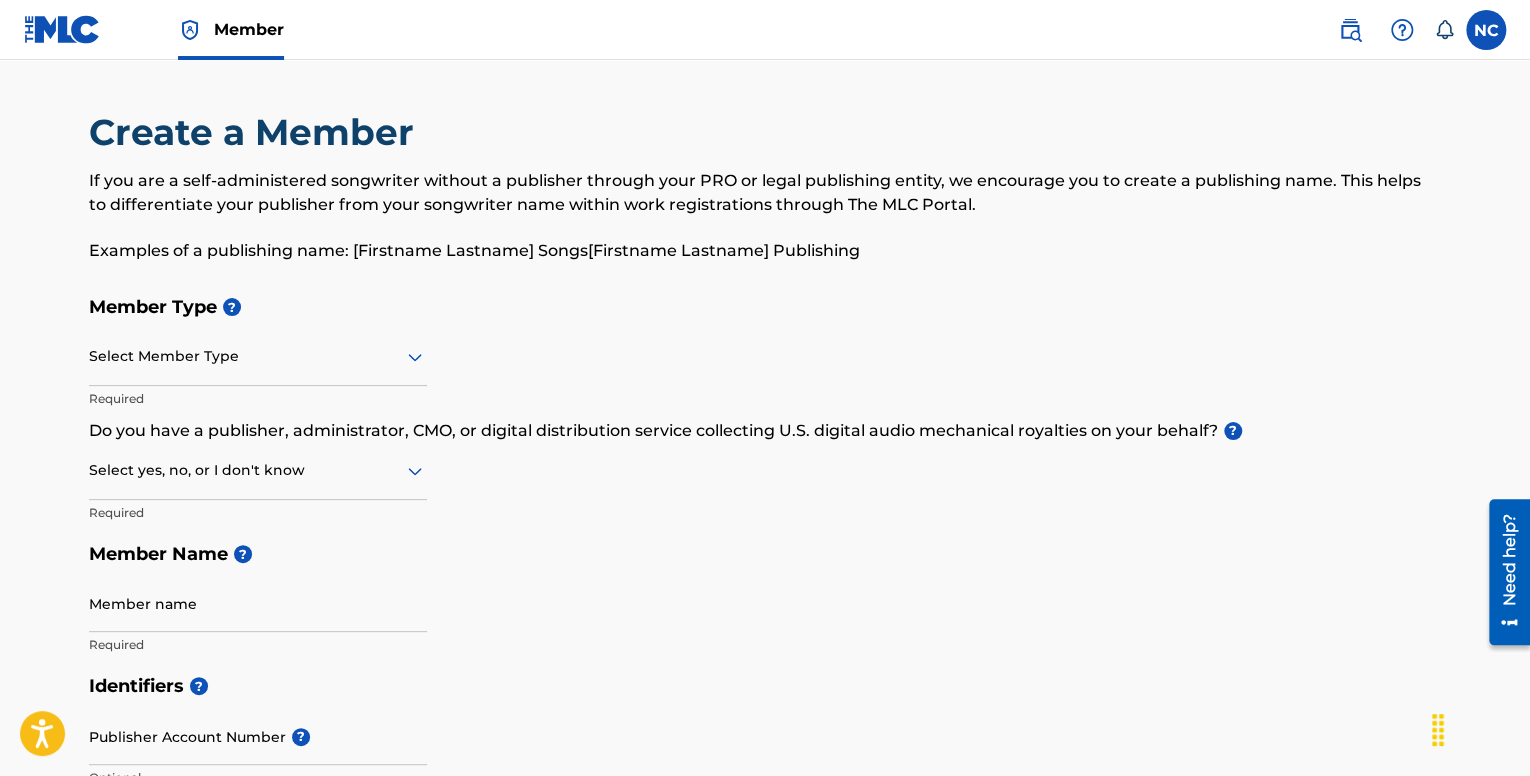 click on "Select Member Type" at bounding box center (258, 357) 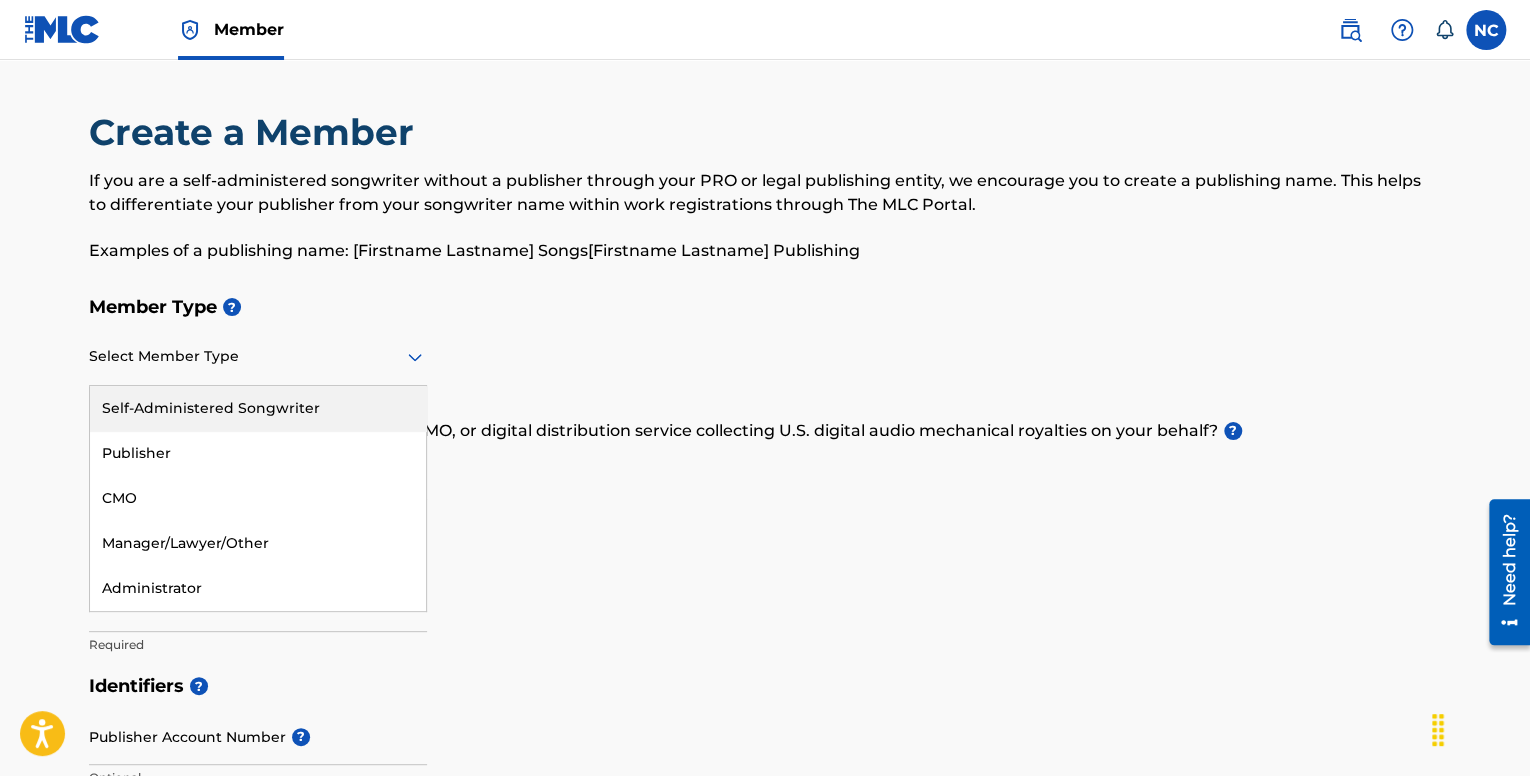 click on "Self-Administered Songwriter" at bounding box center [258, 408] 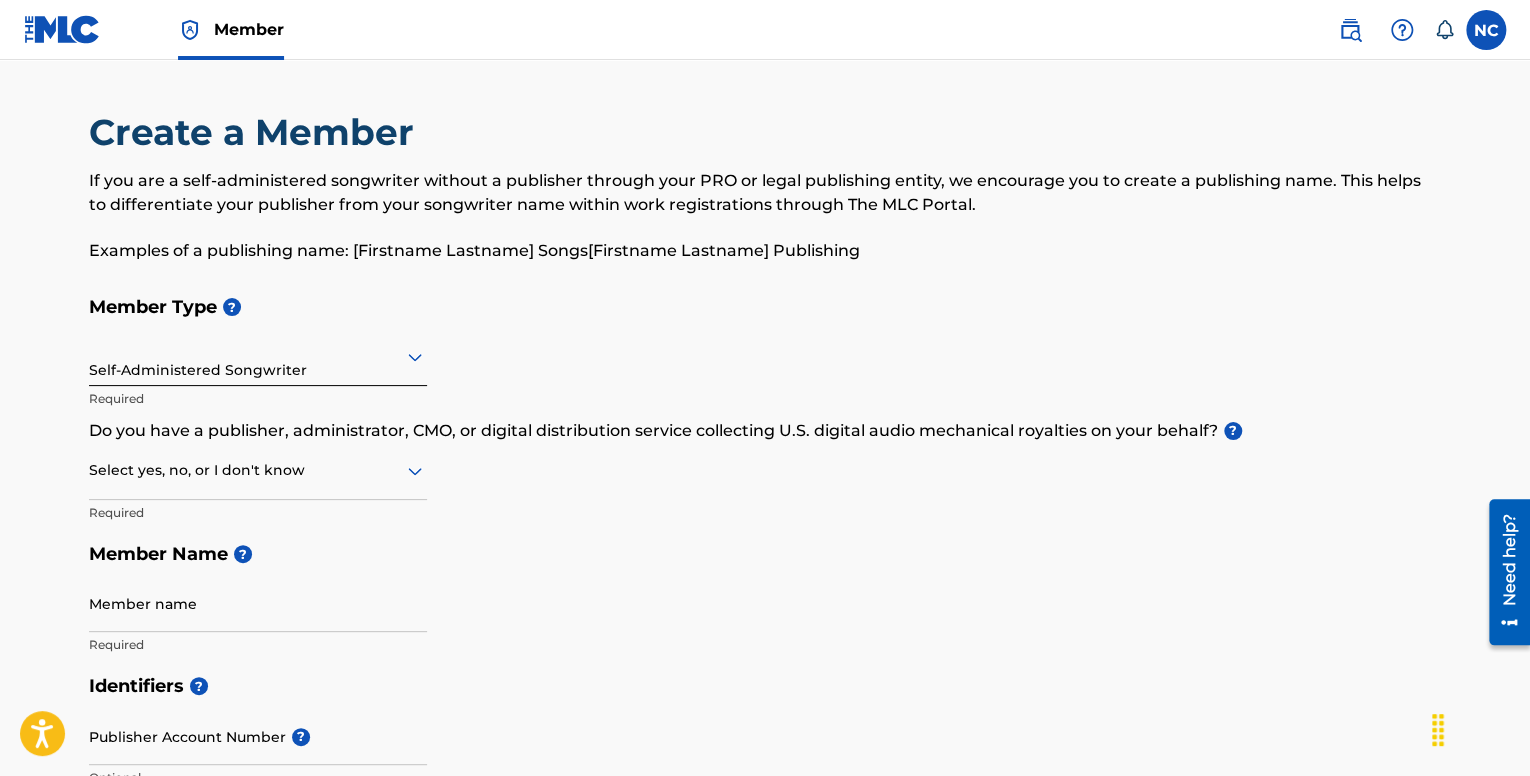 click at bounding box center (258, 470) 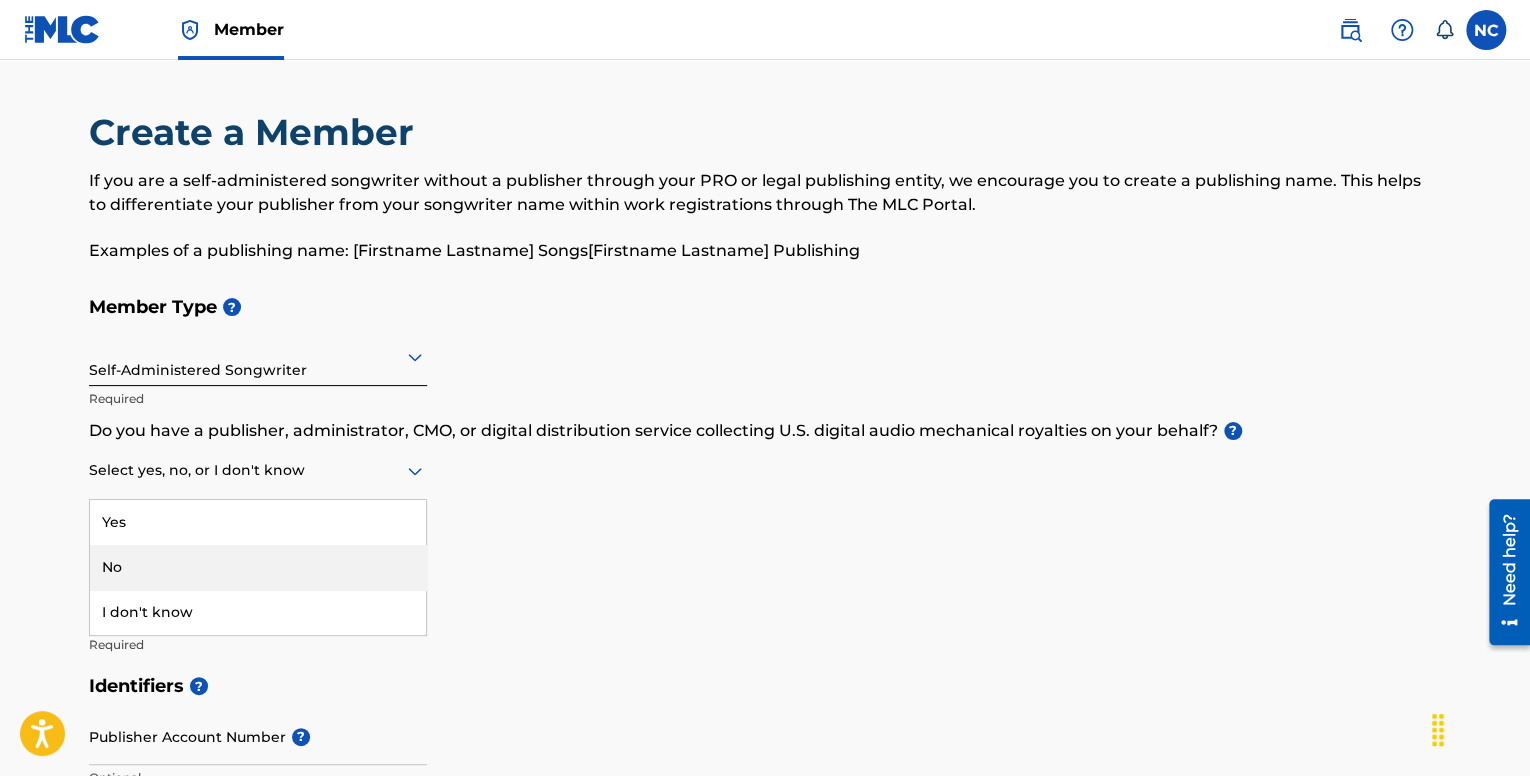 click on "No" at bounding box center [258, 567] 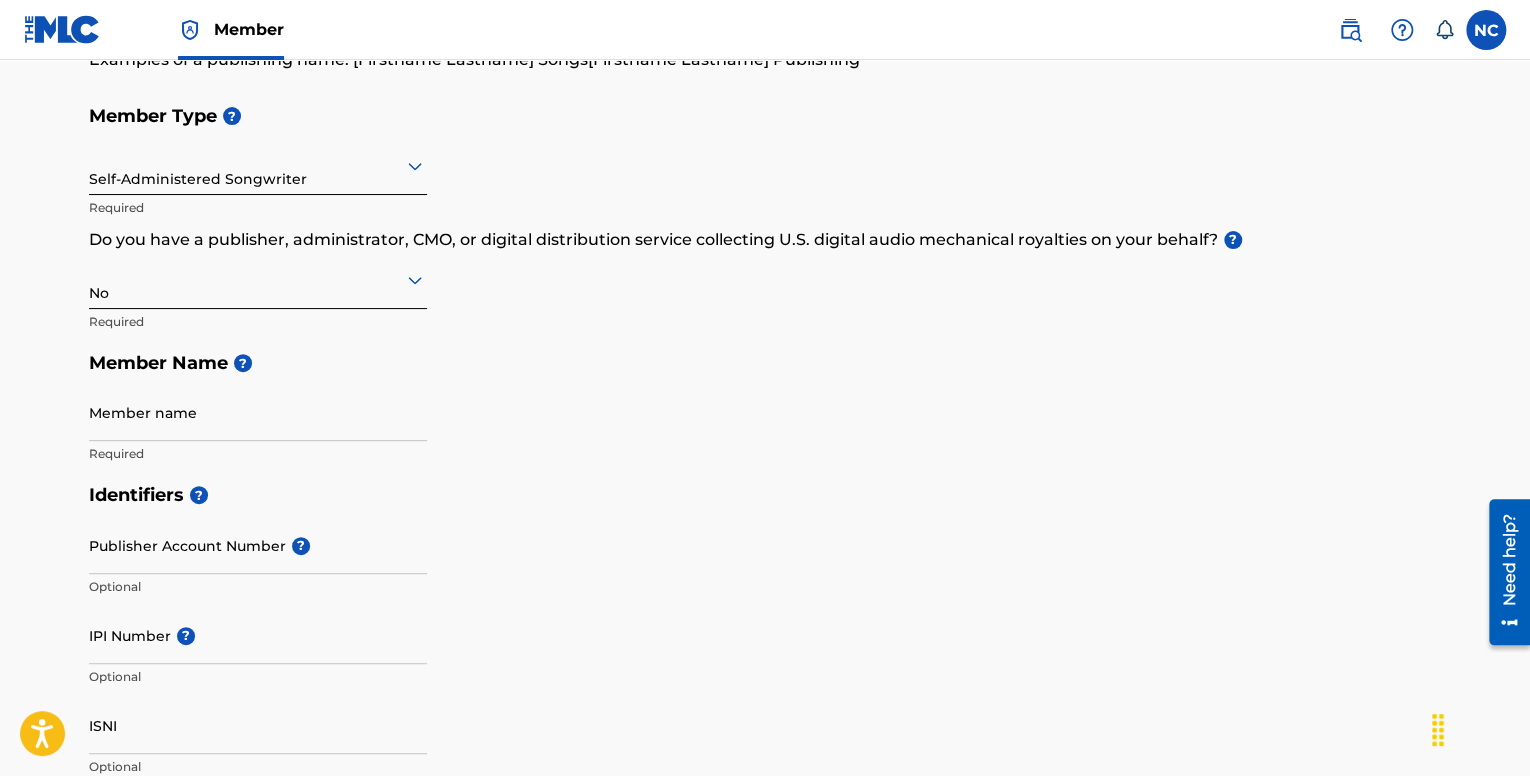 scroll, scrollTop: 175, scrollLeft: 0, axis: vertical 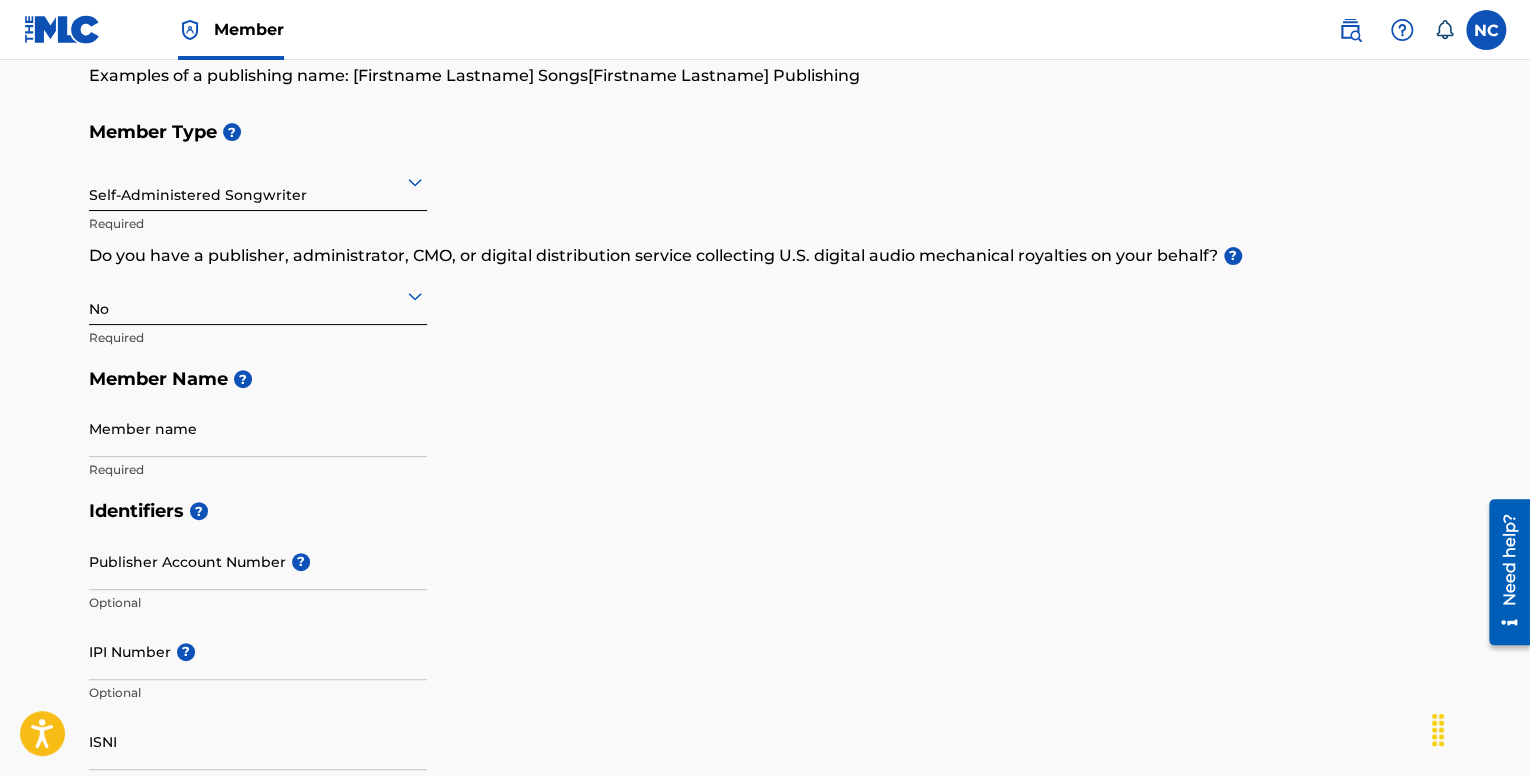 click at bounding box center (258, 295) 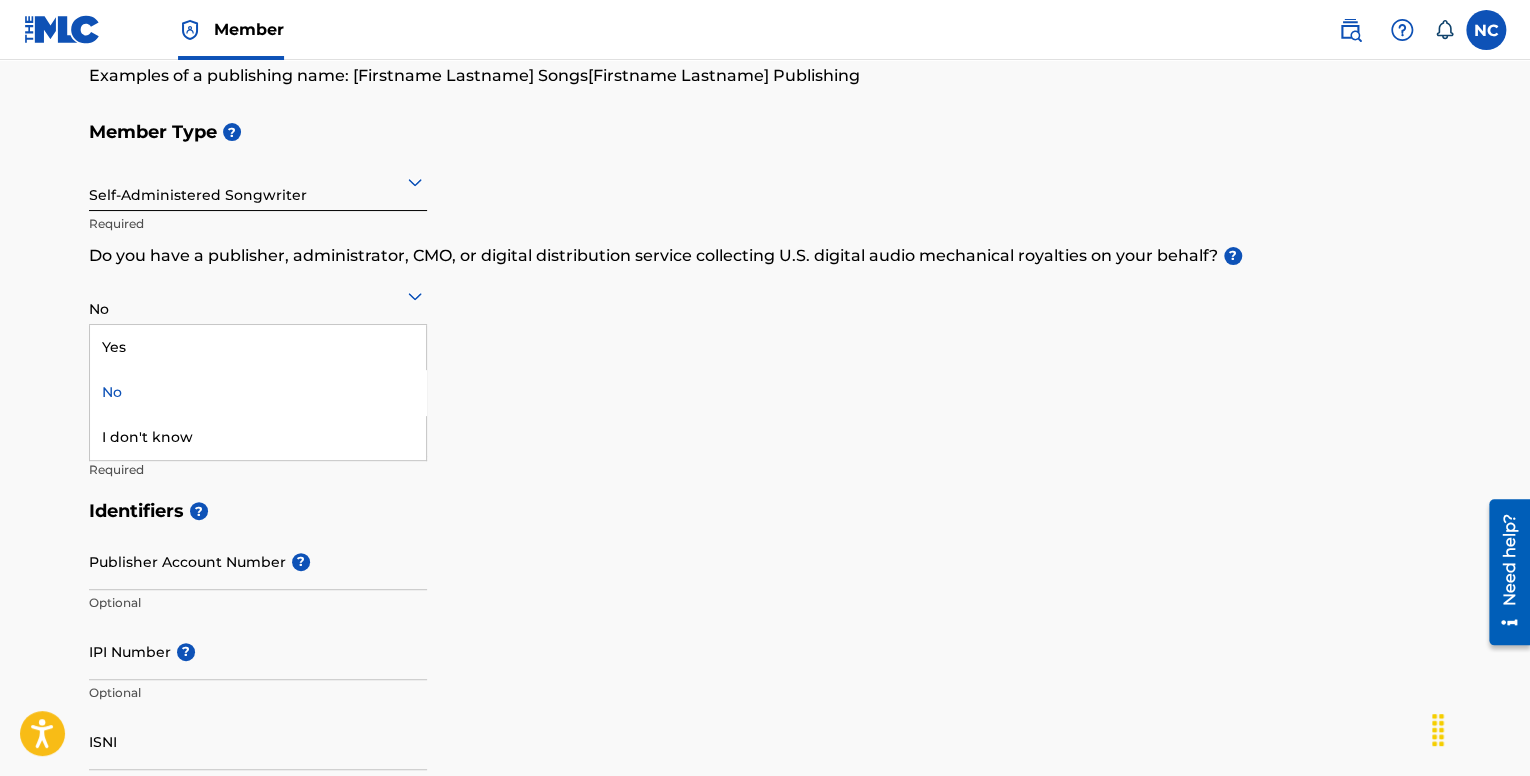 click on "Member Type ? Self-Administered Songwriter Required Do you have a publisher, administrator, CMO, or digital distribution service collecting U.S. digital audio mechanical royalties on your behalf? ? 3 results available. Use Up and Down to choose options, press Enter to select the currently focused option, press Escape to exit the menu, press Tab to select the option and exit the menu. No Yes No I don't know Required Member Name ? Member name Required" at bounding box center (765, 300) 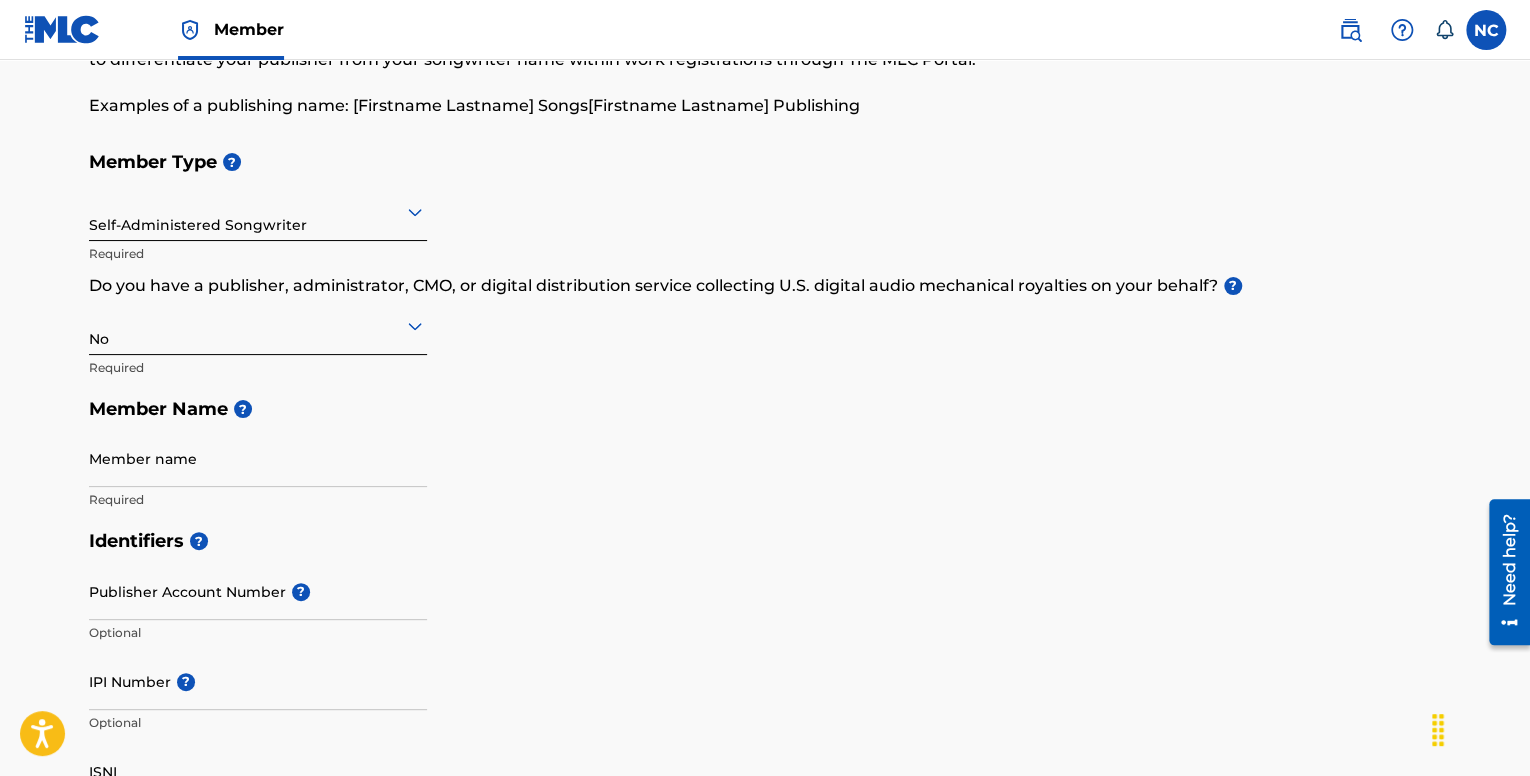 scroll, scrollTop: 75, scrollLeft: 0, axis: vertical 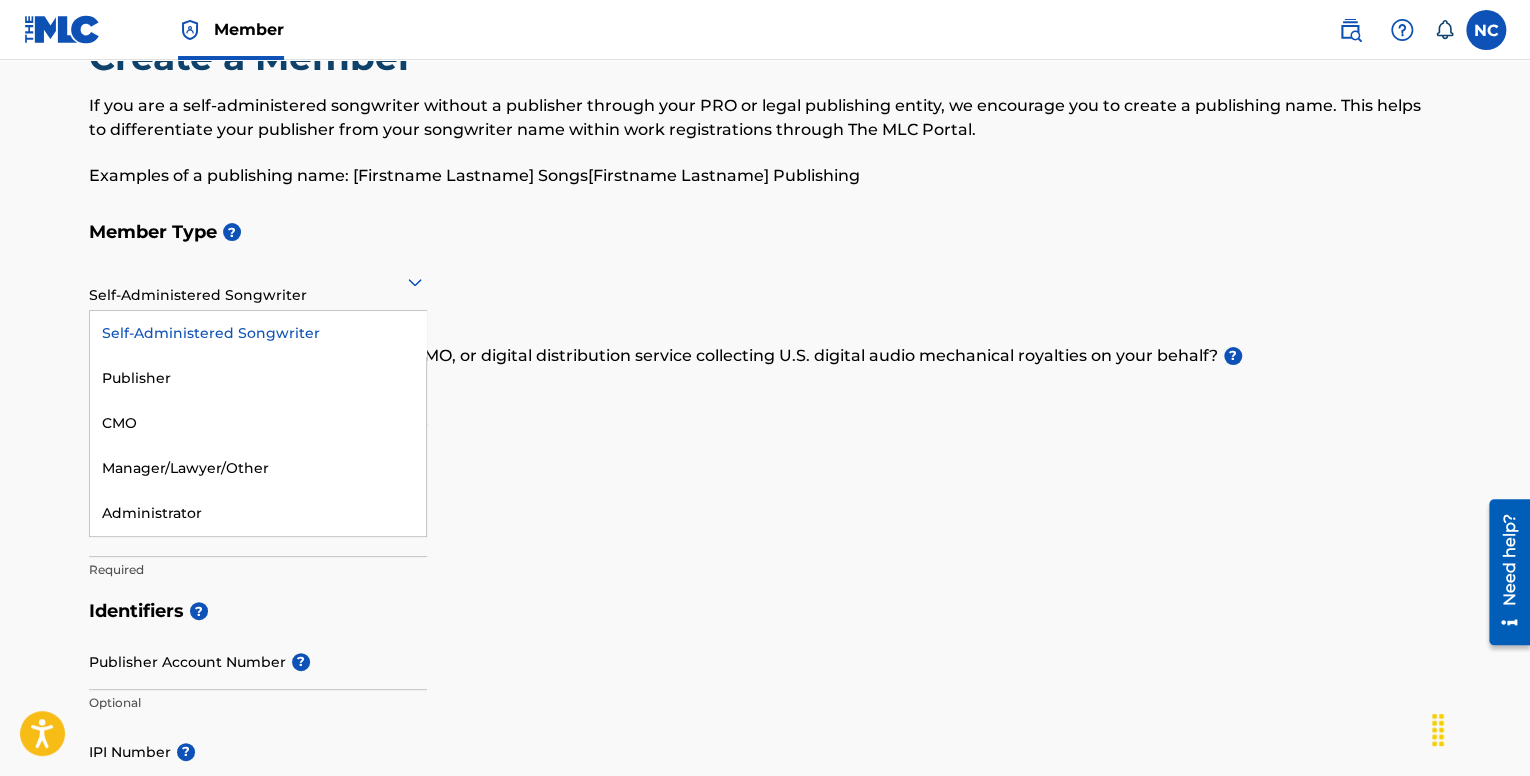 click at bounding box center (258, 281) 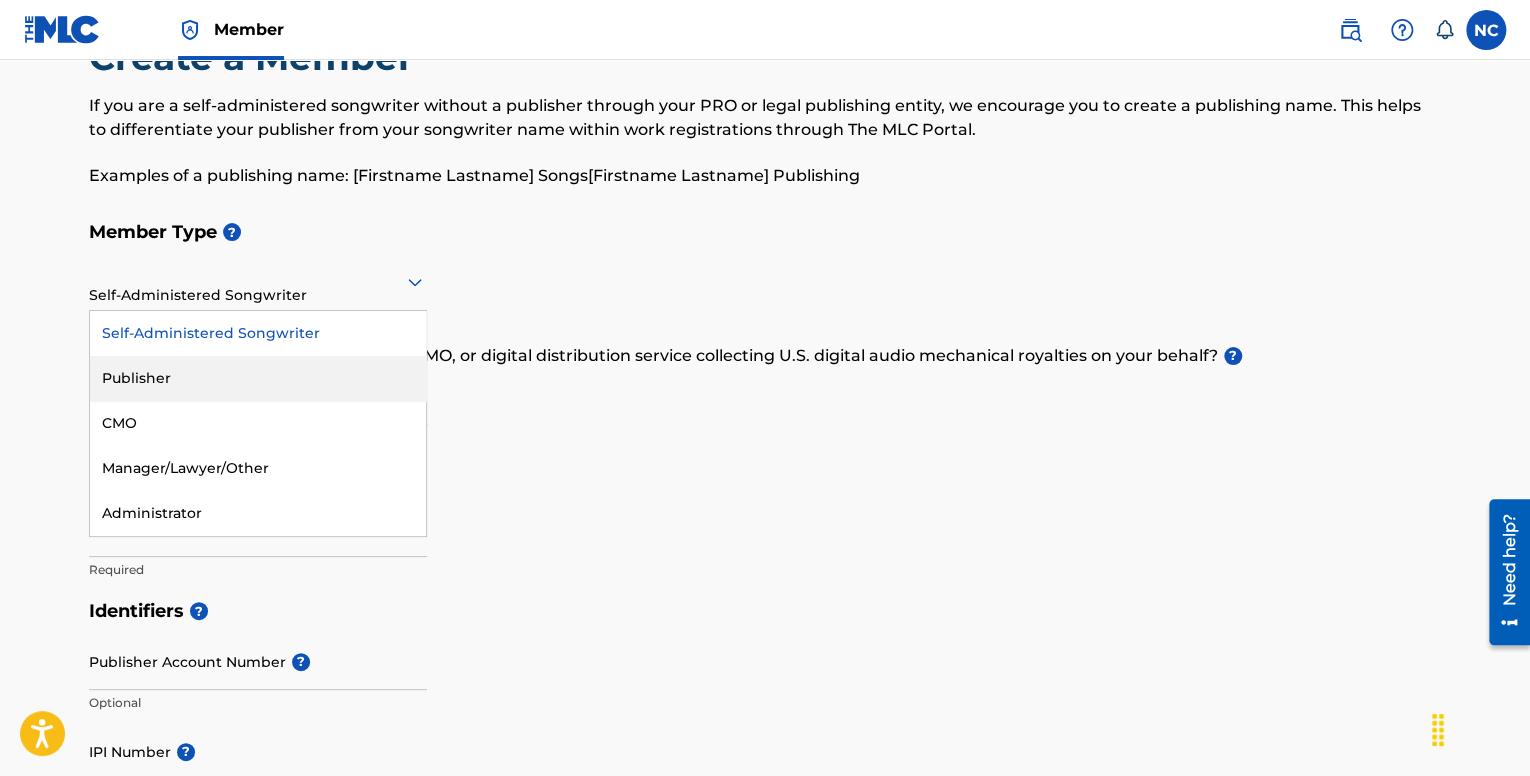 click on "Publisher" at bounding box center (258, 378) 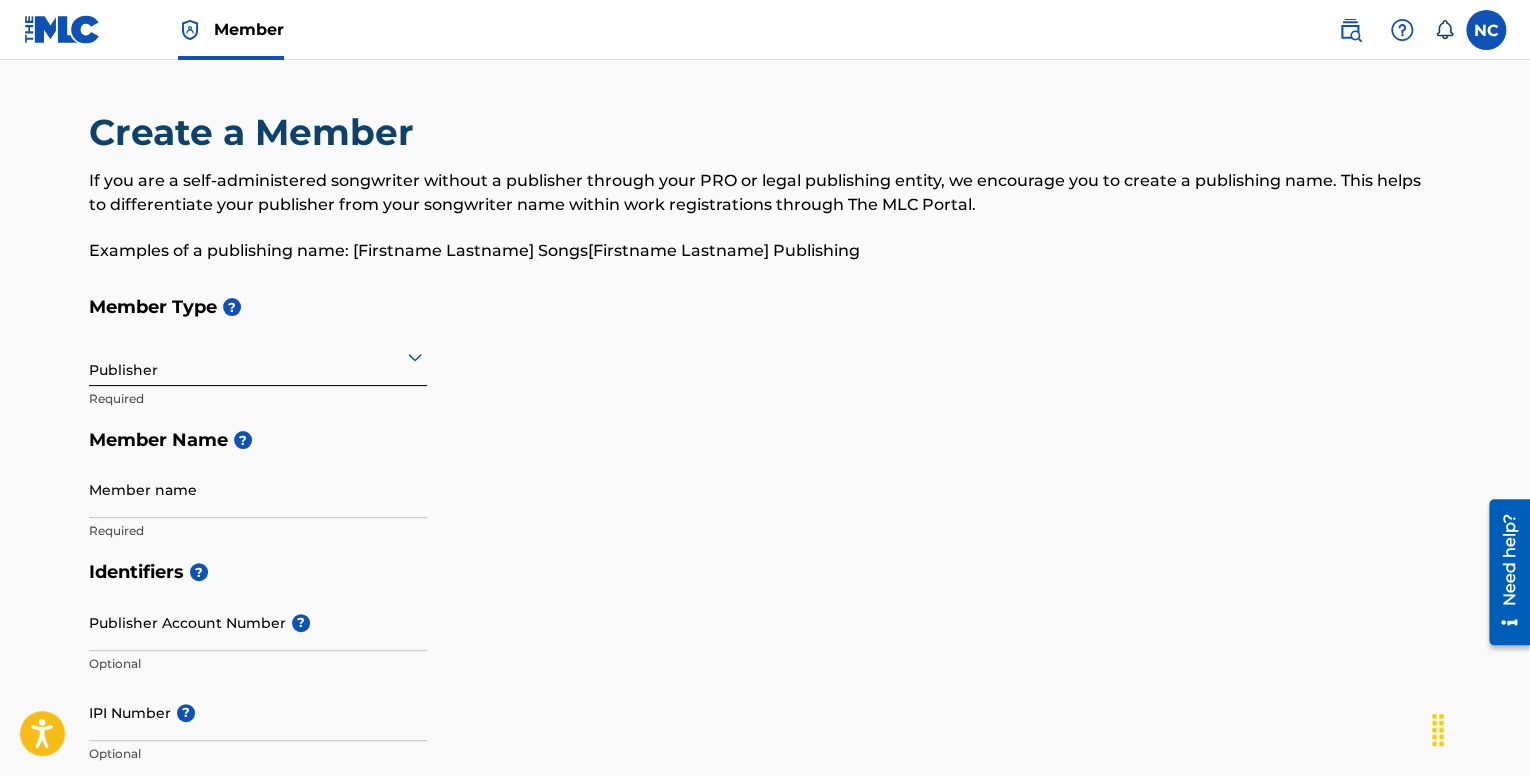 scroll, scrollTop: 100, scrollLeft: 0, axis: vertical 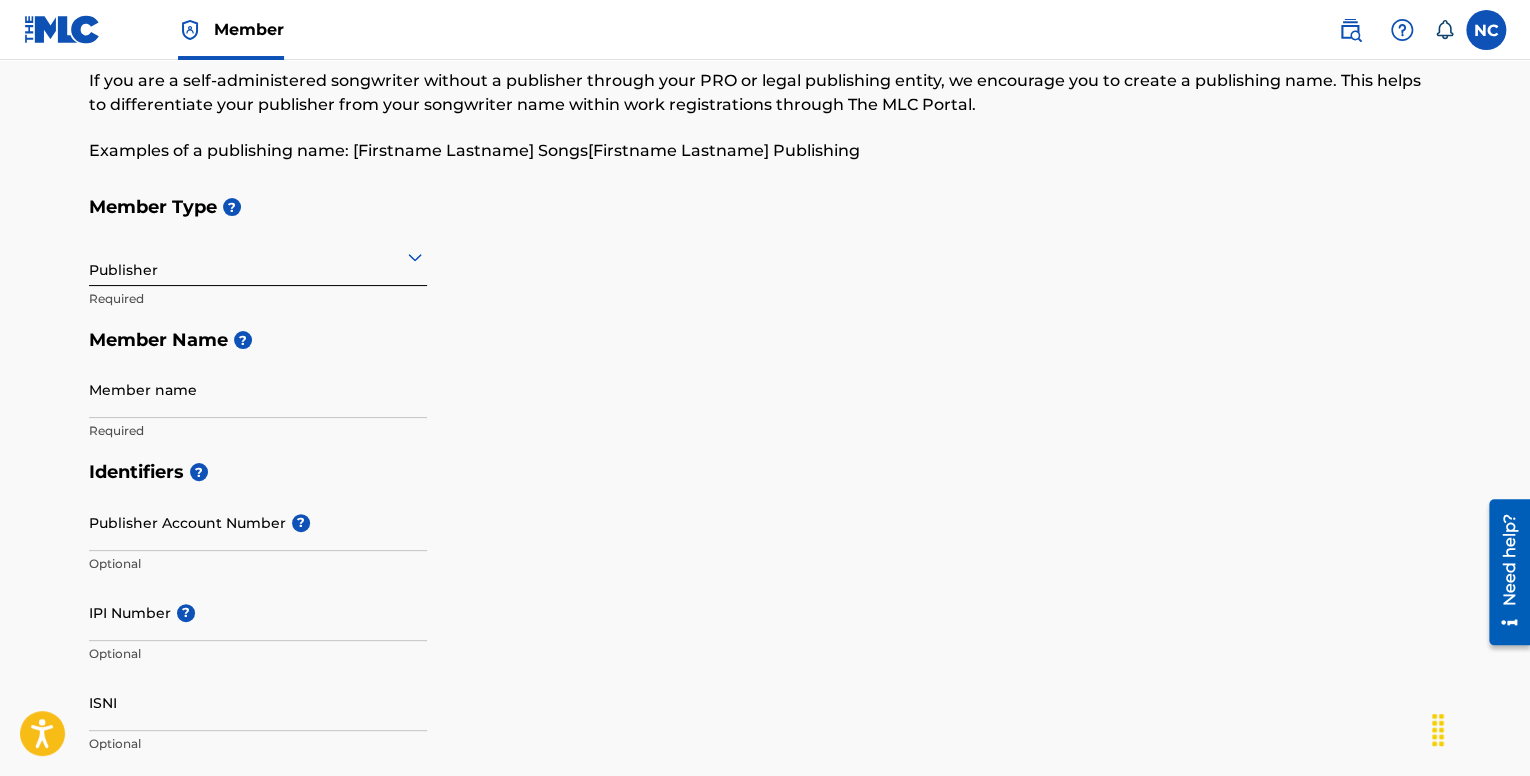 click on "Publisher" at bounding box center [258, 256] 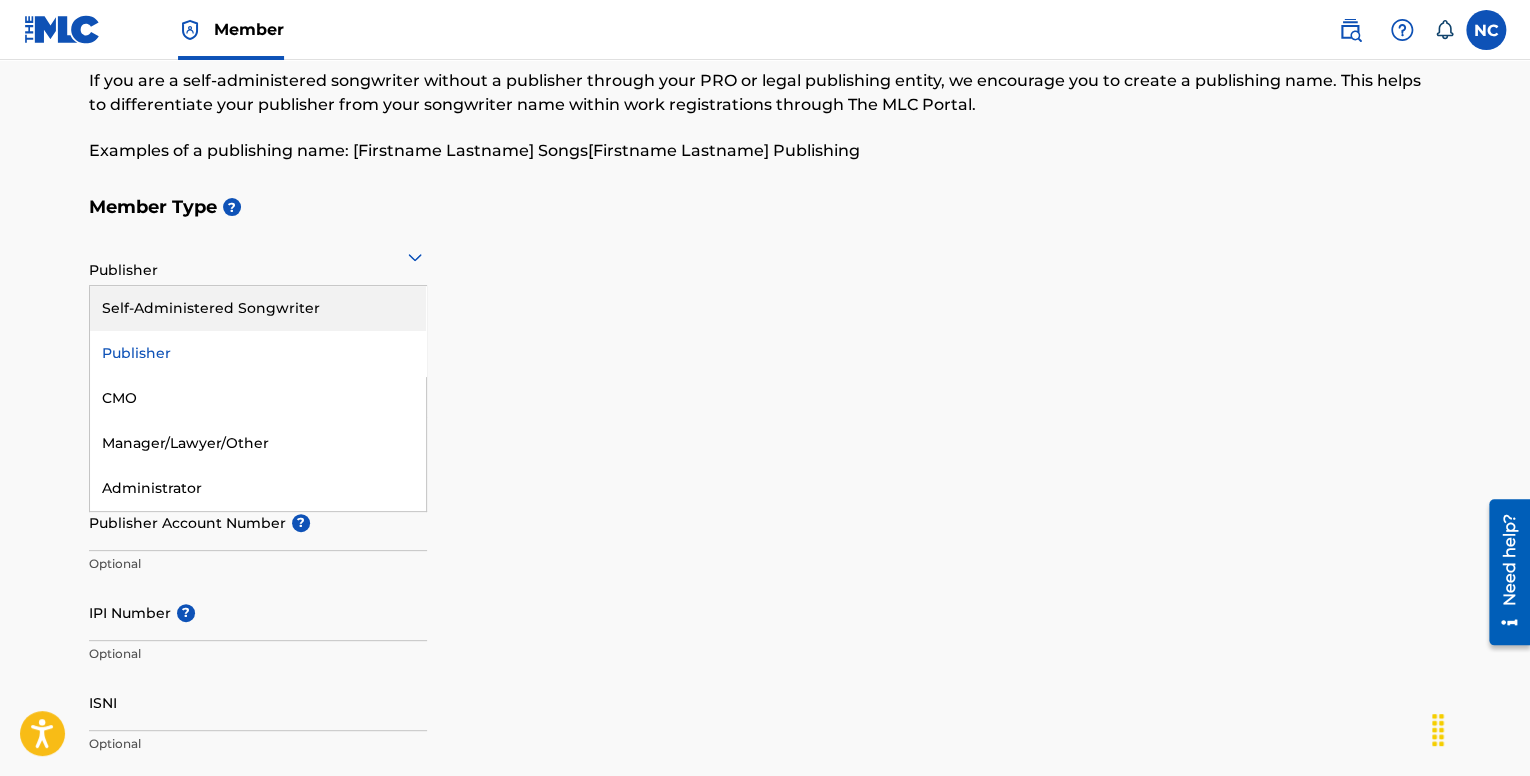 click on "Self-Administered Songwriter" at bounding box center (258, 308) 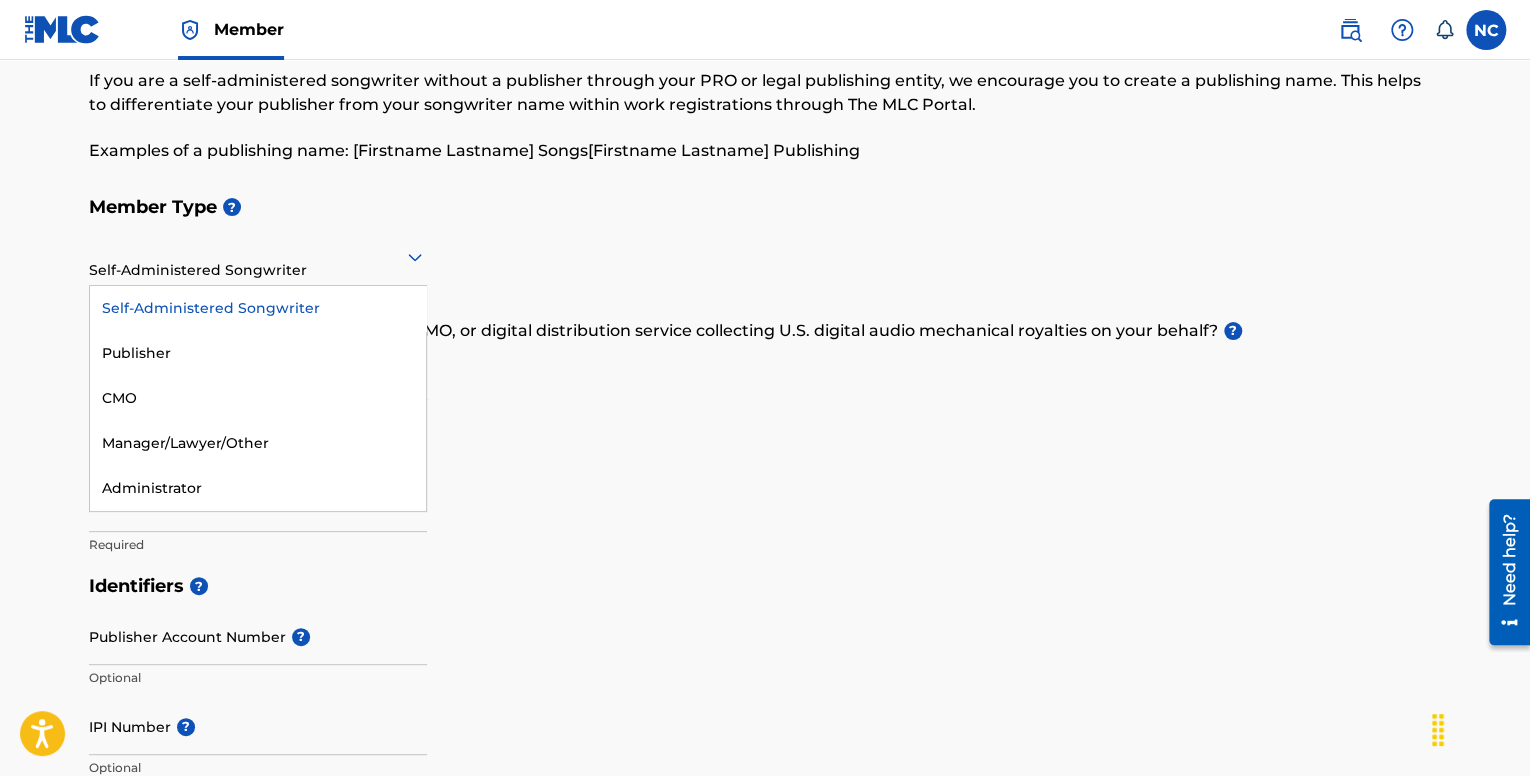 click at bounding box center (258, 256) 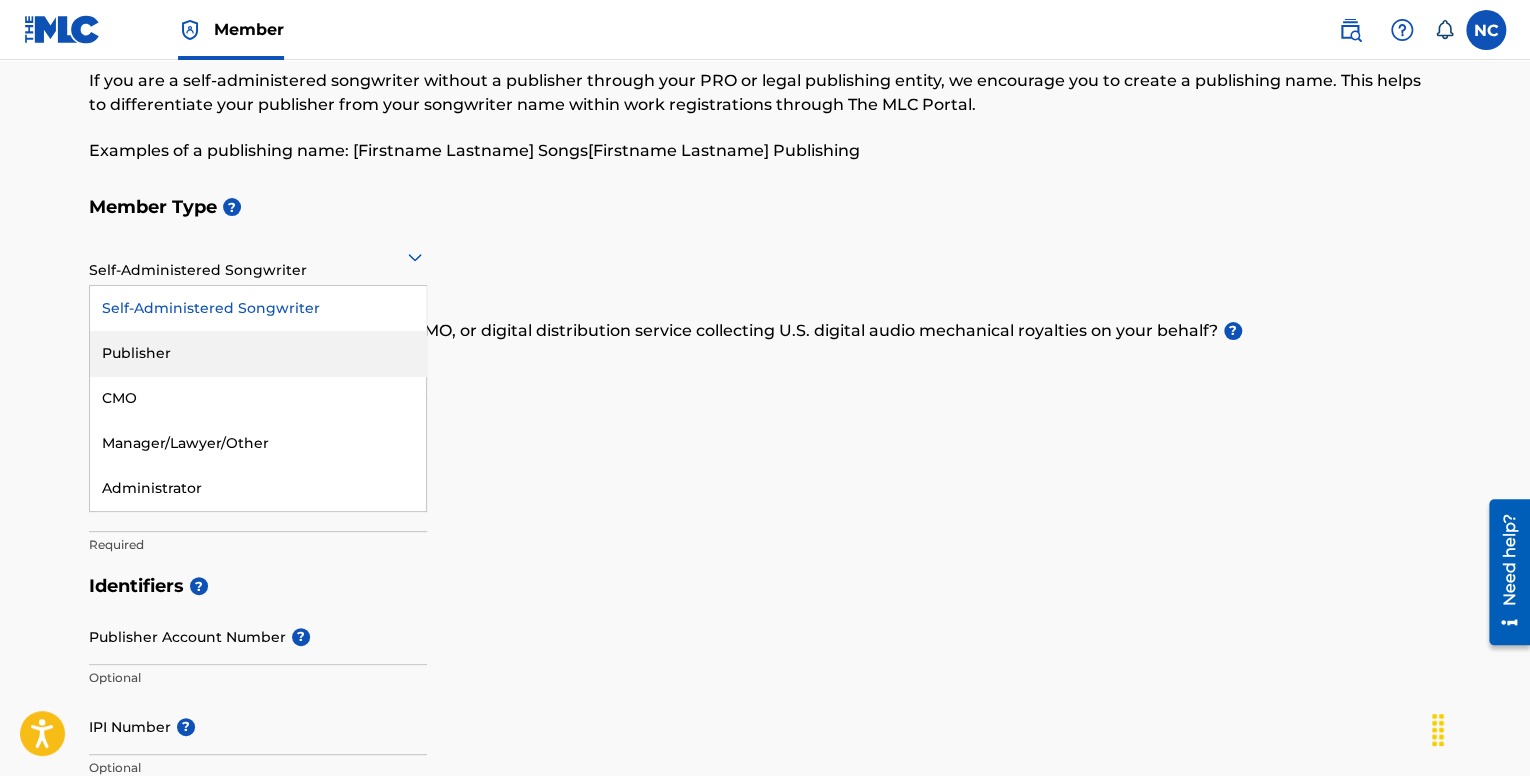 click on "Publisher" at bounding box center (258, 353) 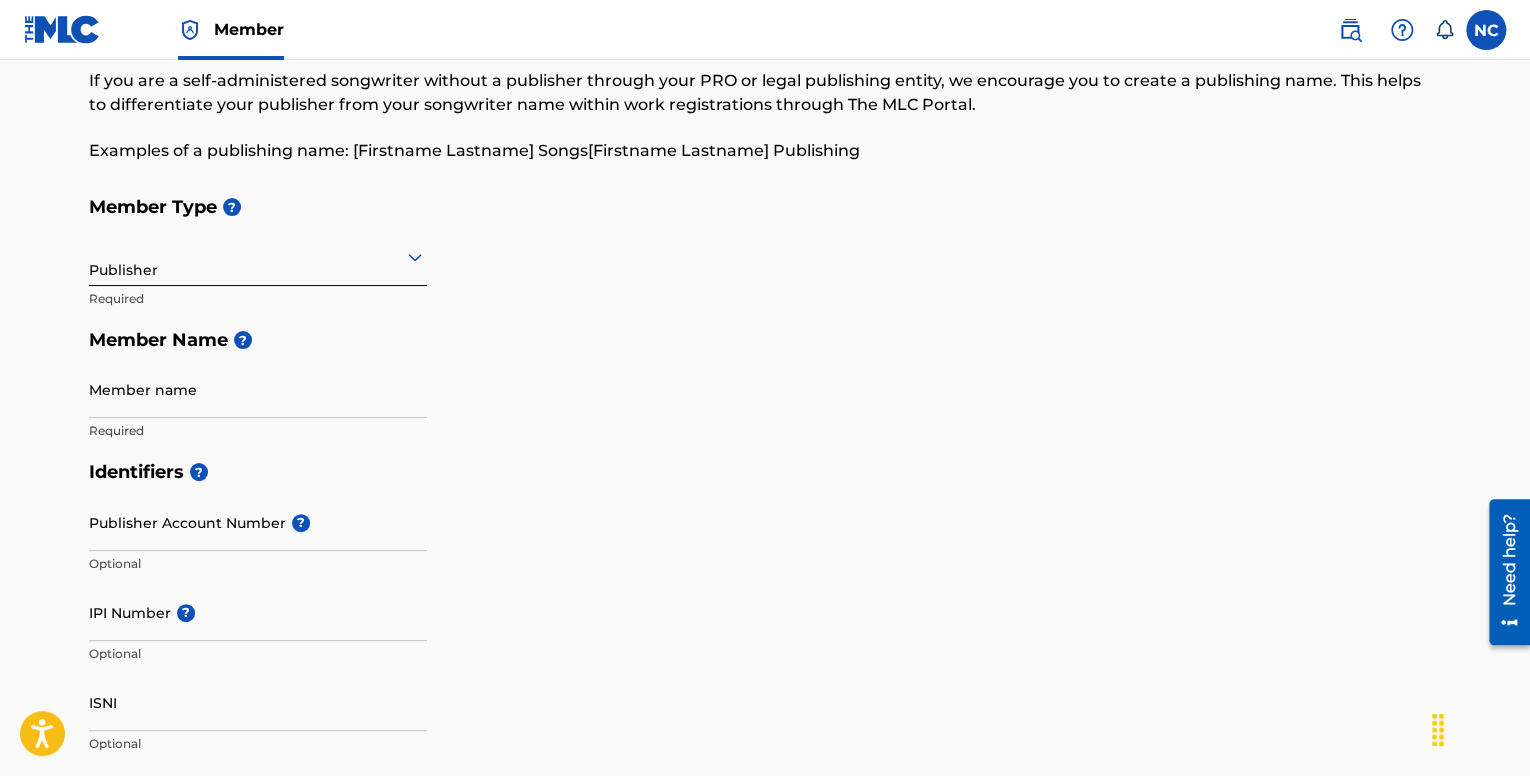 click at bounding box center (258, 256) 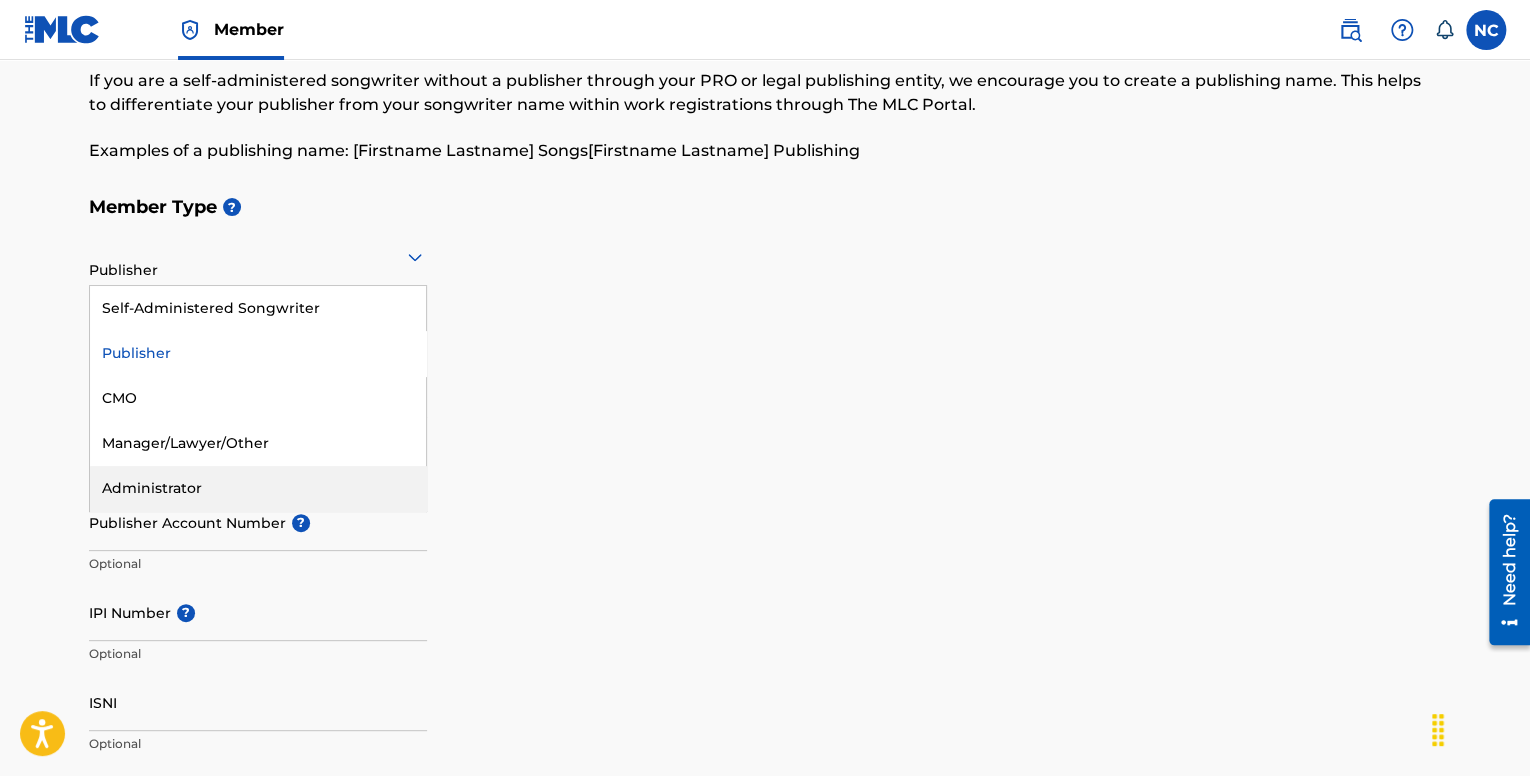 click on "Administrator" at bounding box center (258, 488) 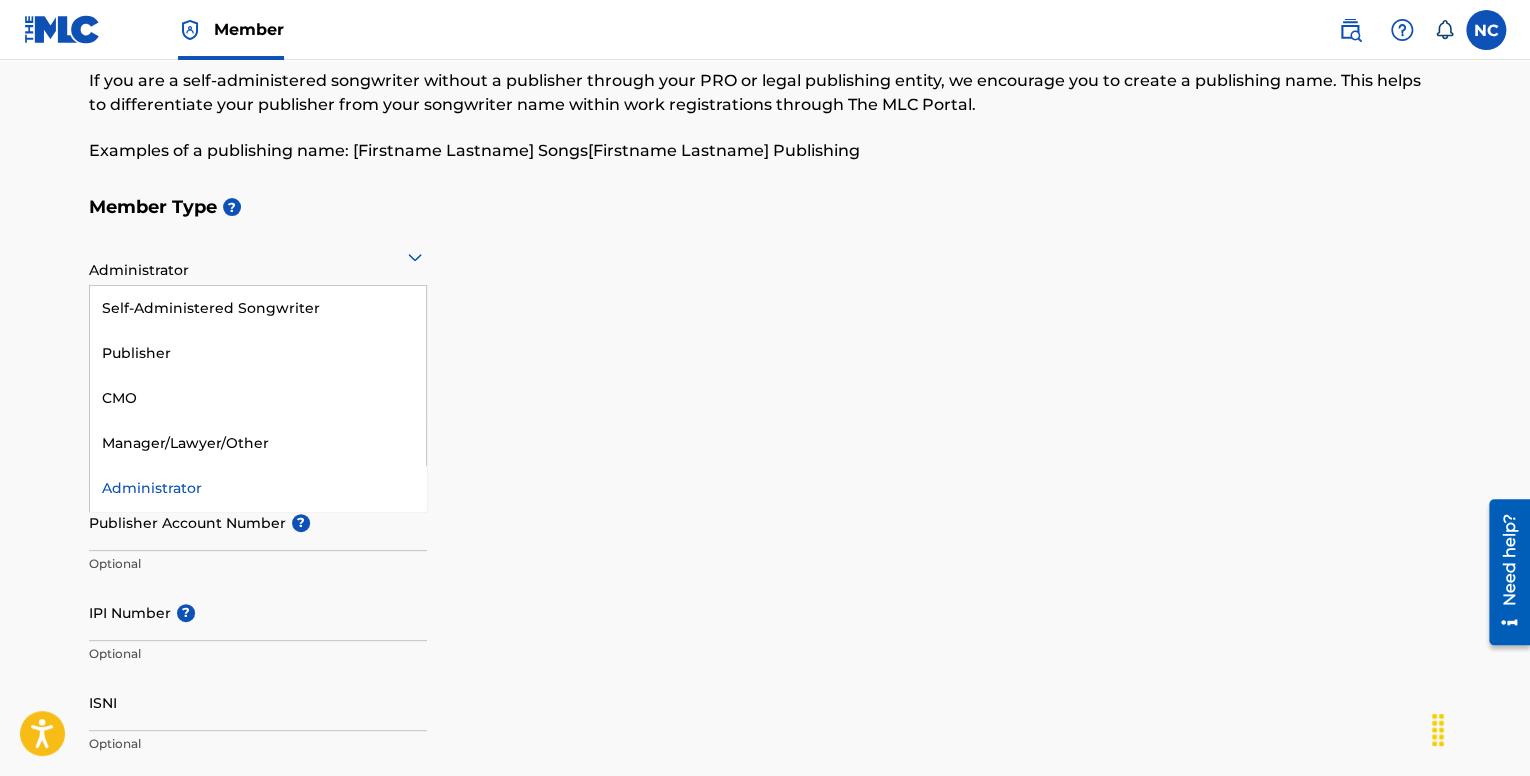 click at bounding box center (258, 256) 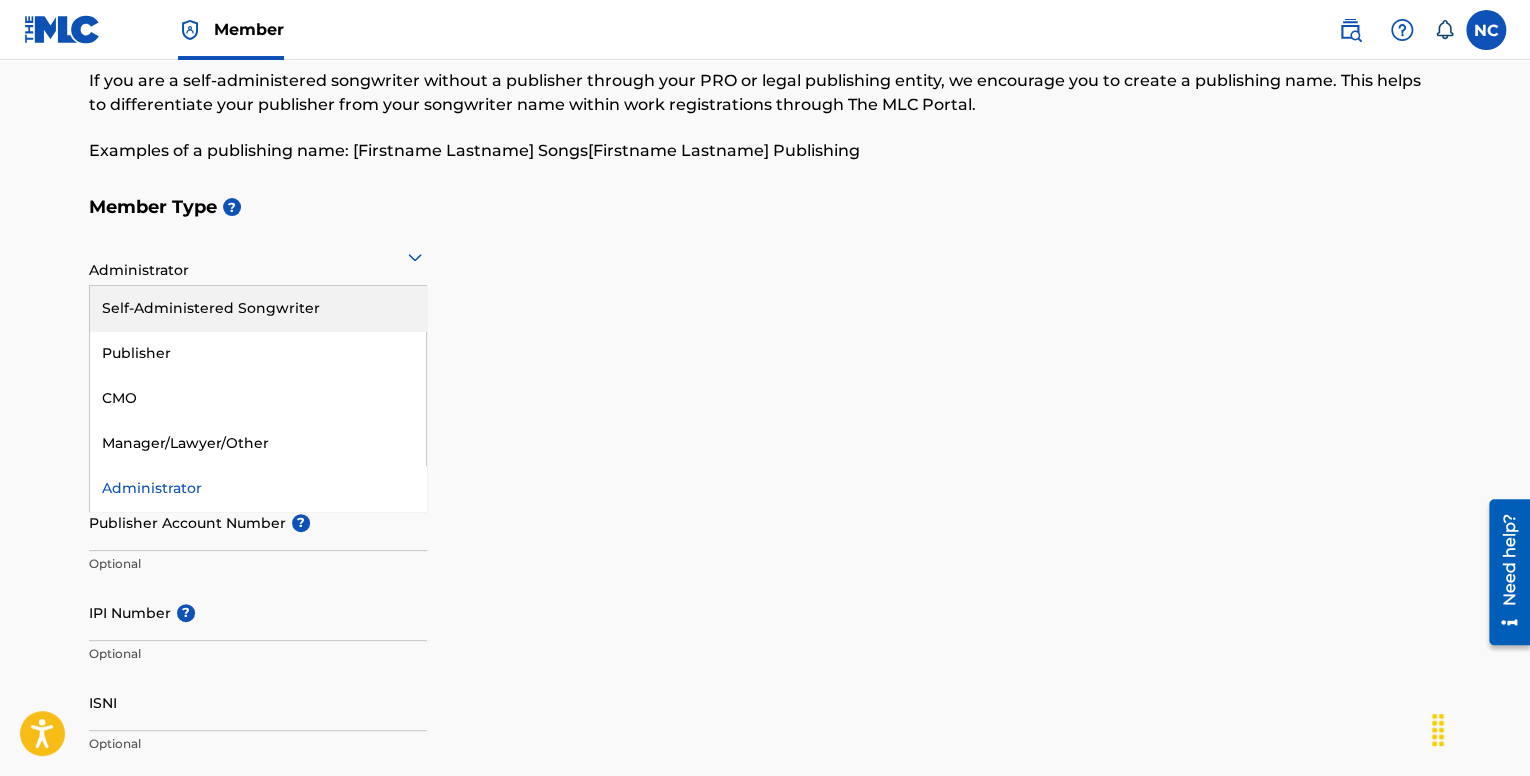click on "Self-Administered Songwriter" at bounding box center [258, 308] 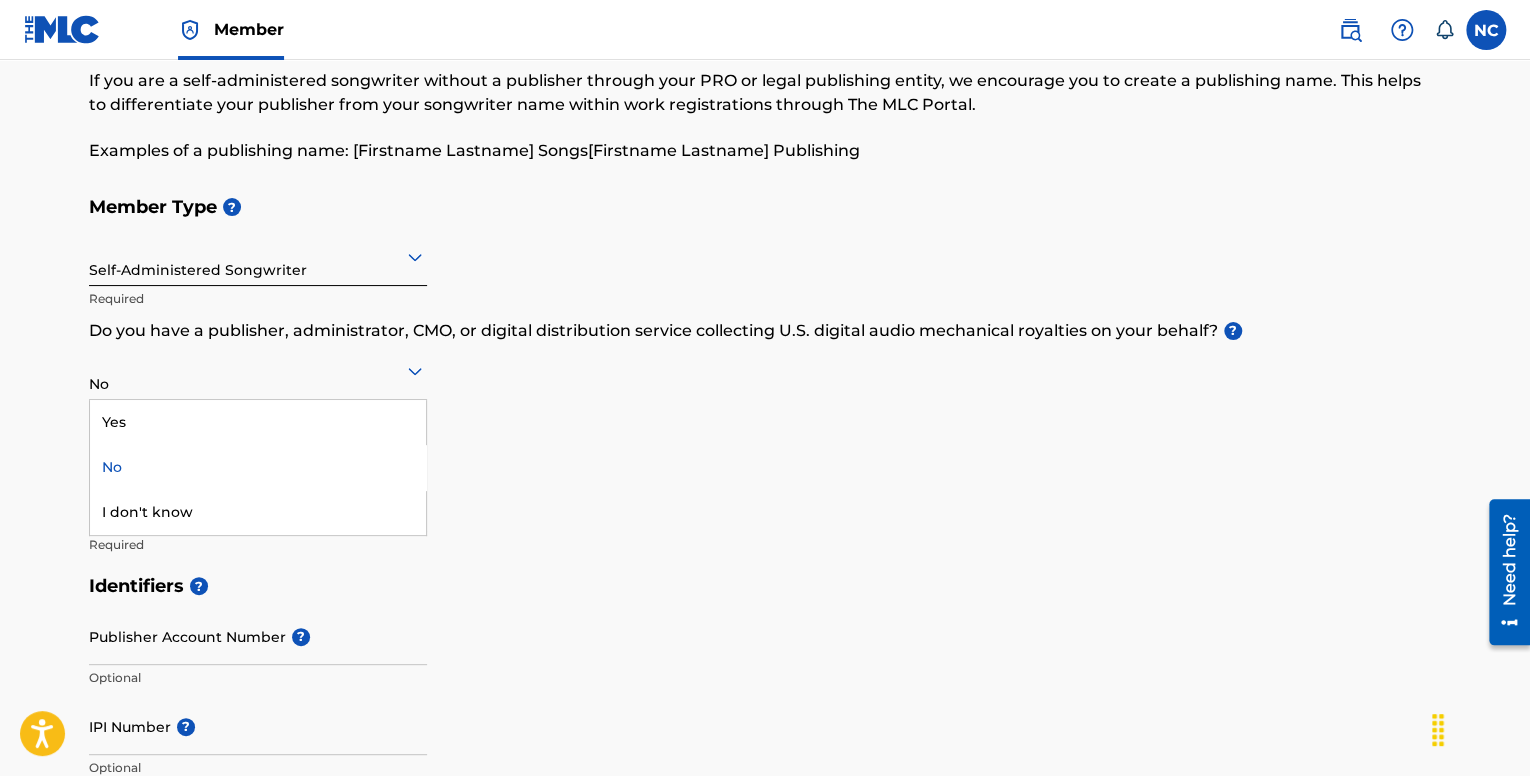click on "No" at bounding box center (258, 370) 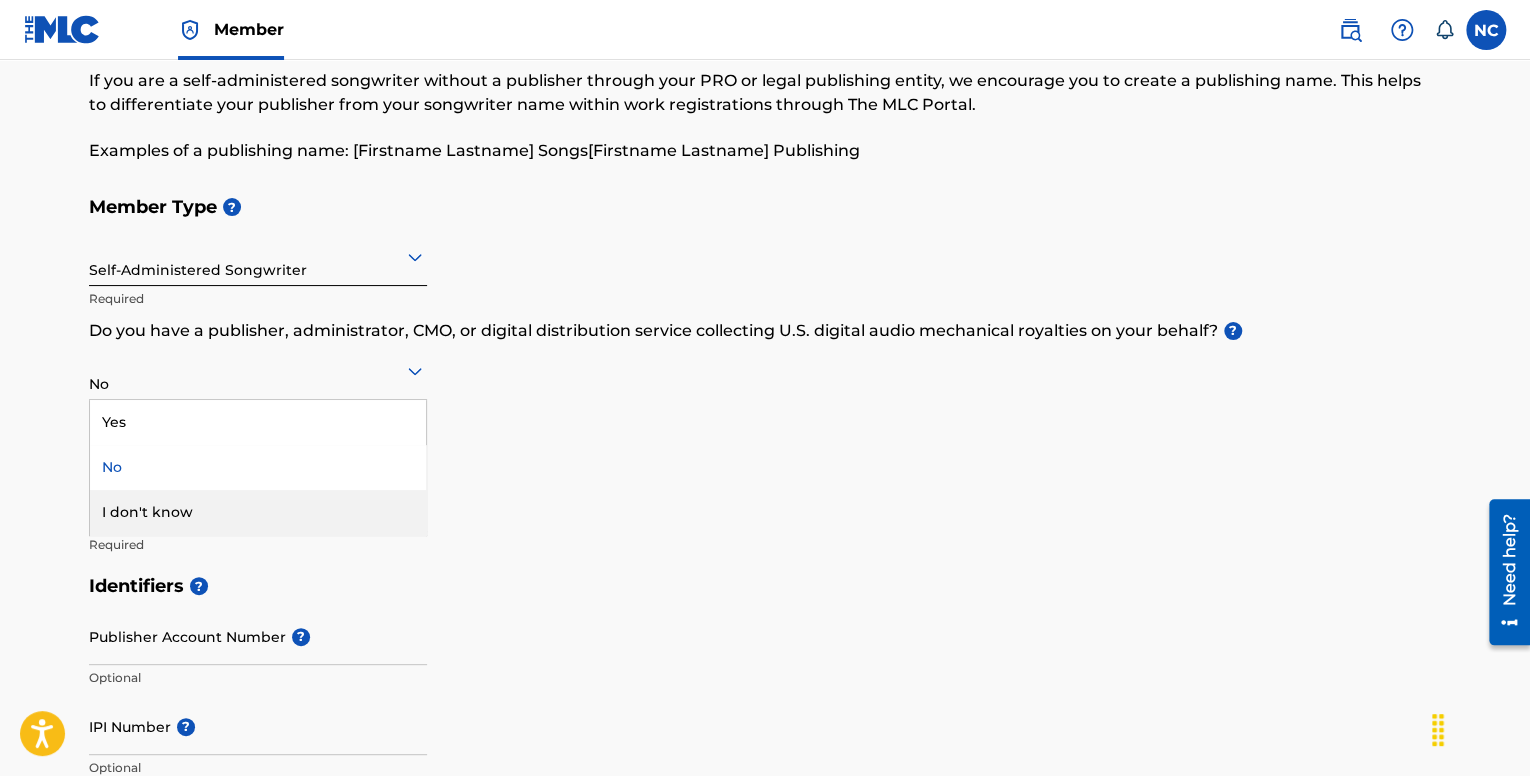 click on "I don't know" at bounding box center [258, 512] 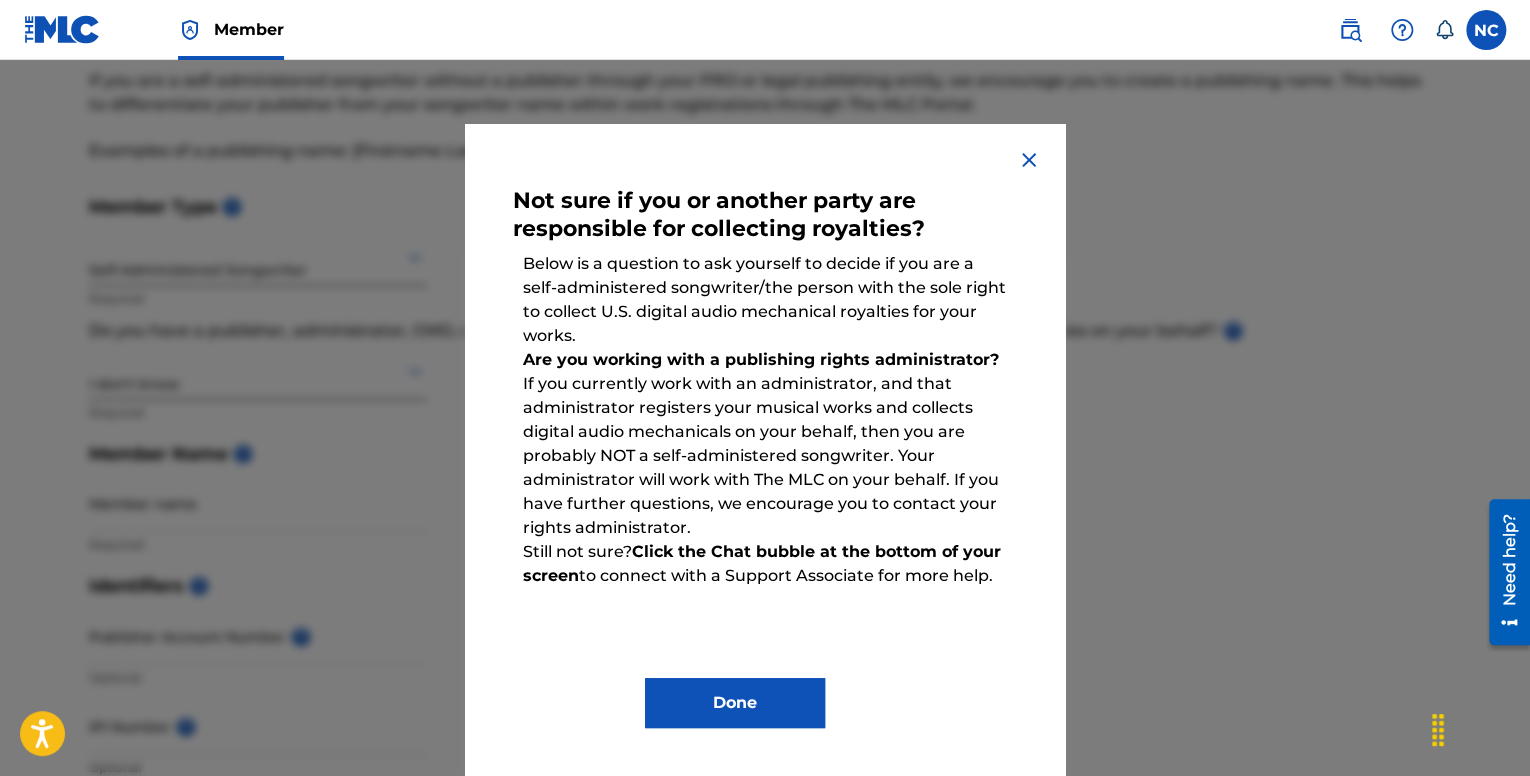 click on "Done" at bounding box center (735, 703) 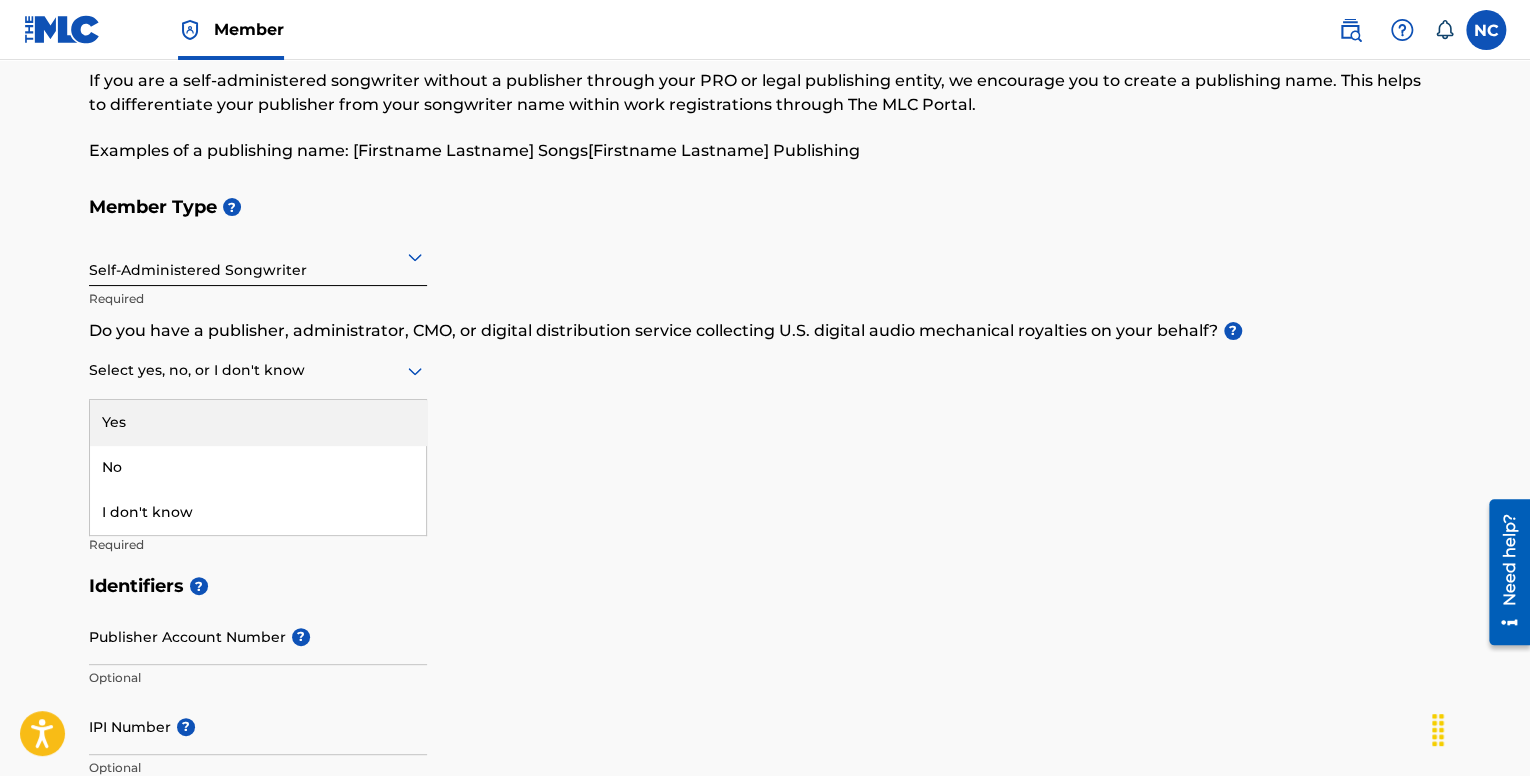 click at bounding box center [258, 370] 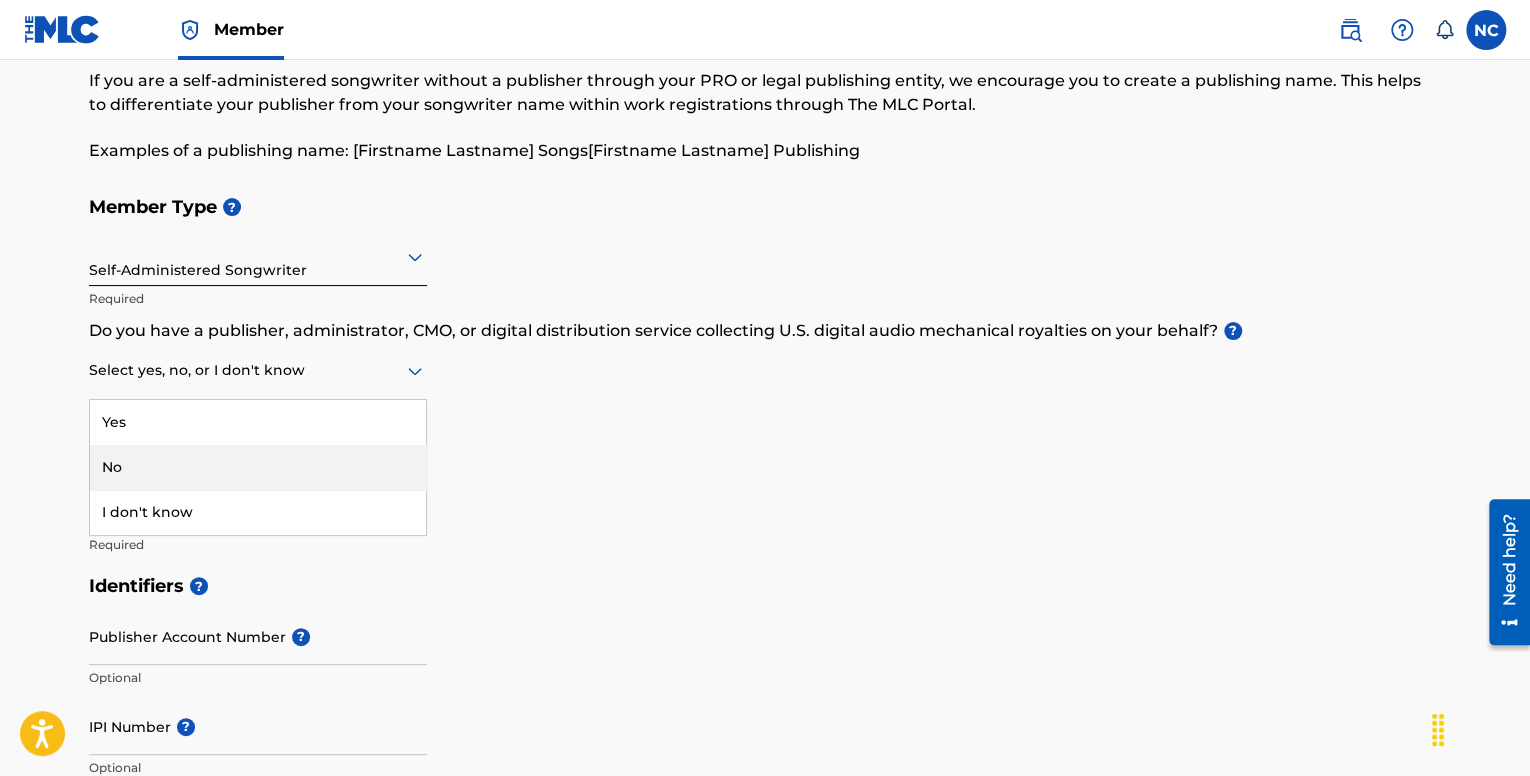 click on "No" at bounding box center [258, 467] 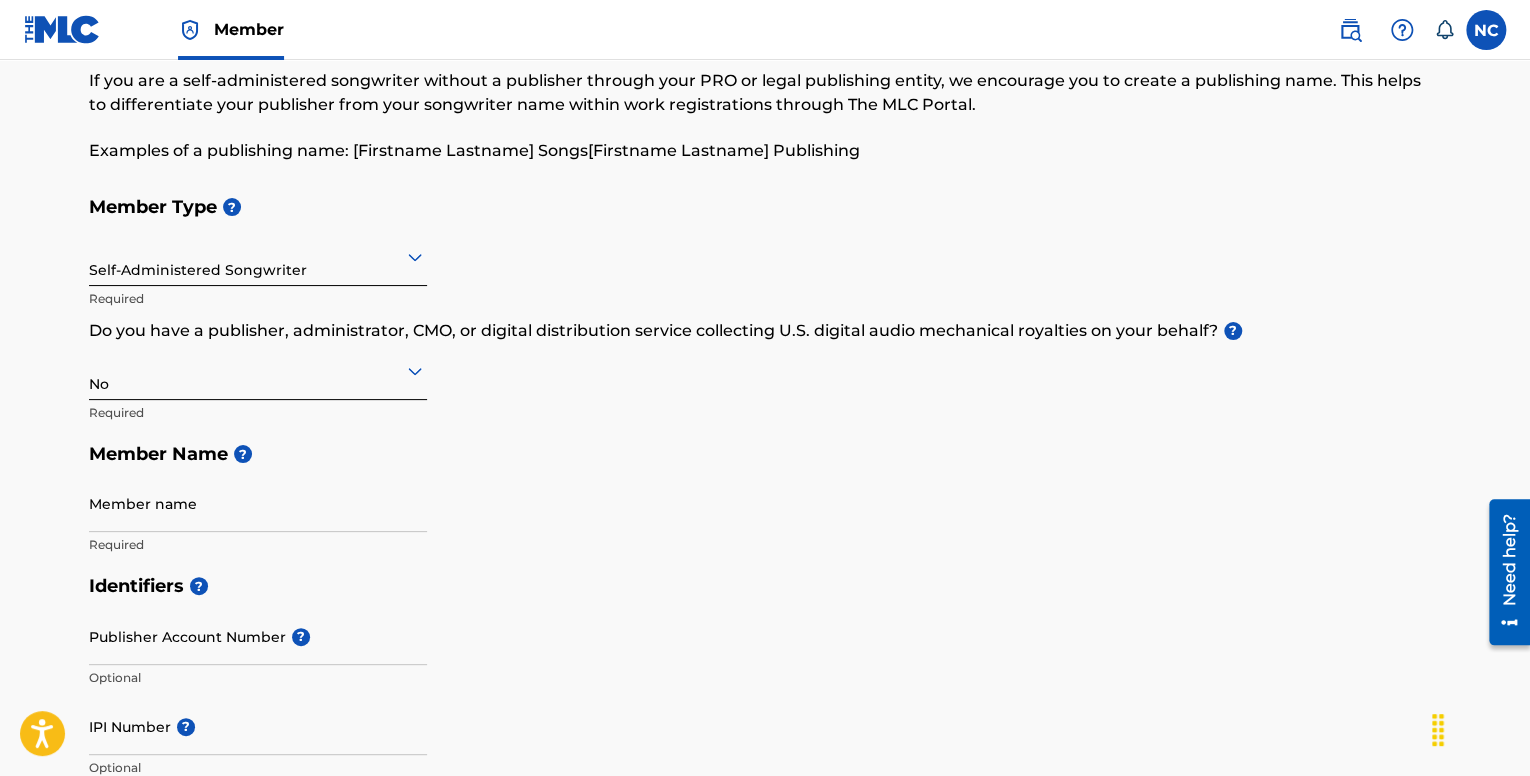 click at bounding box center [258, 370] 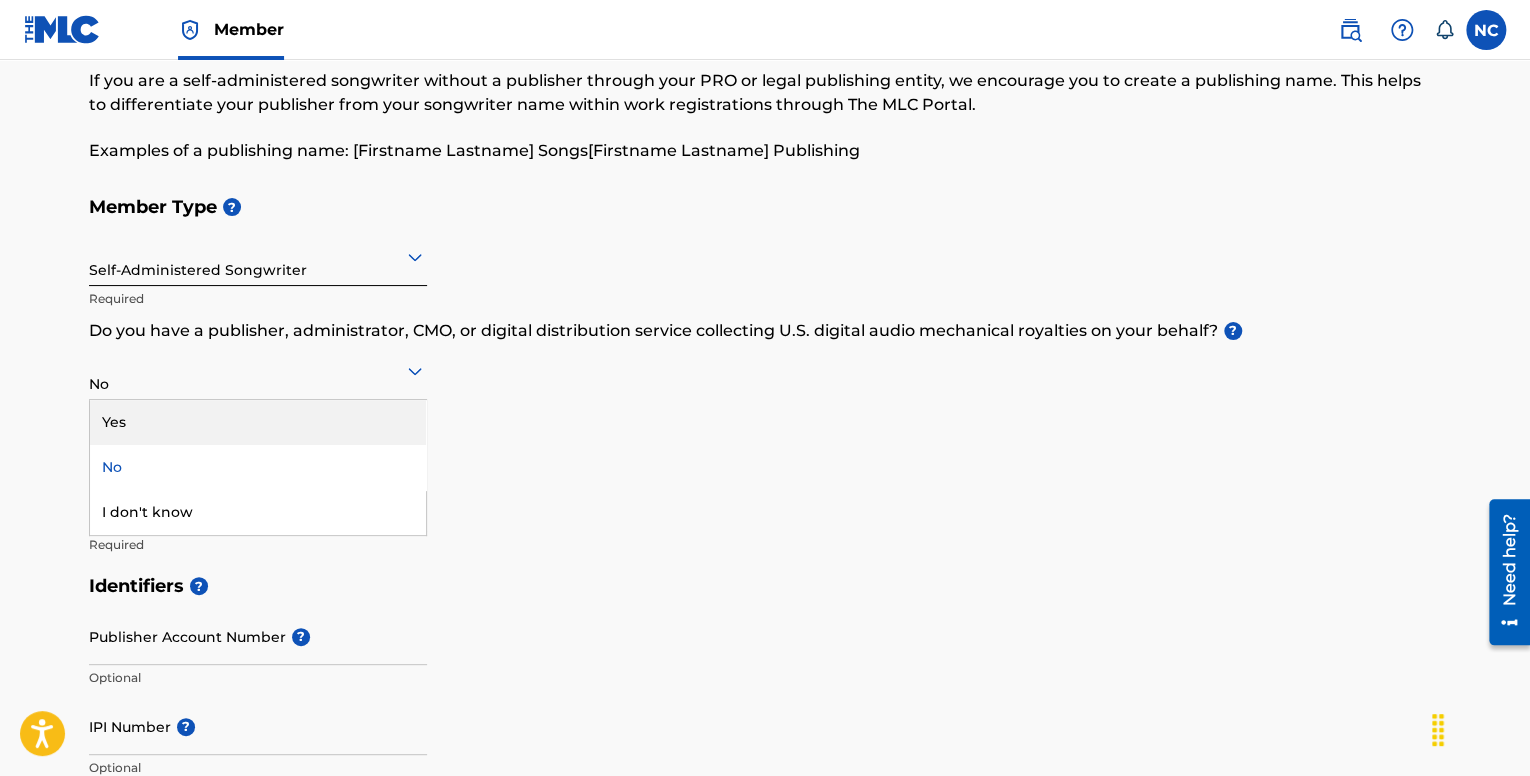 click on "Yes" at bounding box center [258, 422] 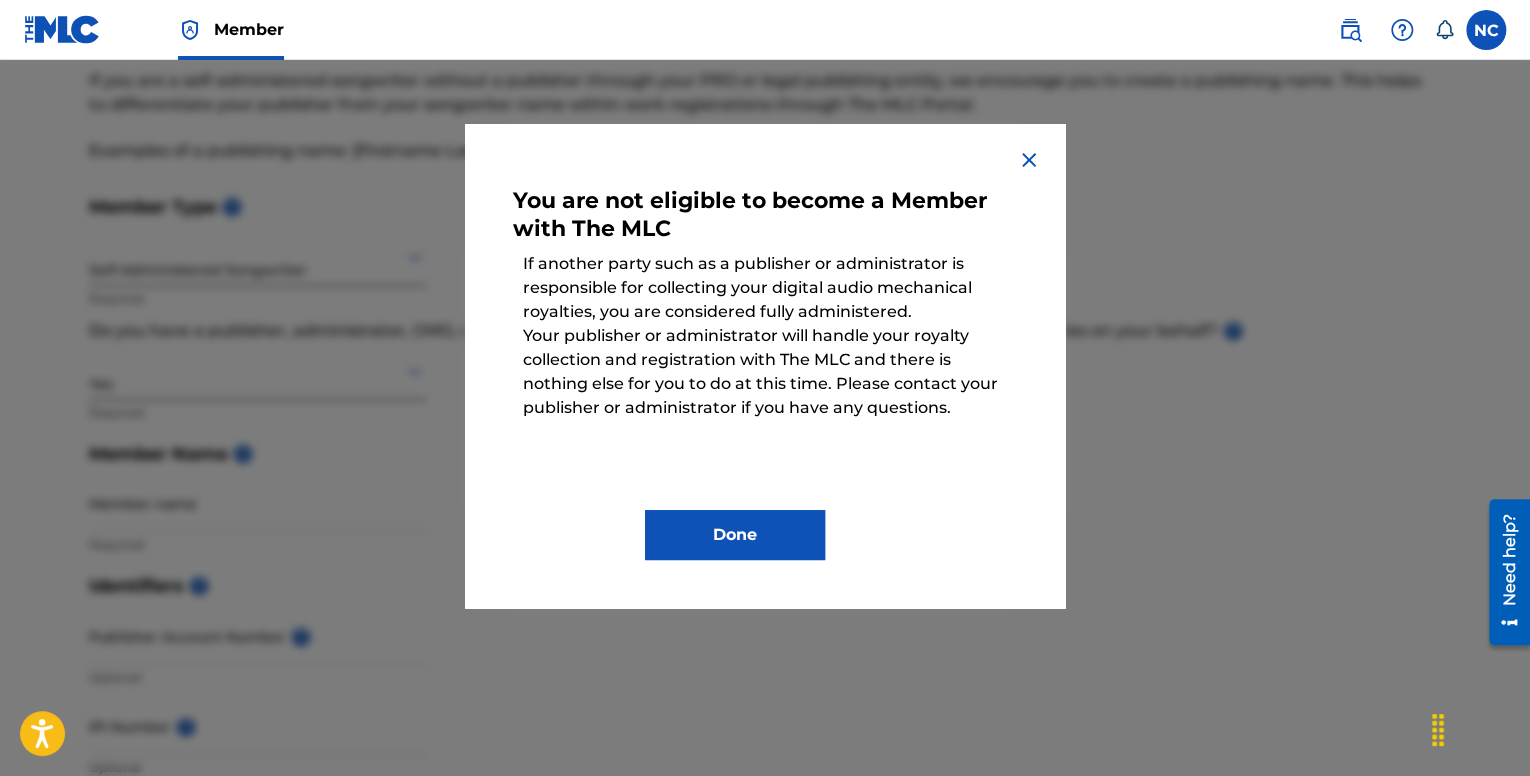 click on "Done" at bounding box center (735, 535) 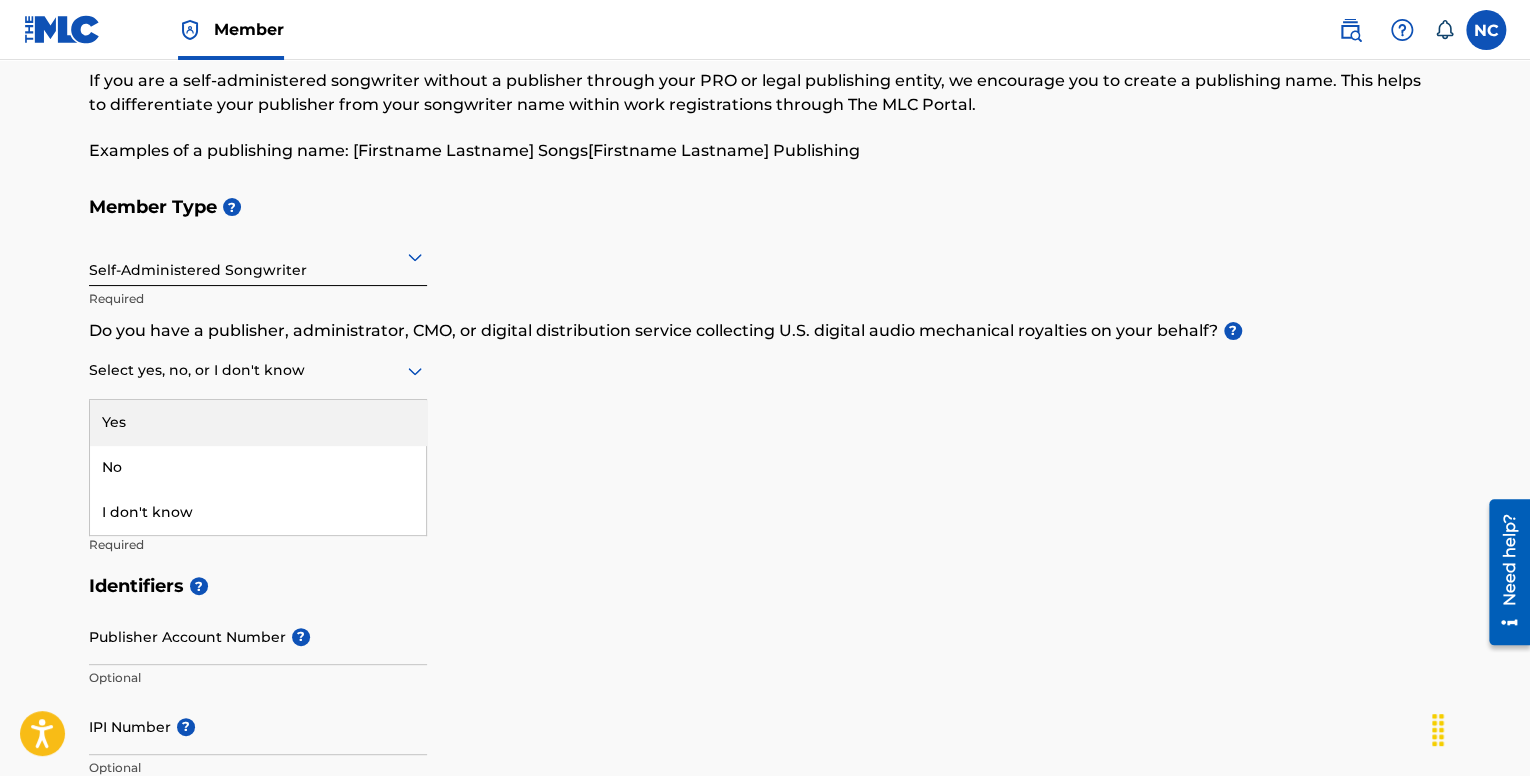 click at bounding box center (258, 370) 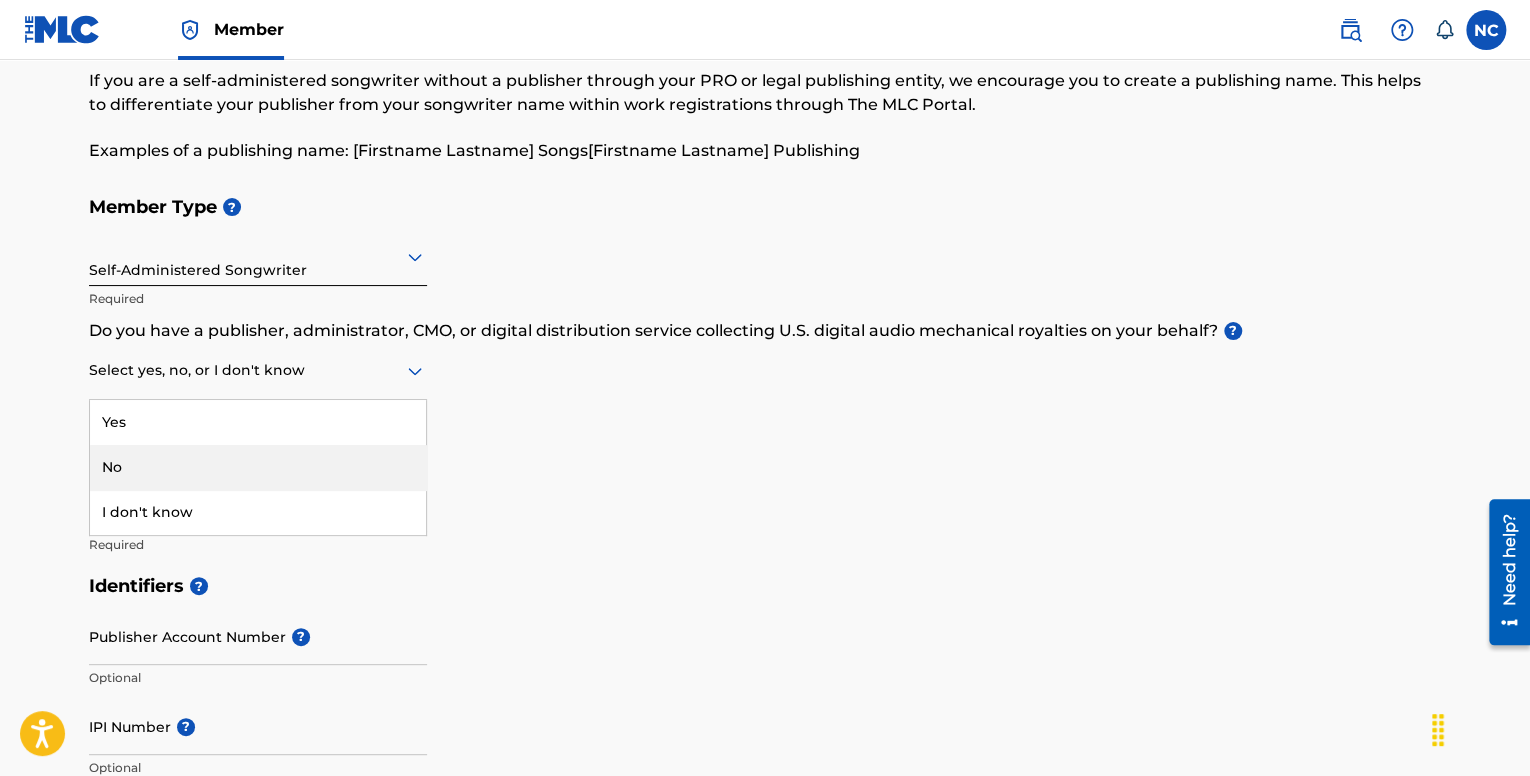 click on "No" at bounding box center [258, 467] 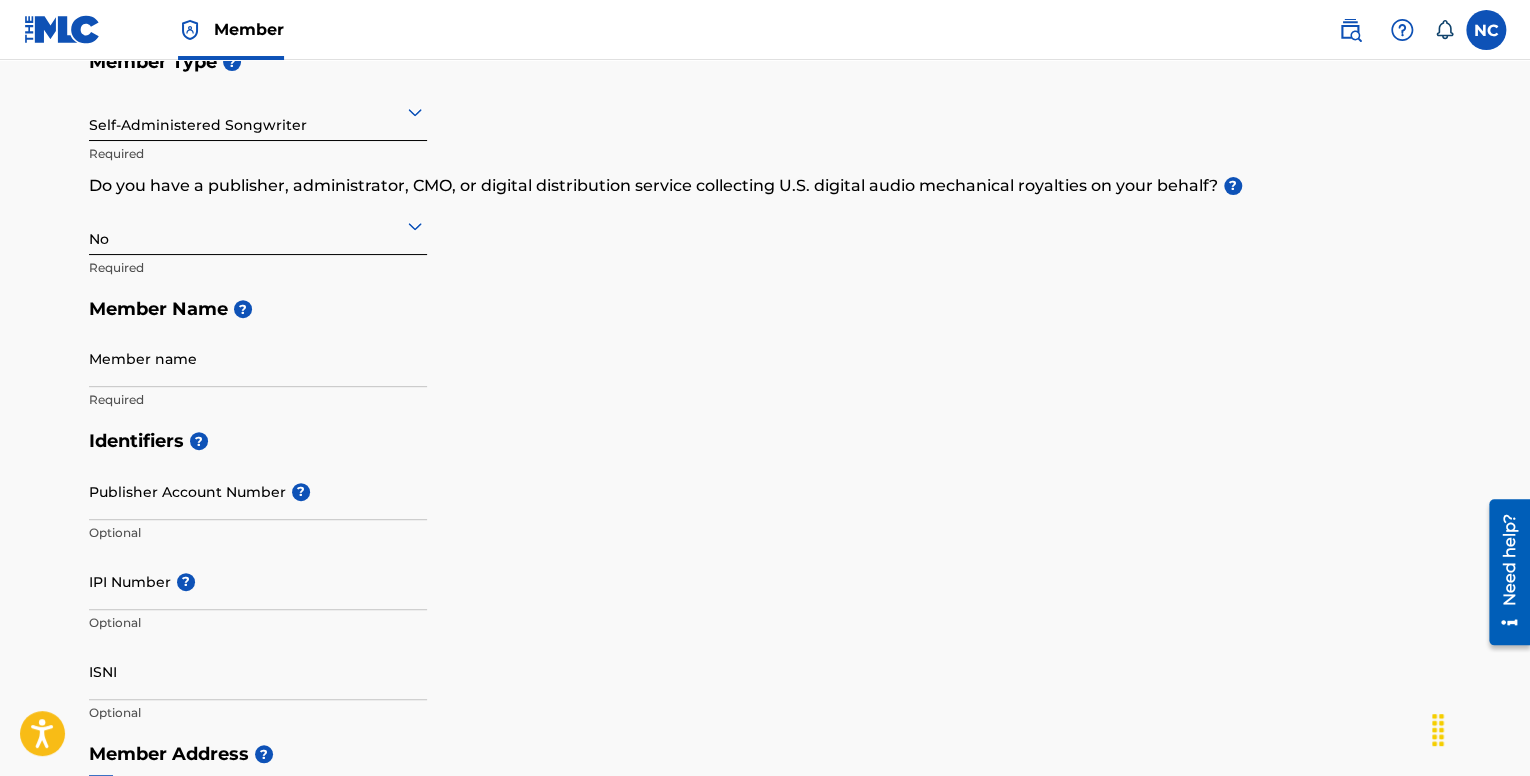 scroll, scrollTop: 300, scrollLeft: 0, axis: vertical 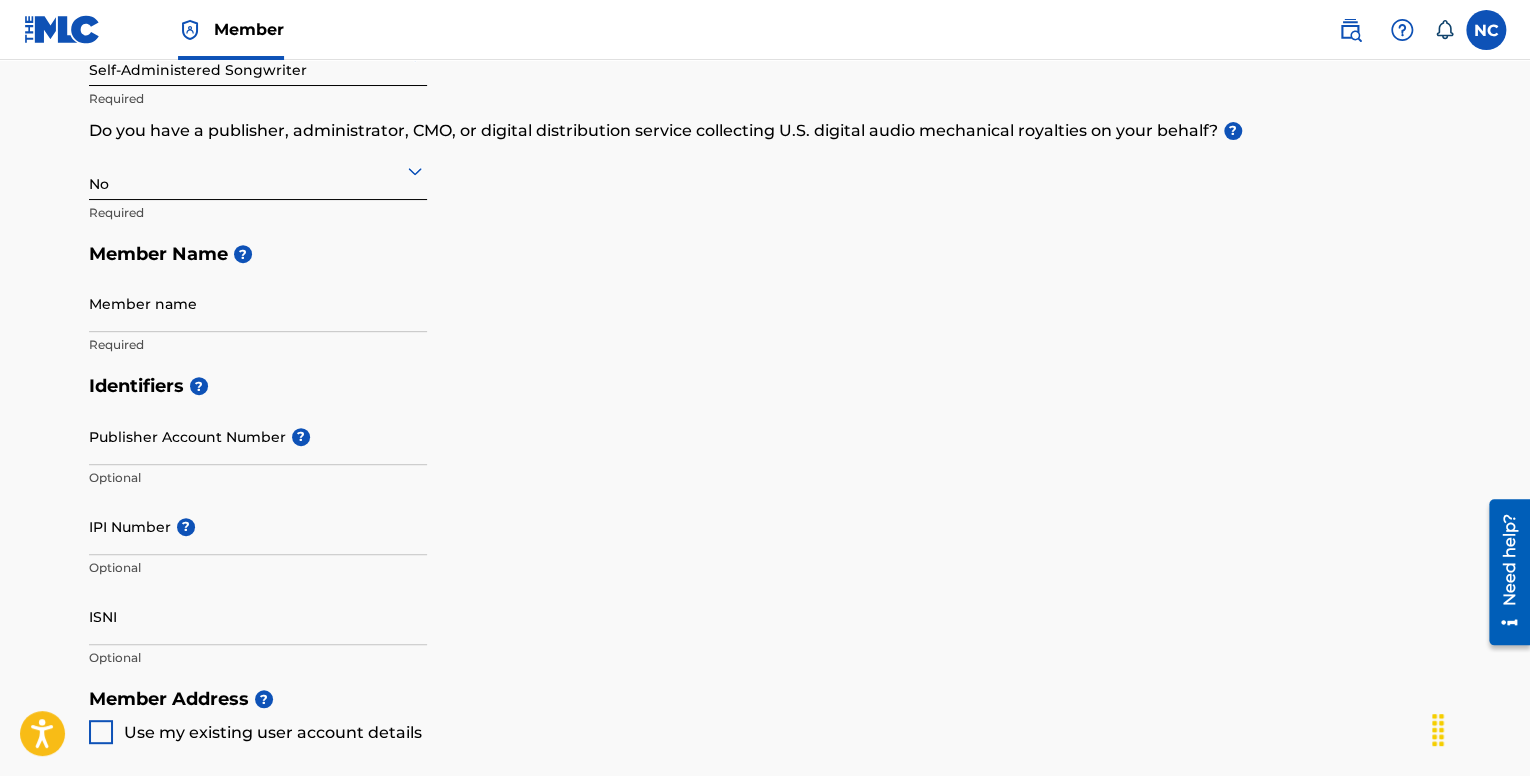 click on "Publisher Account Number ?" at bounding box center [258, 436] 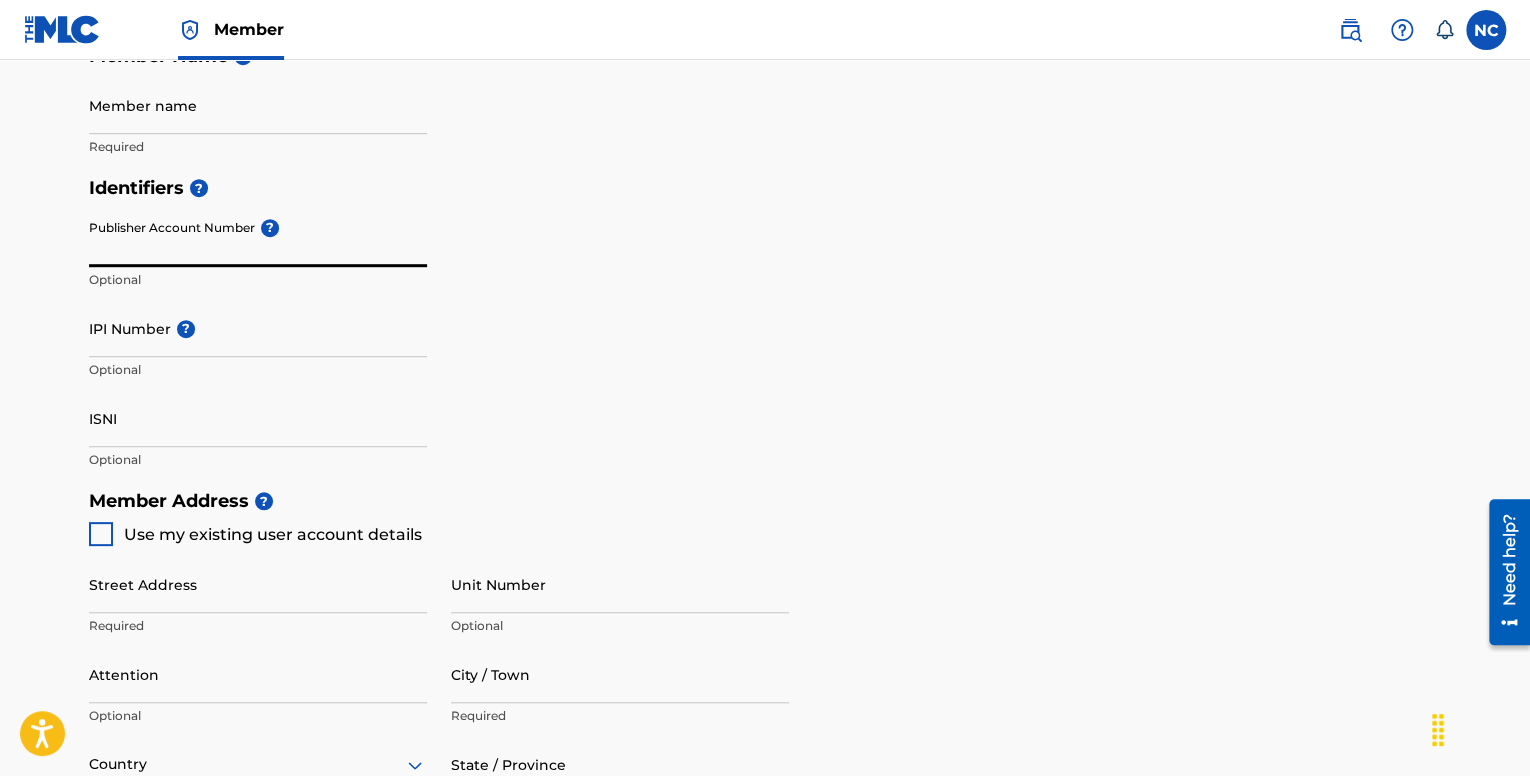 scroll, scrollTop: 500, scrollLeft: 0, axis: vertical 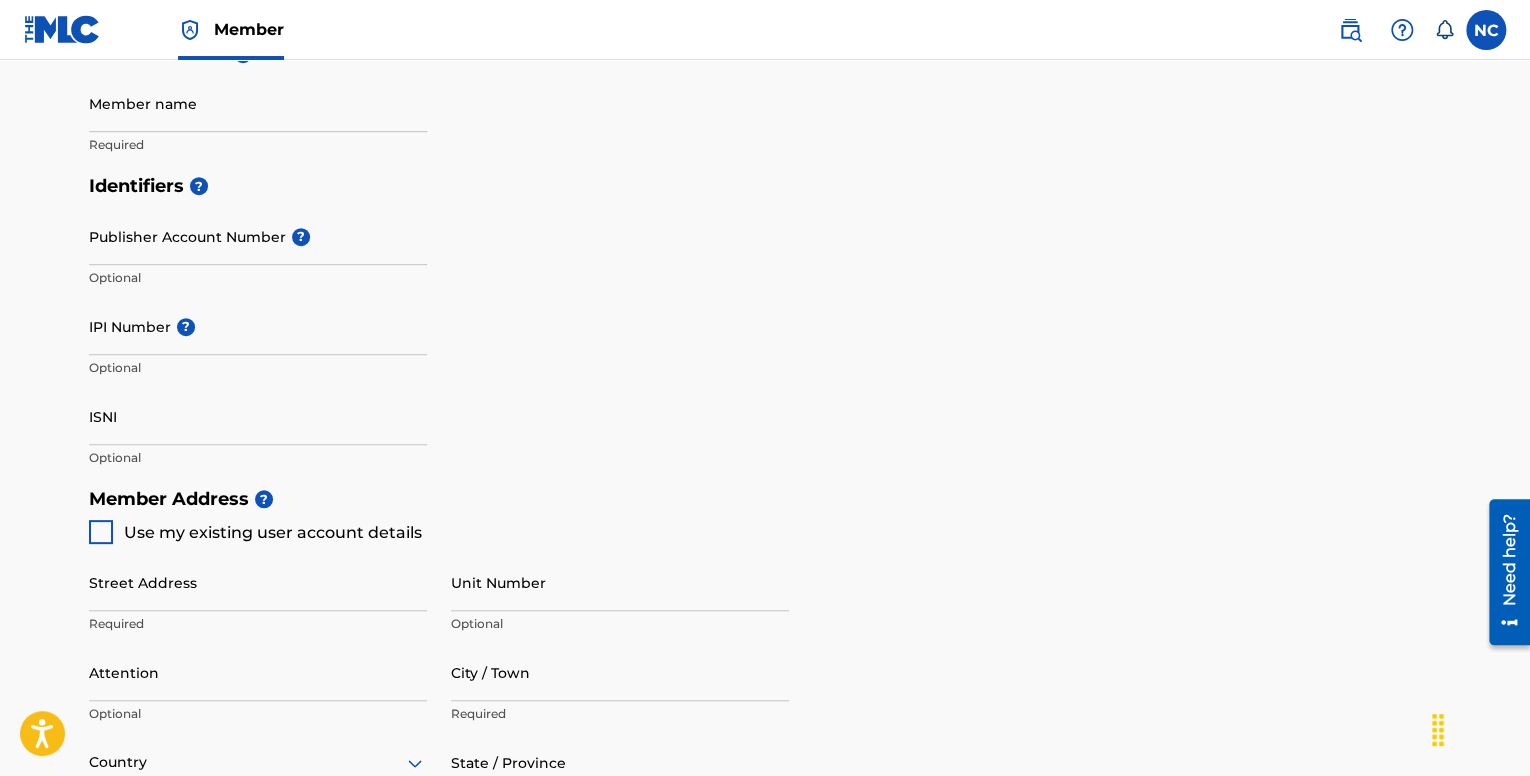 click on "Identifiers ? Publisher Account Number ? Optional IPI Number ? Optional ISNI Optional" at bounding box center (765, 321) 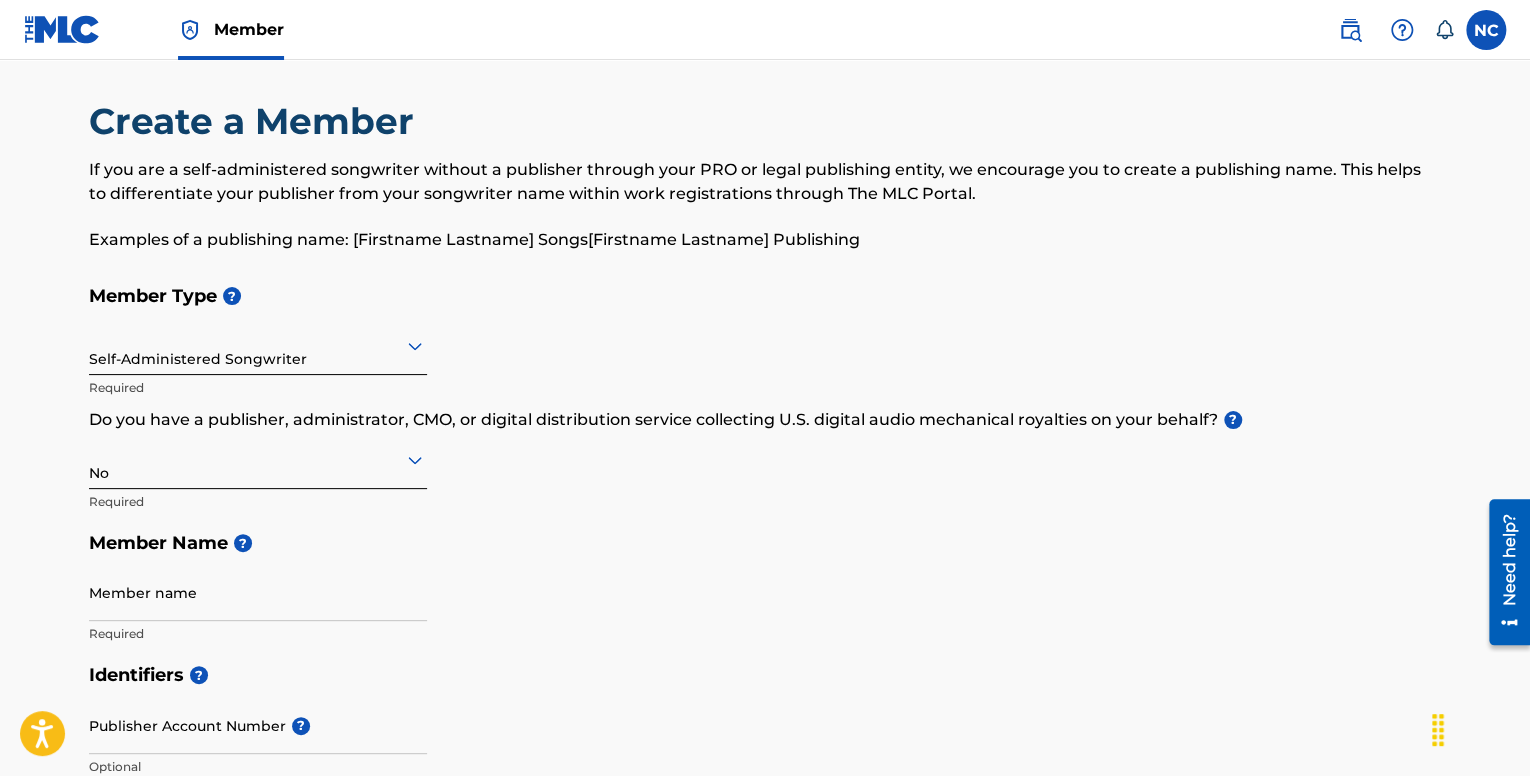 scroll, scrollTop: 0, scrollLeft: 0, axis: both 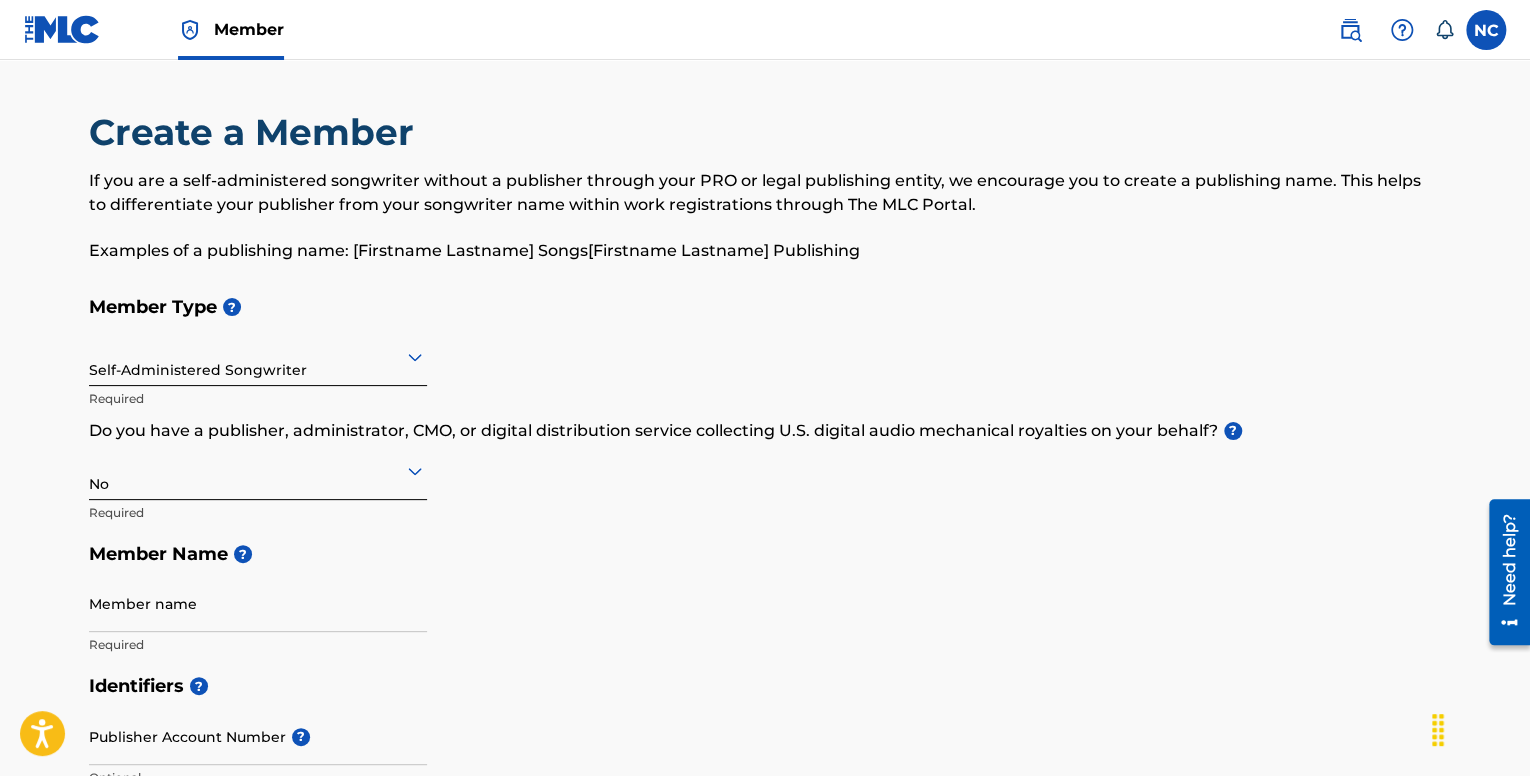 click at bounding box center [62, 29] 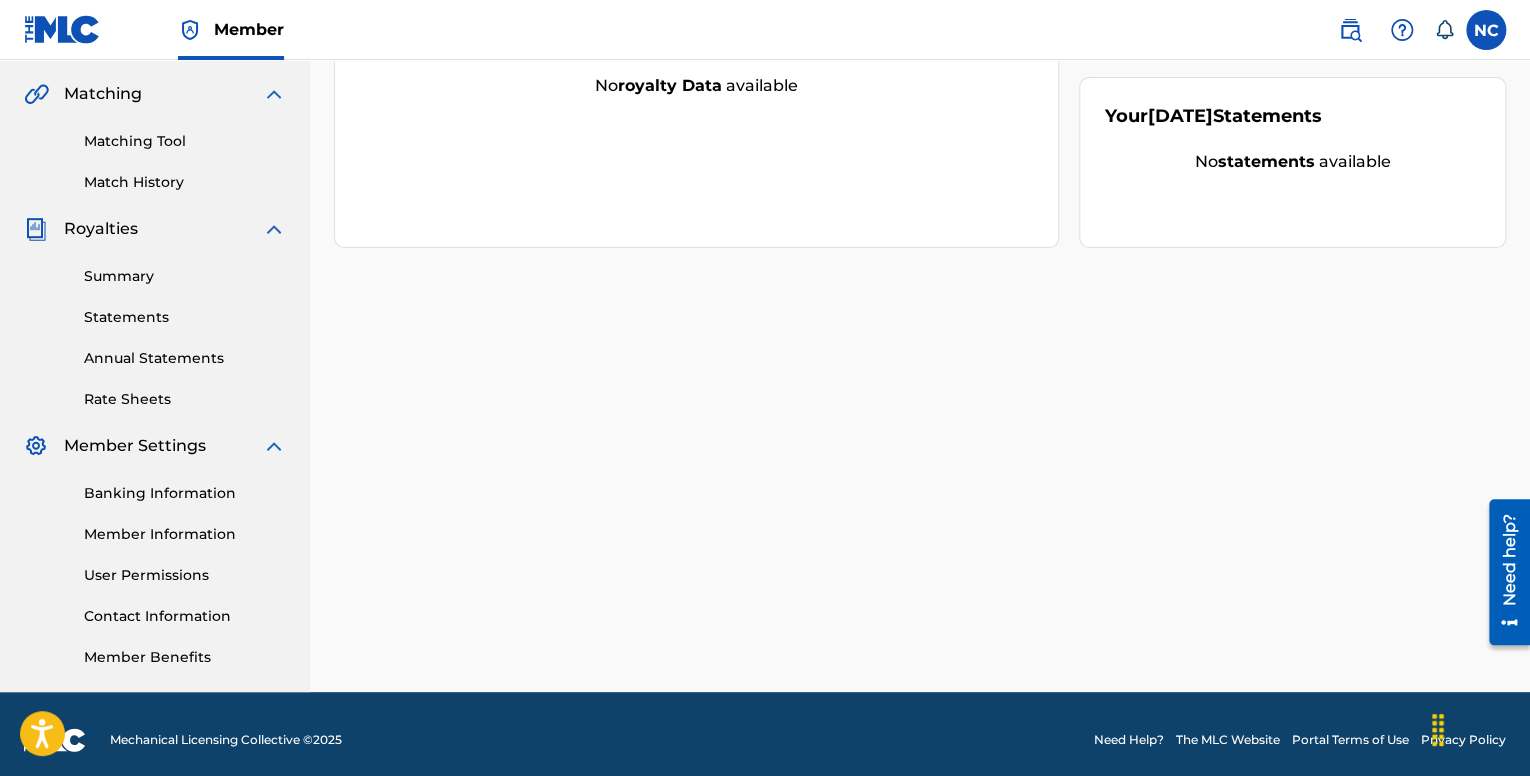 scroll, scrollTop: 464, scrollLeft: 0, axis: vertical 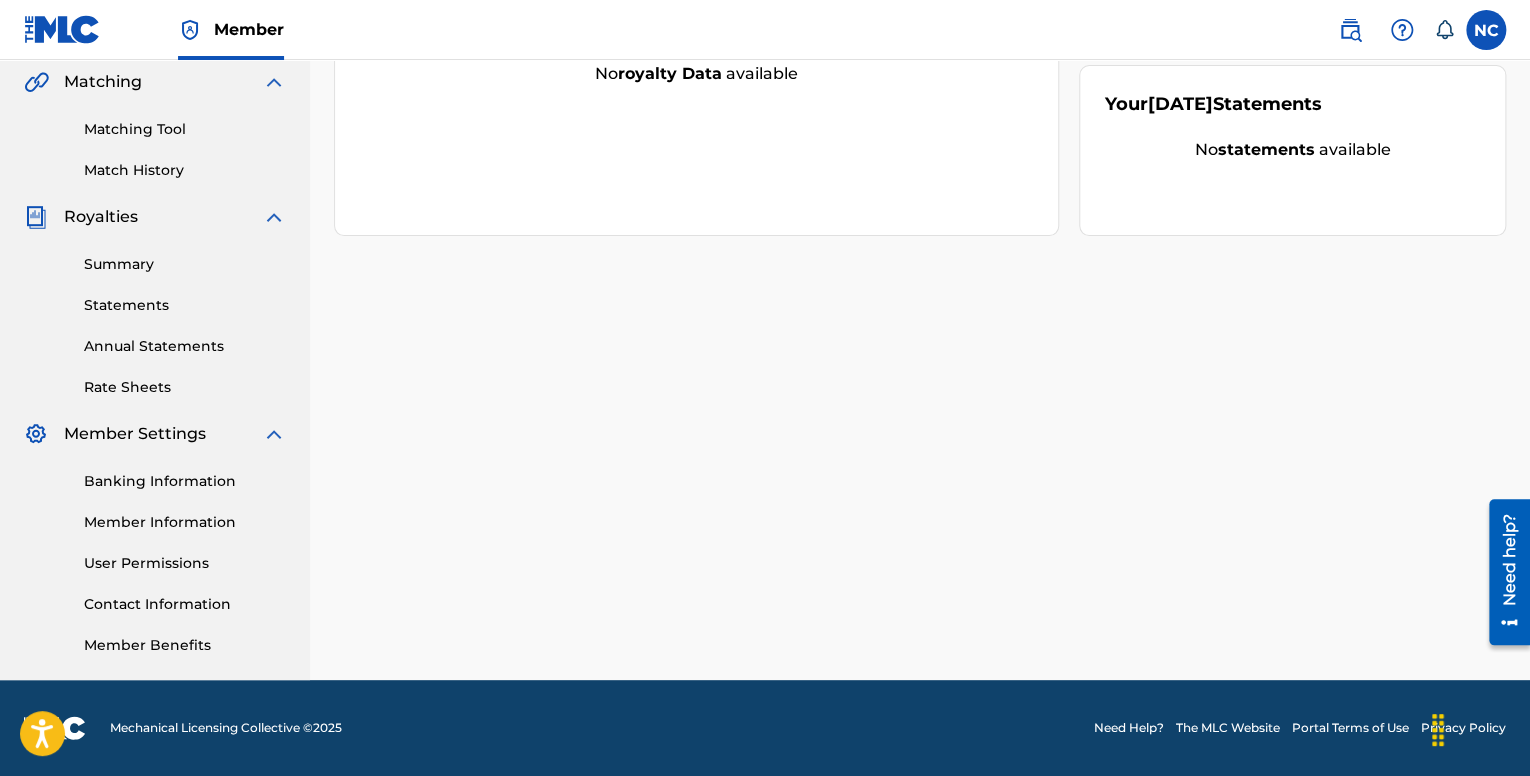 click on "NC NC [PERSON_NAME] [EMAIL_ADDRESS][DOMAIN_NAME] Notification Preferences Profile Log out" at bounding box center [1412, 30] 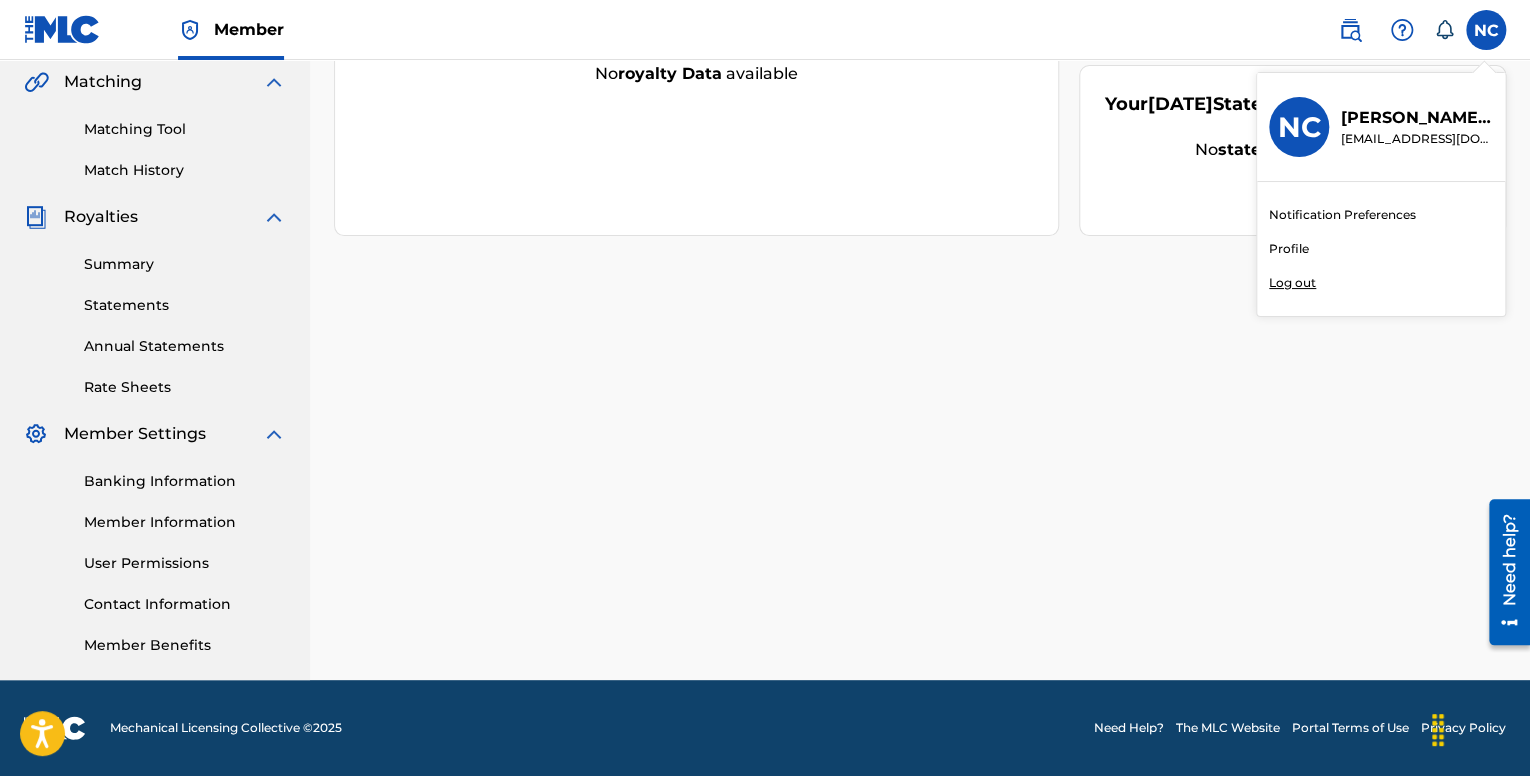 click on "Log out" at bounding box center (1292, 283) 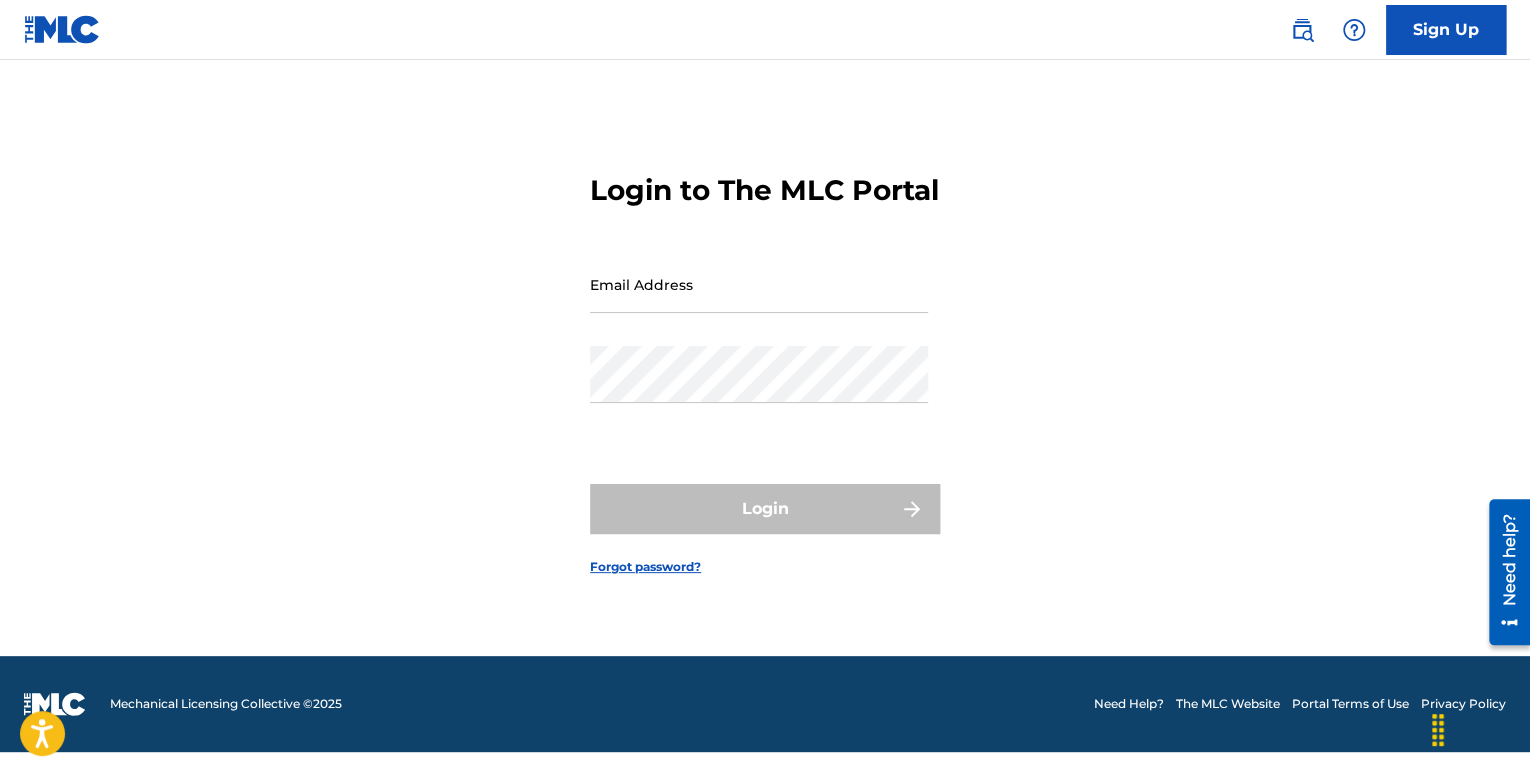 scroll, scrollTop: 0, scrollLeft: 0, axis: both 